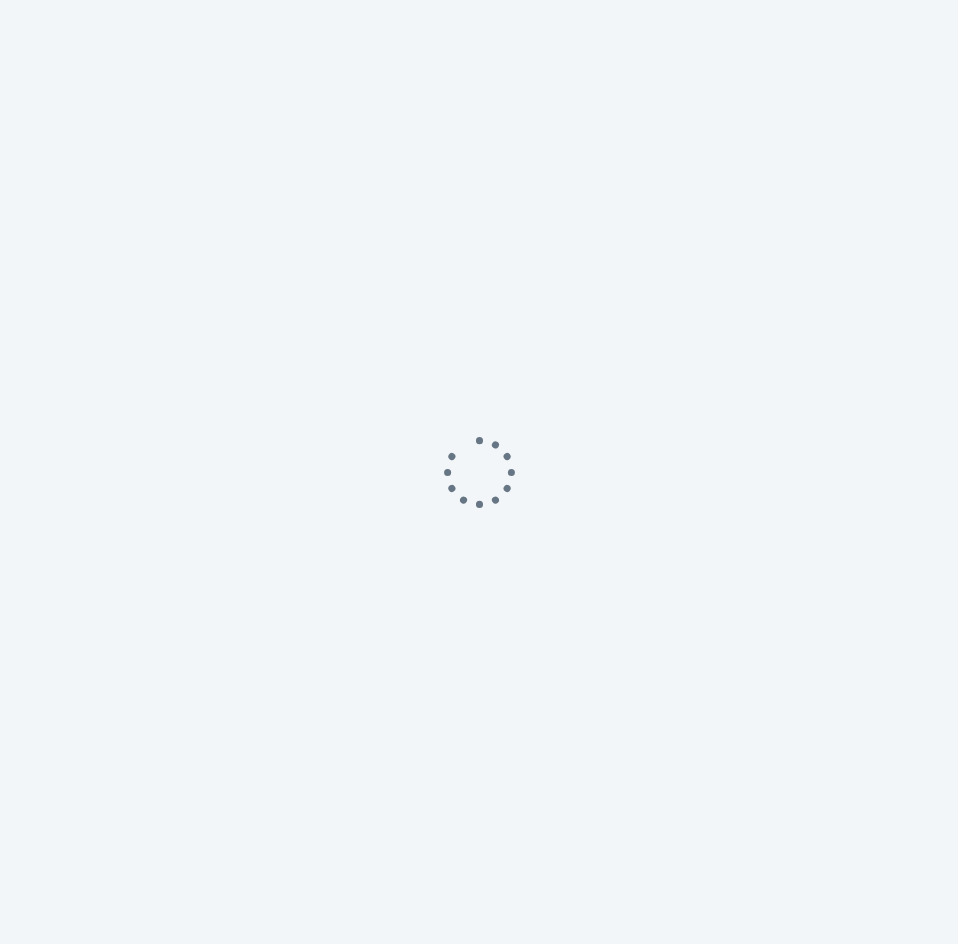 scroll, scrollTop: 0, scrollLeft: 0, axis: both 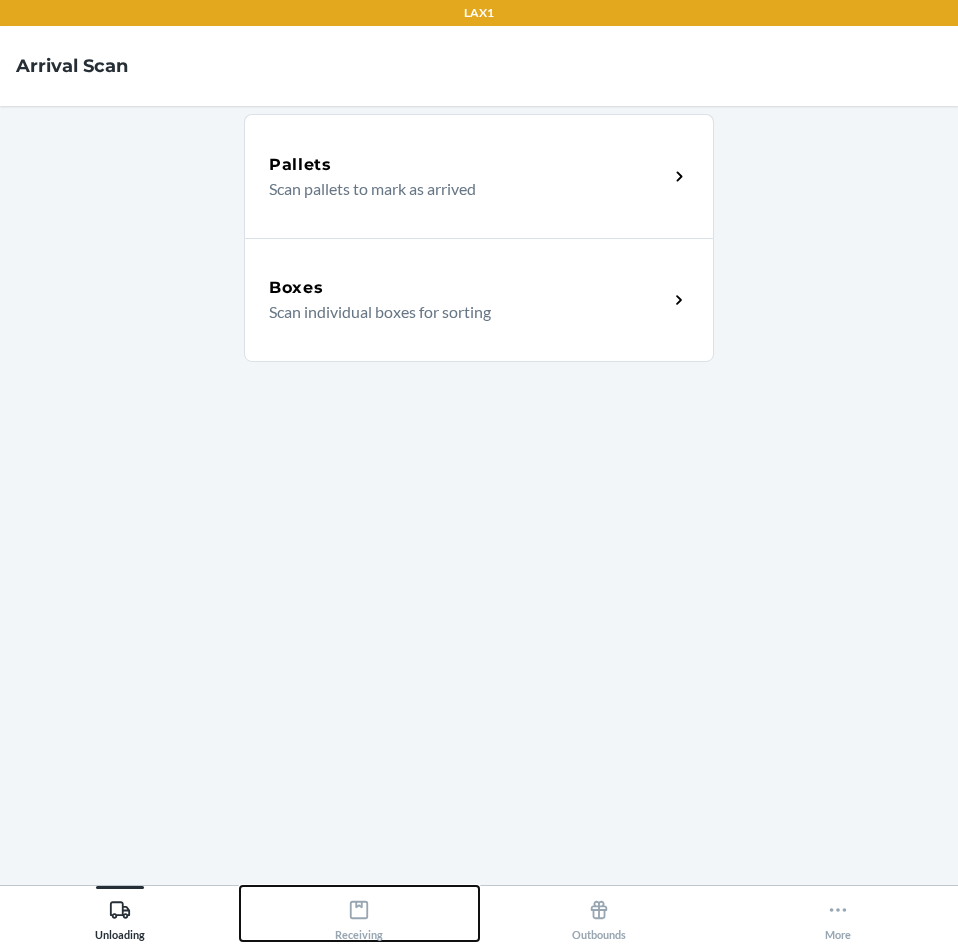 click on "Receiving" at bounding box center (359, 916) 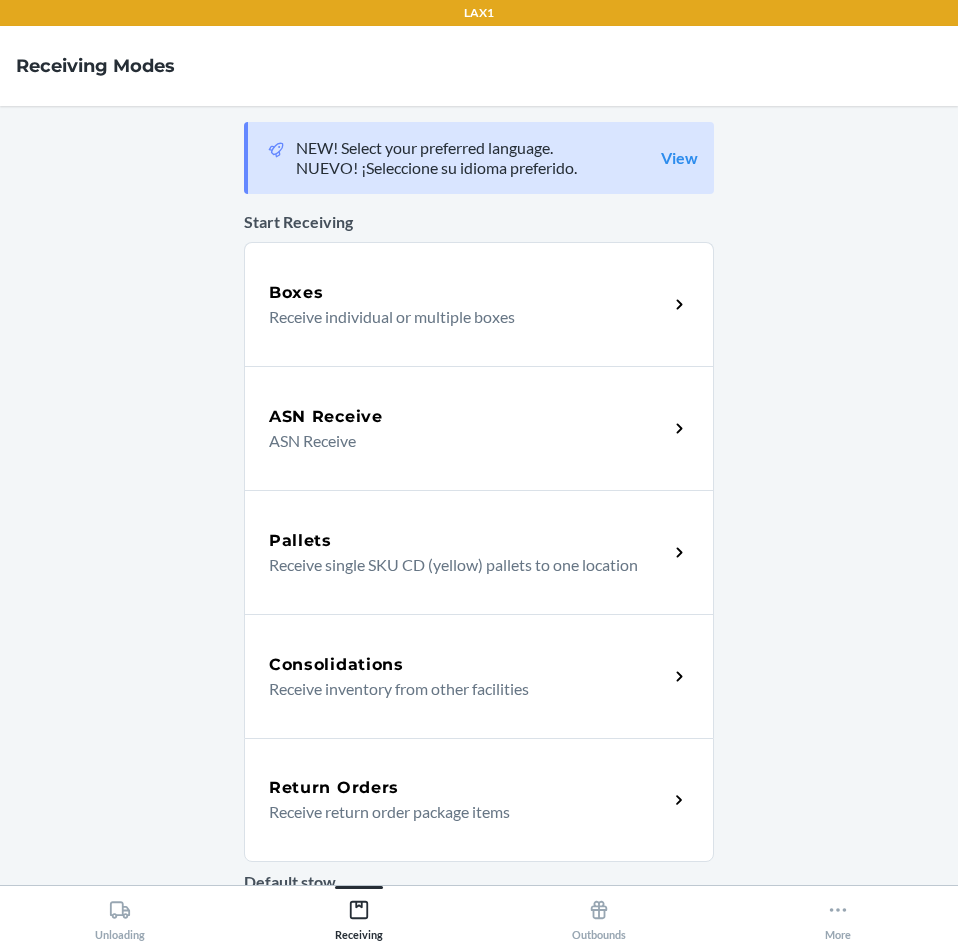 click on "Return Orders Receive return order package items" at bounding box center [479, 800] 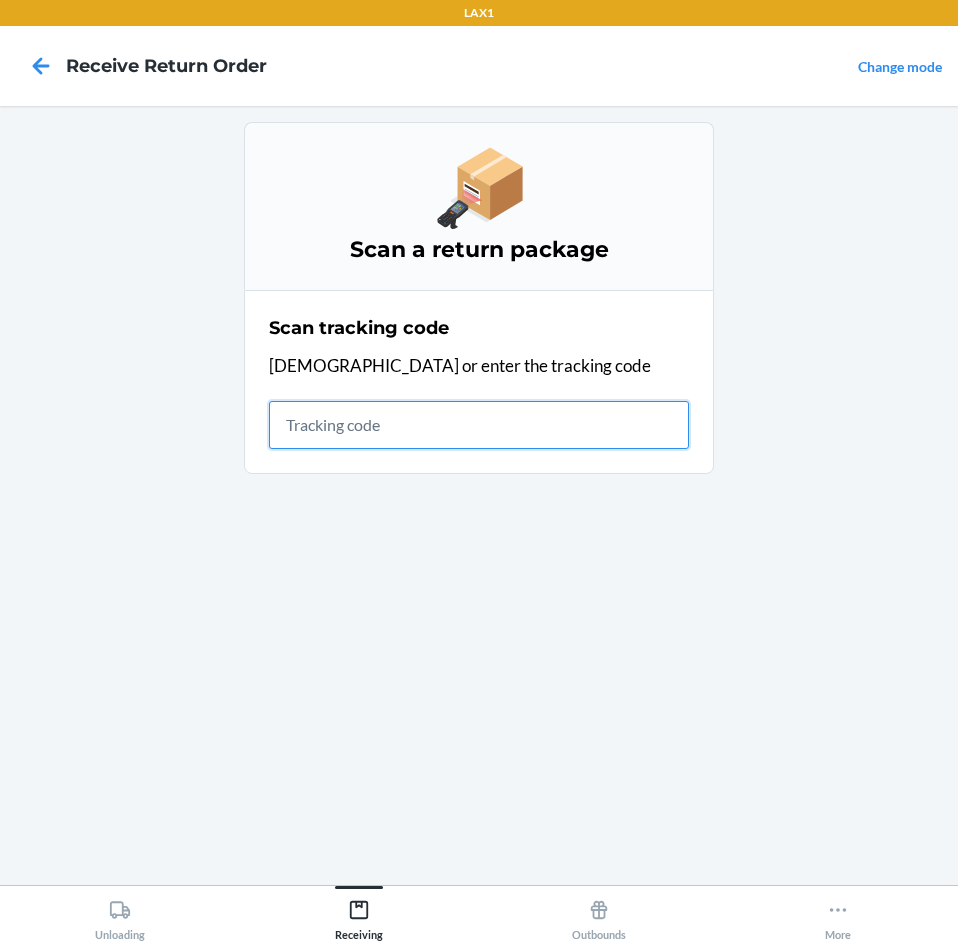 click at bounding box center [479, 425] 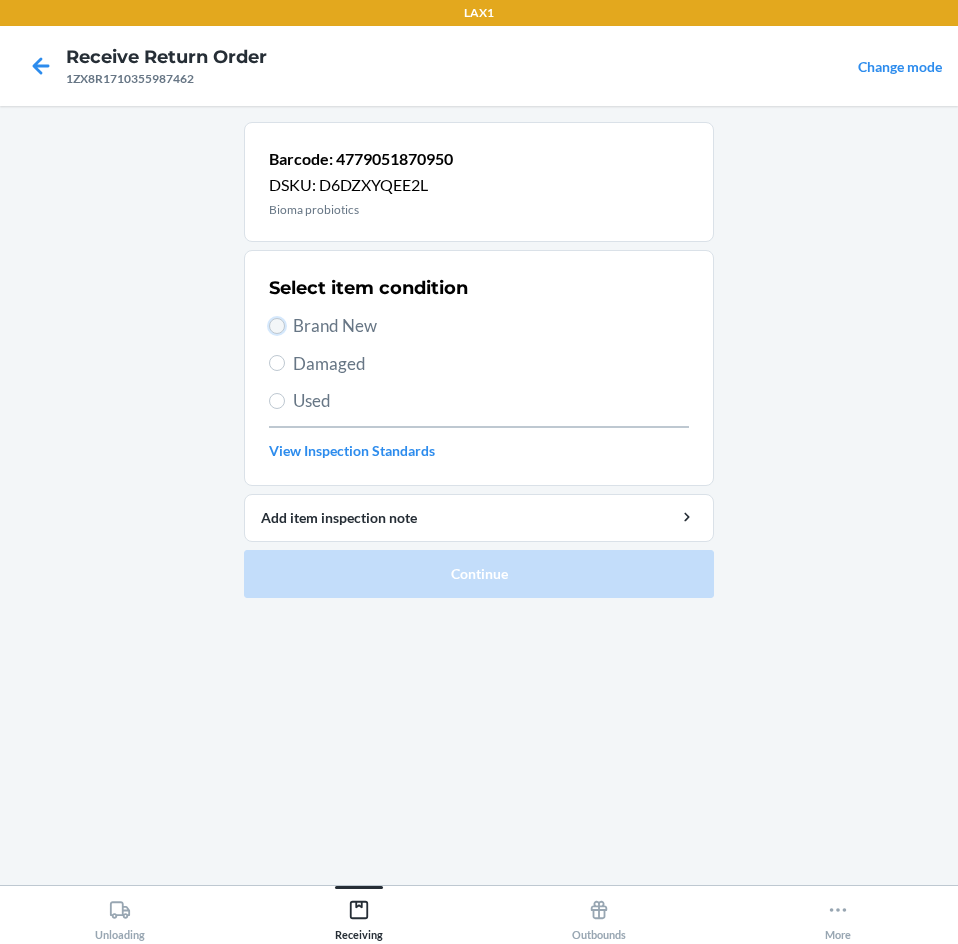 click on "Brand New" at bounding box center (277, 326) 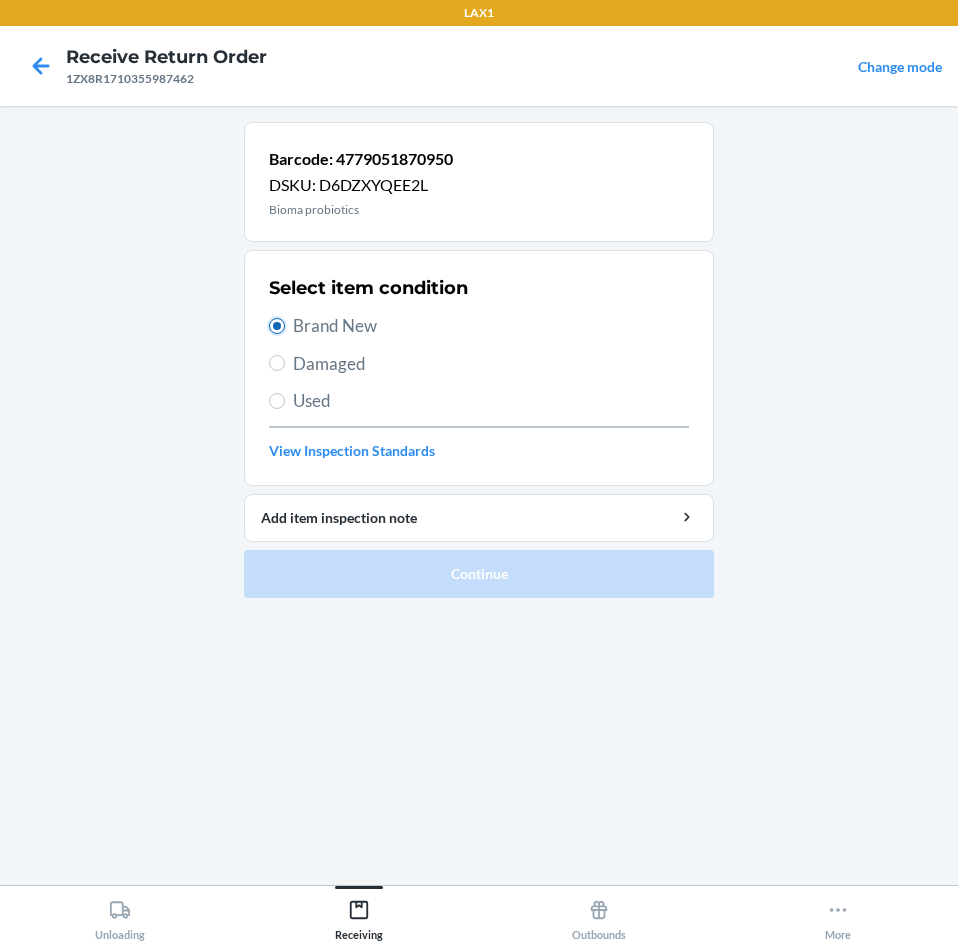 radio on "true" 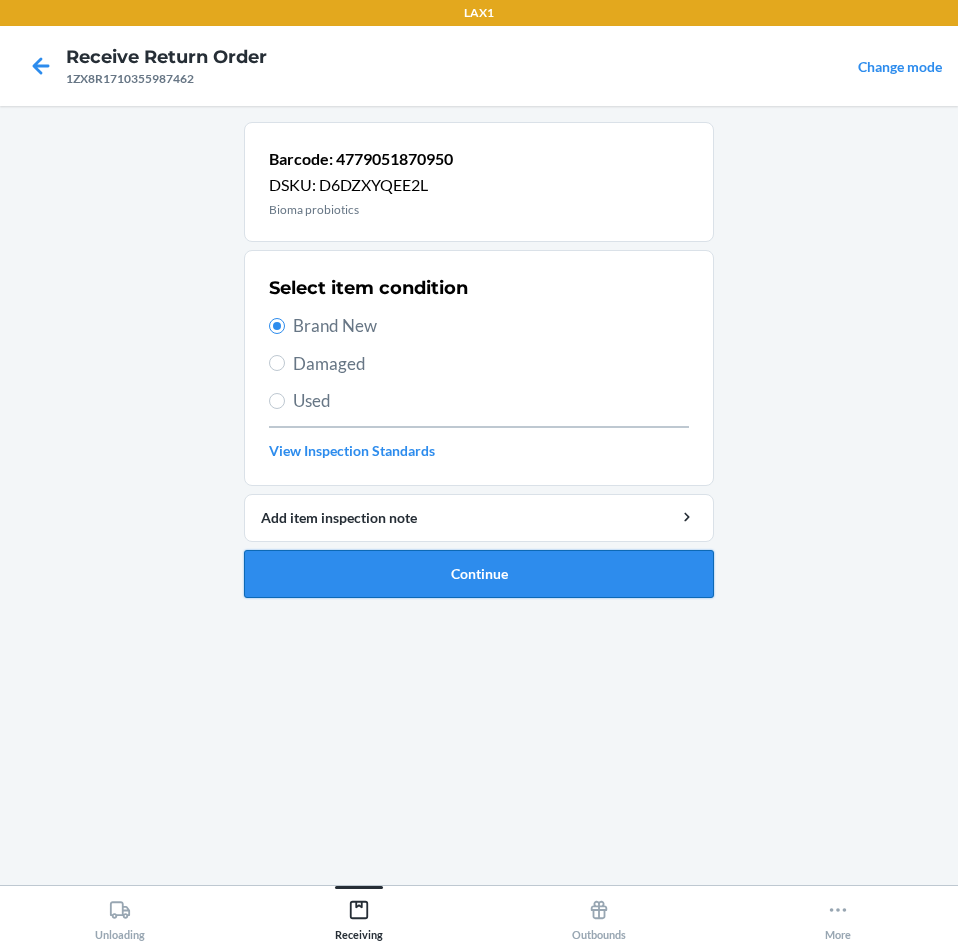 click on "Continue" at bounding box center (479, 574) 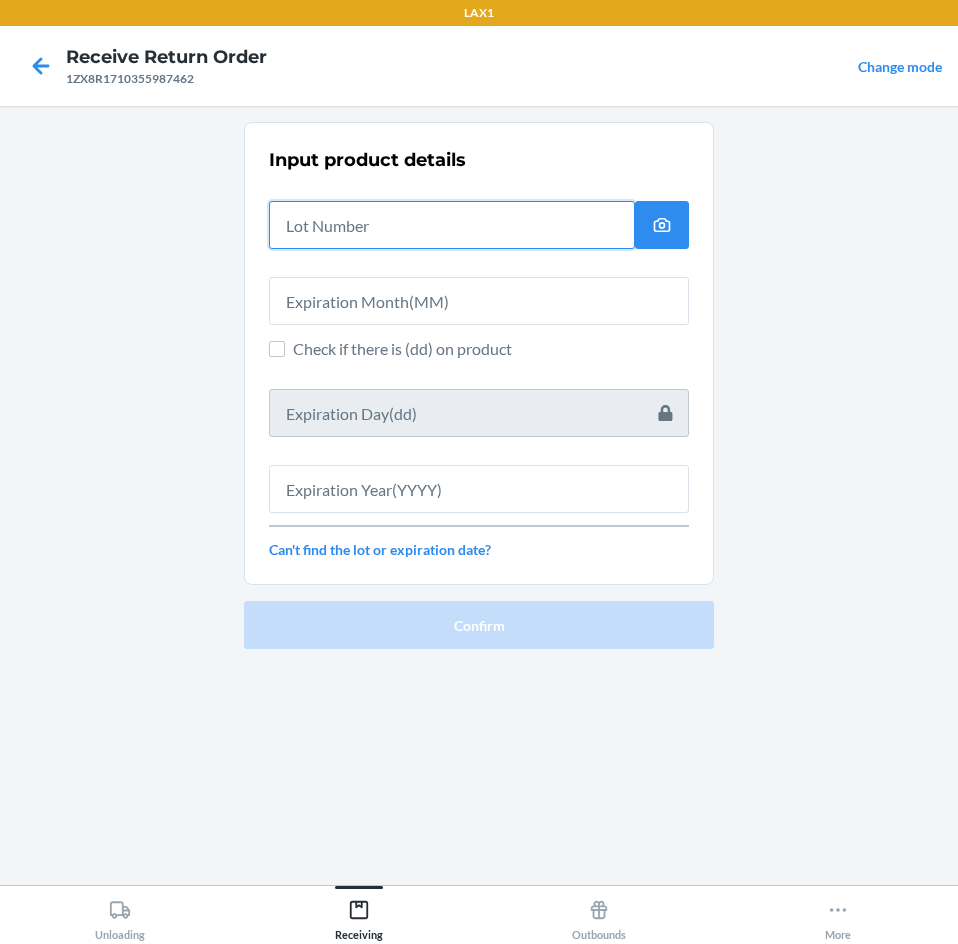 click at bounding box center [452, 225] 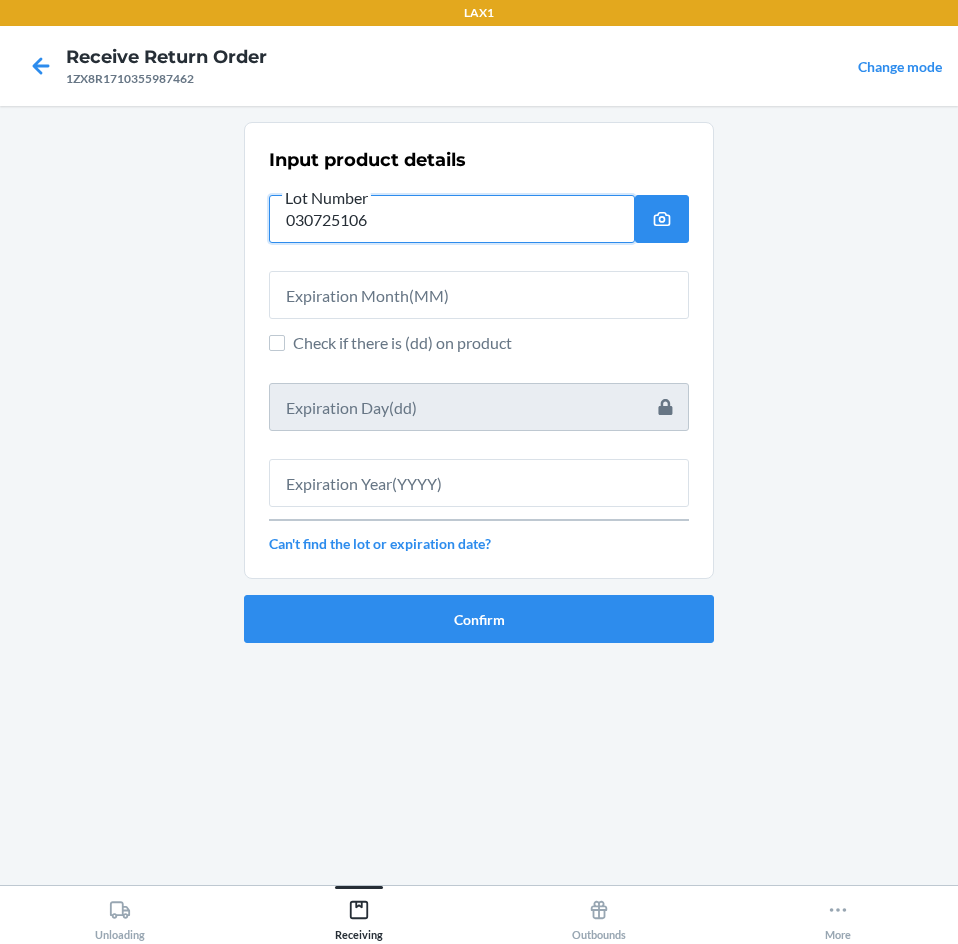 type on "030725106" 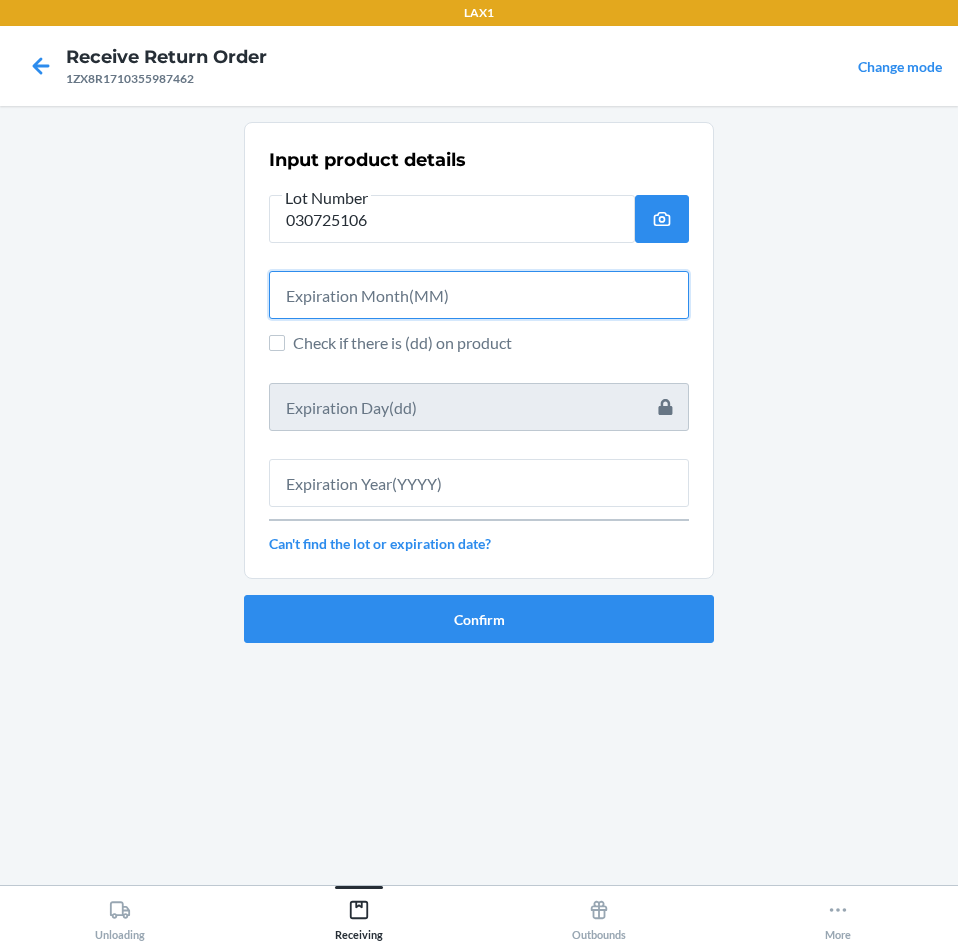 click at bounding box center [479, 295] 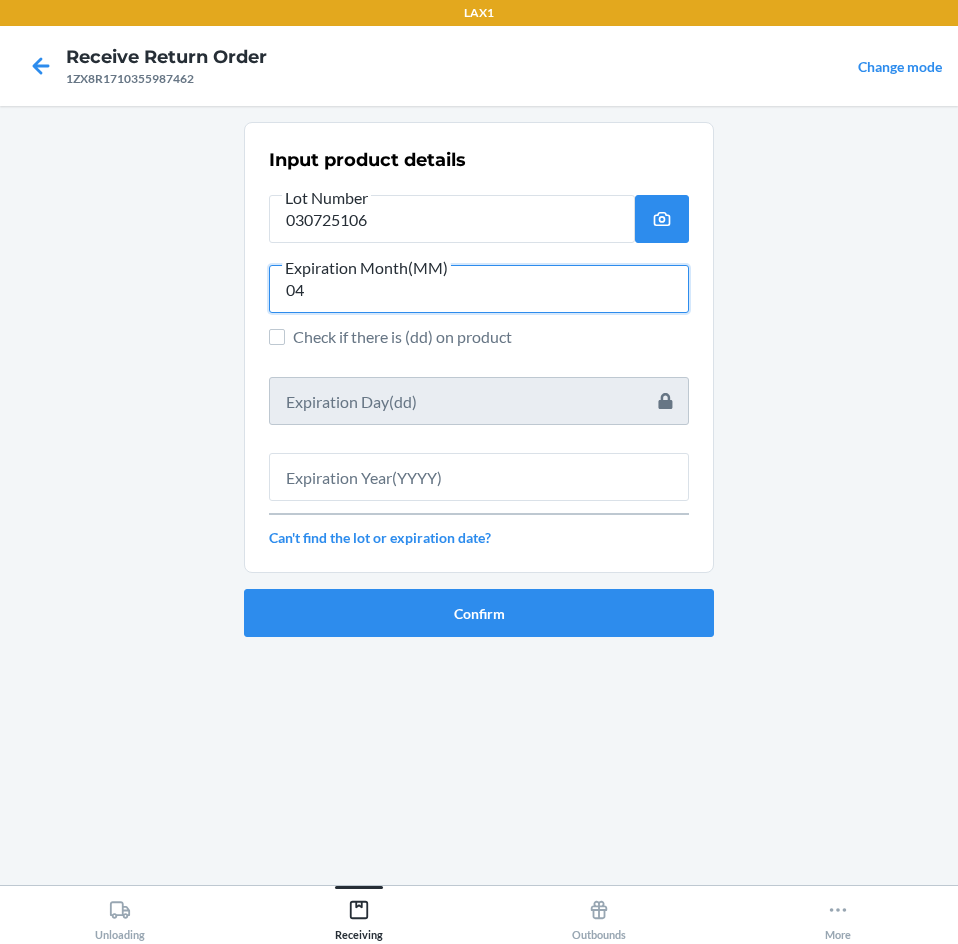 type on "04" 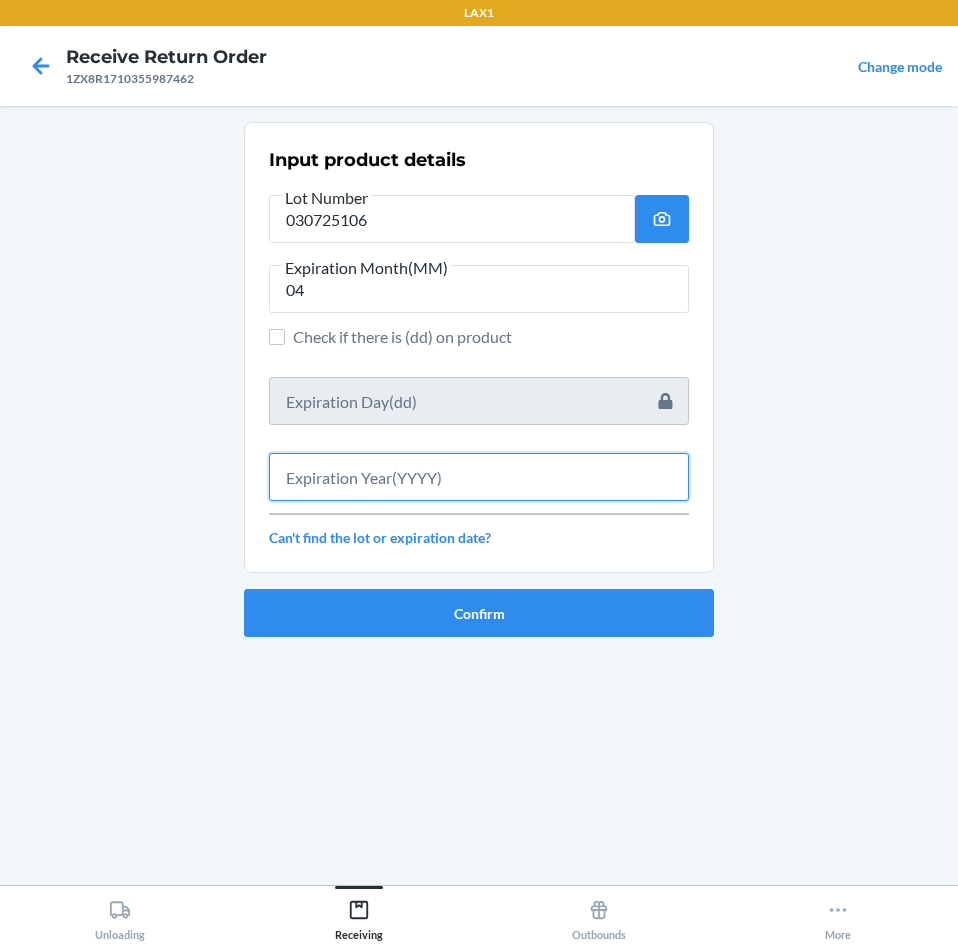 click at bounding box center [479, 477] 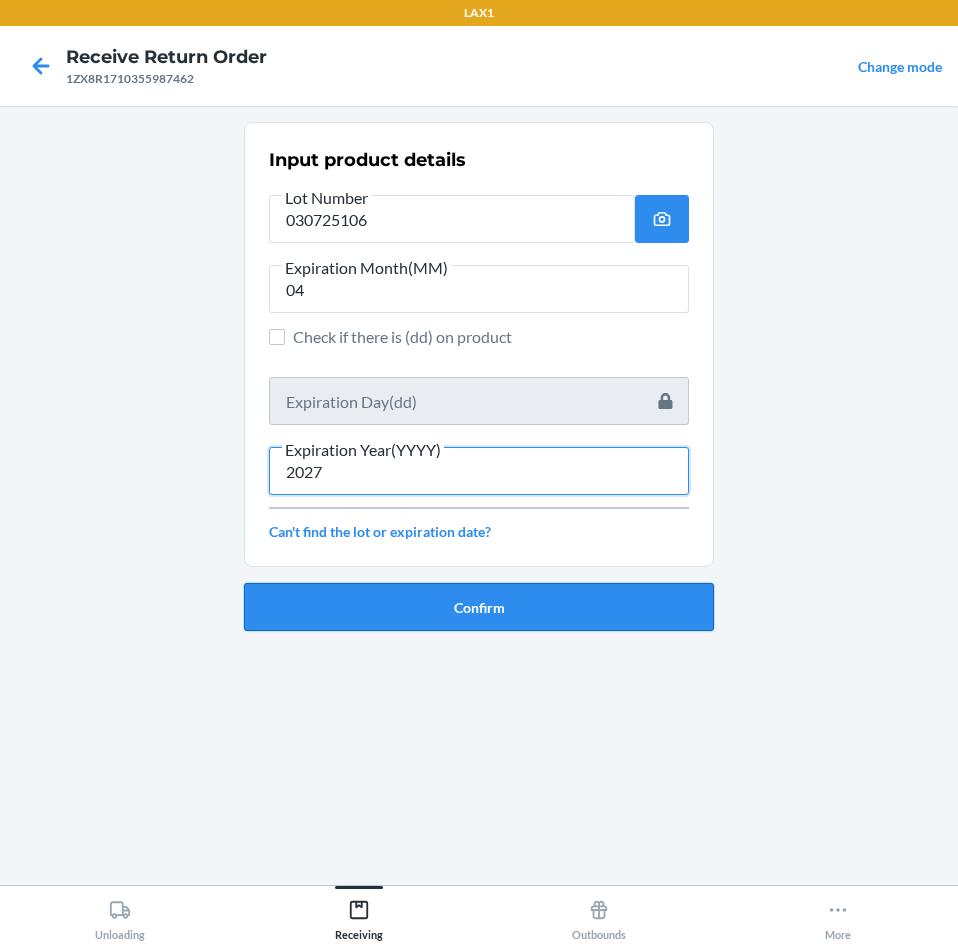 type on "2027" 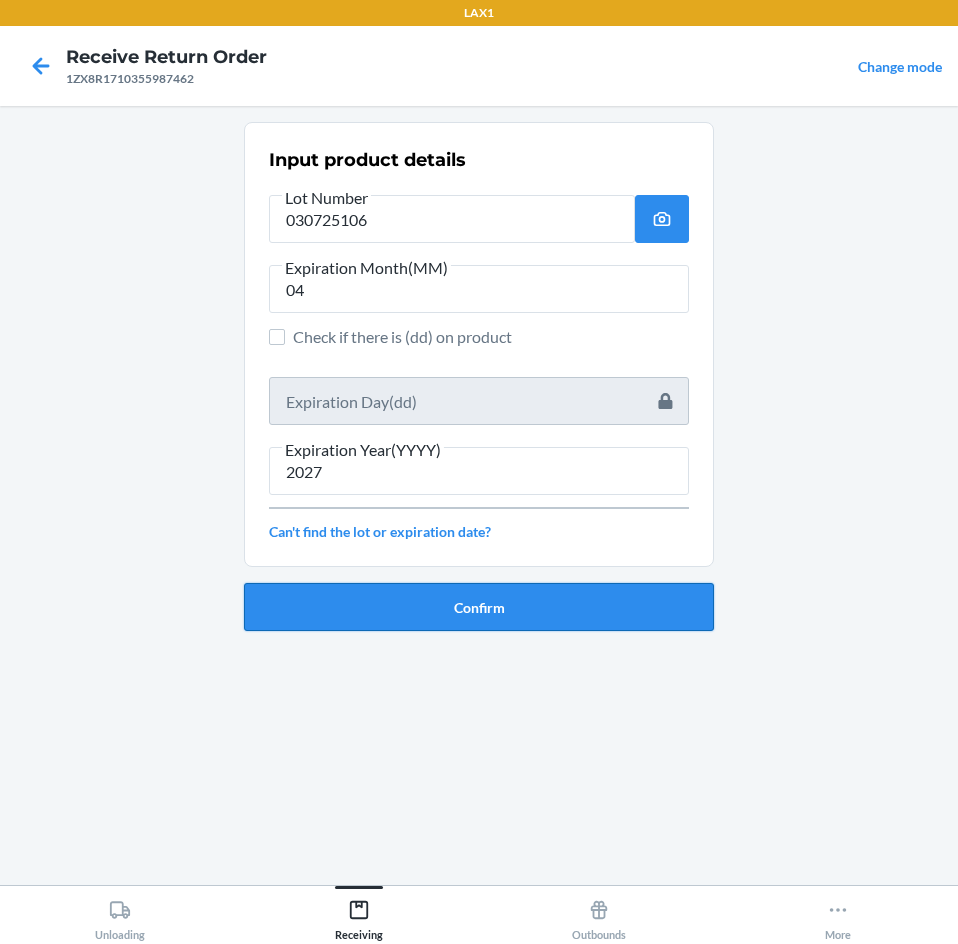 click on "Confirm" at bounding box center [479, 607] 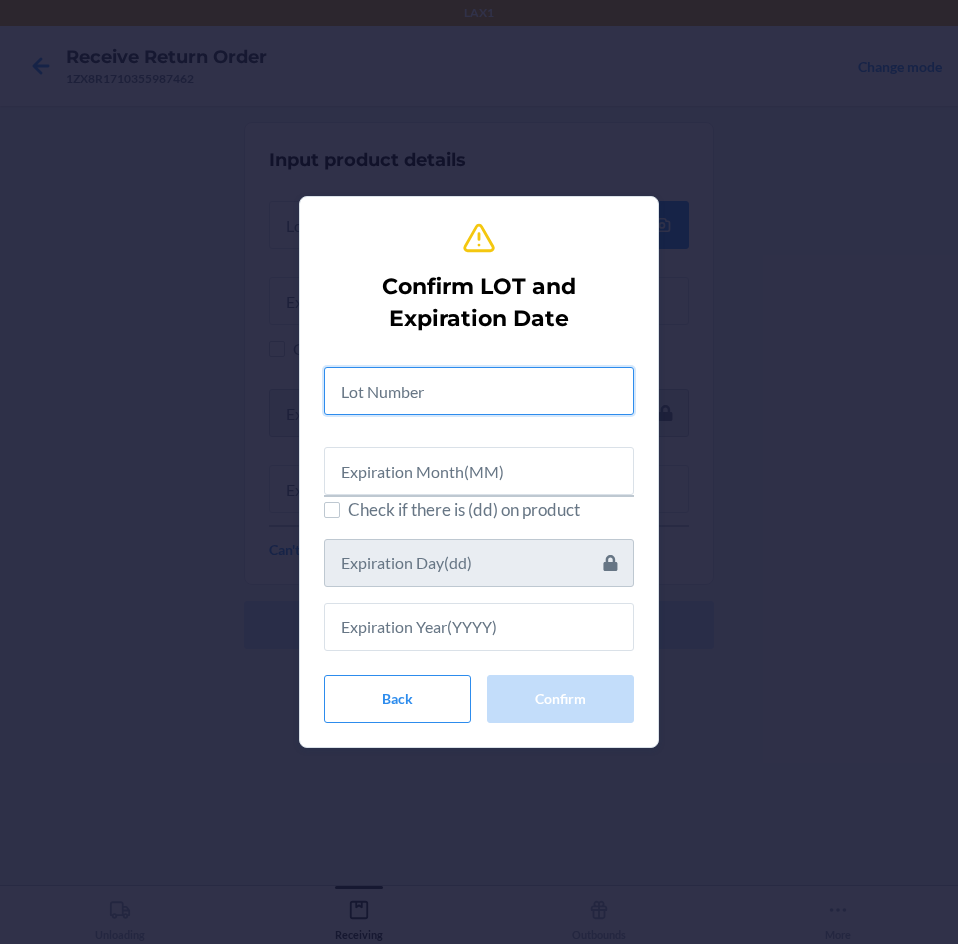 click at bounding box center (479, 391) 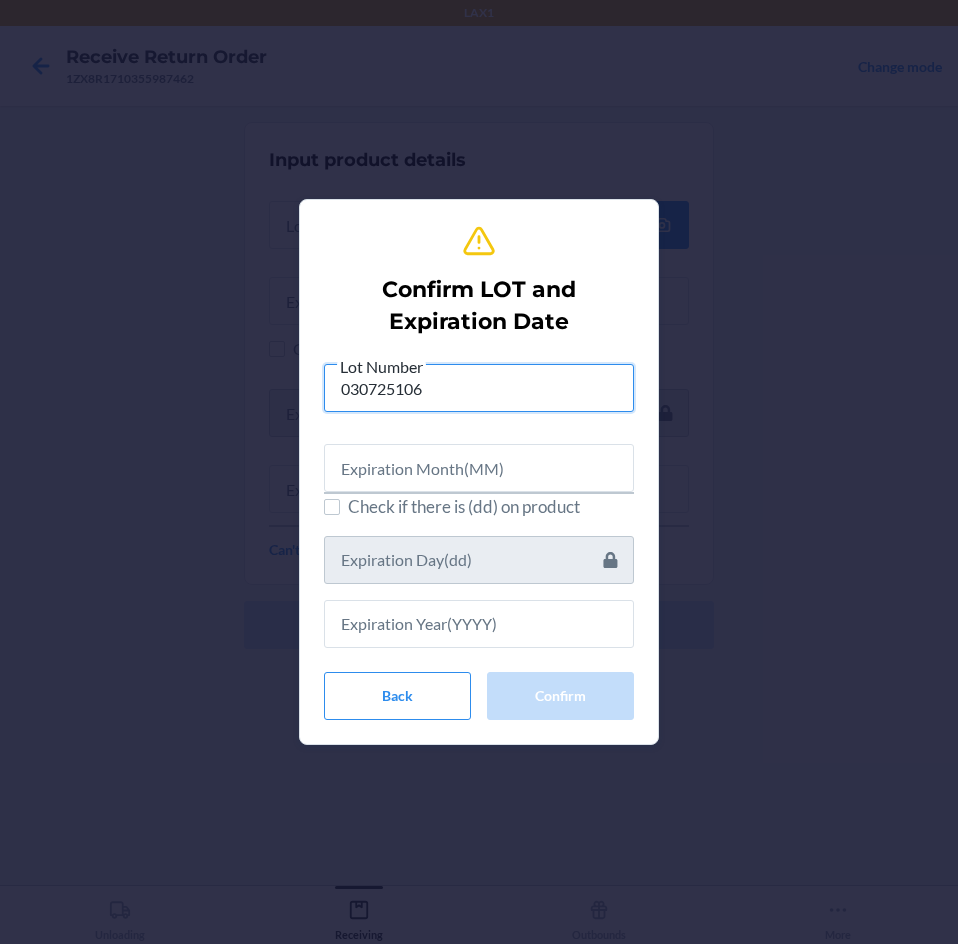 type on "030725106" 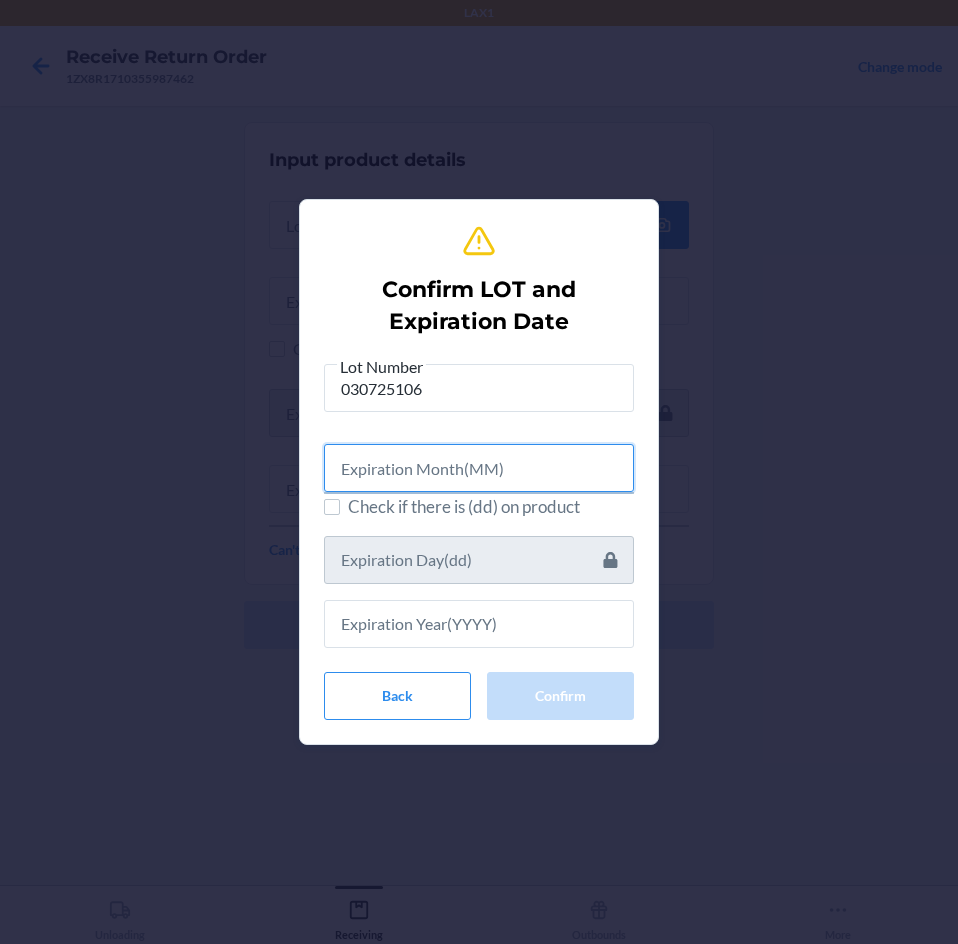 click at bounding box center (479, 468) 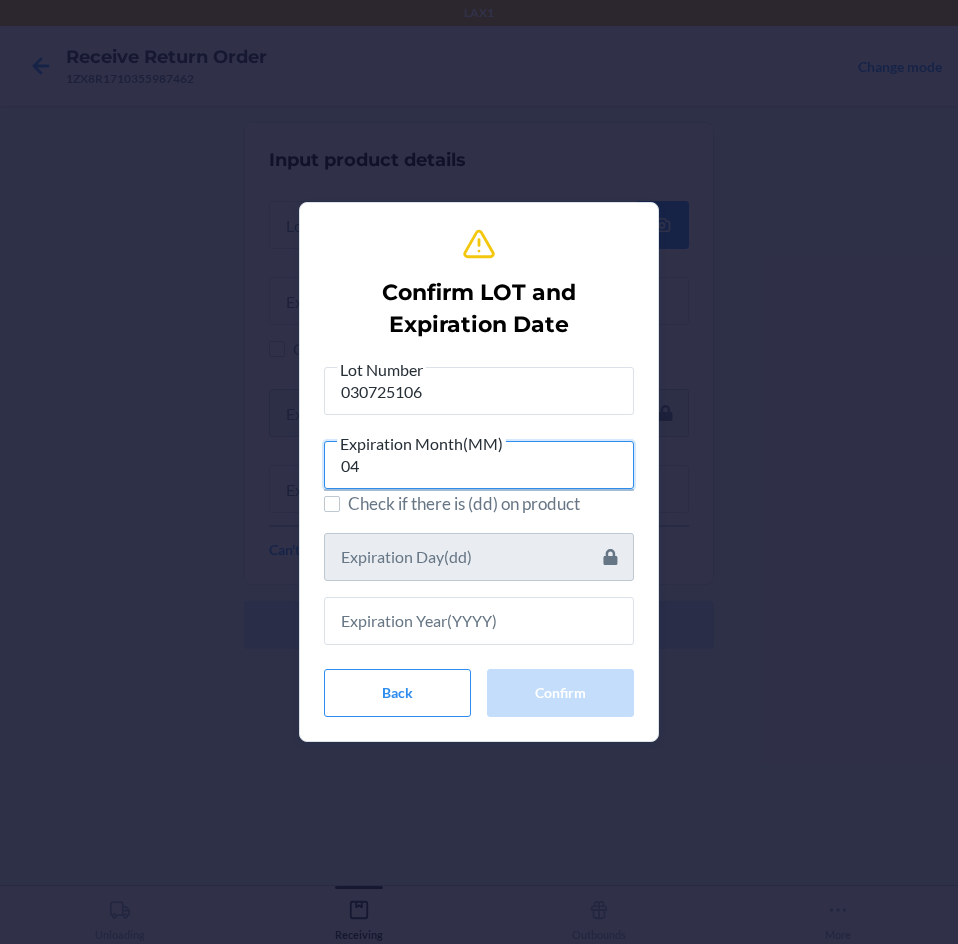 type on "04" 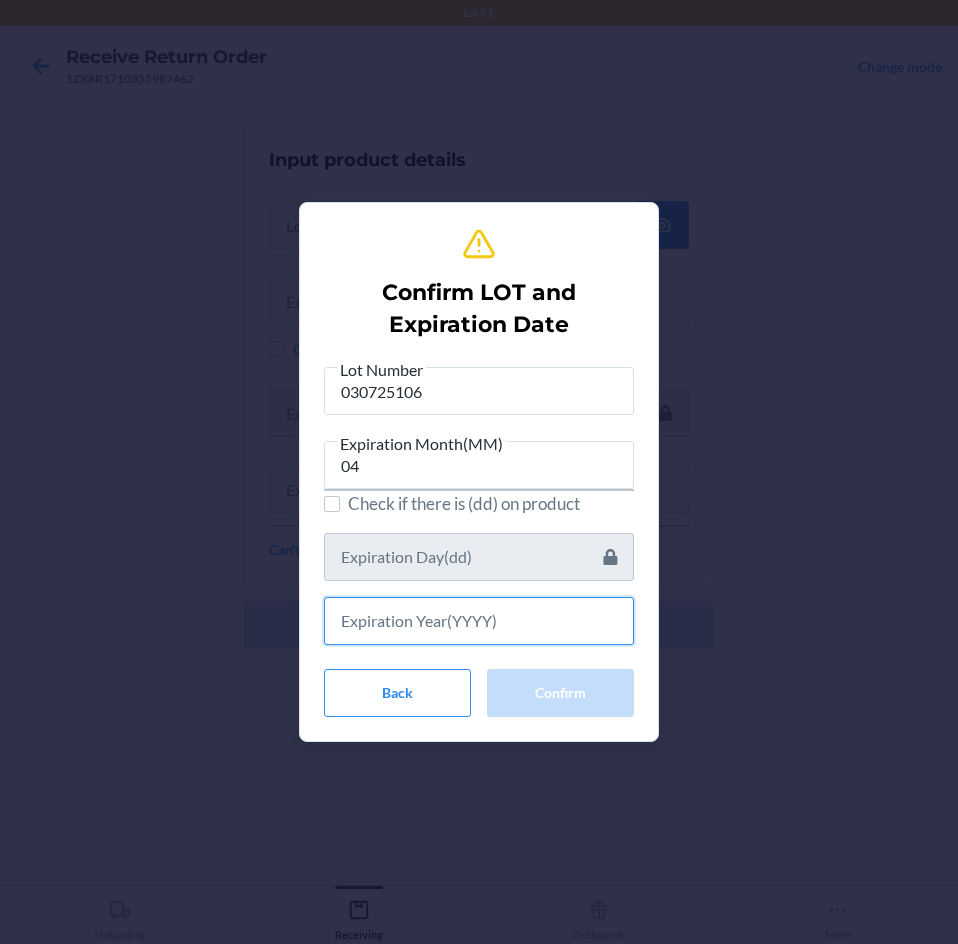 click at bounding box center (479, 621) 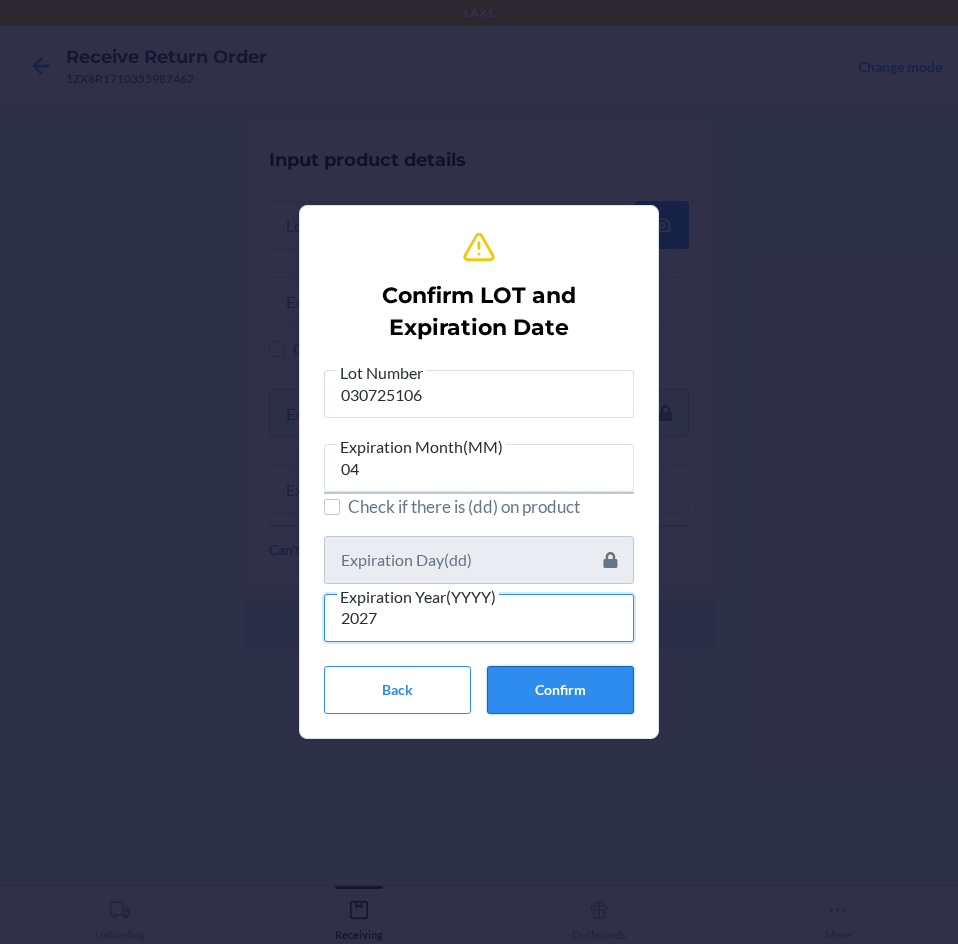 type on "2027" 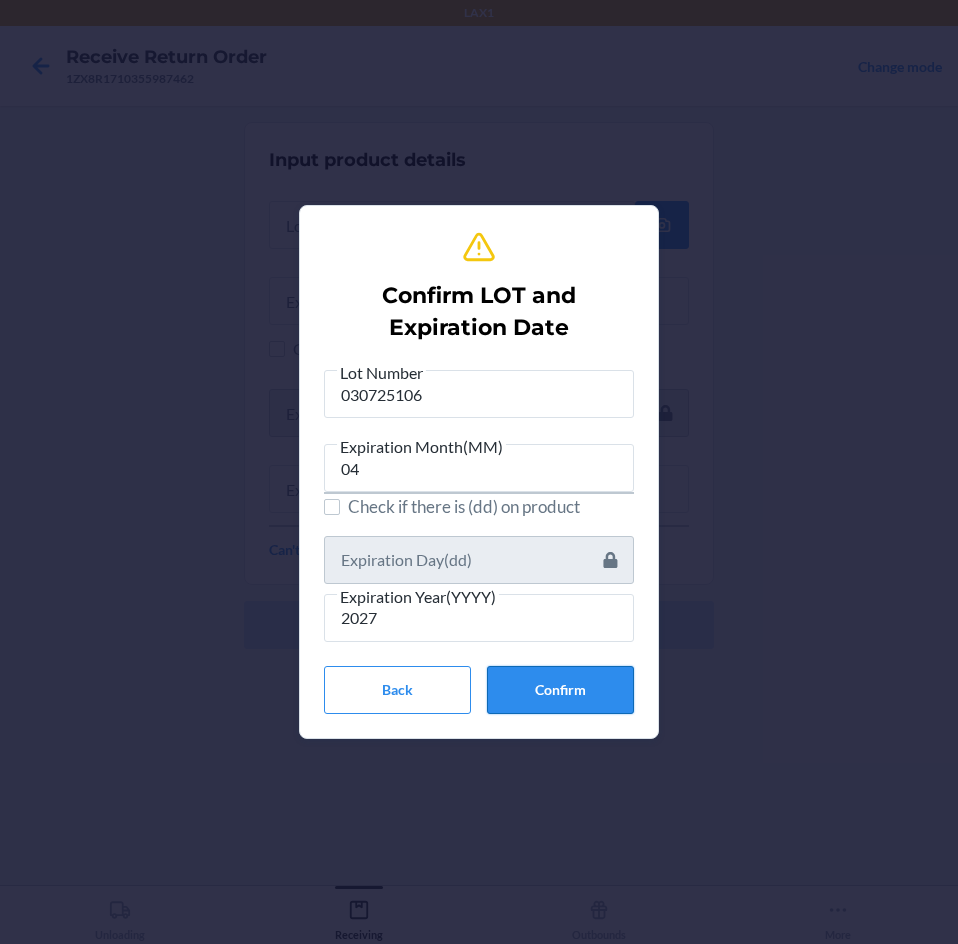 click on "Confirm" at bounding box center [560, 690] 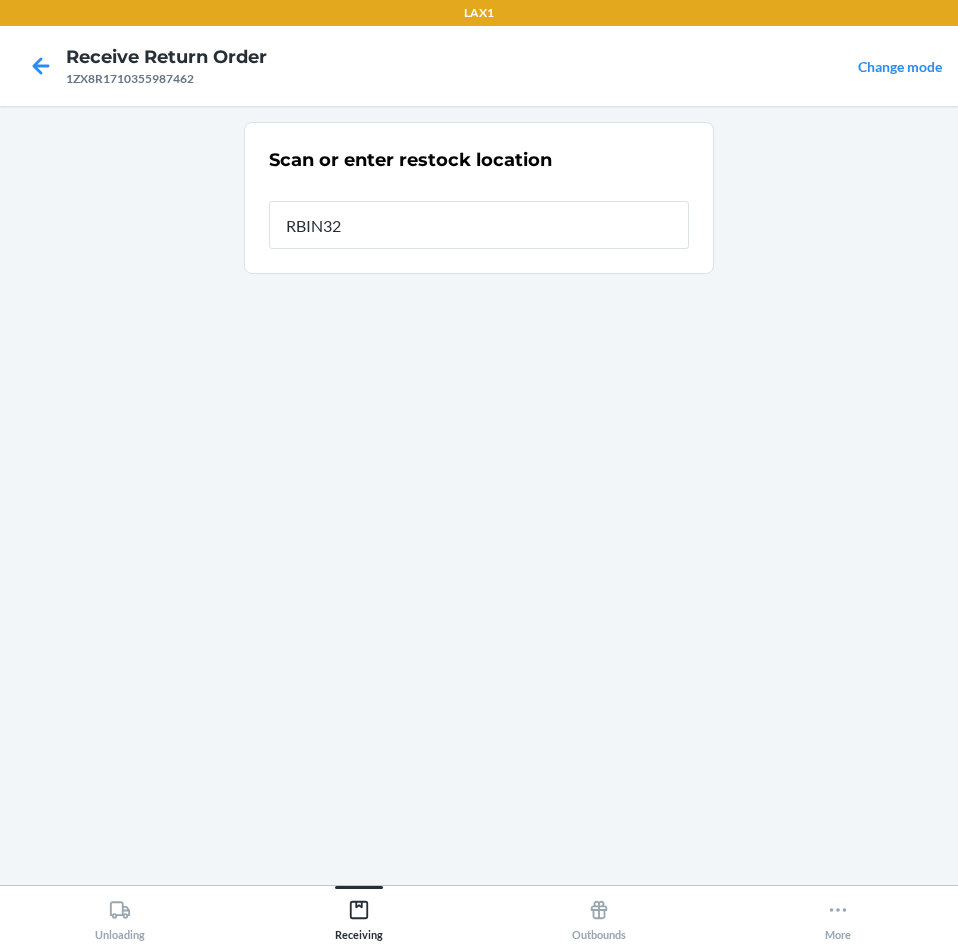 type on "RBIN320" 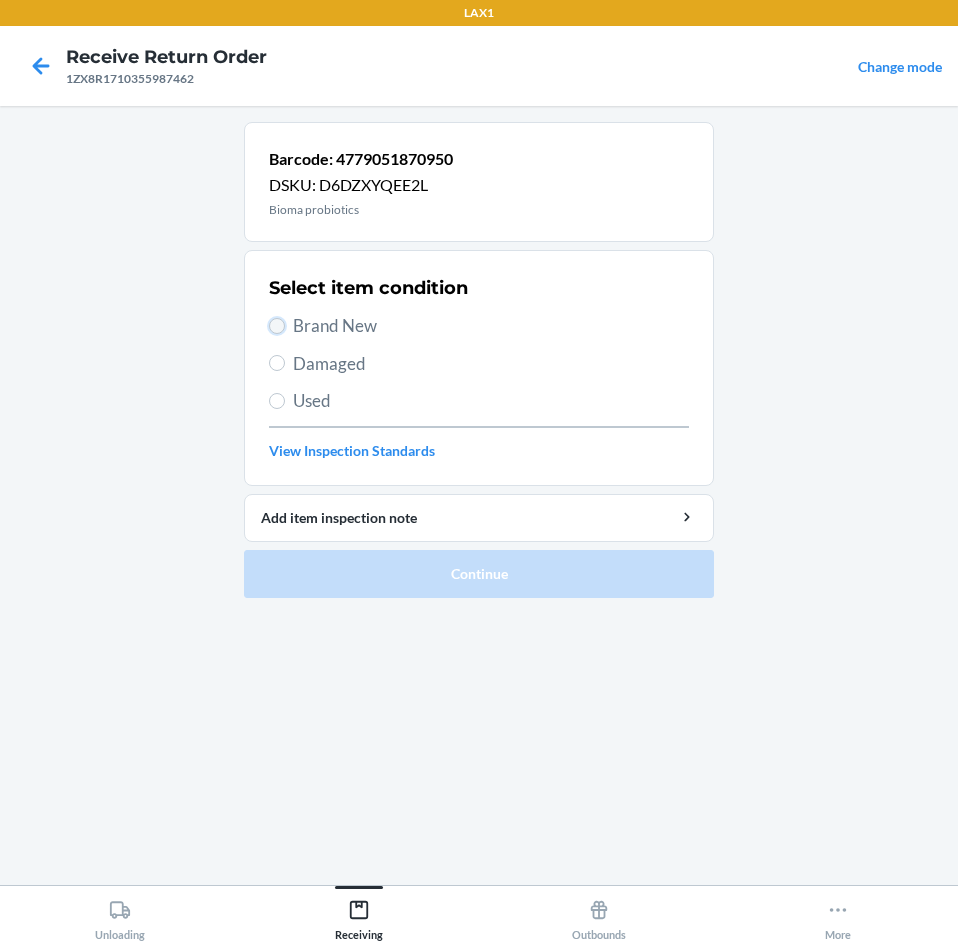 click on "Brand New" at bounding box center (277, 326) 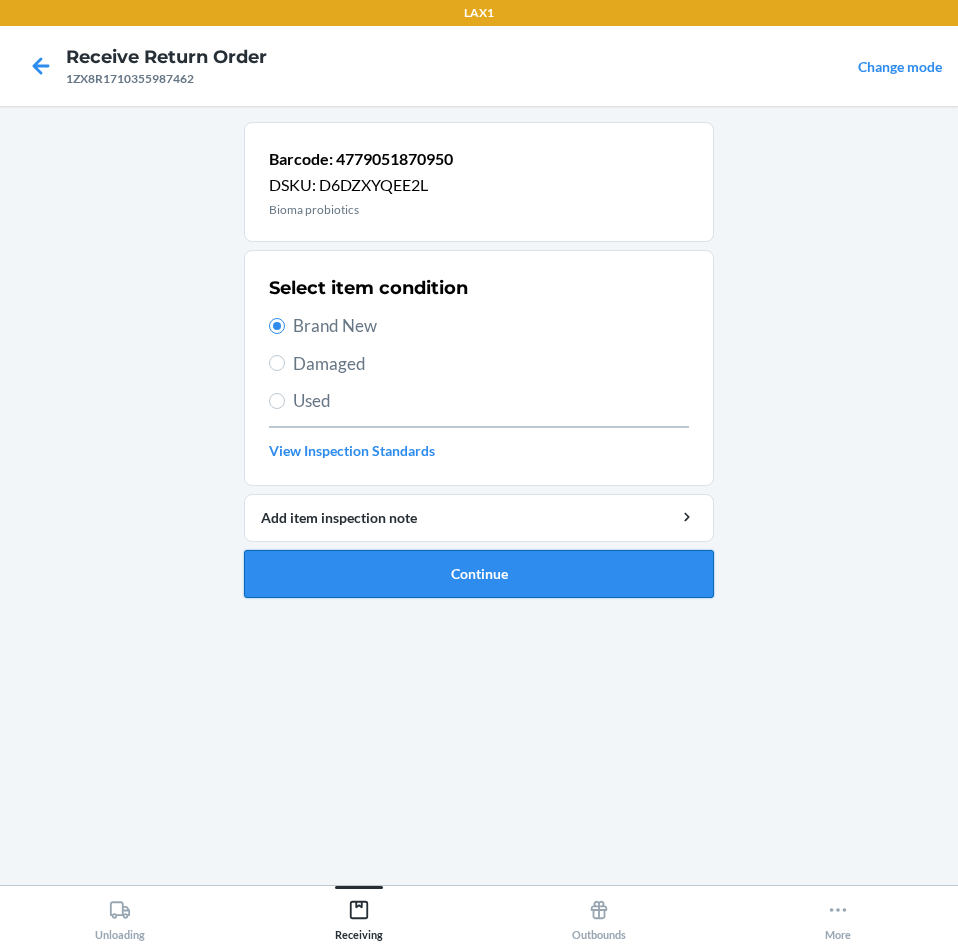 click on "Continue" at bounding box center (479, 574) 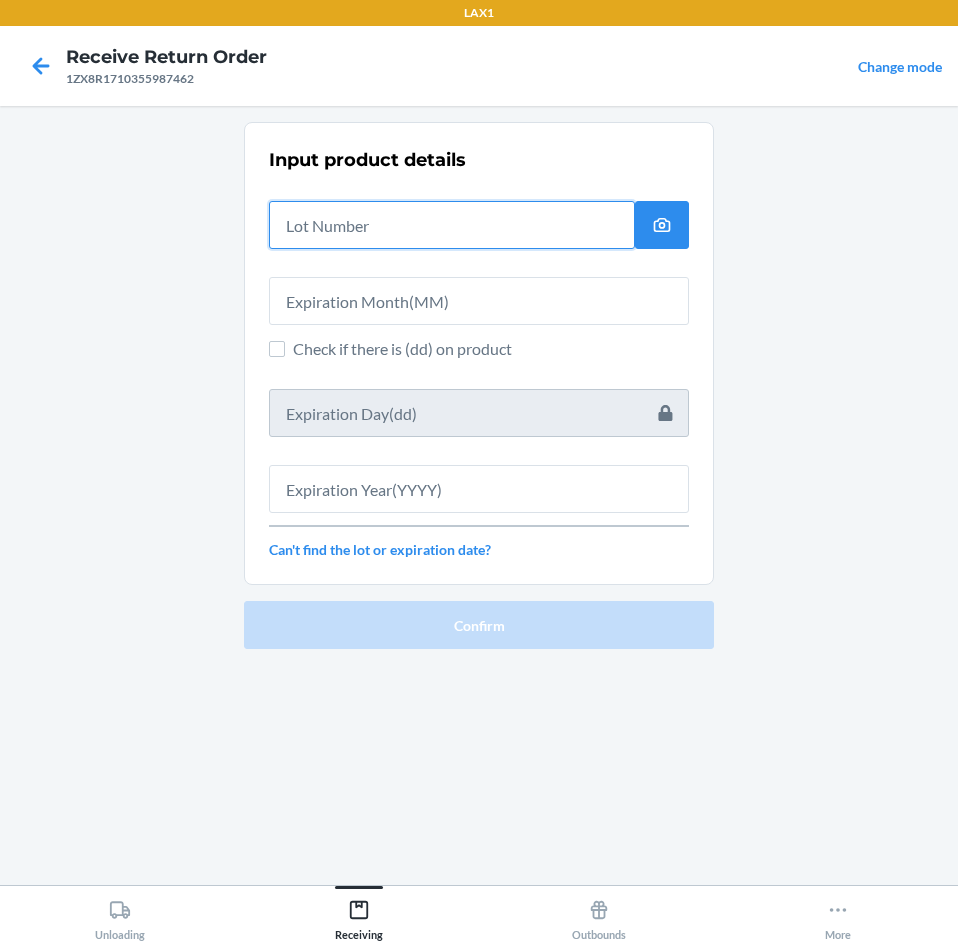 click at bounding box center [452, 225] 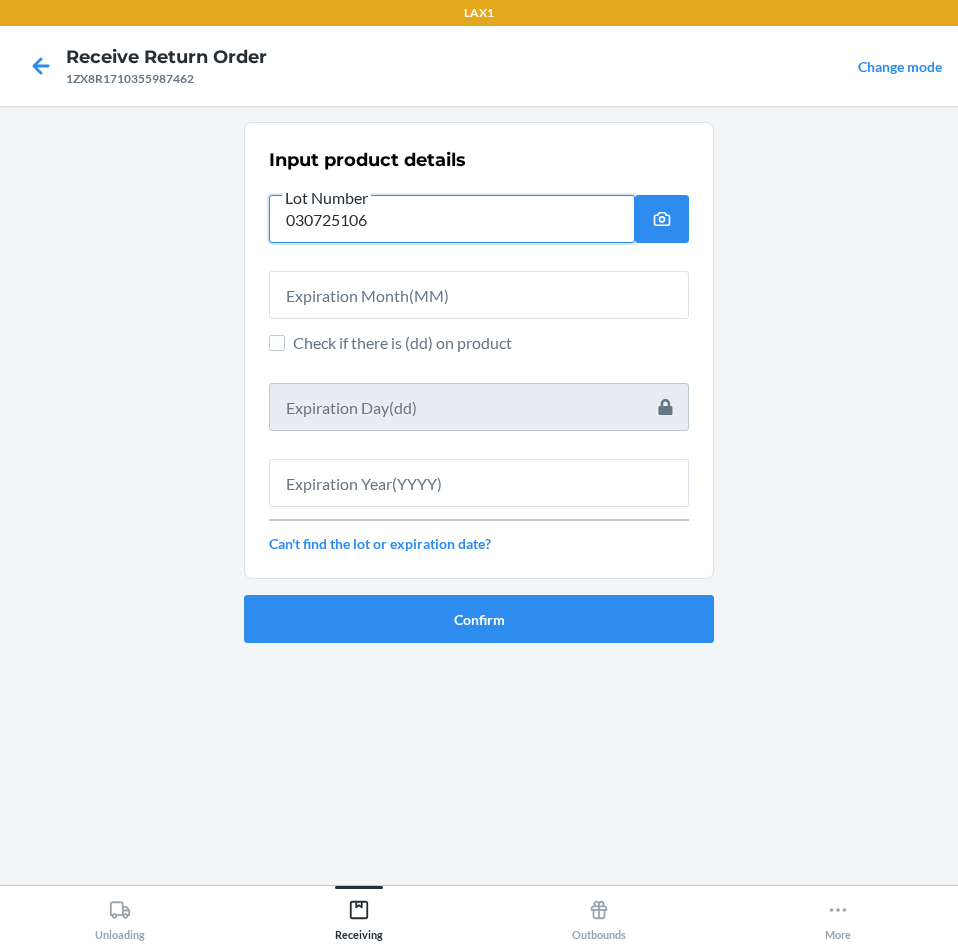 type on "030725106" 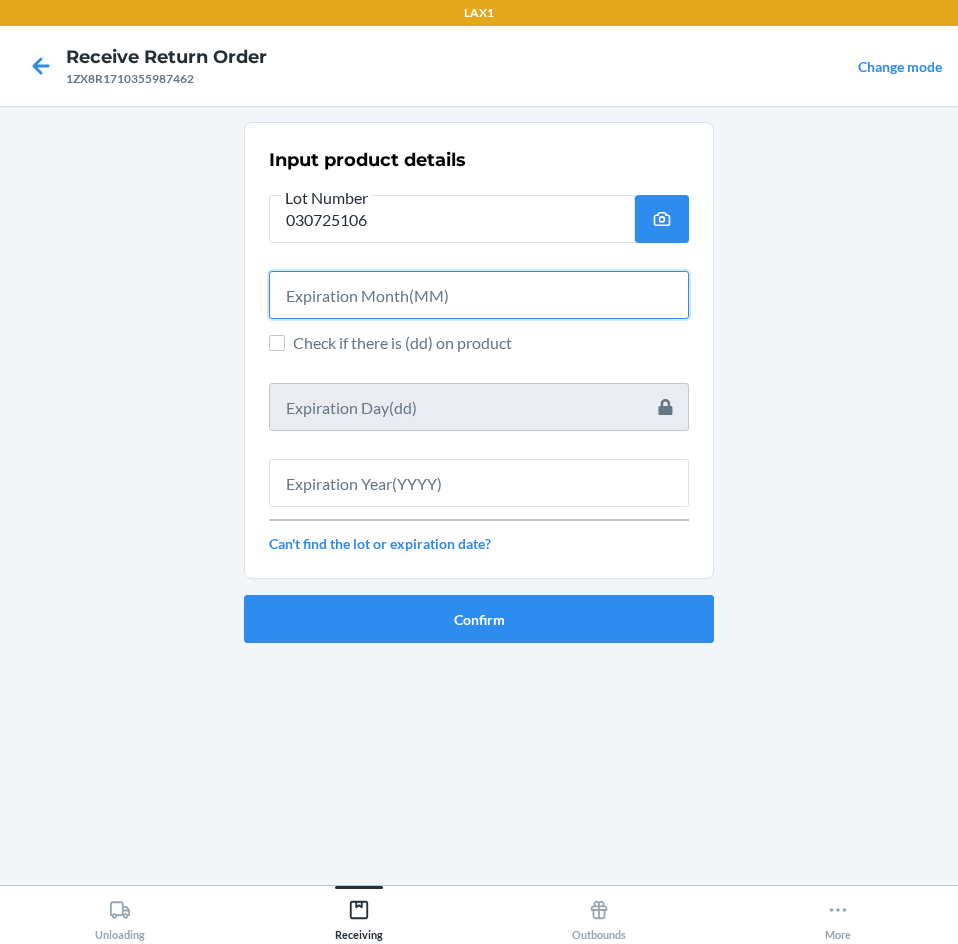 drag, startPoint x: 515, startPoint y: 280, endPoint x: 522, endPoint y: 301, distance: 22.135944 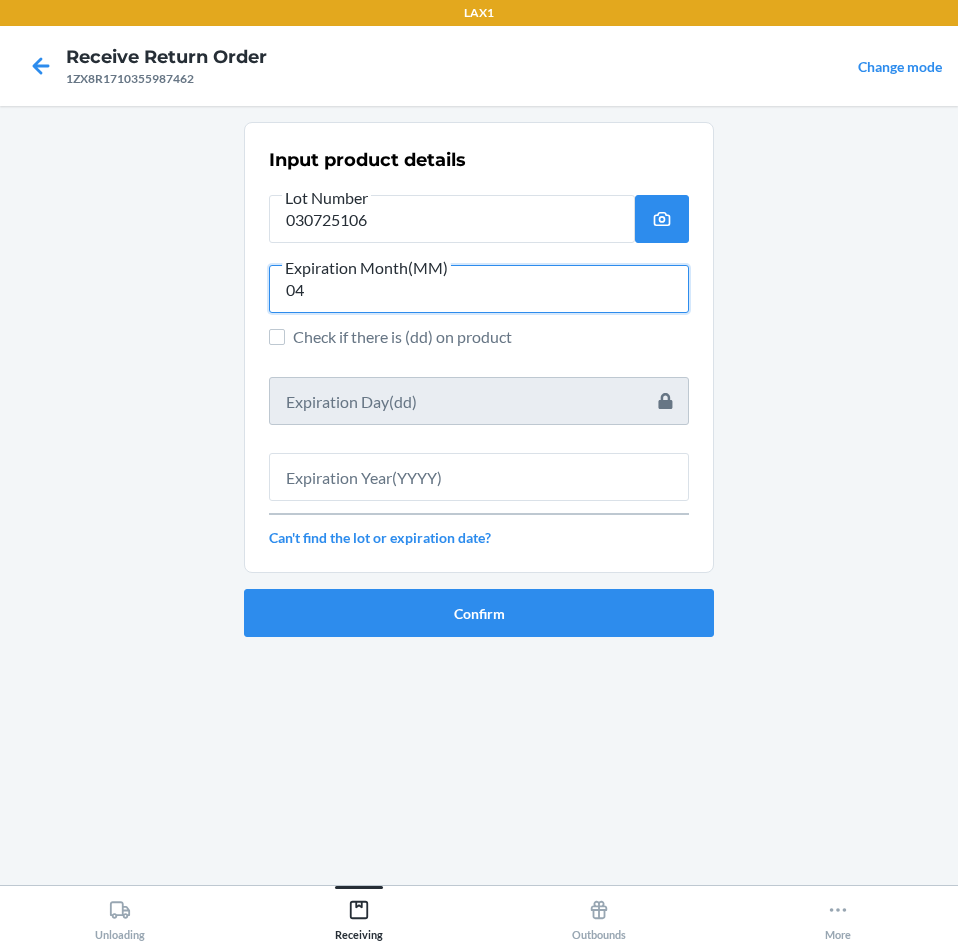 type on "04" 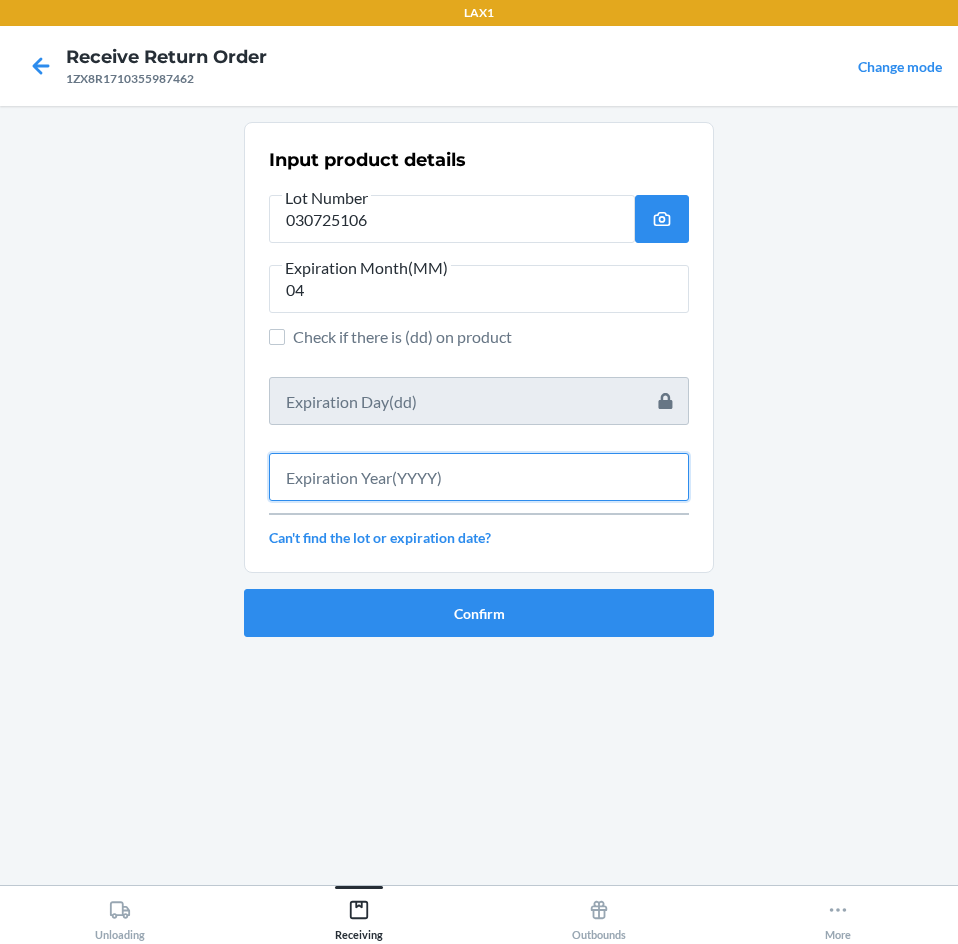 click at bounding box center (479, 477) 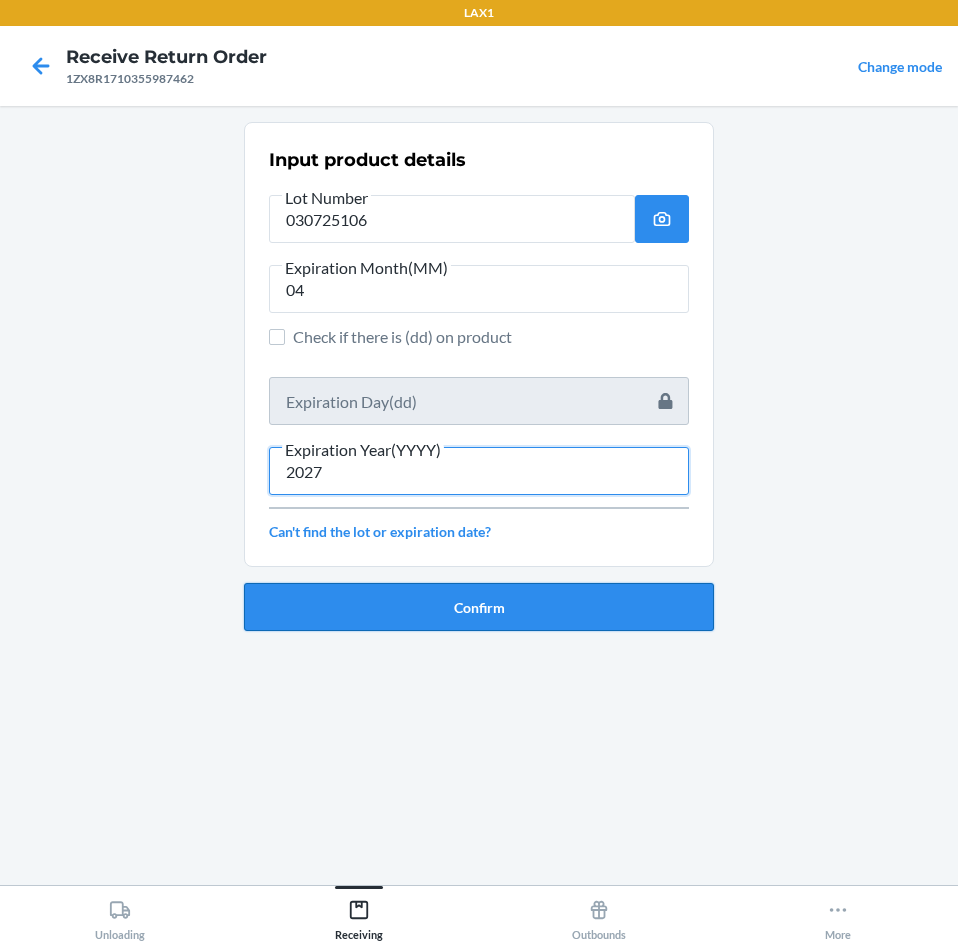 type on "2027" 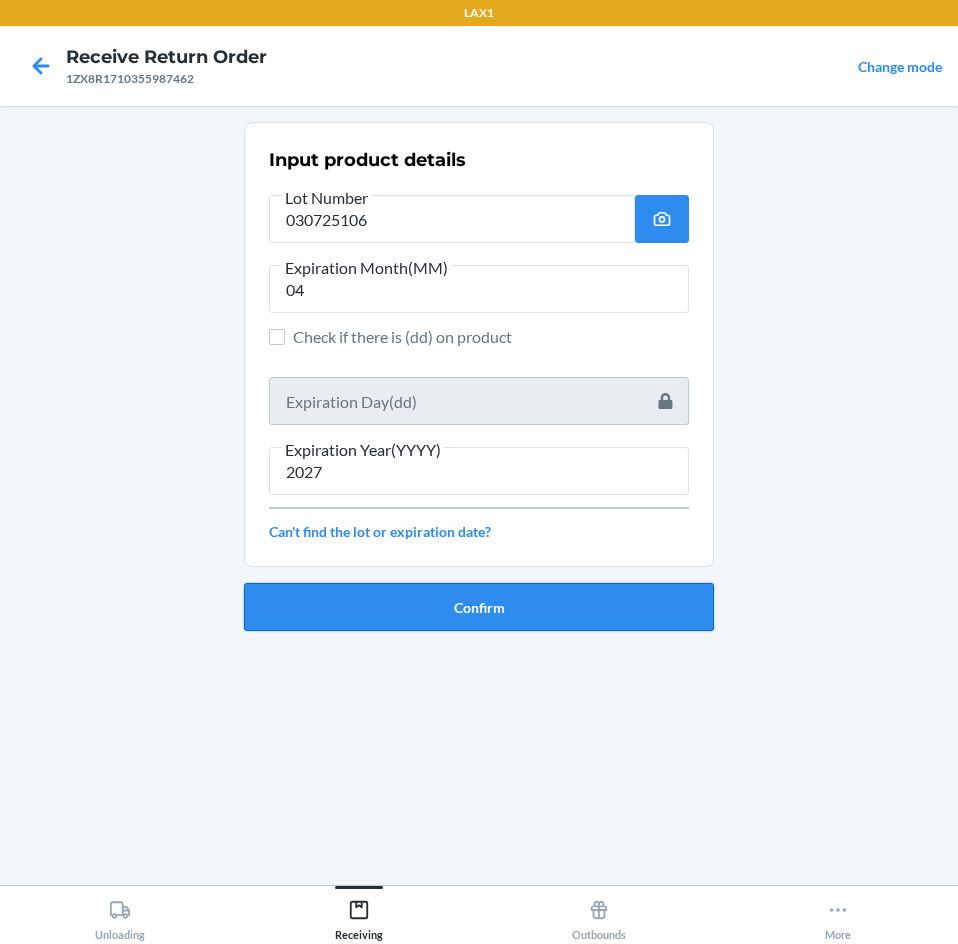 click on "Confirm" at bounding box center [479, 607] 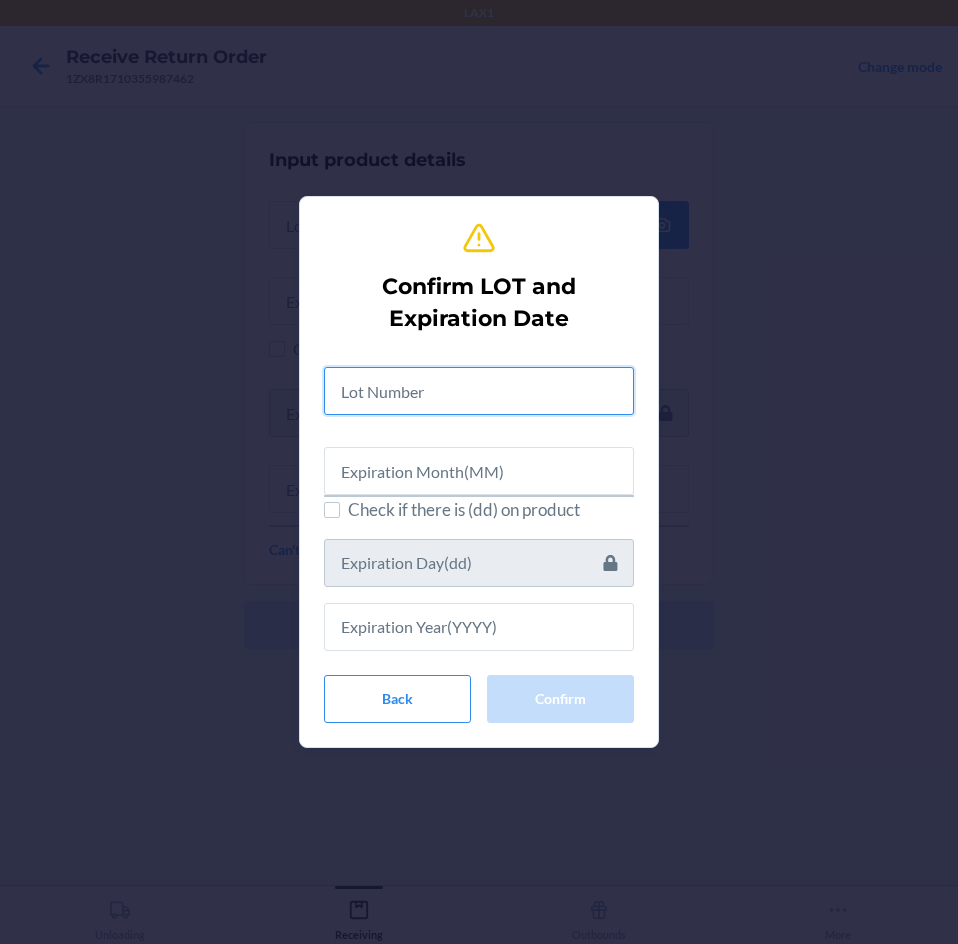 click at bounding box center [479, 391] 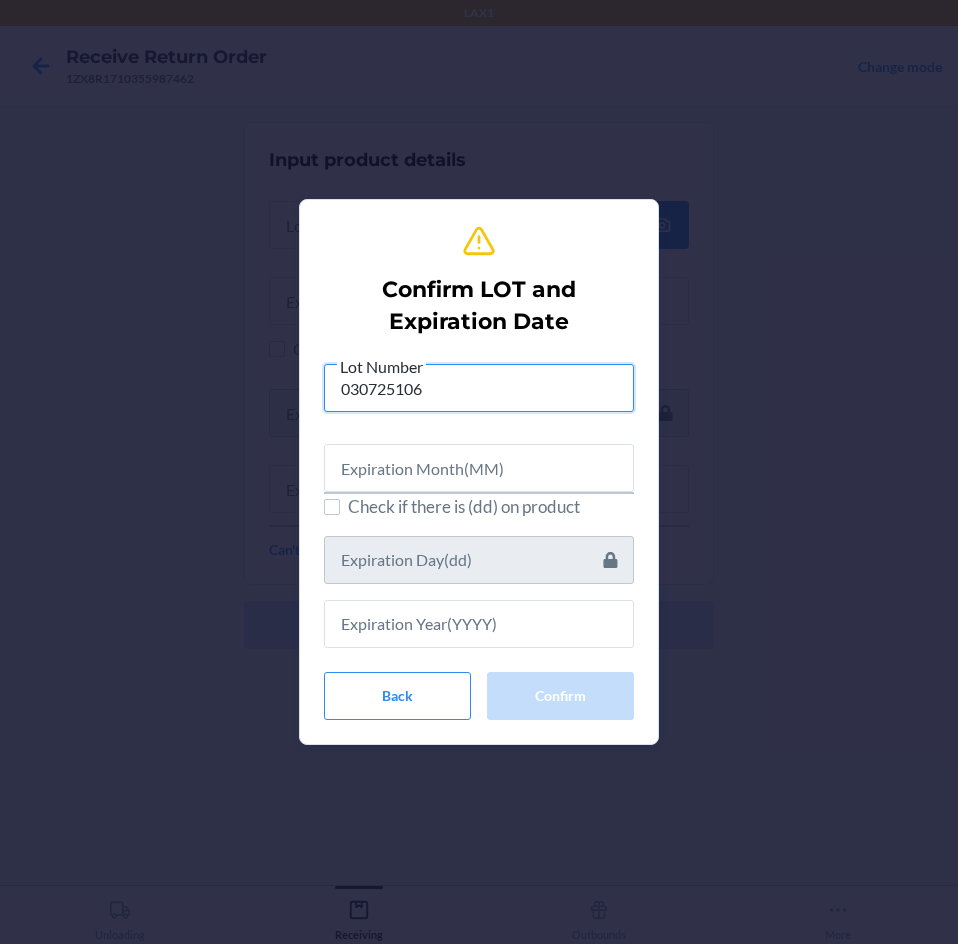 type on "030725106" 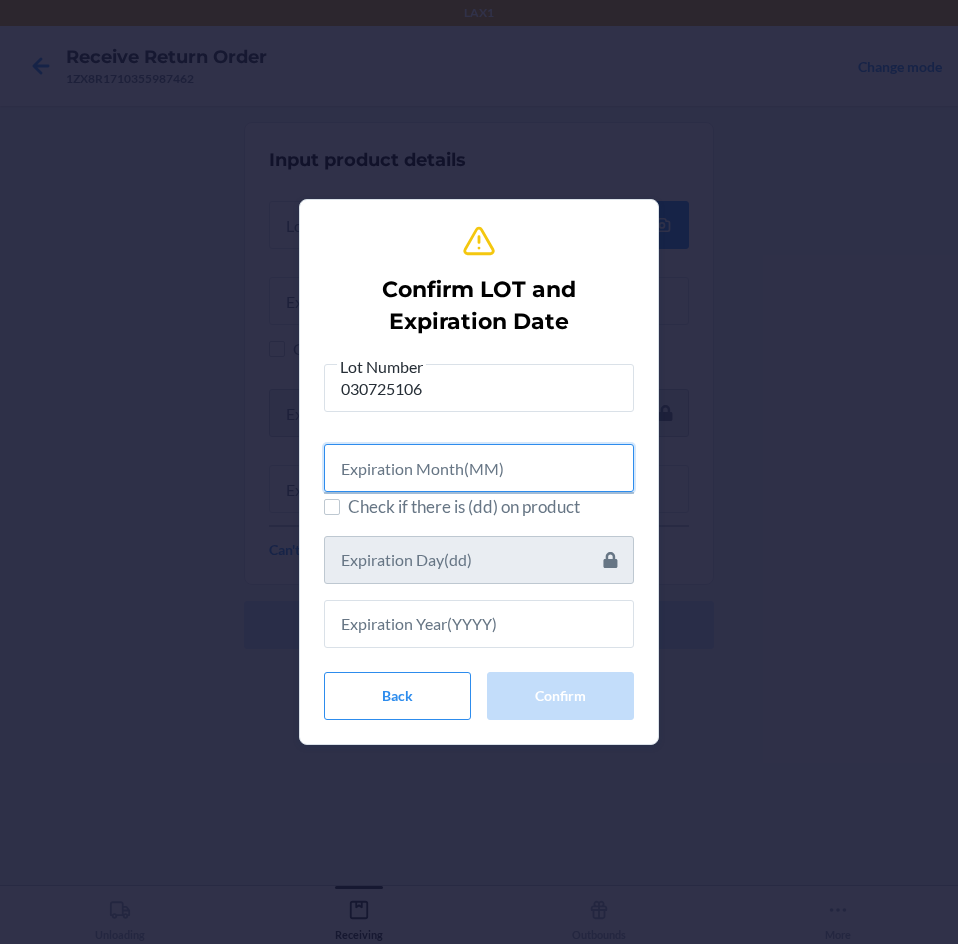 click at bounding box center (479, 468) 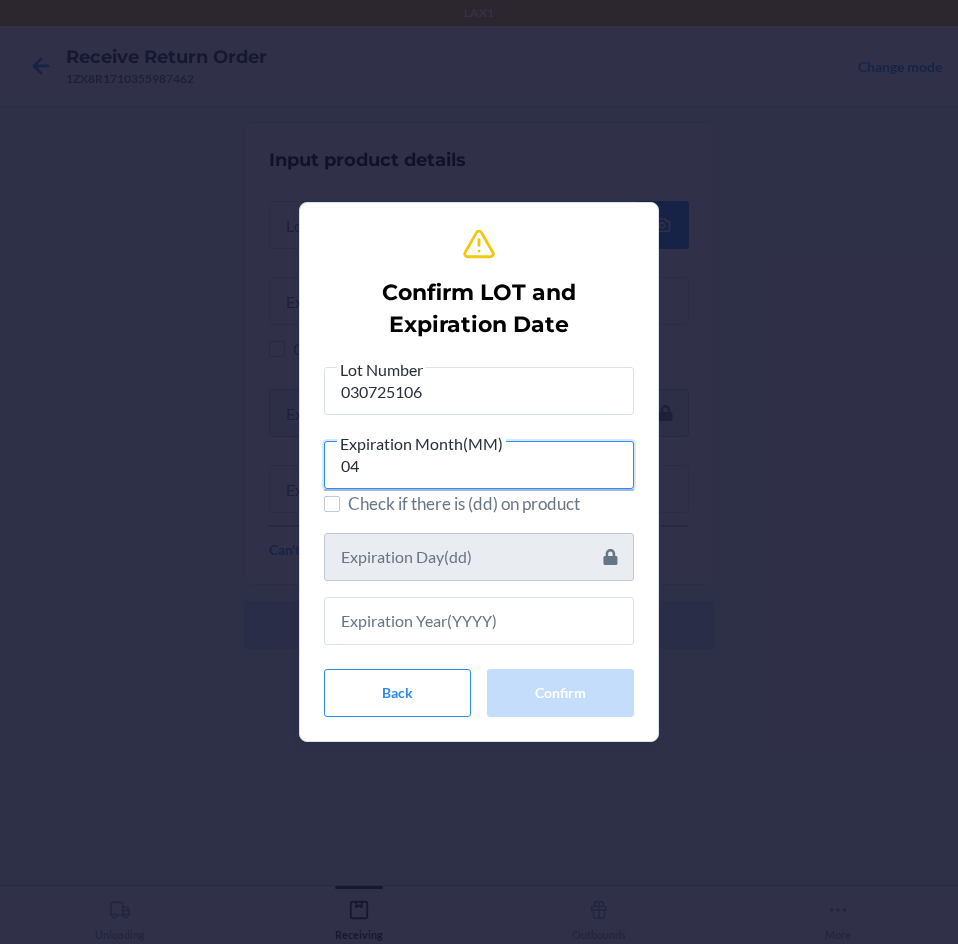 type on "04" 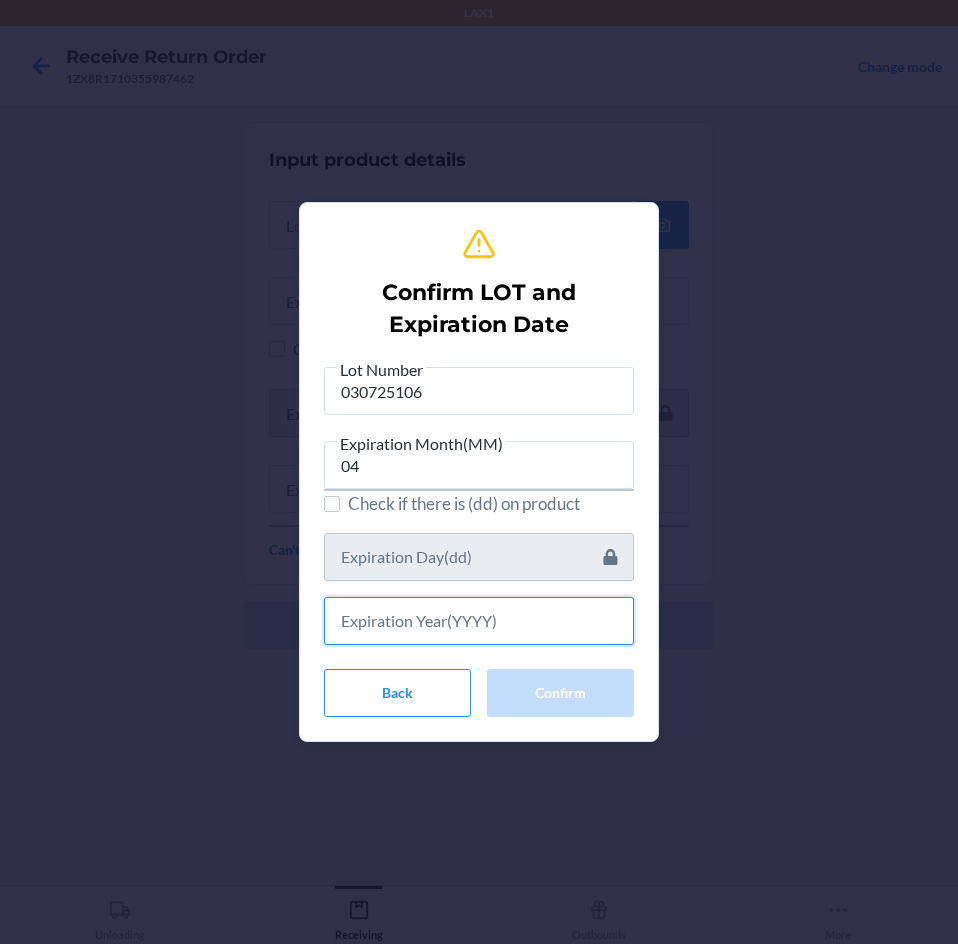 click at bounding box center [479, 621] 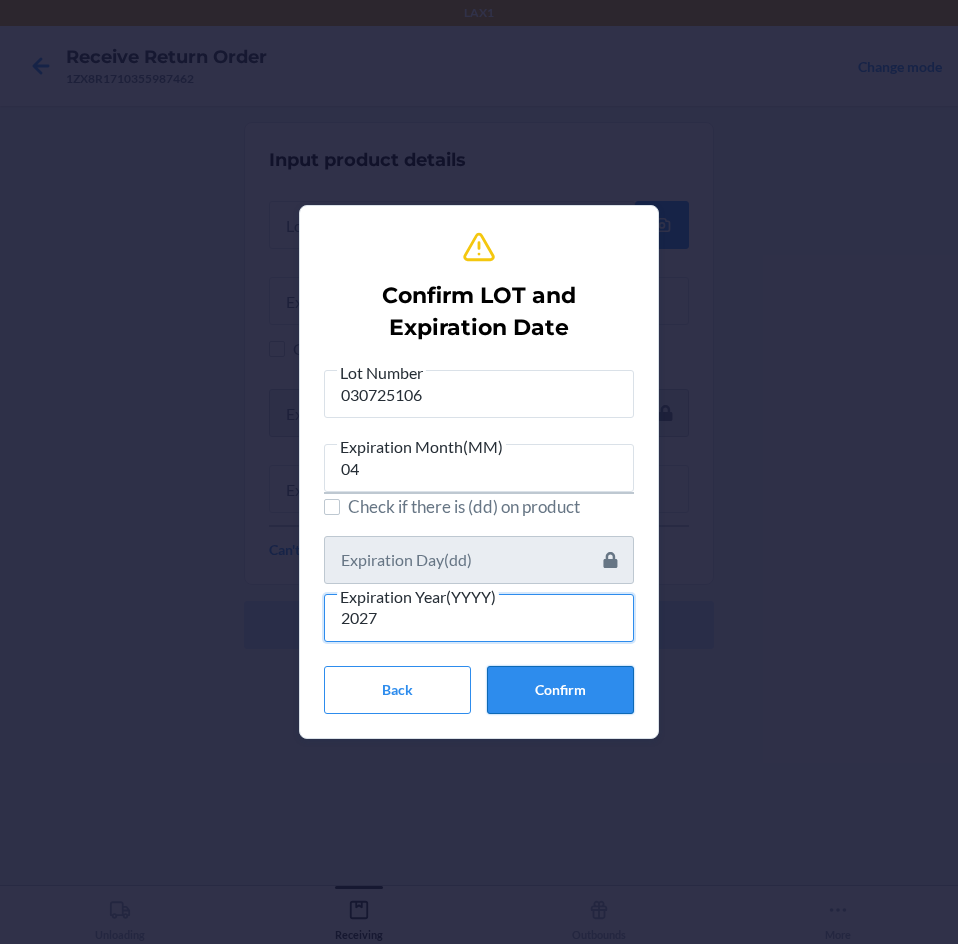 type on "2027" 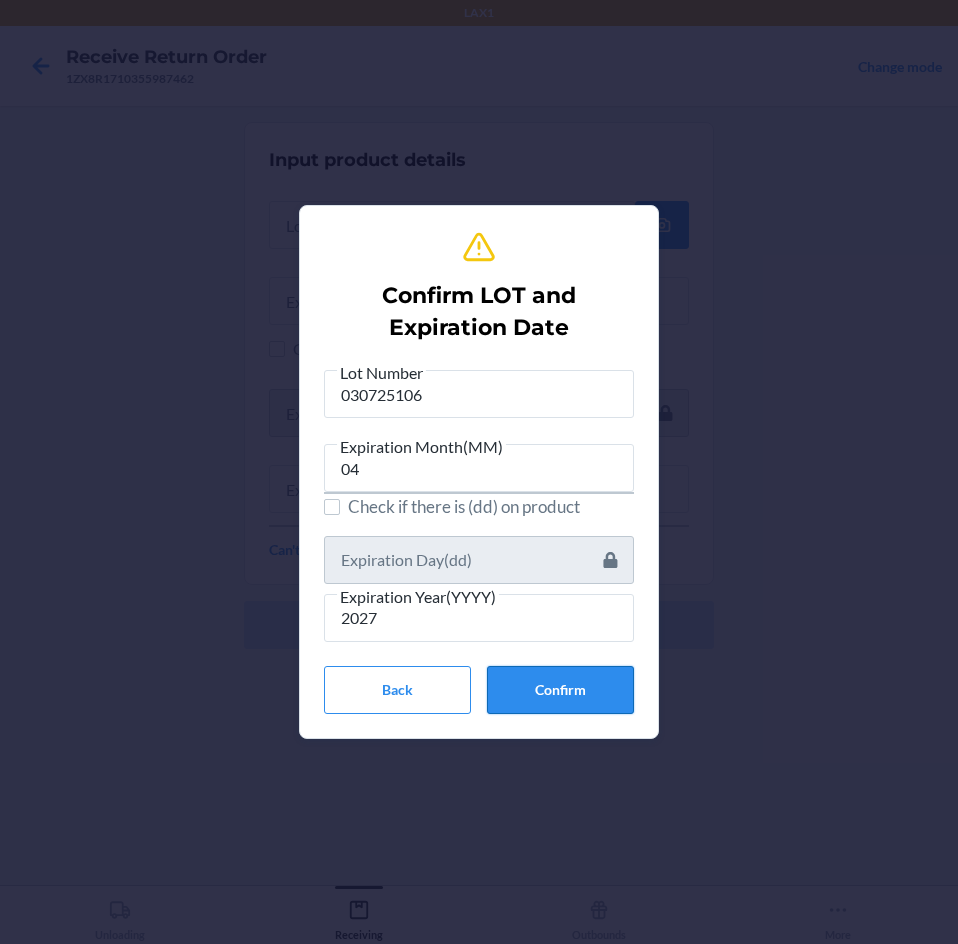 click on "Confirm" at bounding box center (560, 690) 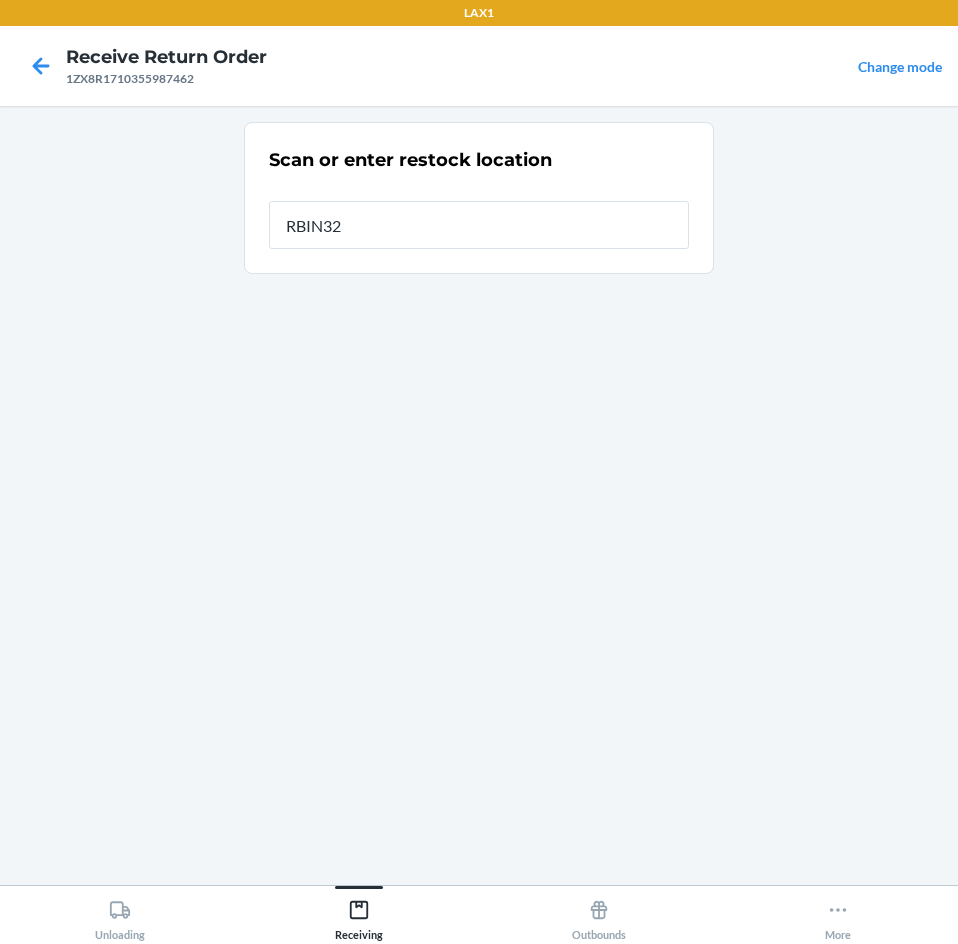 type on "RBIN320" 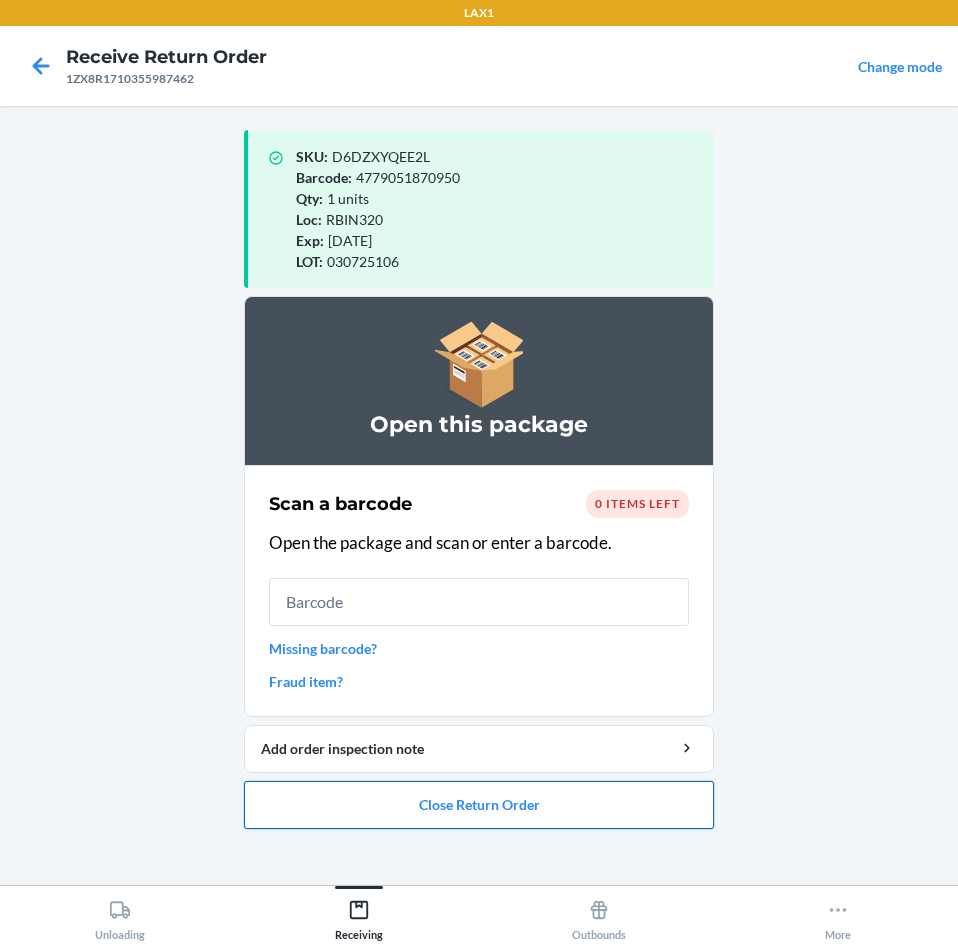 click on "Close Return Order" at bounding box center (479, 805) 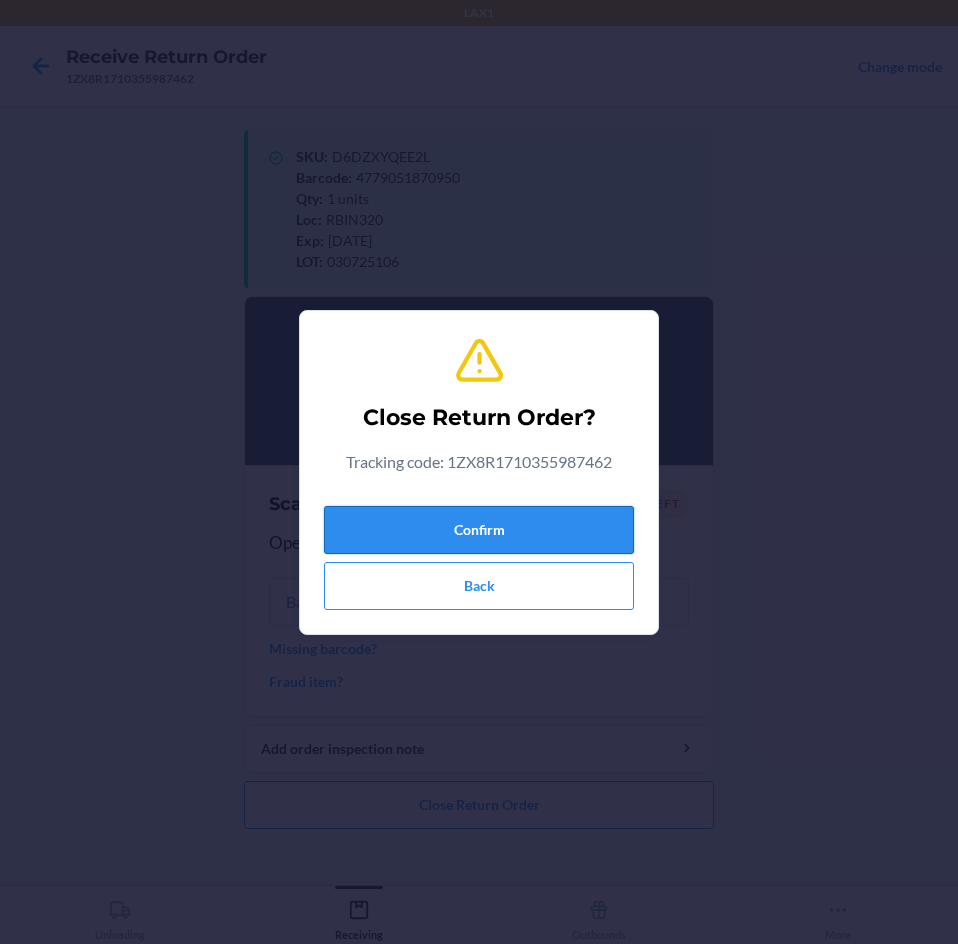 click on "Confirm" at bounding box center [479, 530] 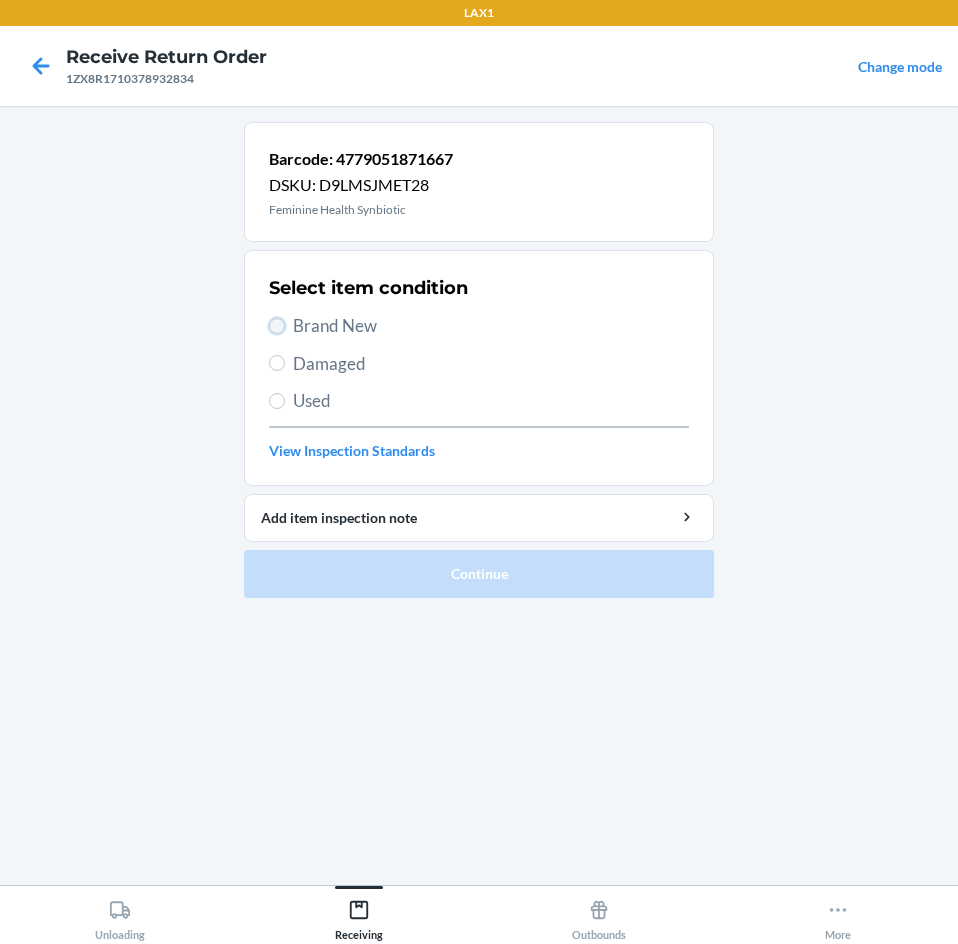 click on "Brand New" at bounding box center [277, 326] 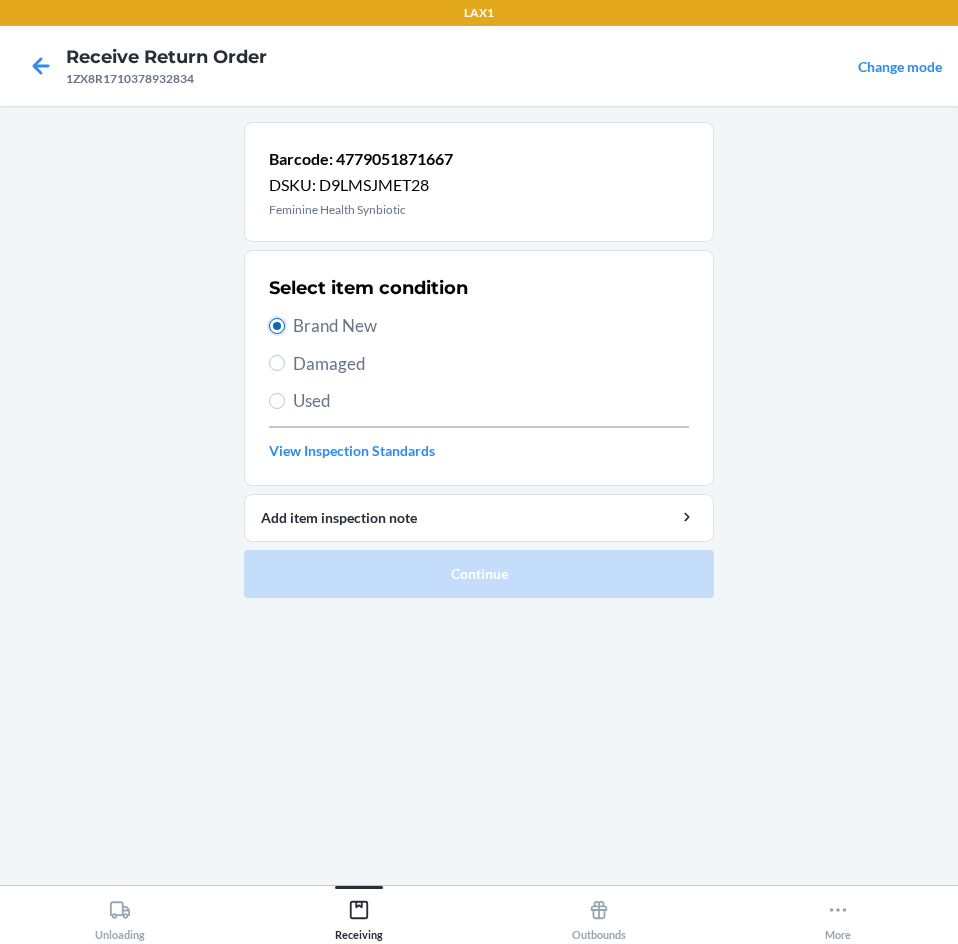 radio on "true" 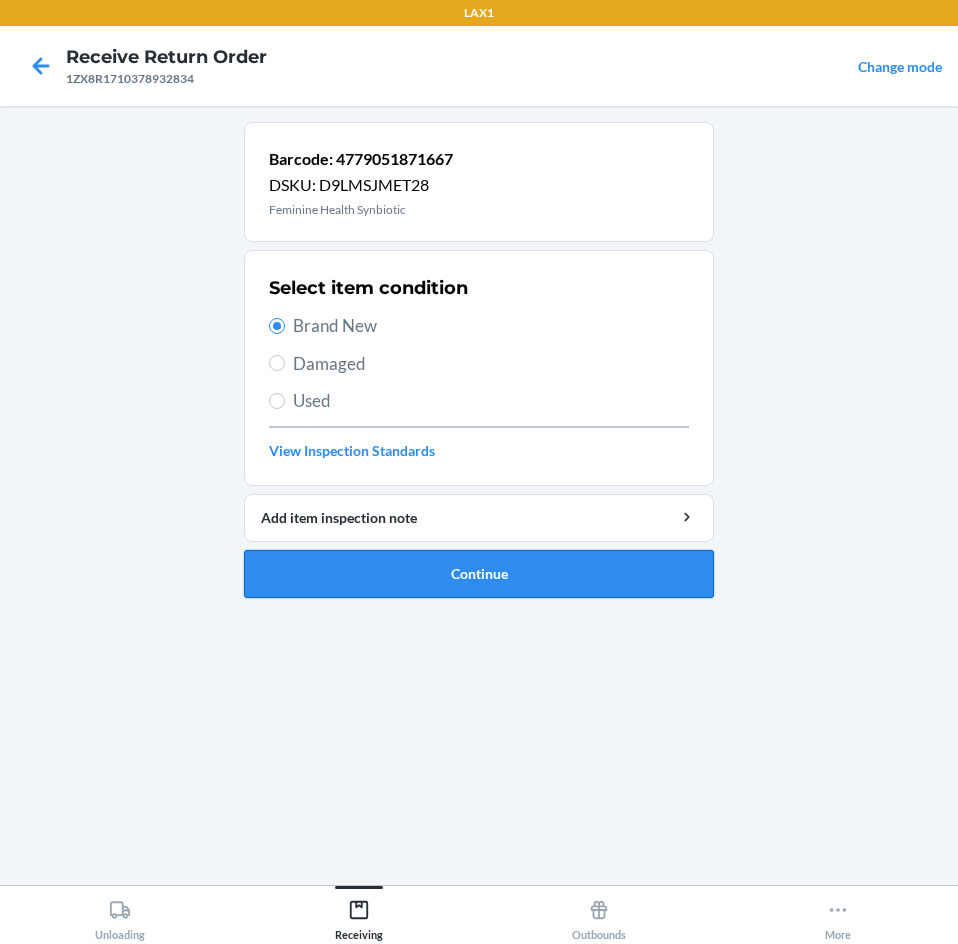 click on "Continue" at bounding box center [479, 574] 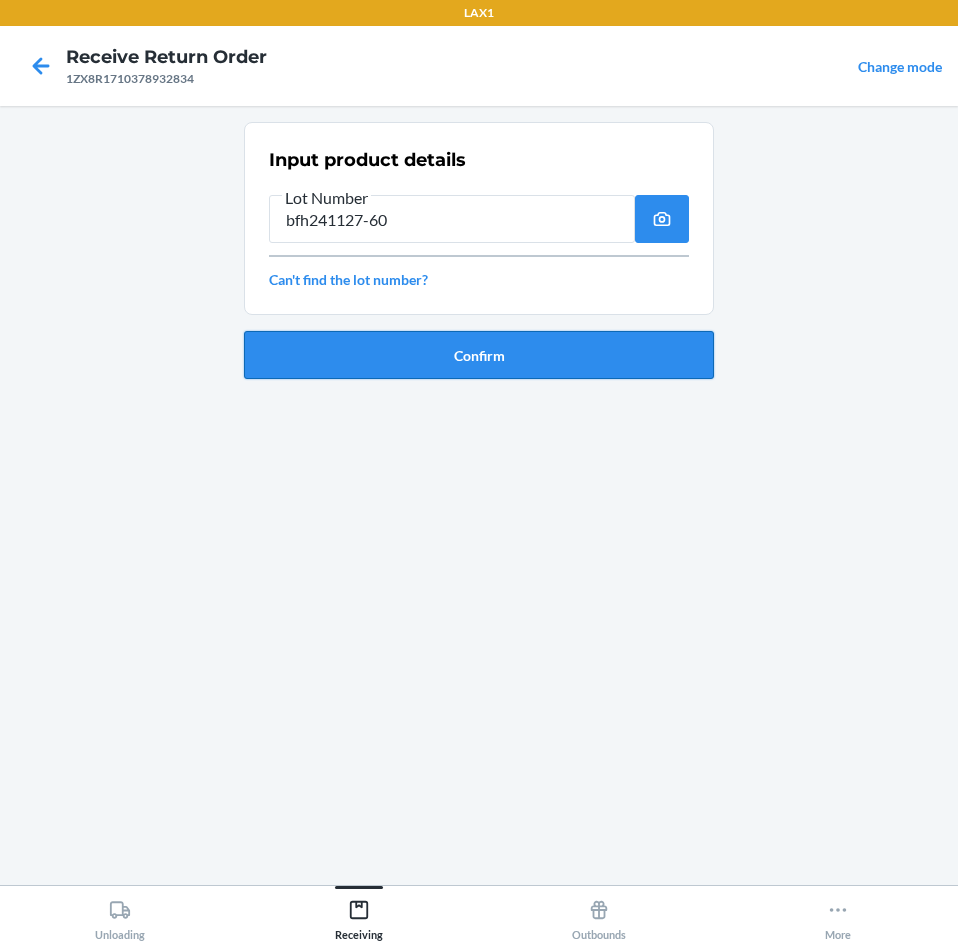 type on "bfh241127-60" 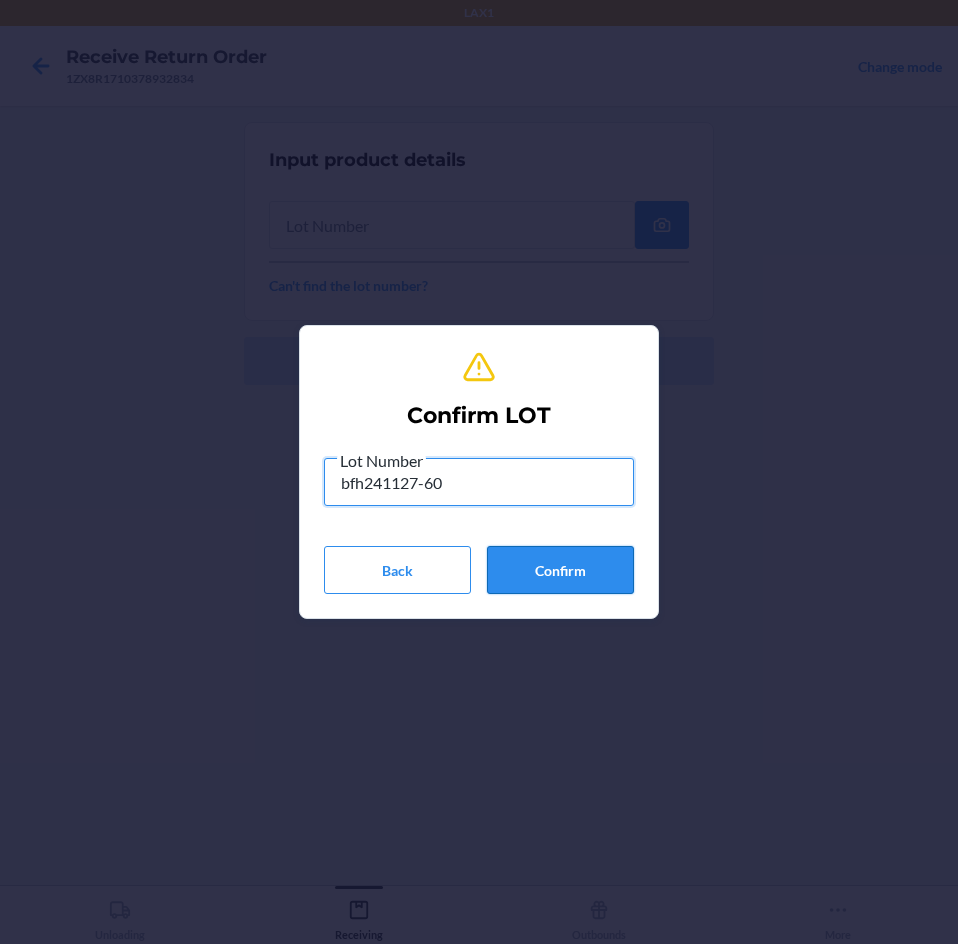 type on "bfh241127-60" 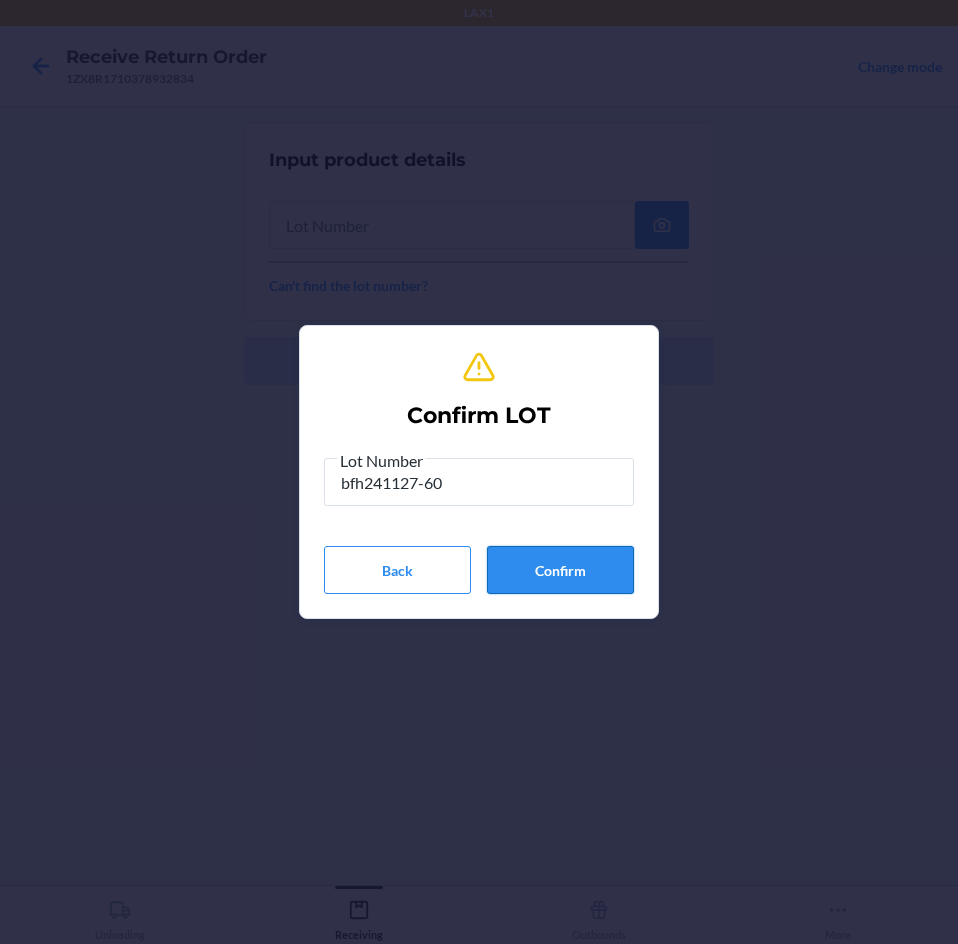 click on "Confirm" at bounding box center (560, 570) 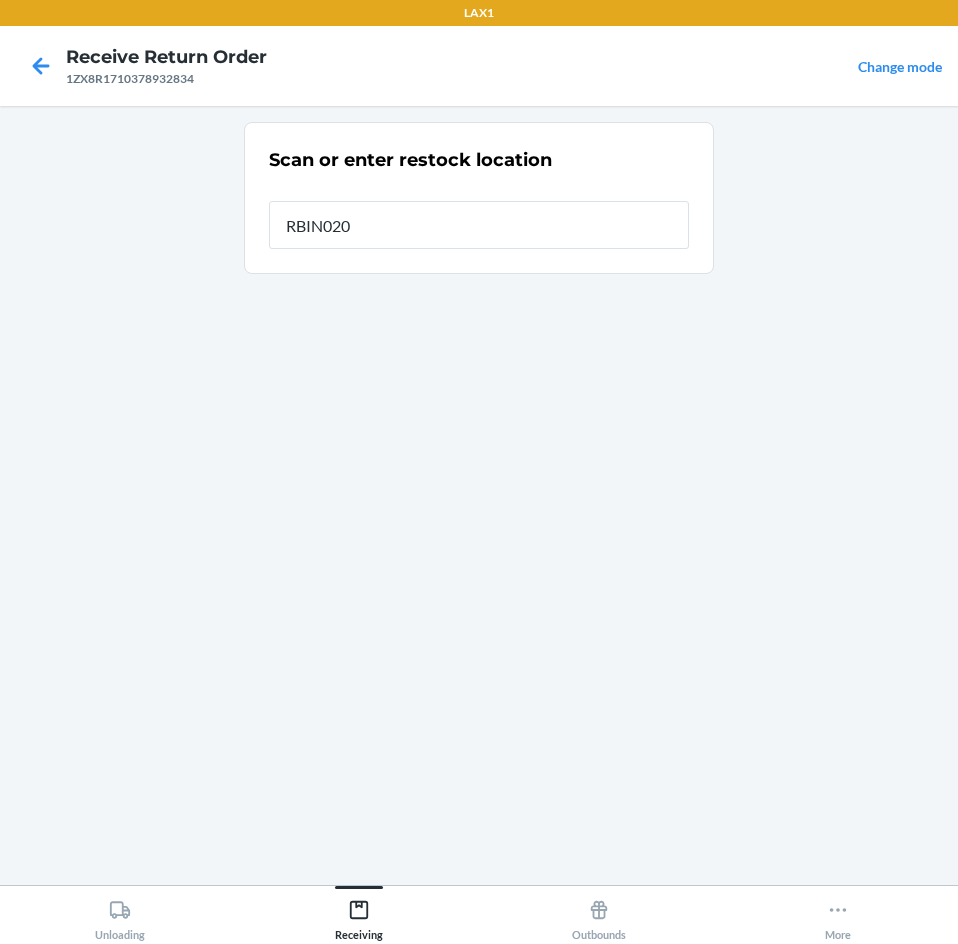 type on "RBIN020" 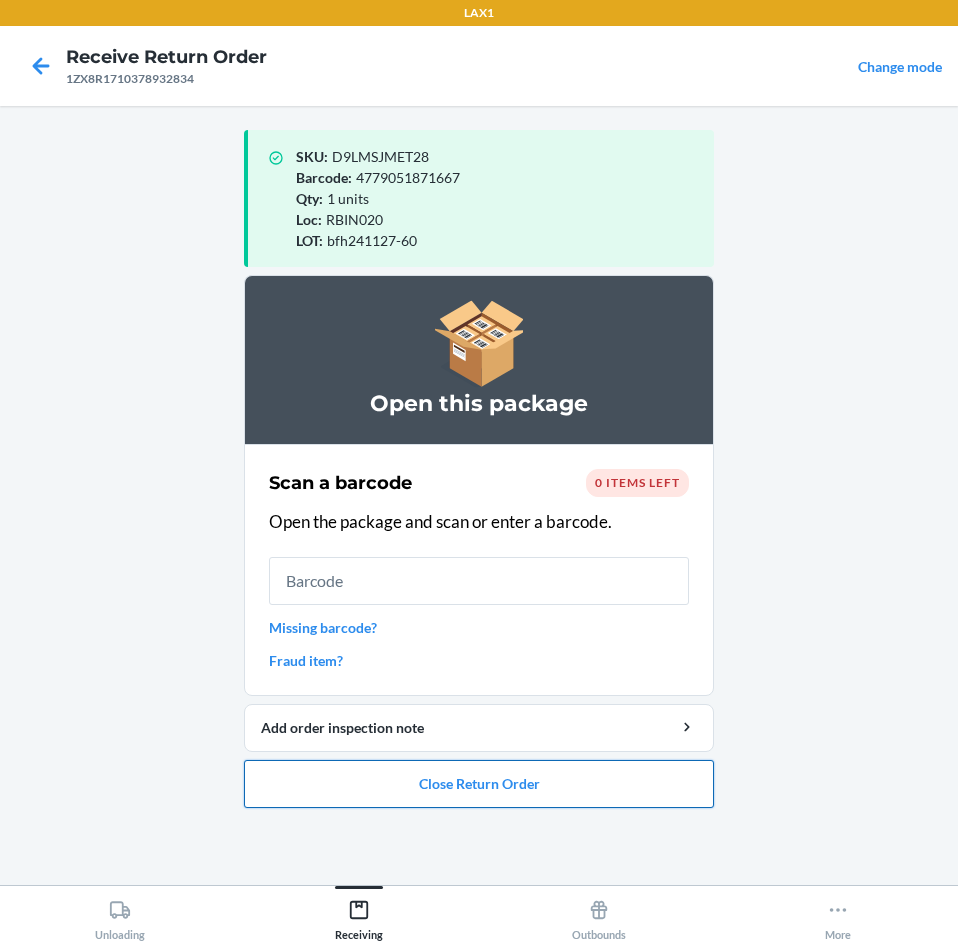 click on "Close Return Order" at bounding box center (479, 784) 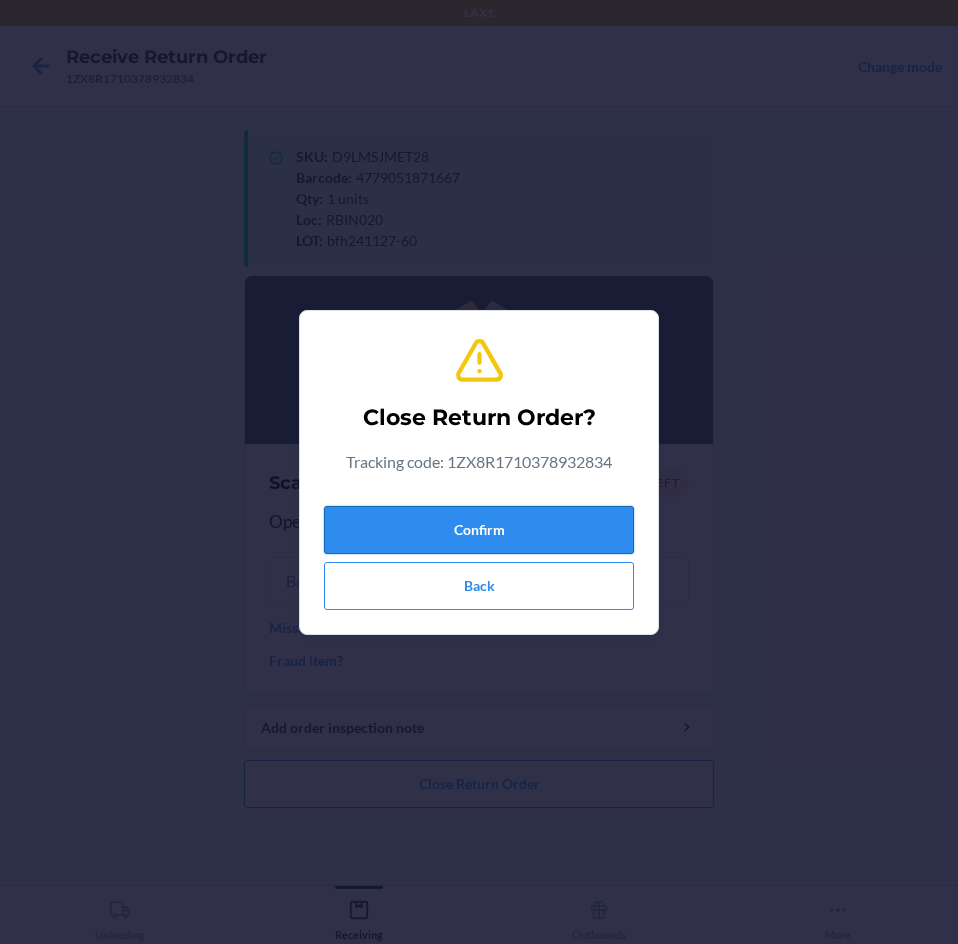 click on "Confirm" at bounding box center [479, 530] 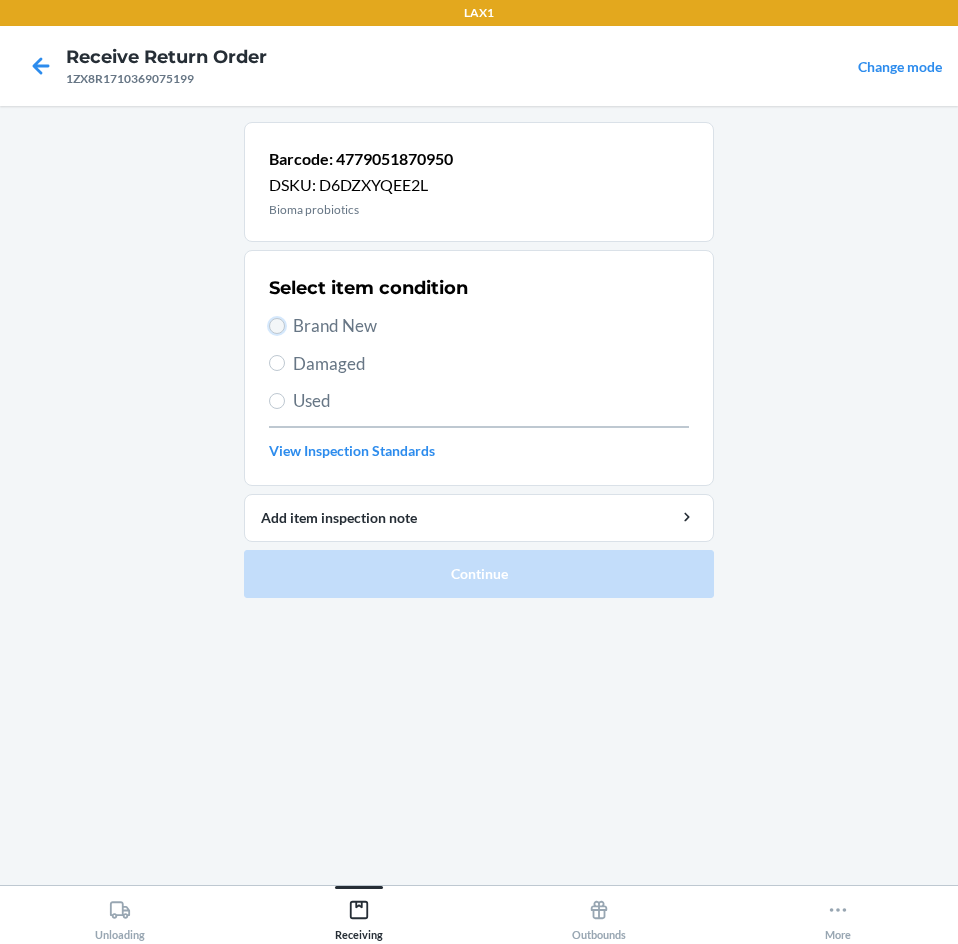 click on "Brand New" at bounding box center (277, 326) 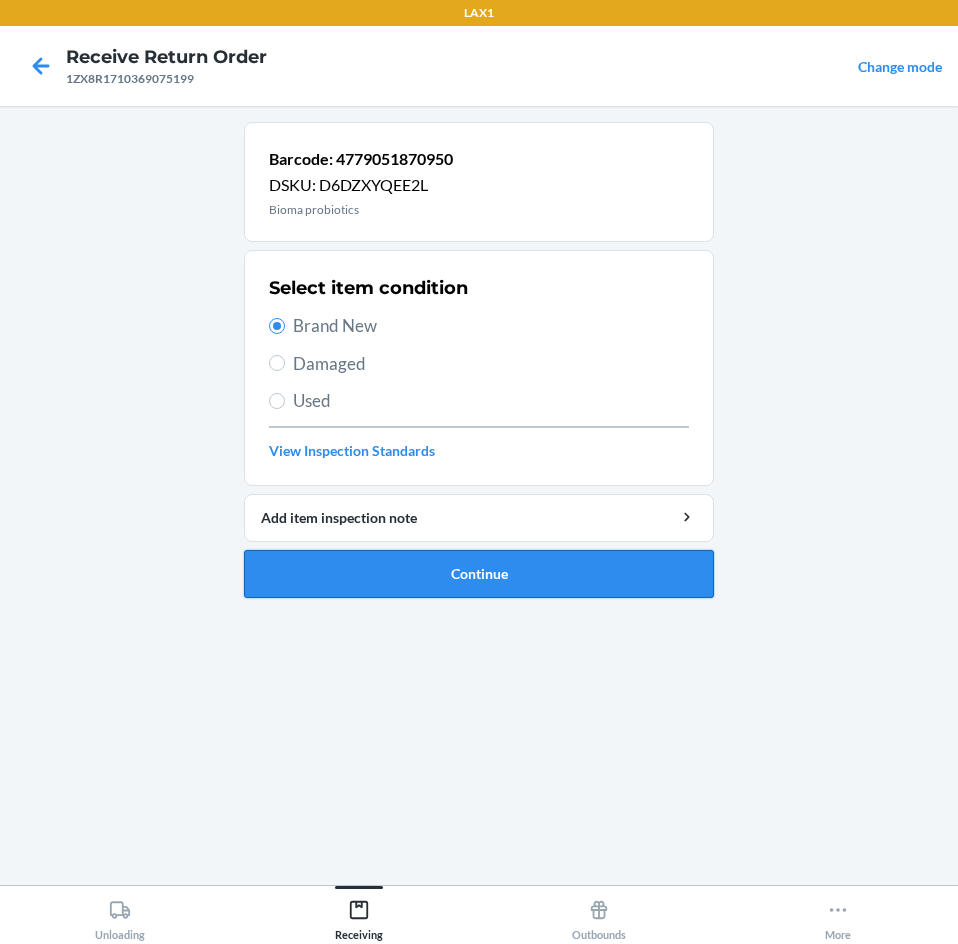 click on "Continue" at bounding box center (479, 574) 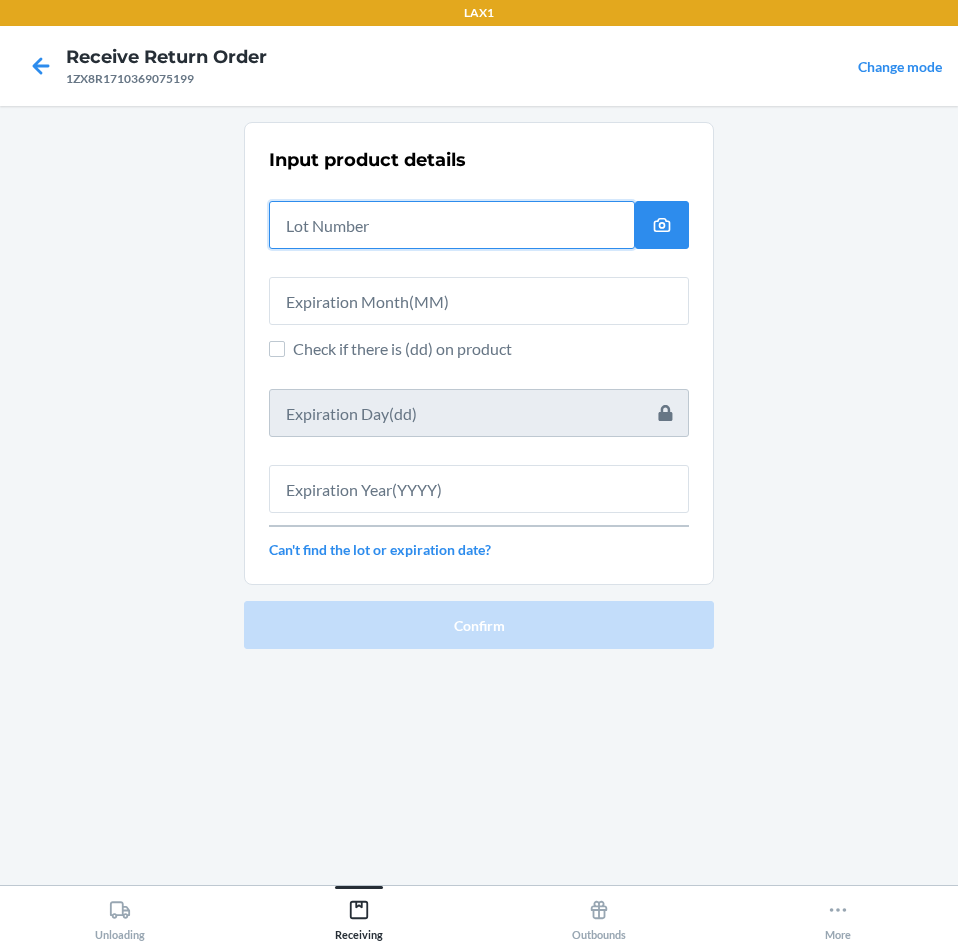 click at bounding box center [452, 225] 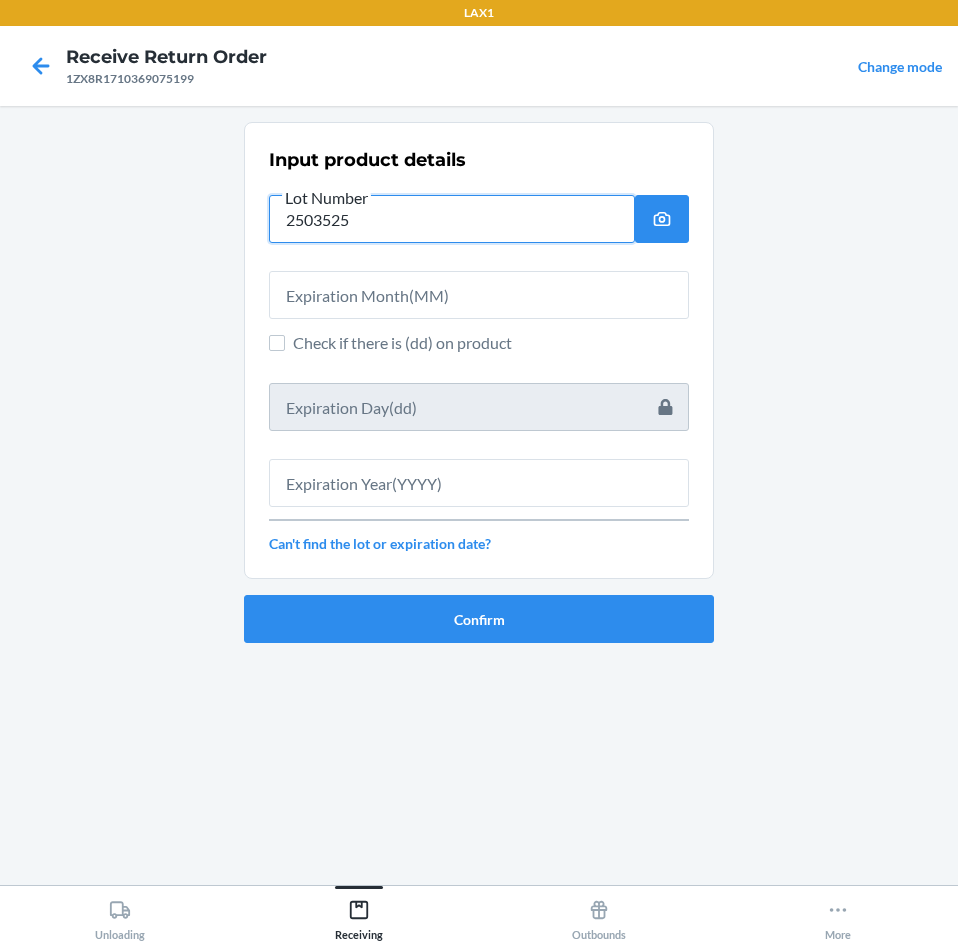 type on "2503525" 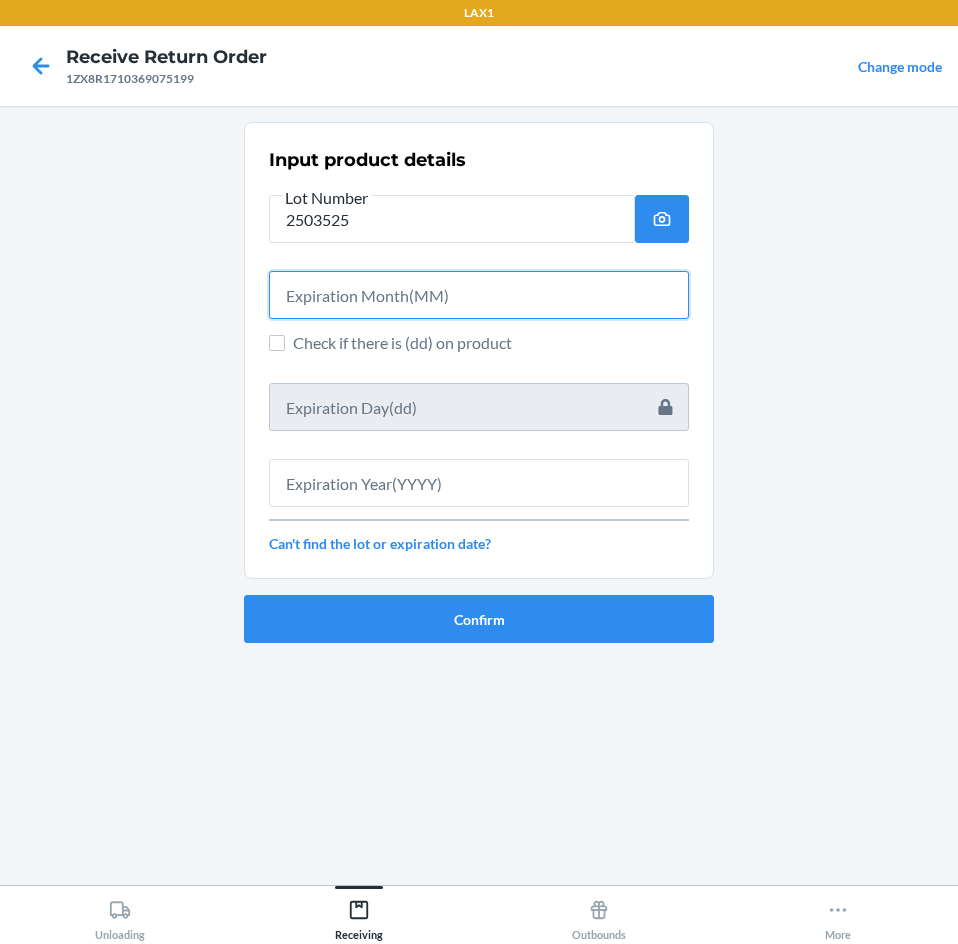 click at bounding box center (479, 295) 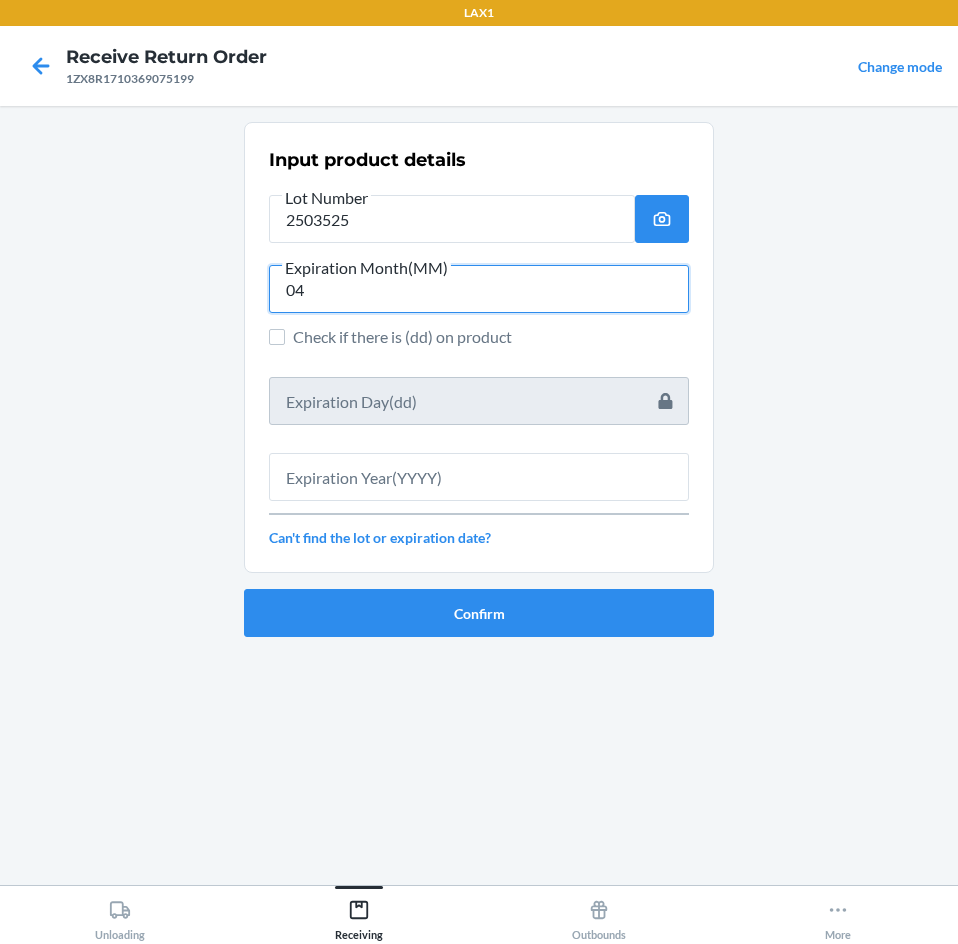 type on "04" 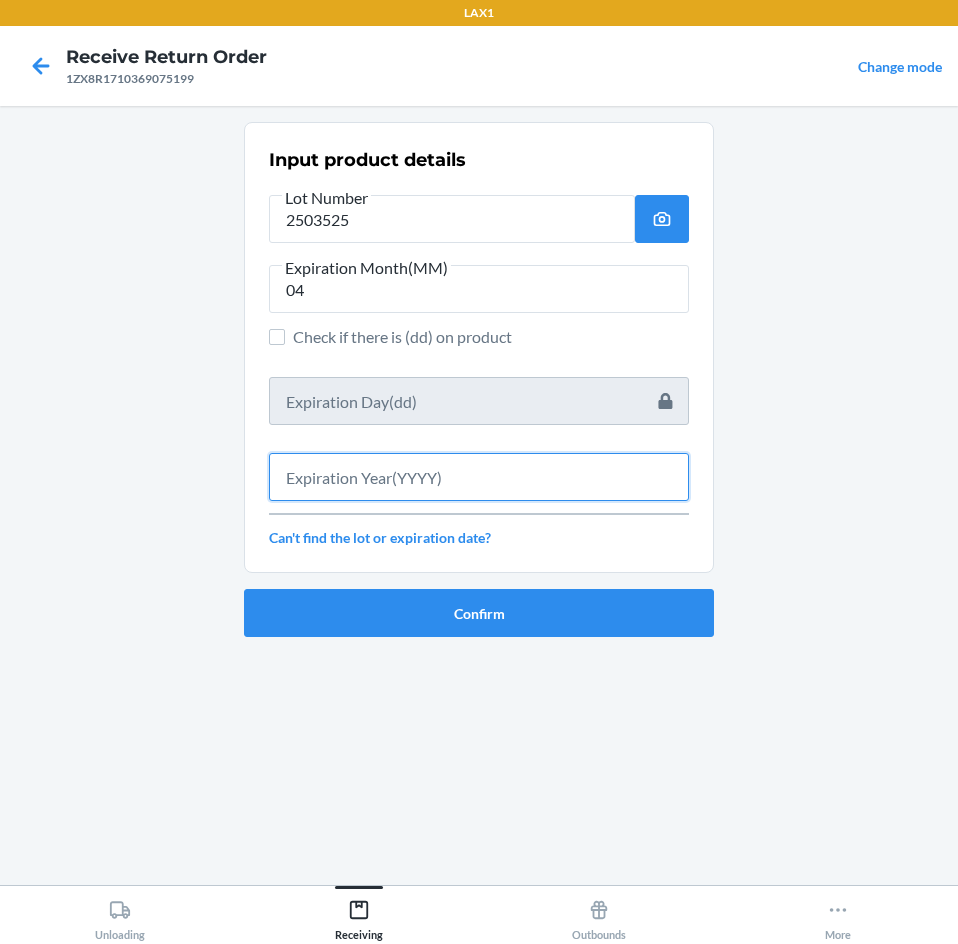 click at bounding box center (479, 477) 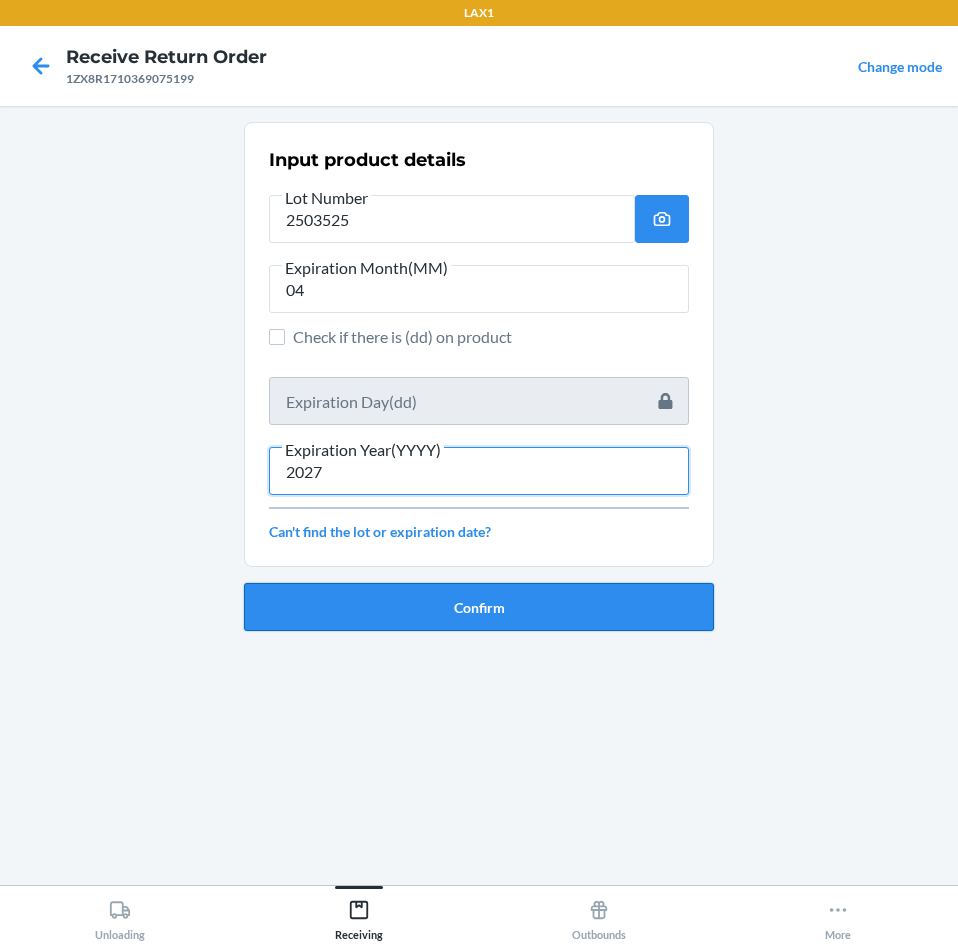 type on "2027" 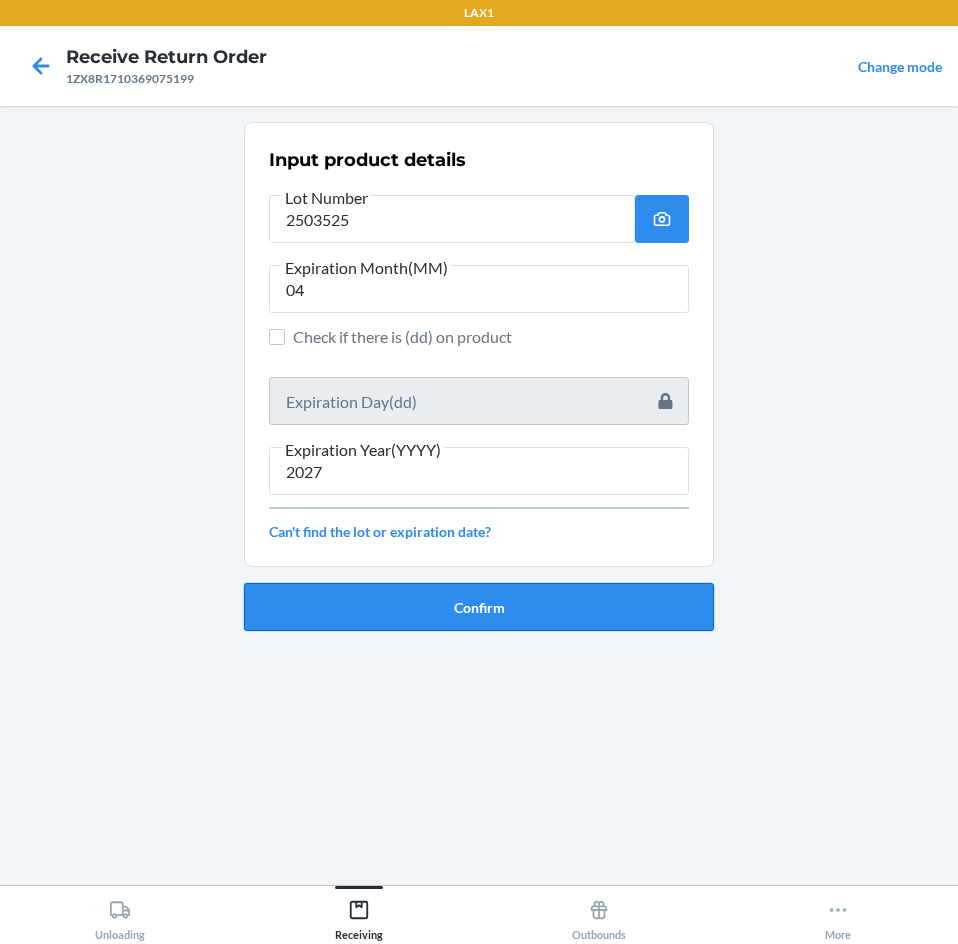 click on "Confirm" at bounding box center (479, 607) 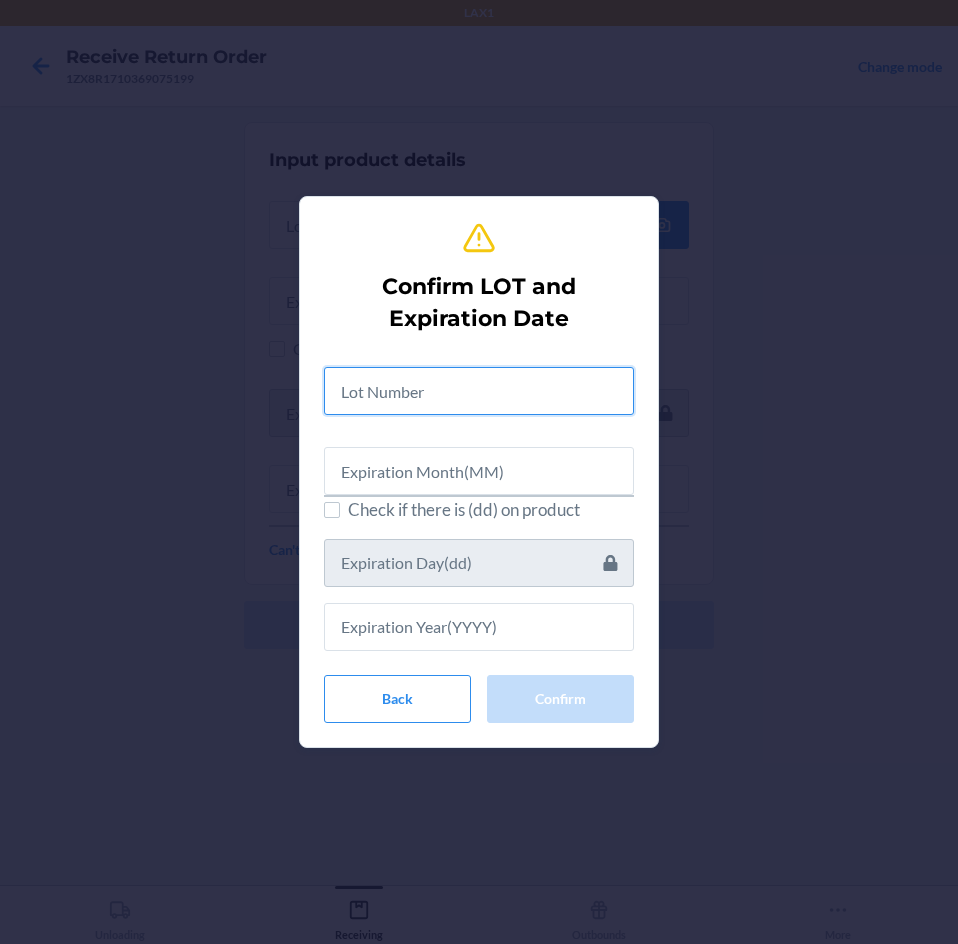 click at bounding box center [479, 391] 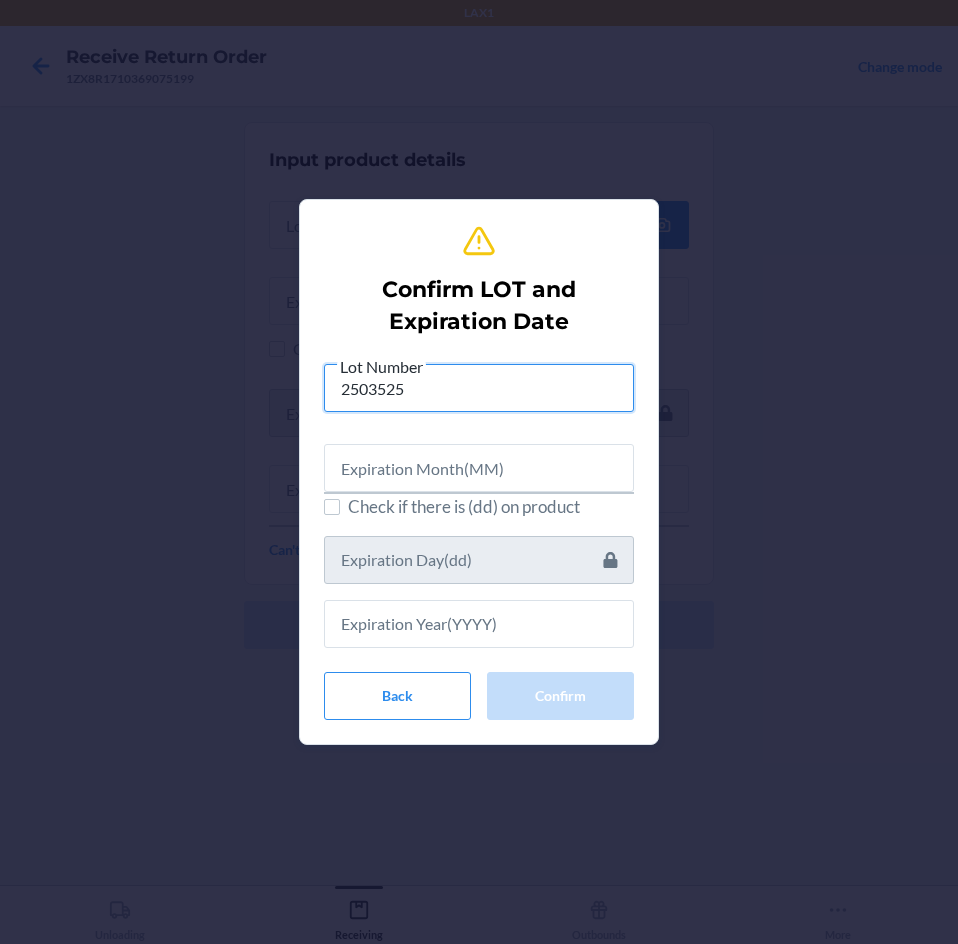 type on "2503525" 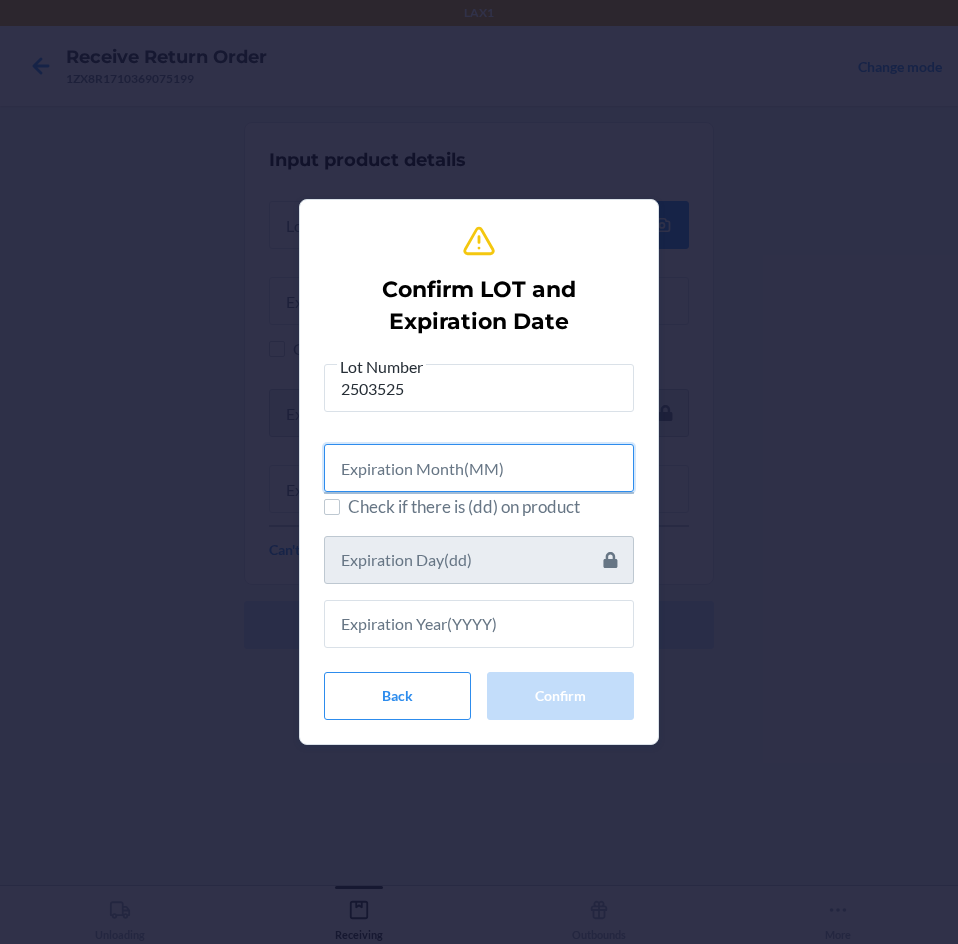 click at bounding box center (479, 468) 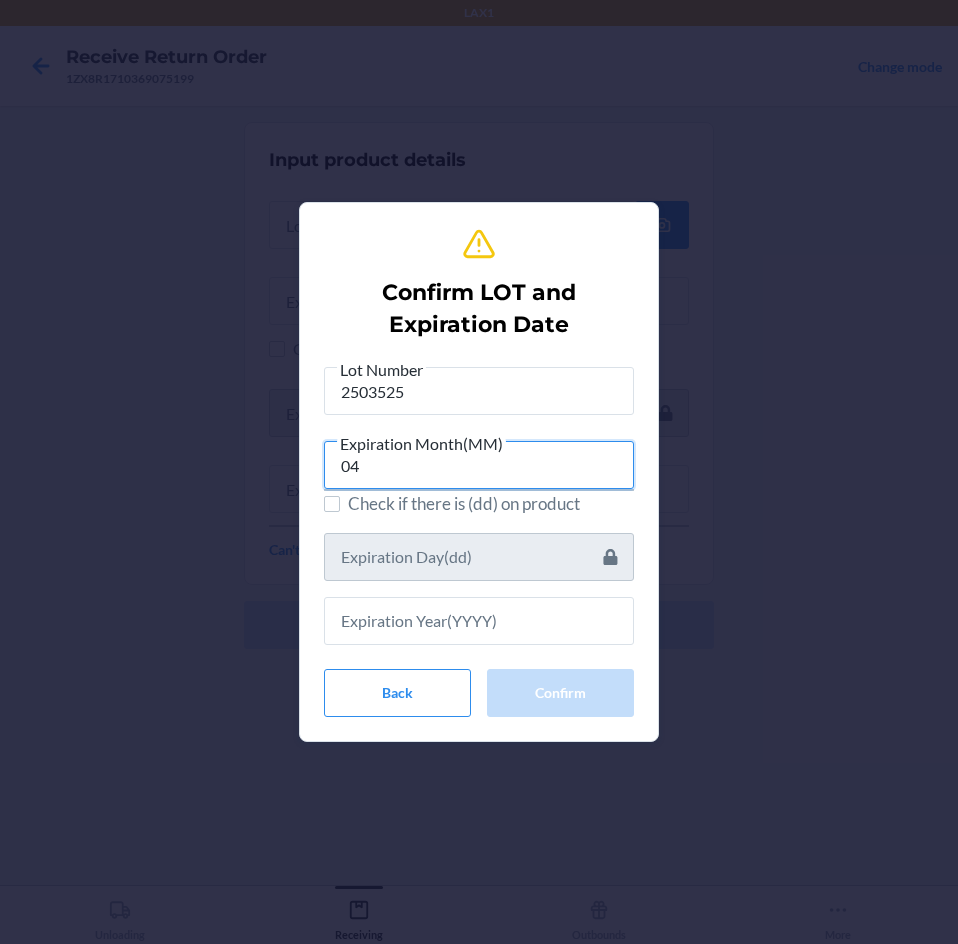 type on "04" 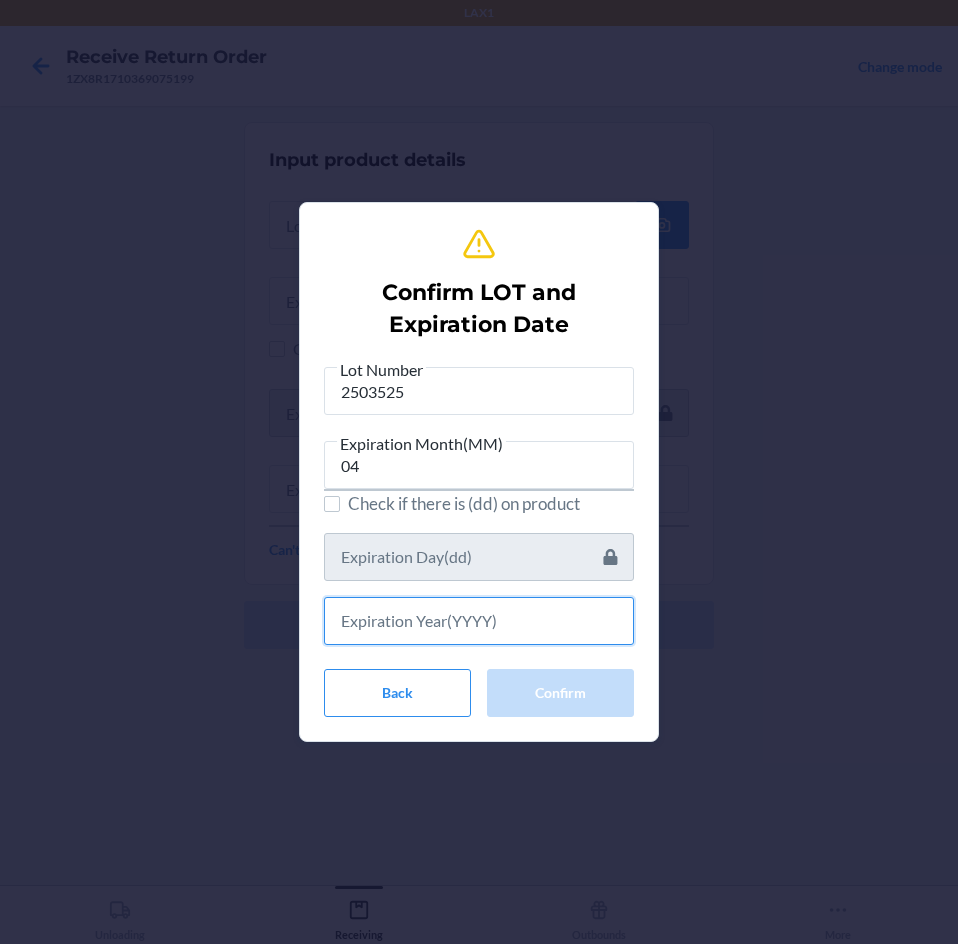 click at bounding box center (479, 621) 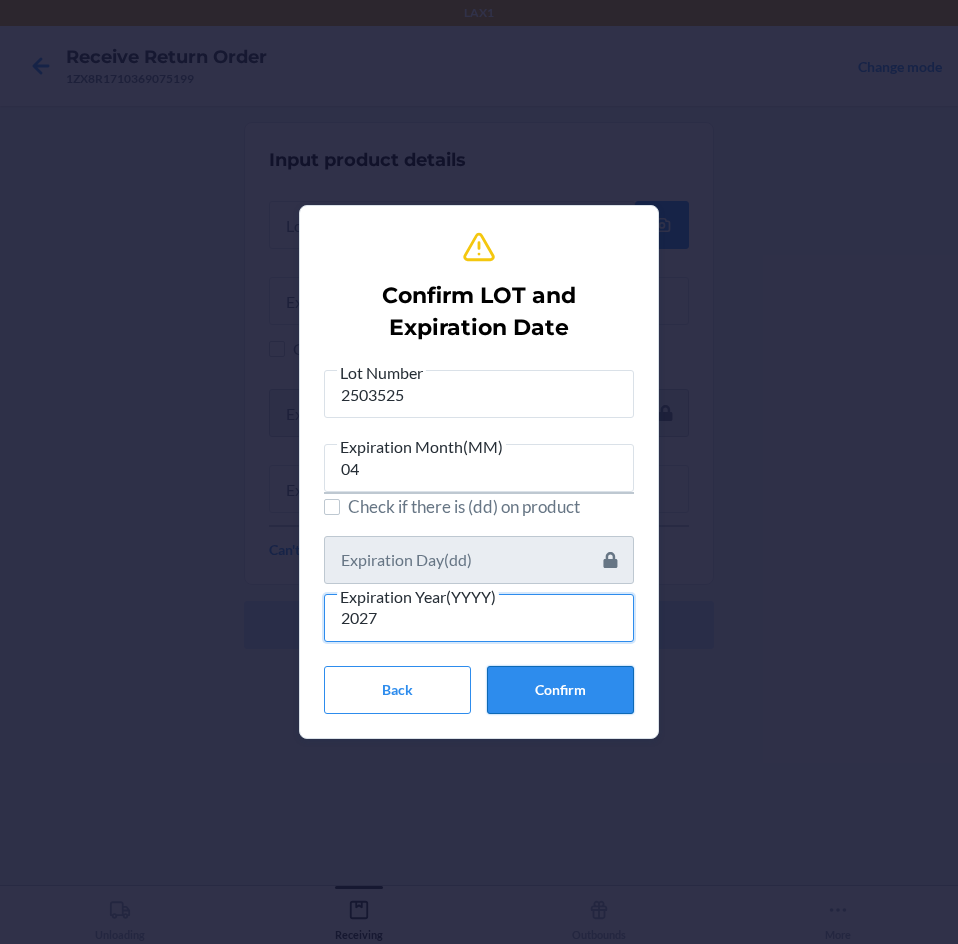 type on "2027" 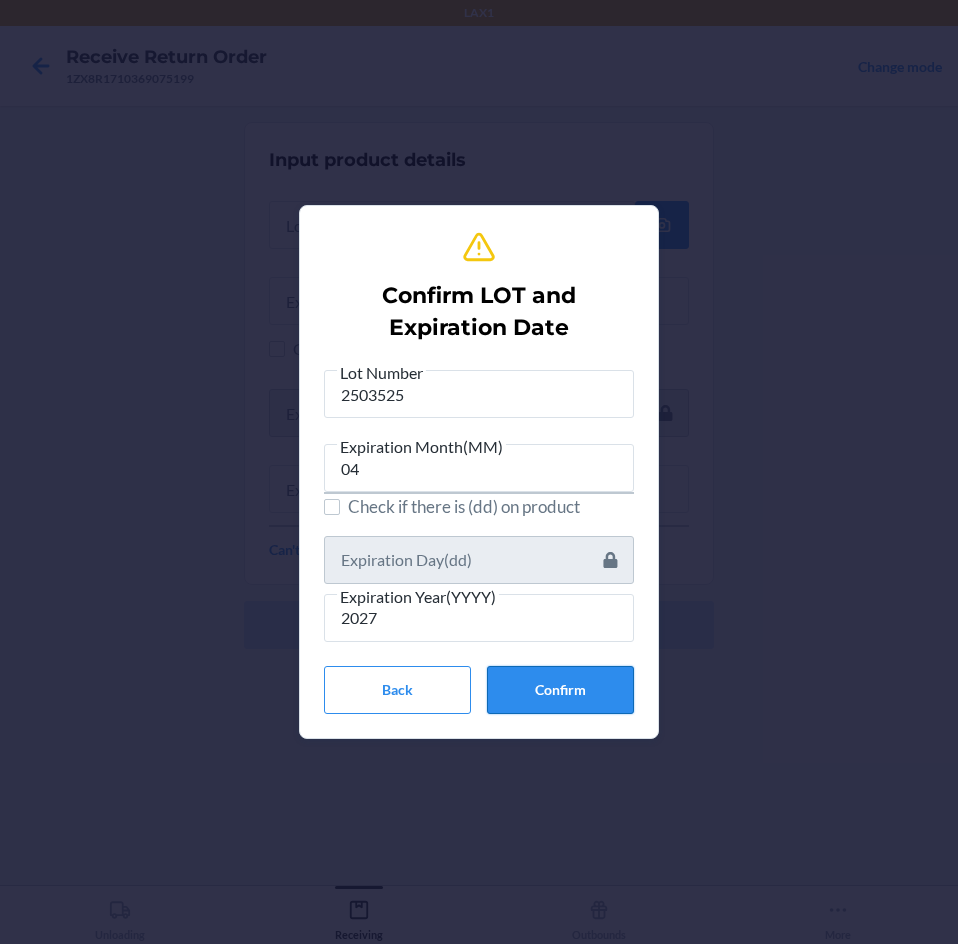 click on "Confirm" at bounding box center (560, 690) 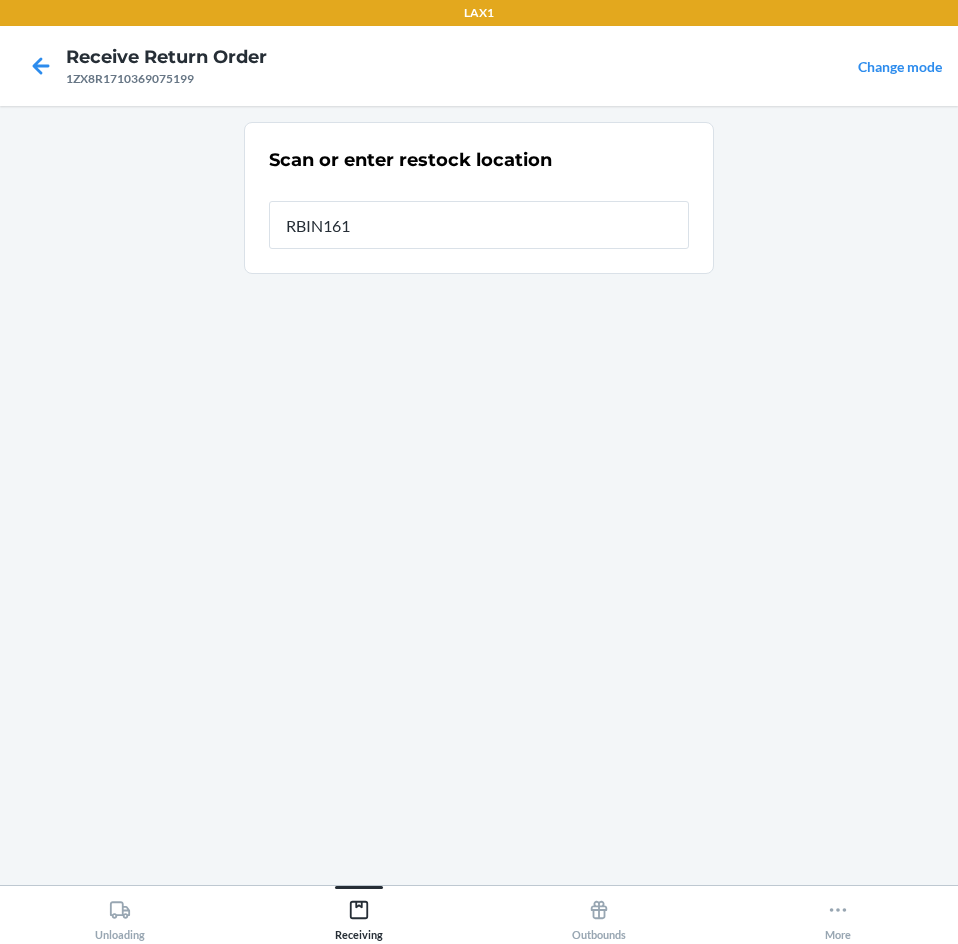 type on "RBIN161" 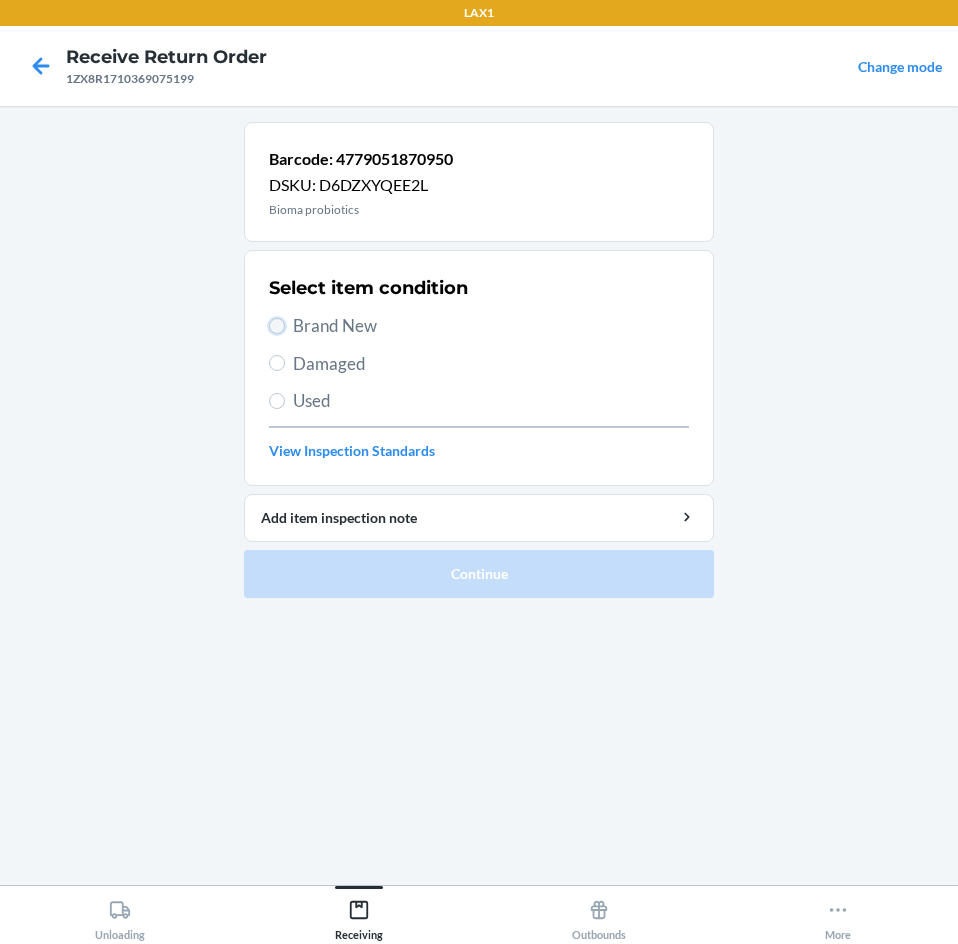 click on "Brand New" at bounding box center (277, 326) 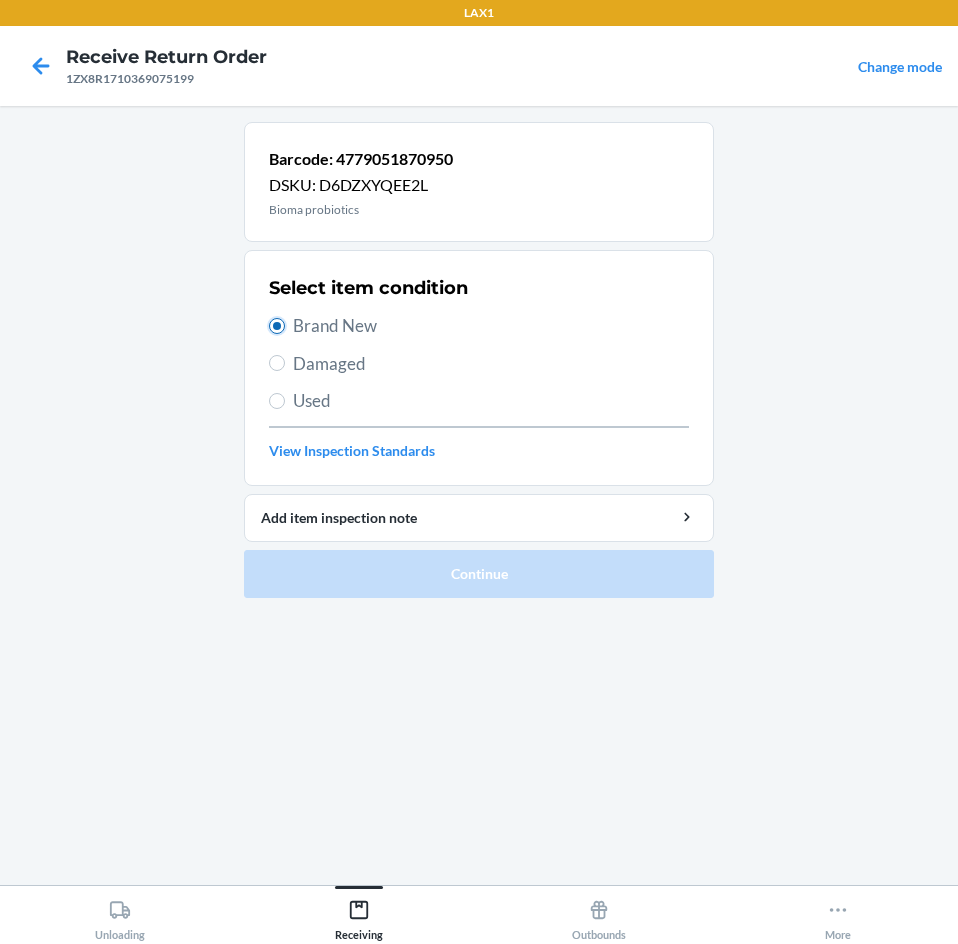 radio on "true" 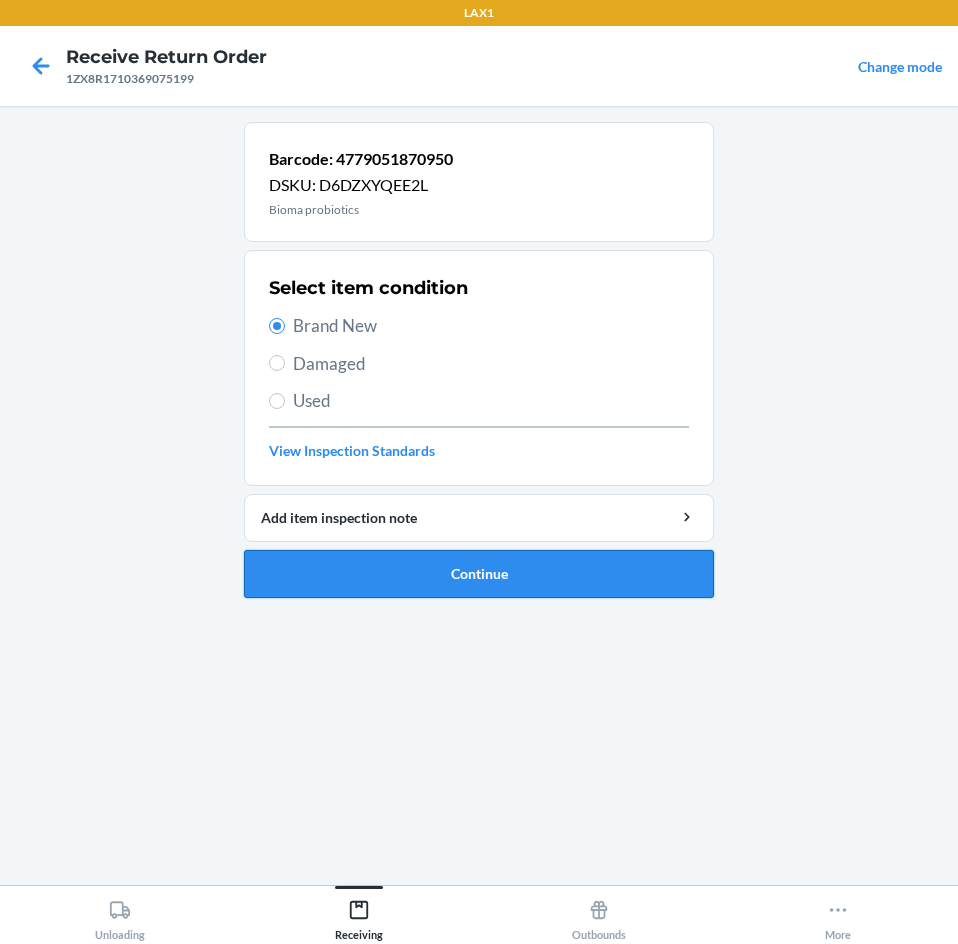 click on "Continue" at bounding box center (479, 574) 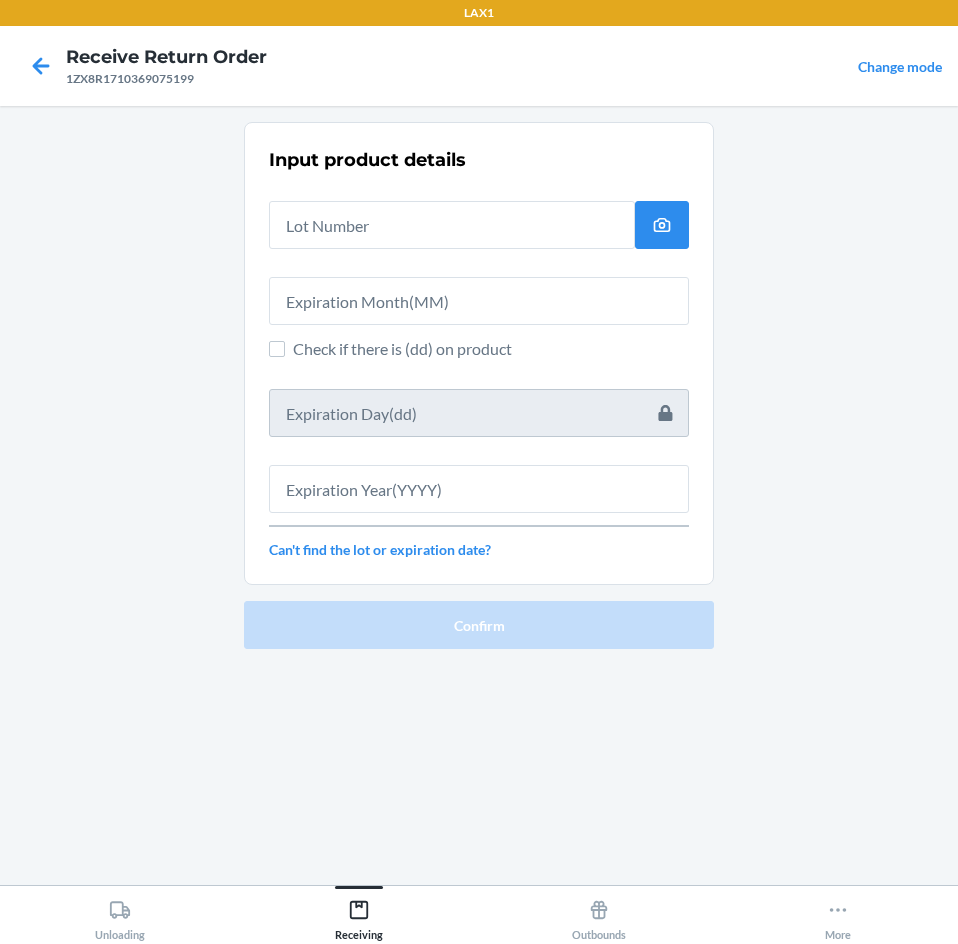 click on "Input product details Check if there is (dd) on product Can't find the lot or expiration date?" at bounding box center (479, 353) 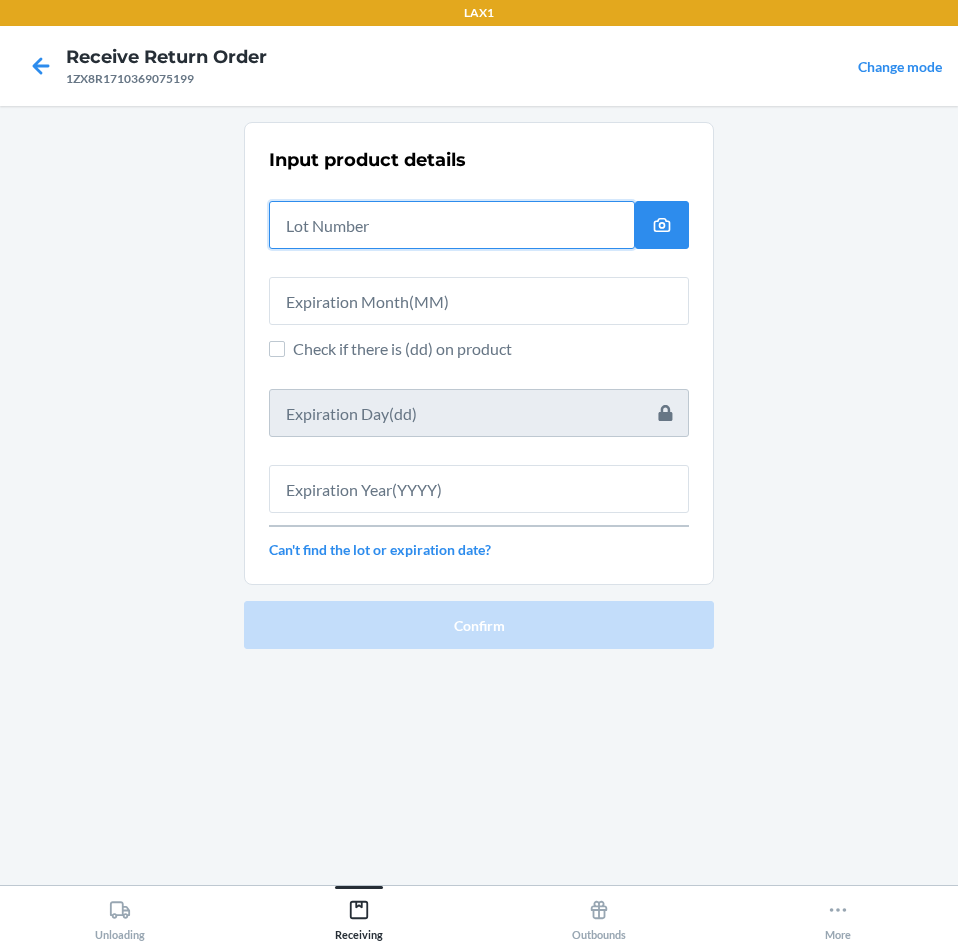 click at bounding box center [452, 225] 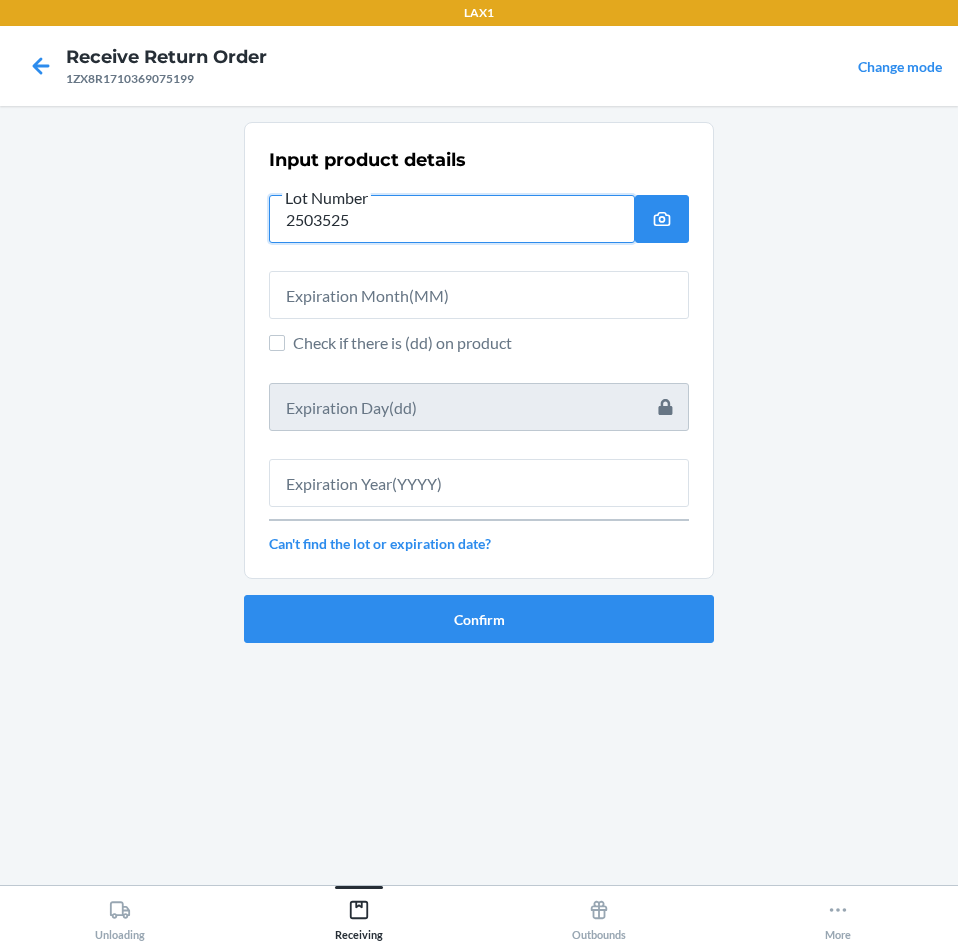 type on "2503525" 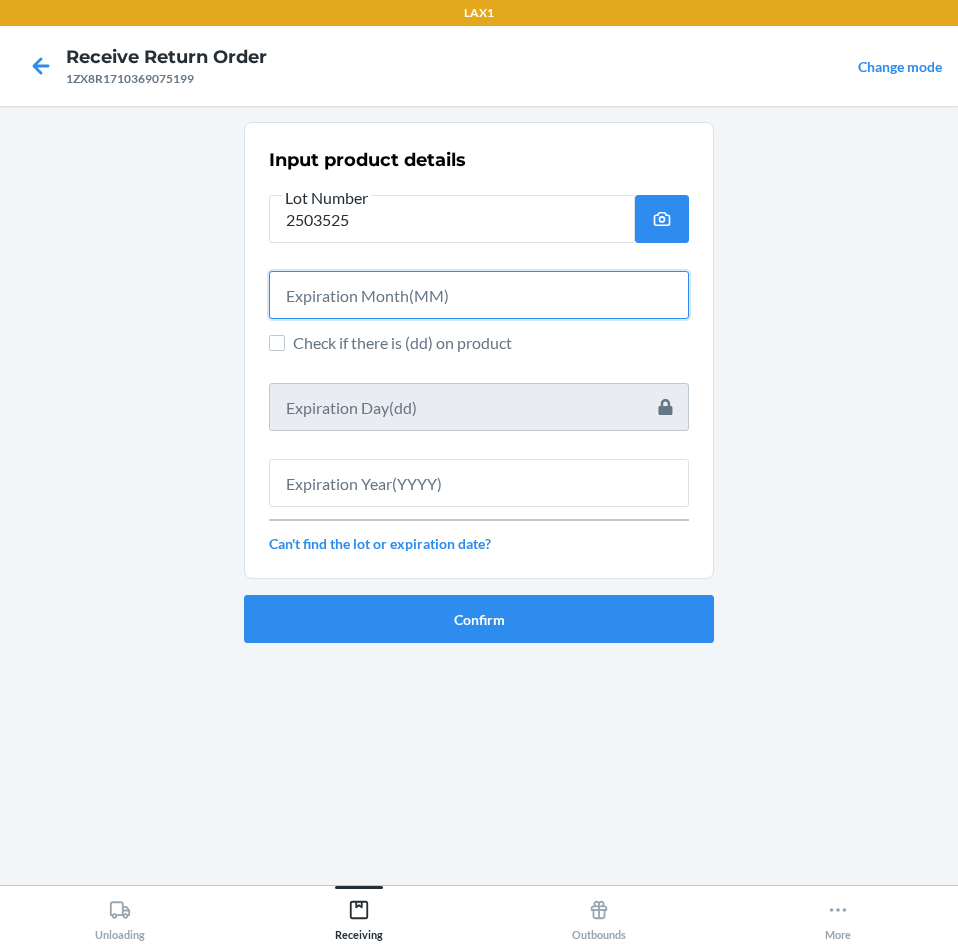 click at bounding box center (479, 295) 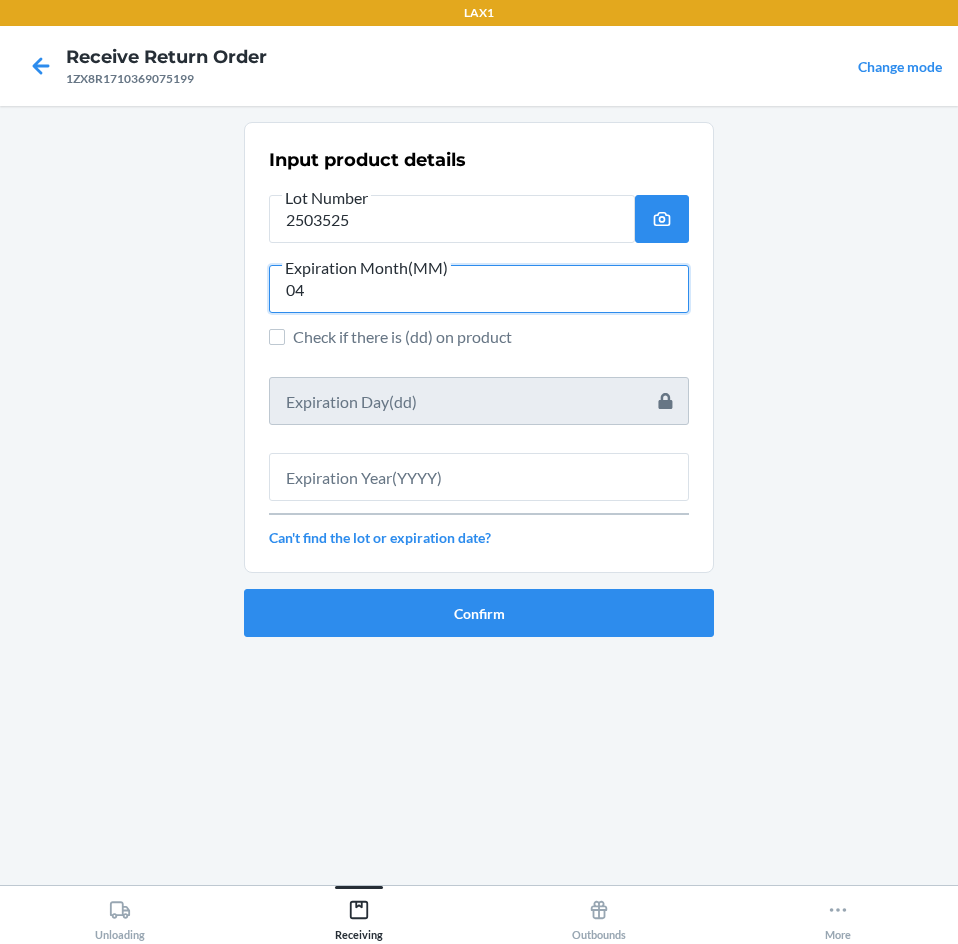 type on "04" 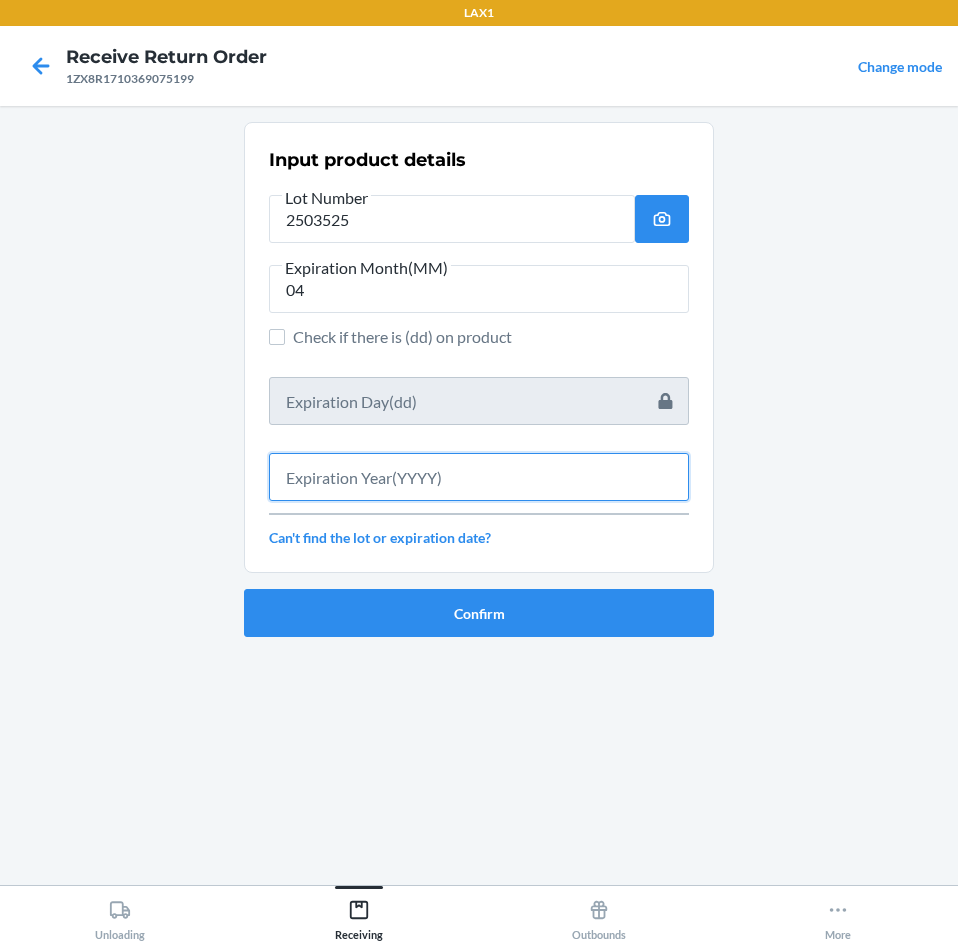 click at bounding box center [479, 477] 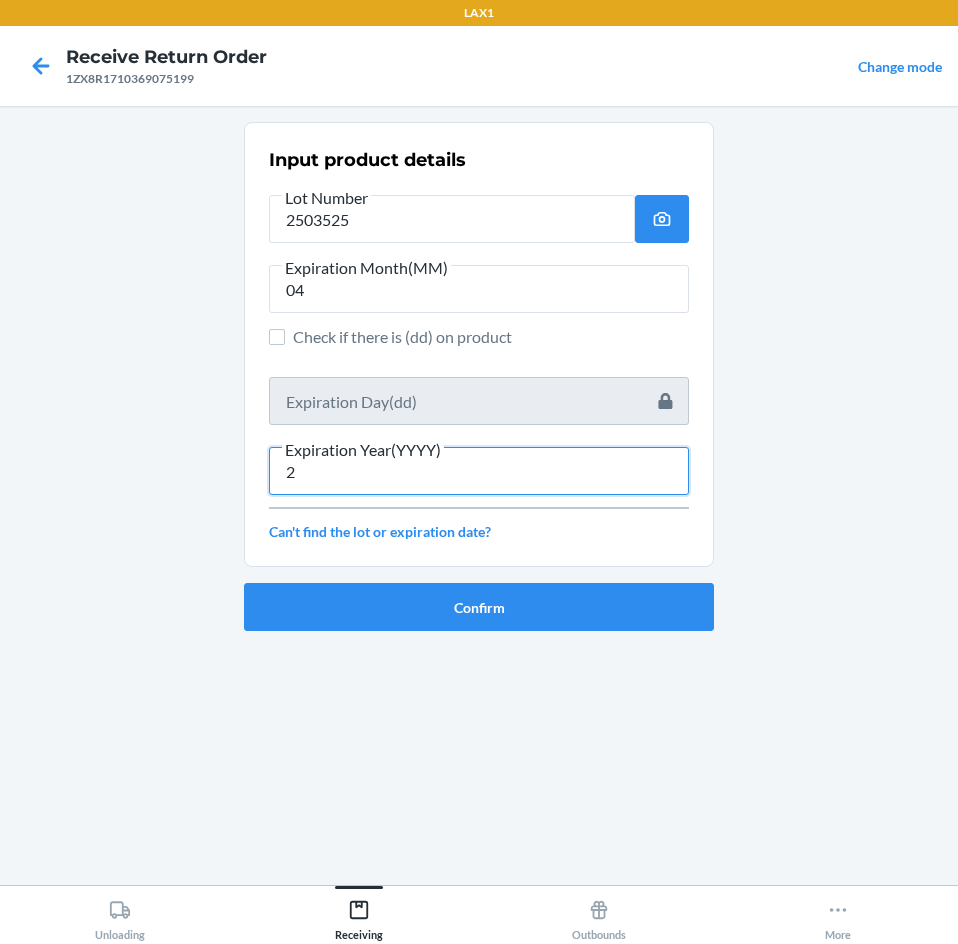 type on "2" 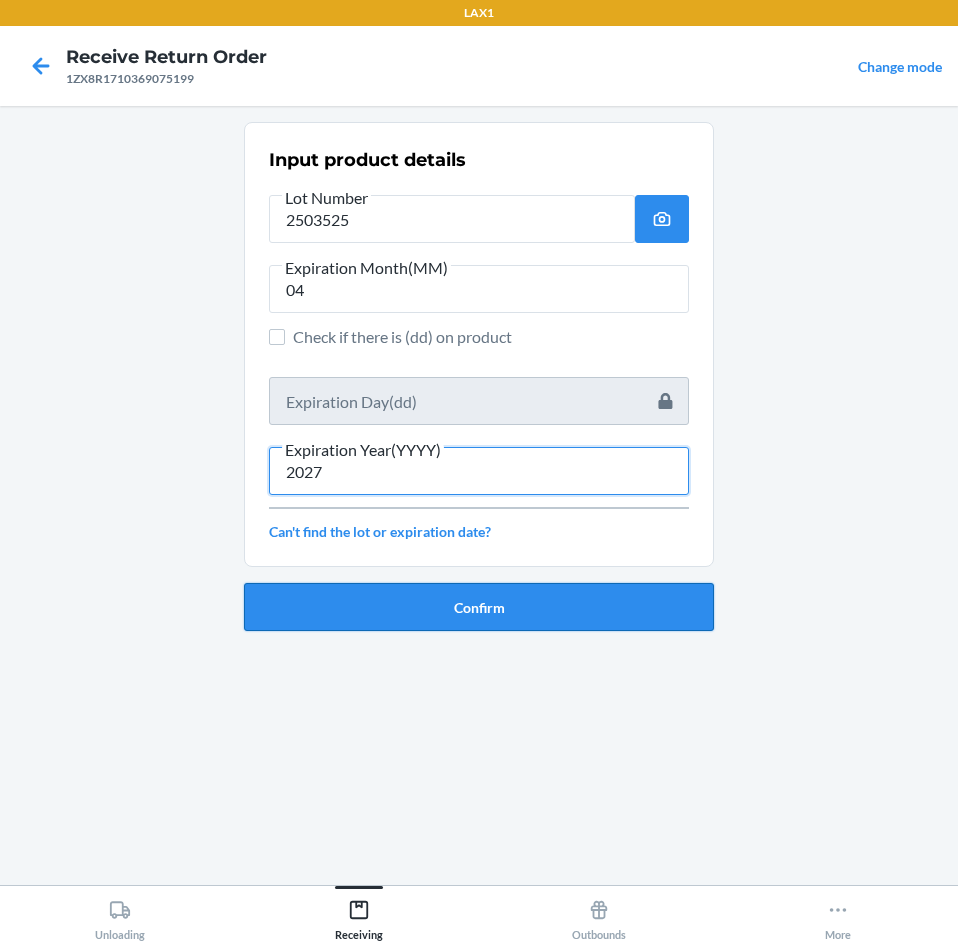 type on "2027" 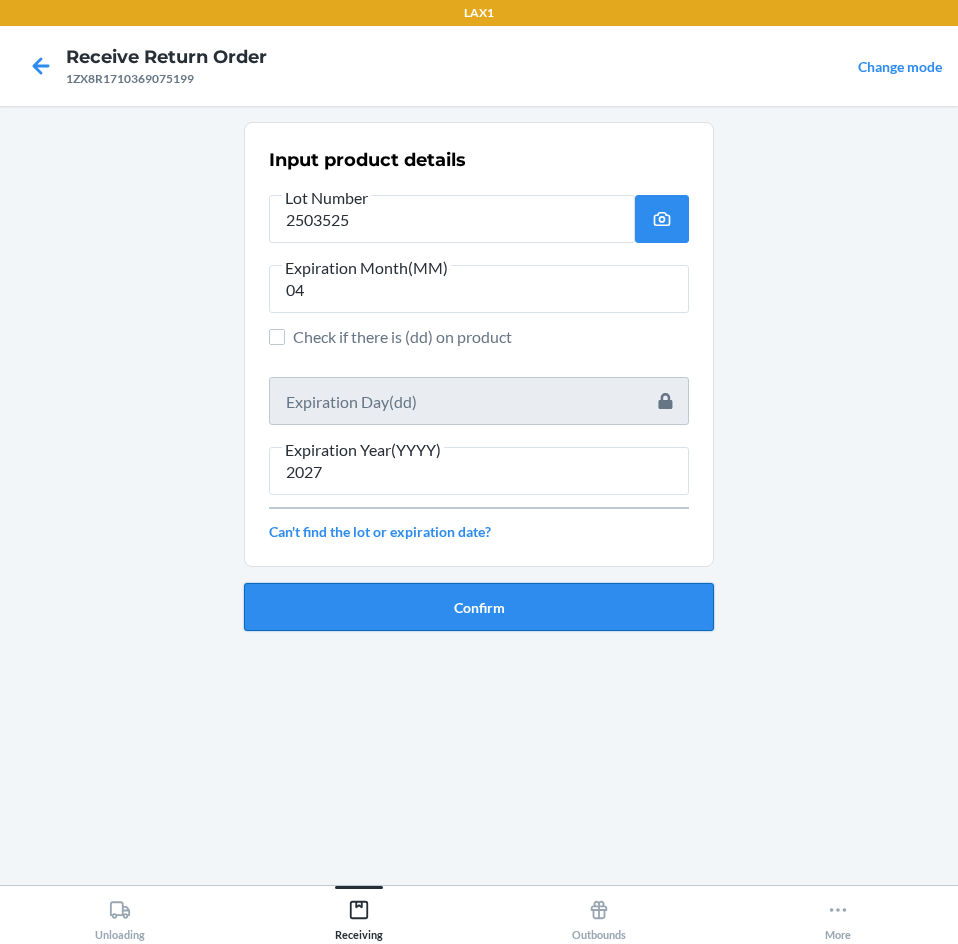 click on "Confirm" at bounding box center [479, 607] 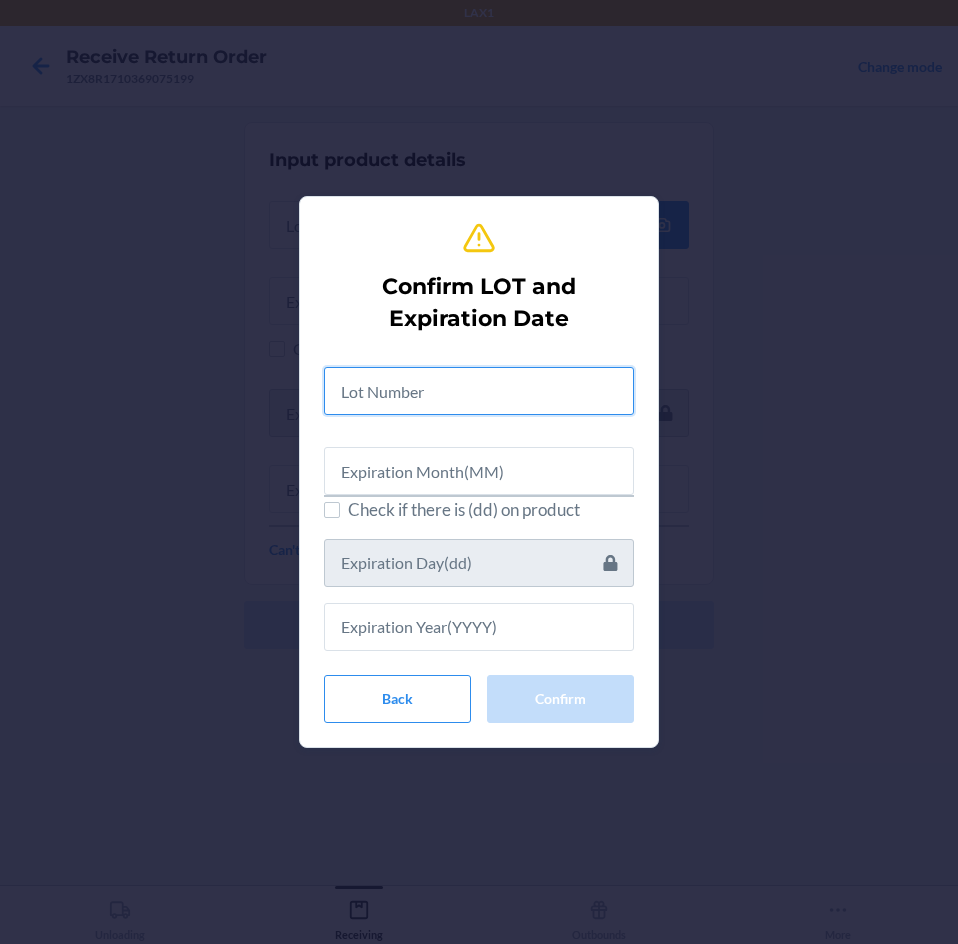 click at bounding box center (479, 391) 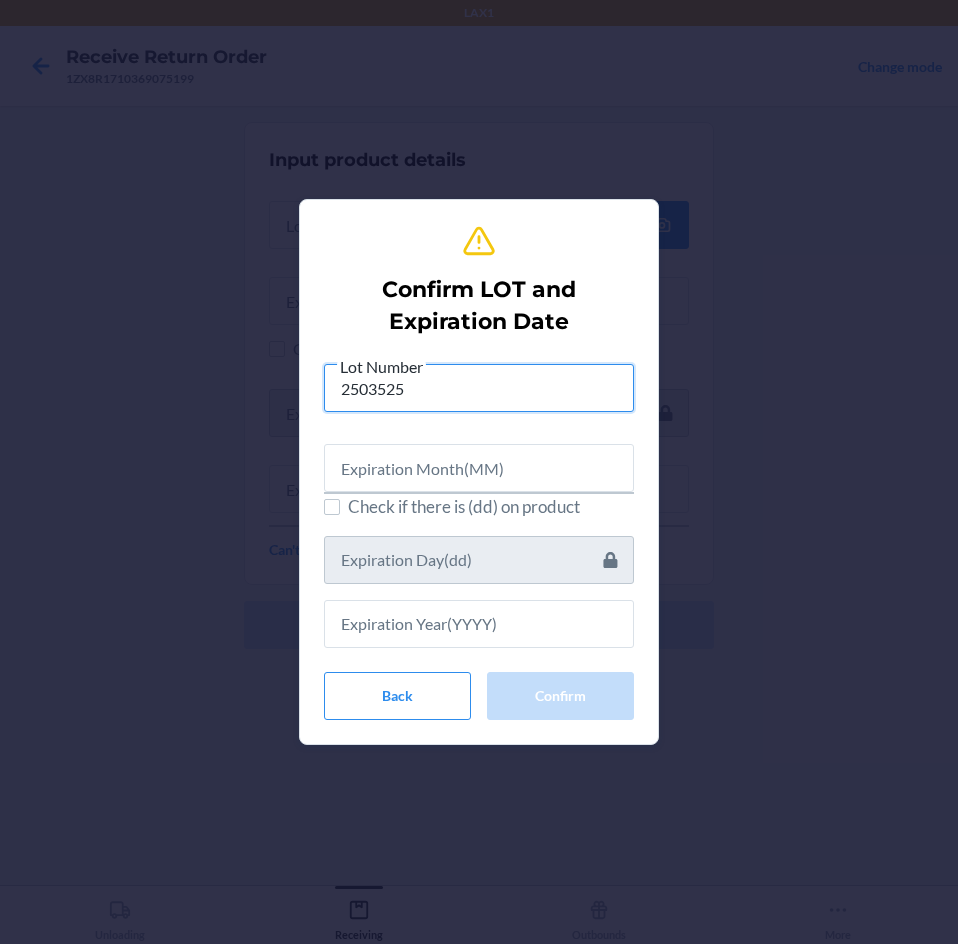 type on "2503525" 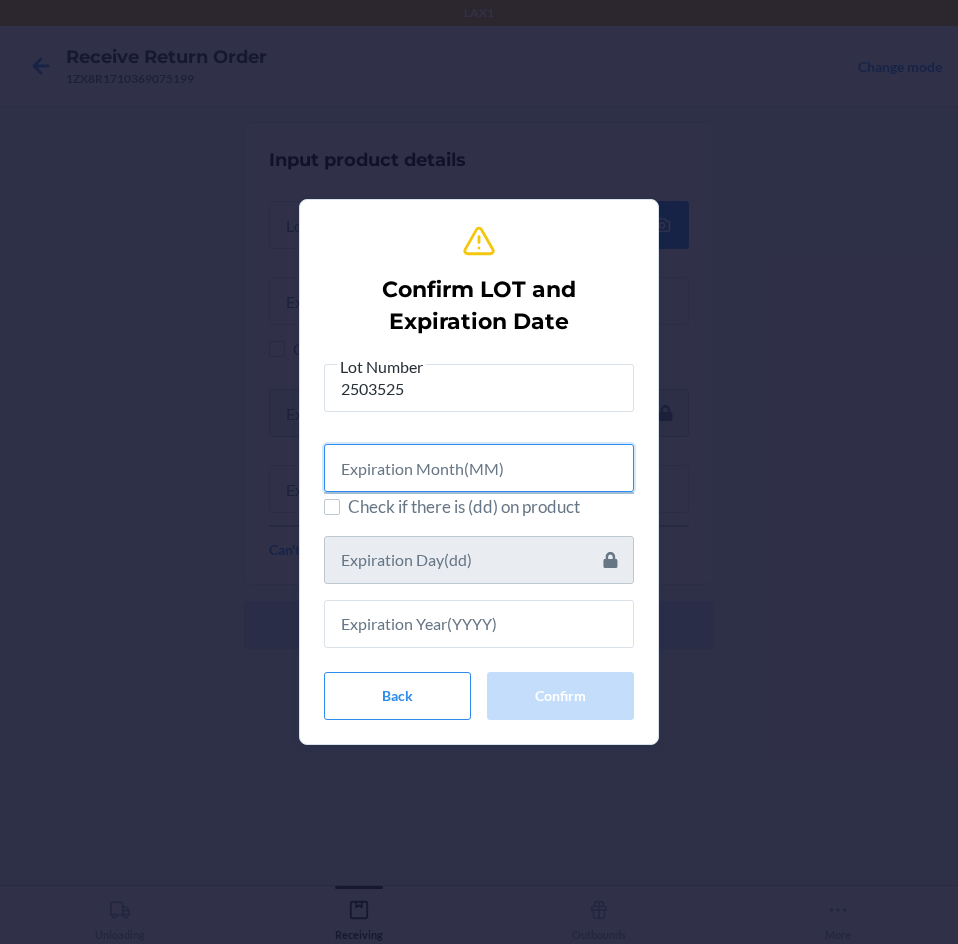 drag, startPoint x: 544, startPoint y: 466, endPoint x: 553, endPoint y: 487, distance: 22.847319 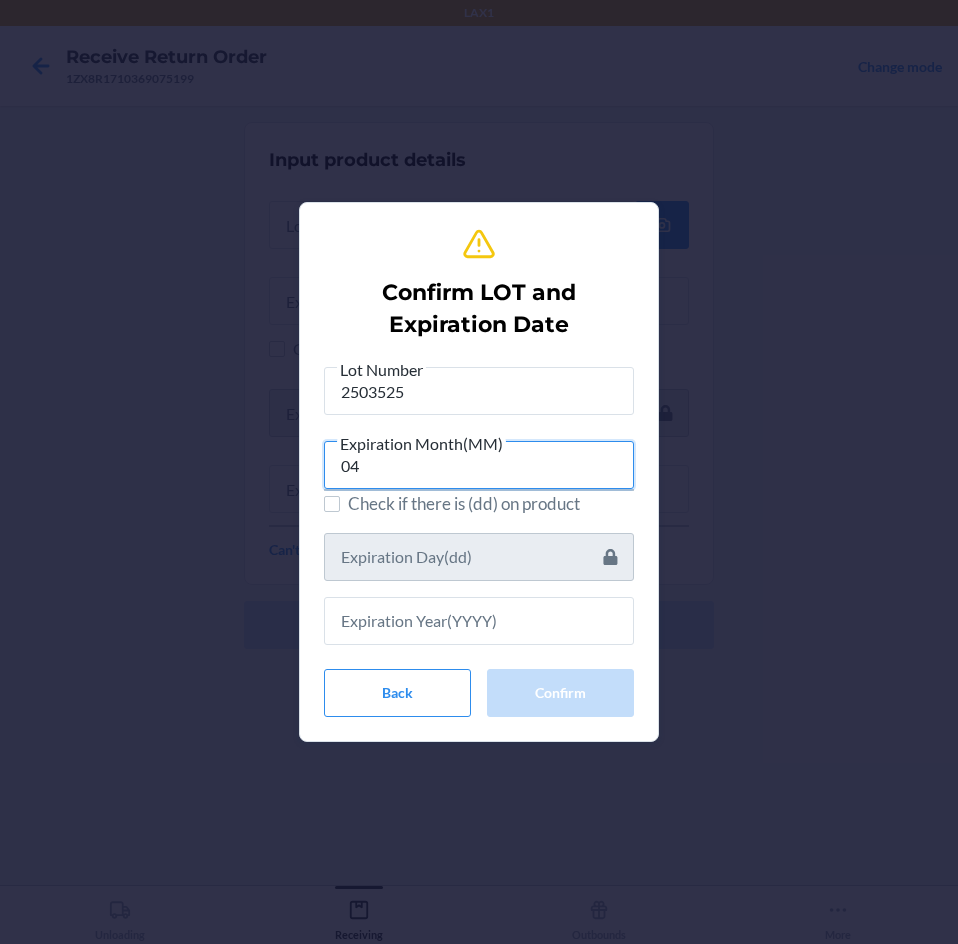 type on "04" 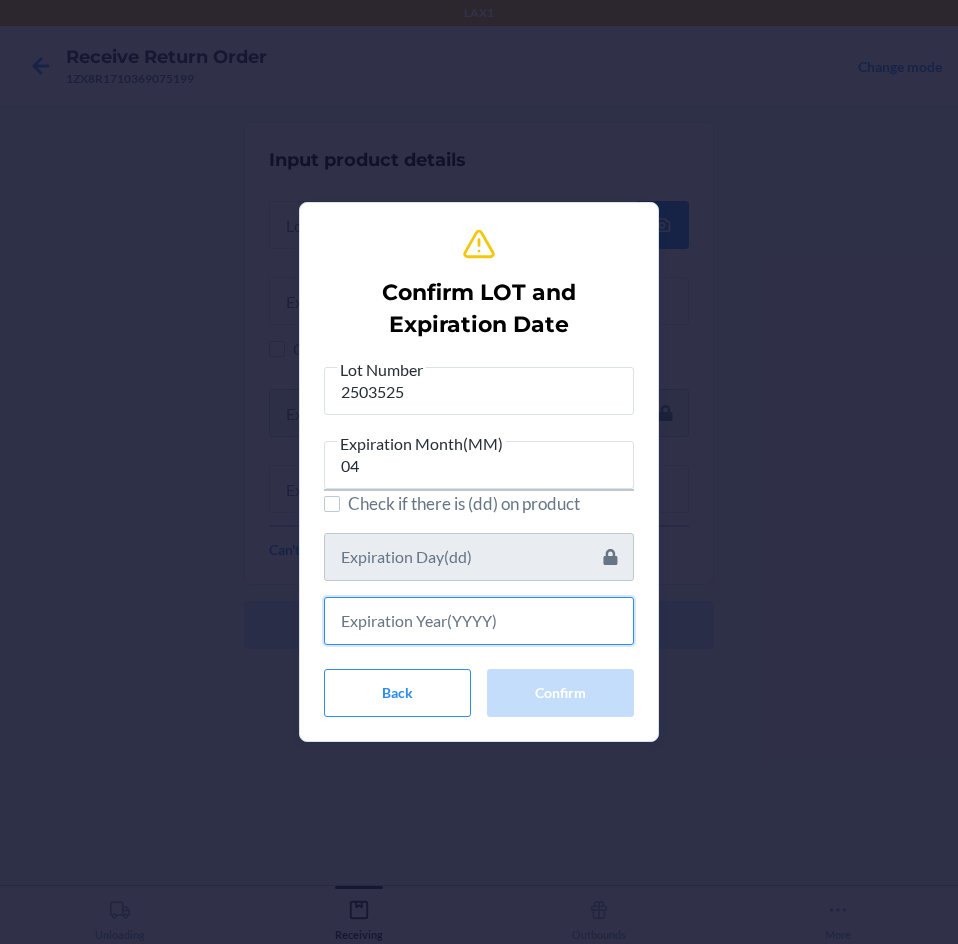click at bounding box center [479, 621] 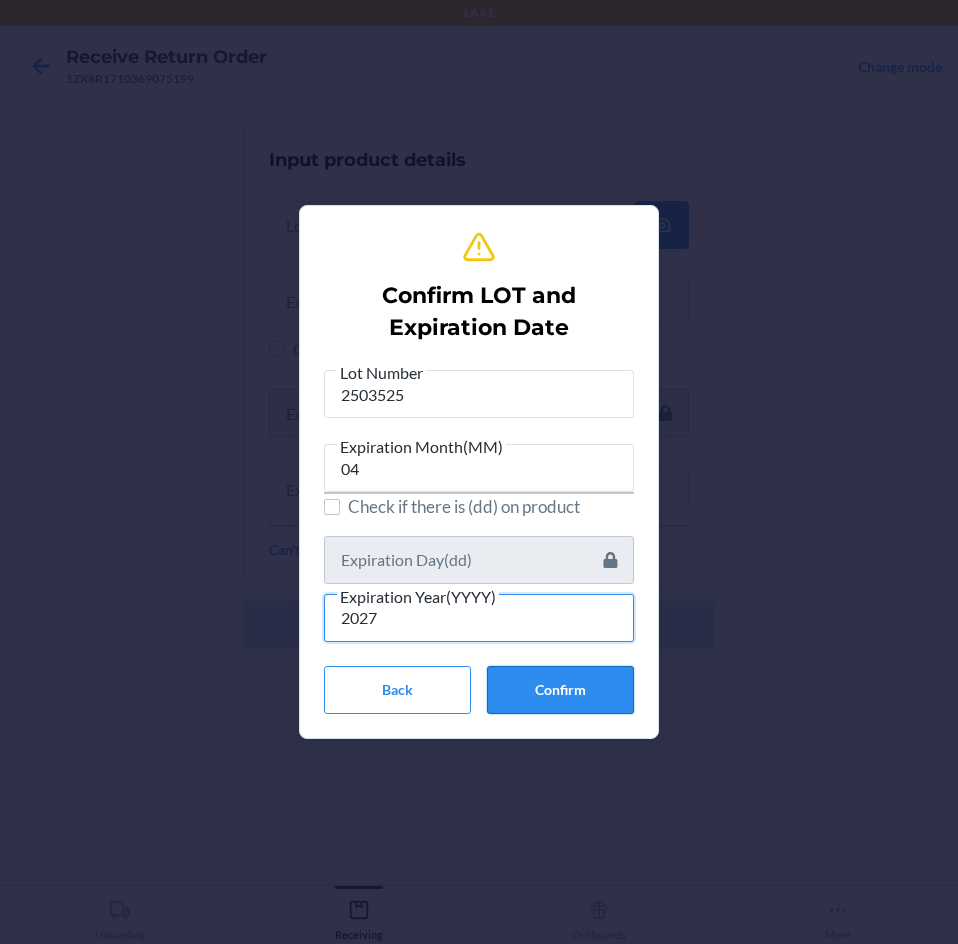 type on "2027" 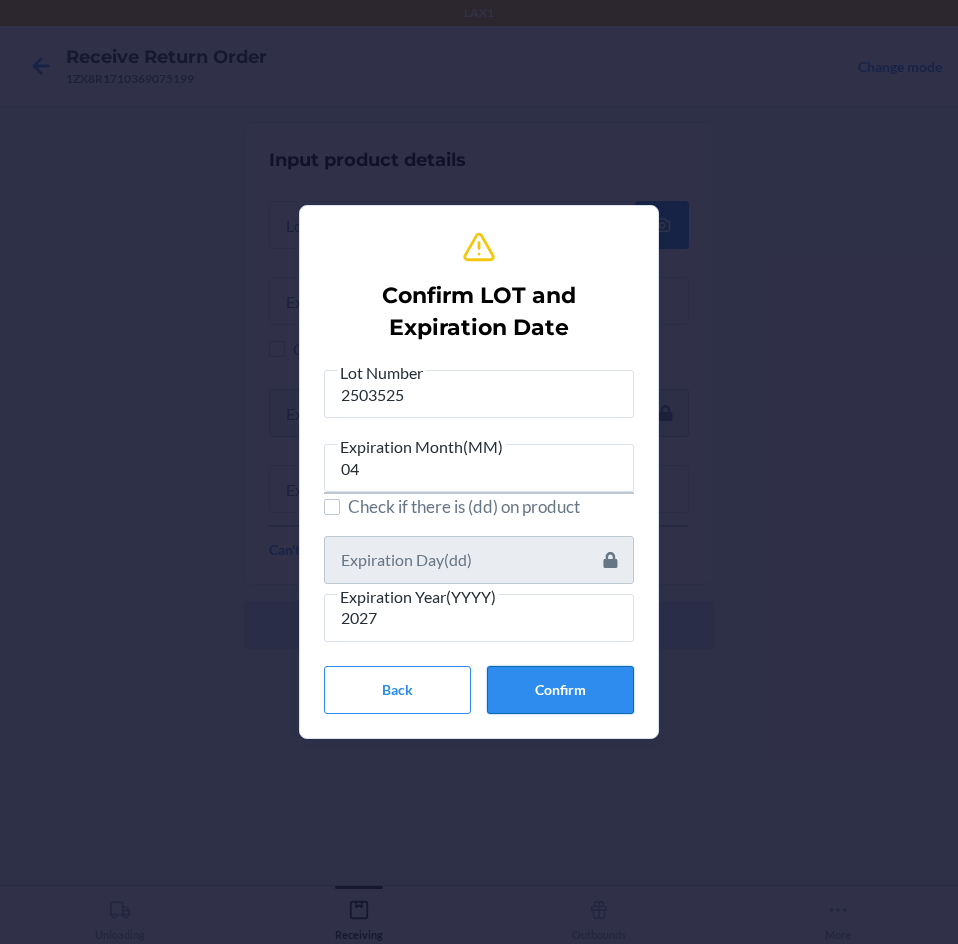 click on "Confirm" at bounding box center [560, 690] 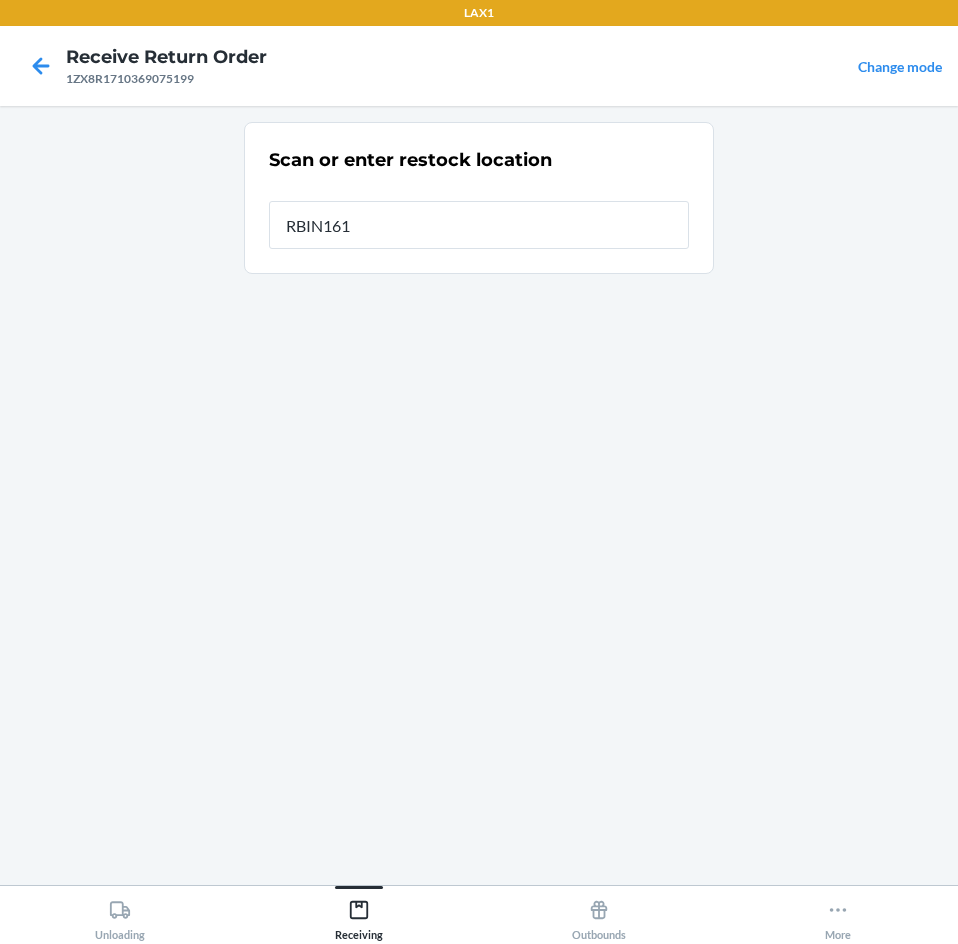 type on "RBIN161" 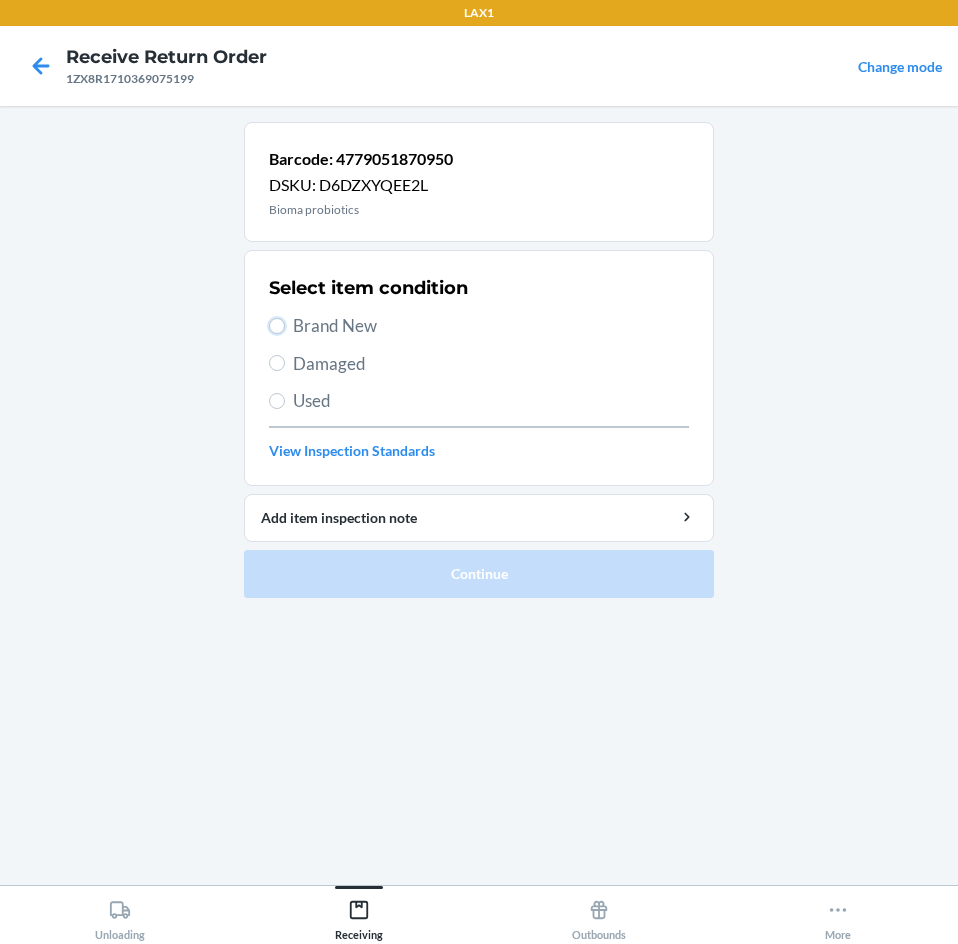 drag, startPoint x: 278, startPoint y: 325, endPoint x: 292, endPoint y: 338, distance: 19.104973 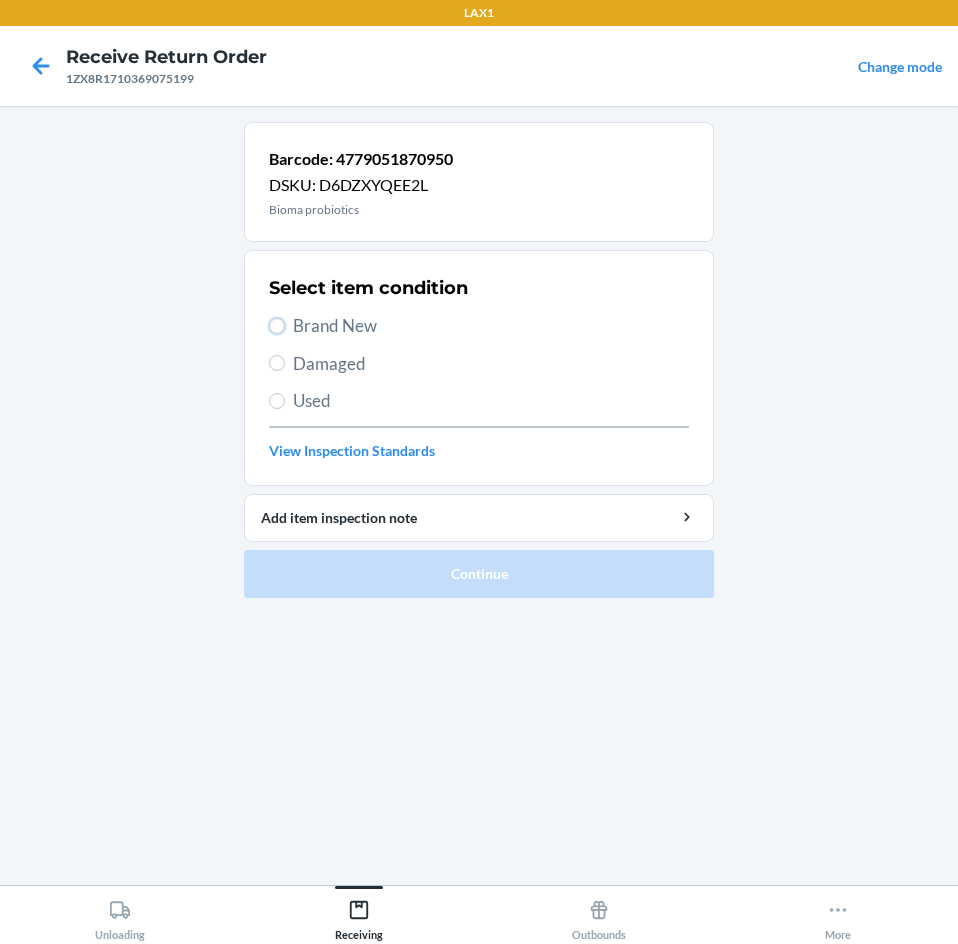 click on "Brand New" at bounding box center (277, 326) 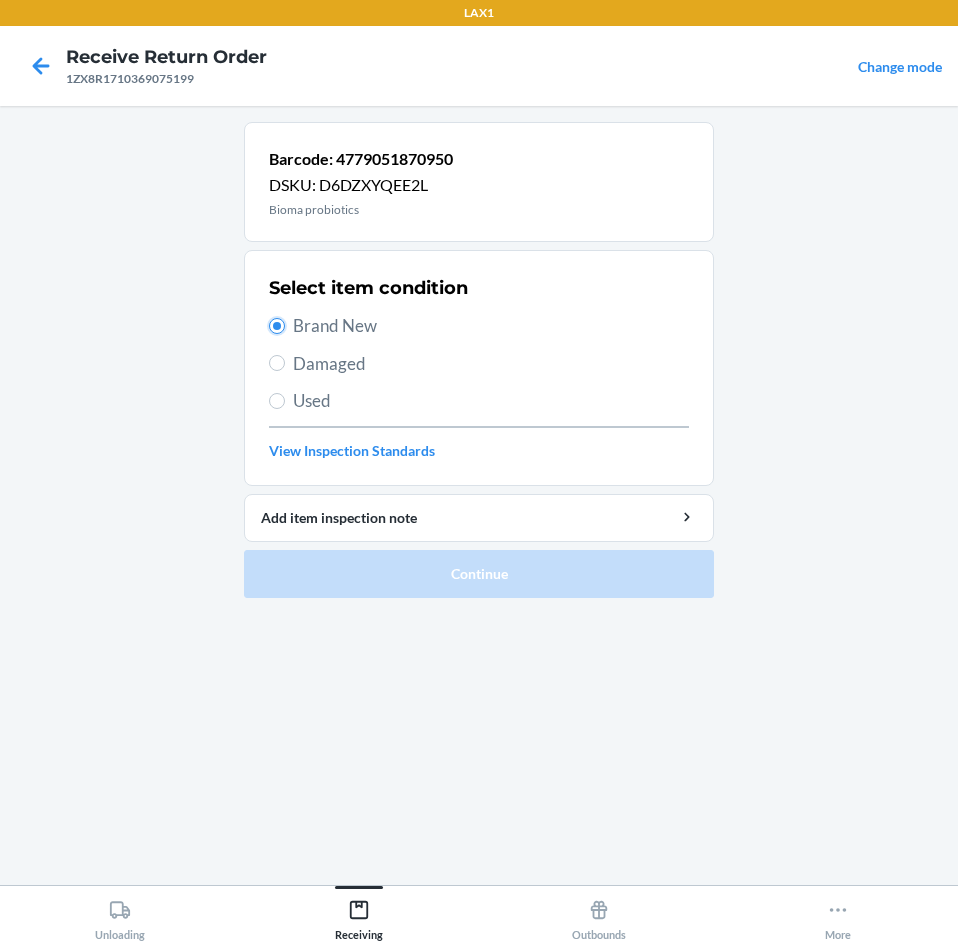 radio on "true" 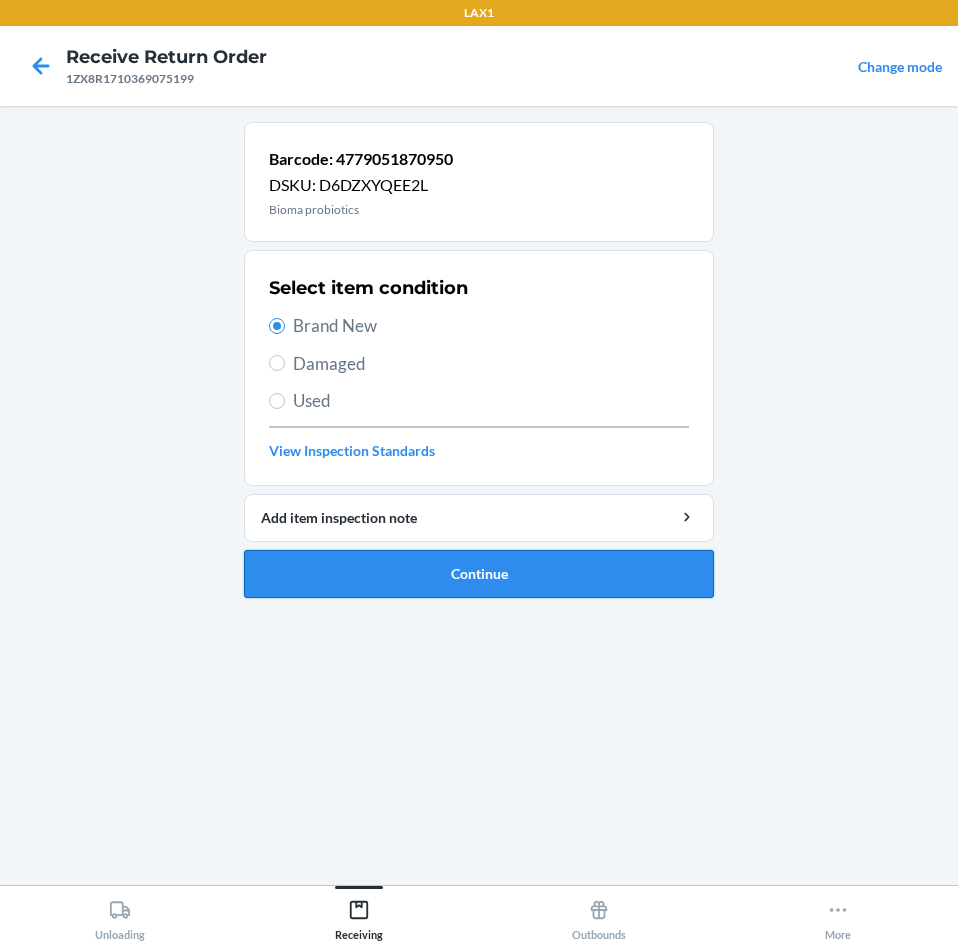 click on "Continue" at bounding box center [479, 574] 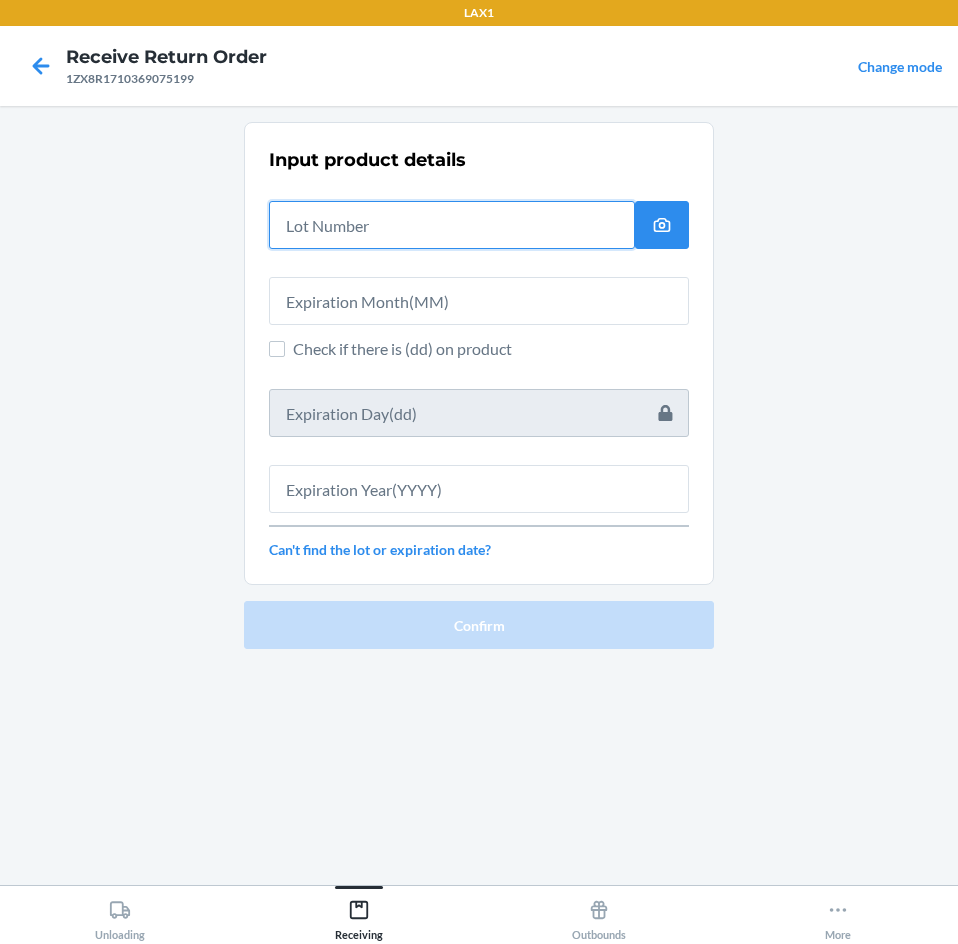 click at bounding box center [452, 225] 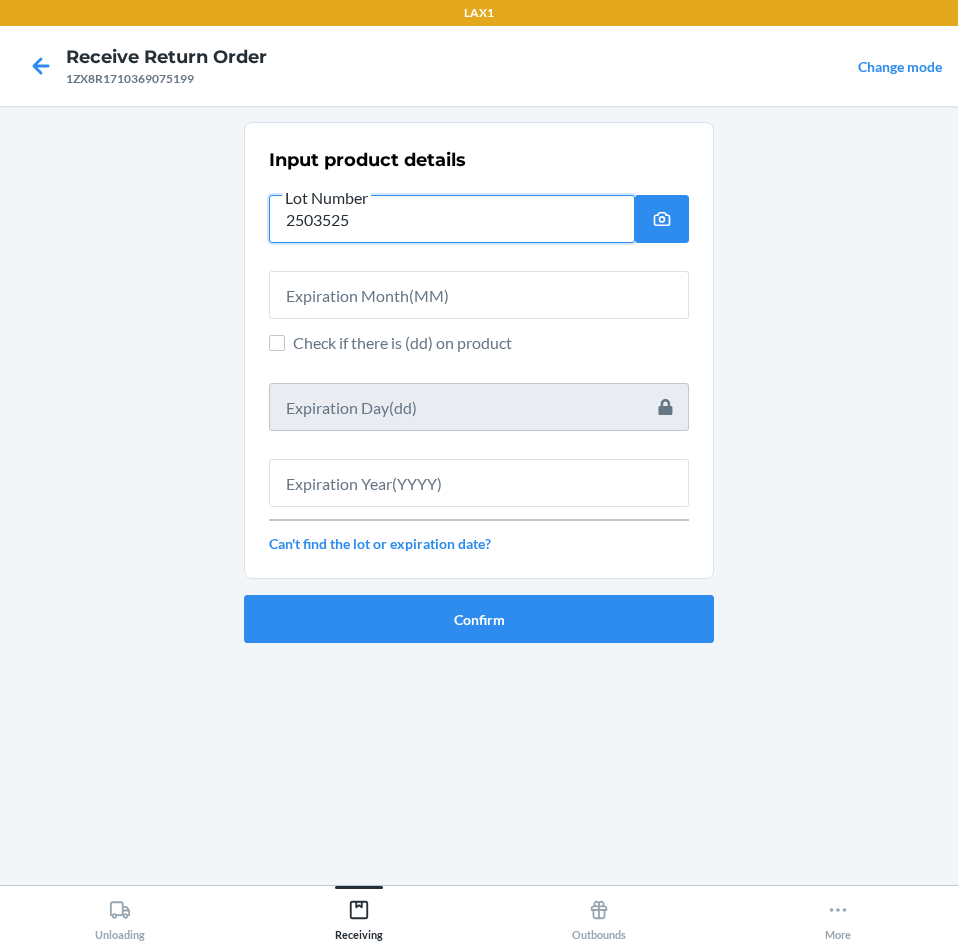 type on "2503525" 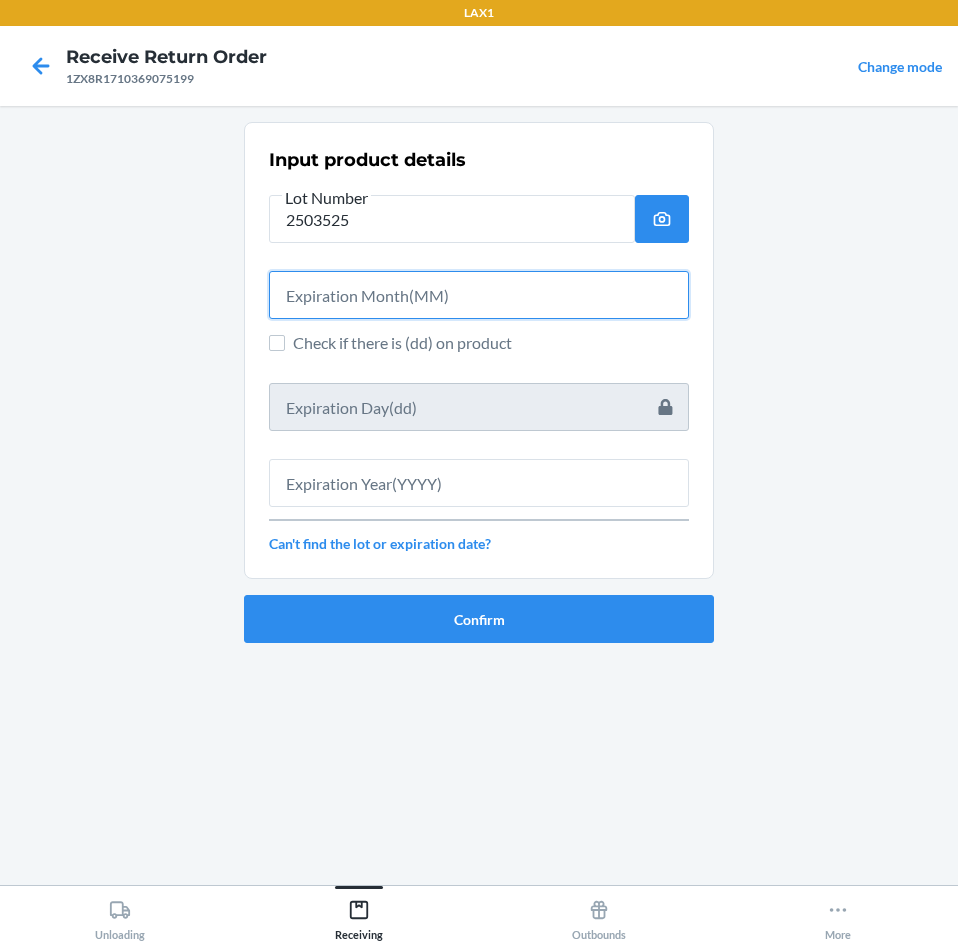 click at bounding box center (479, 295) 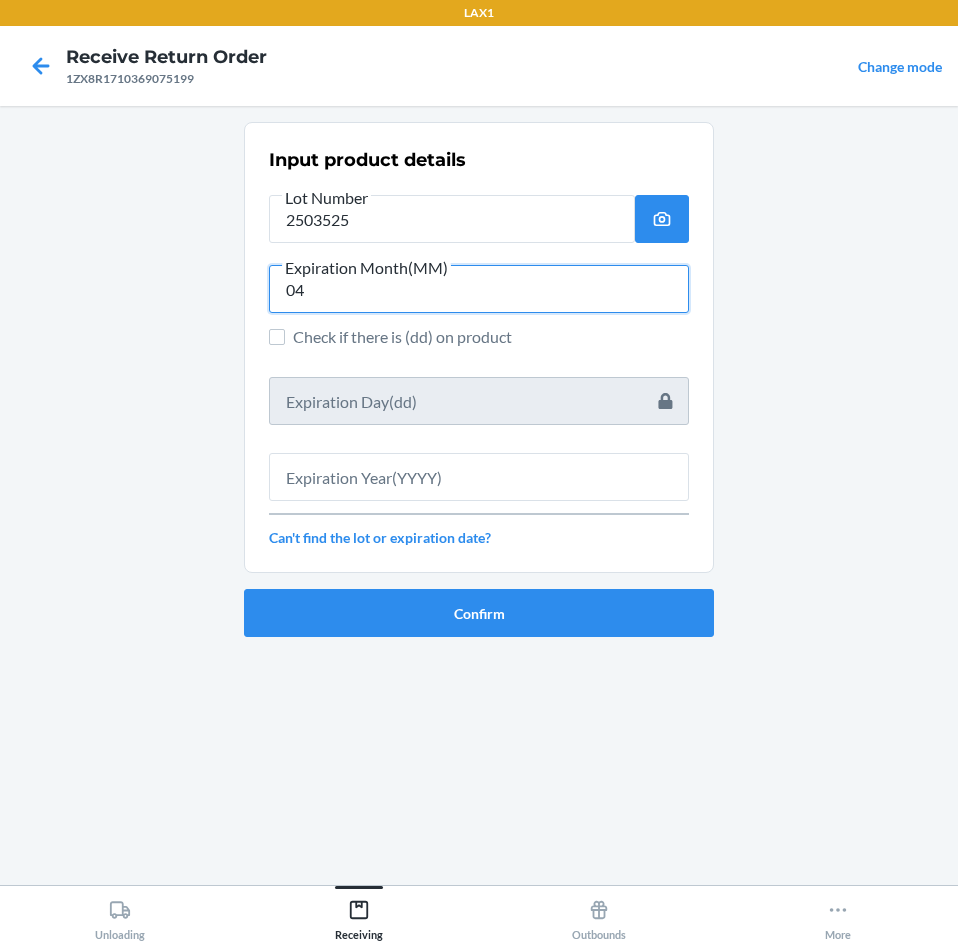 type on "04" 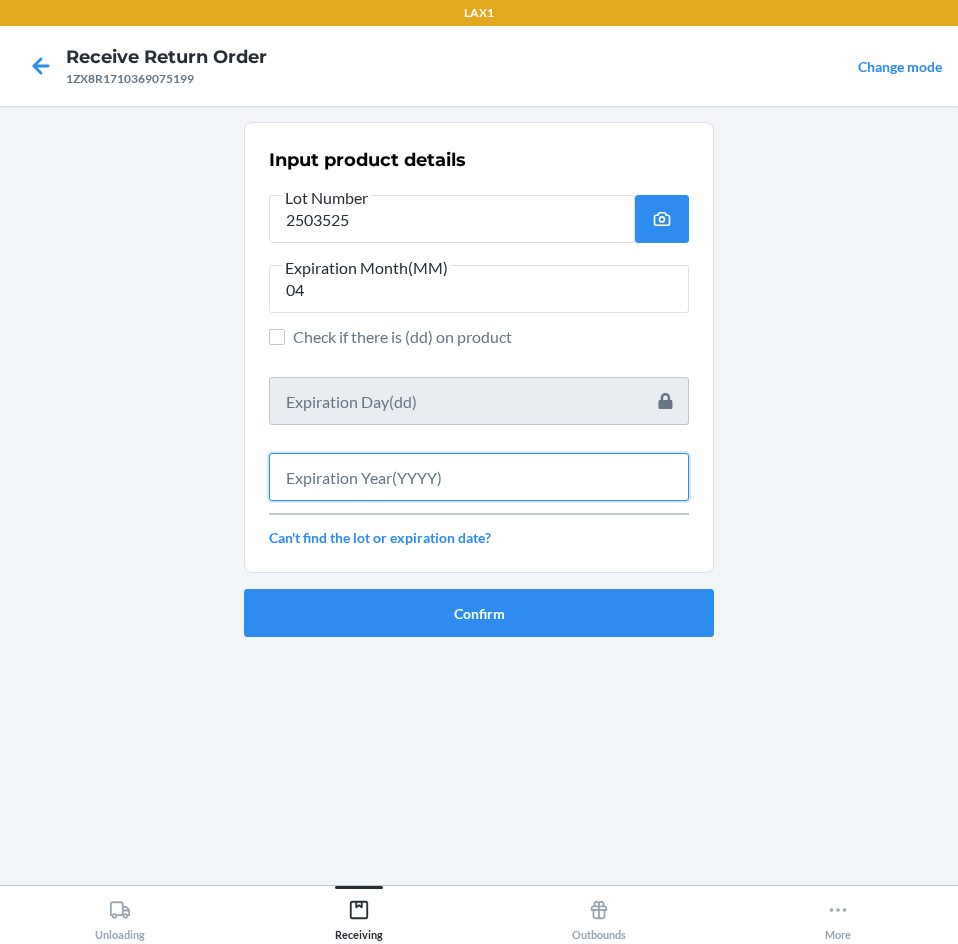click at bounding box center [479, 477] 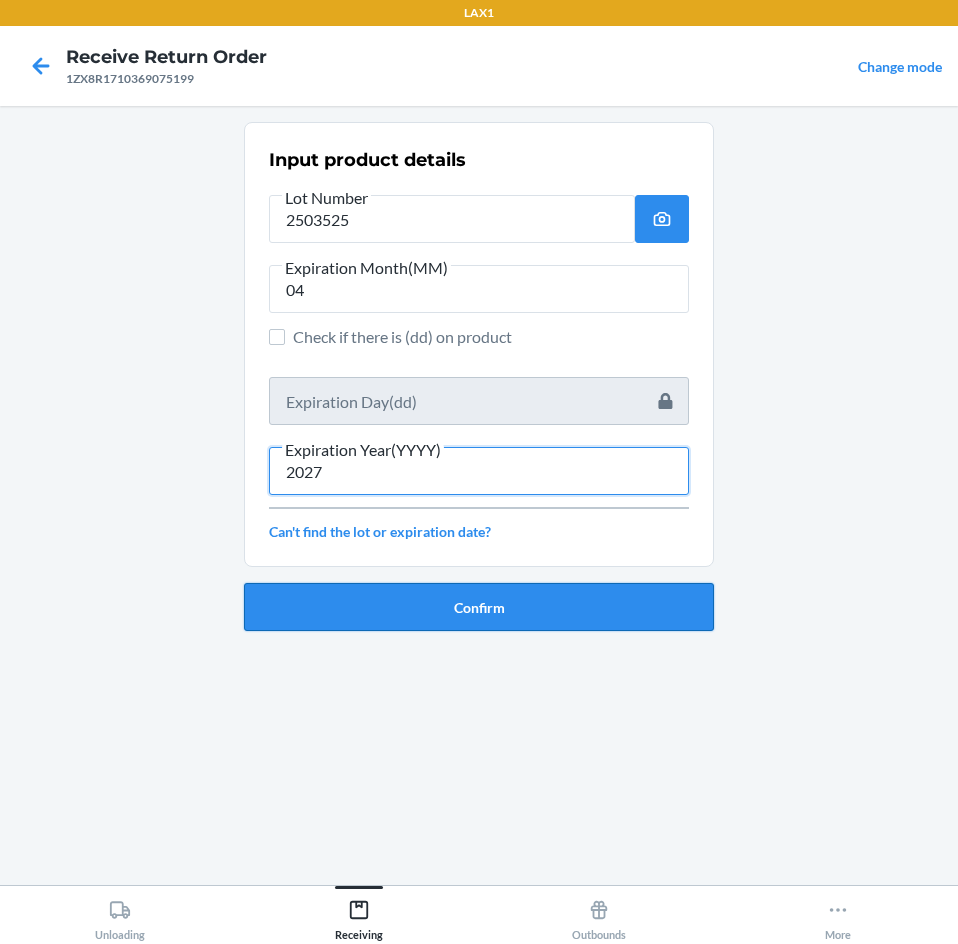 type on "2027" 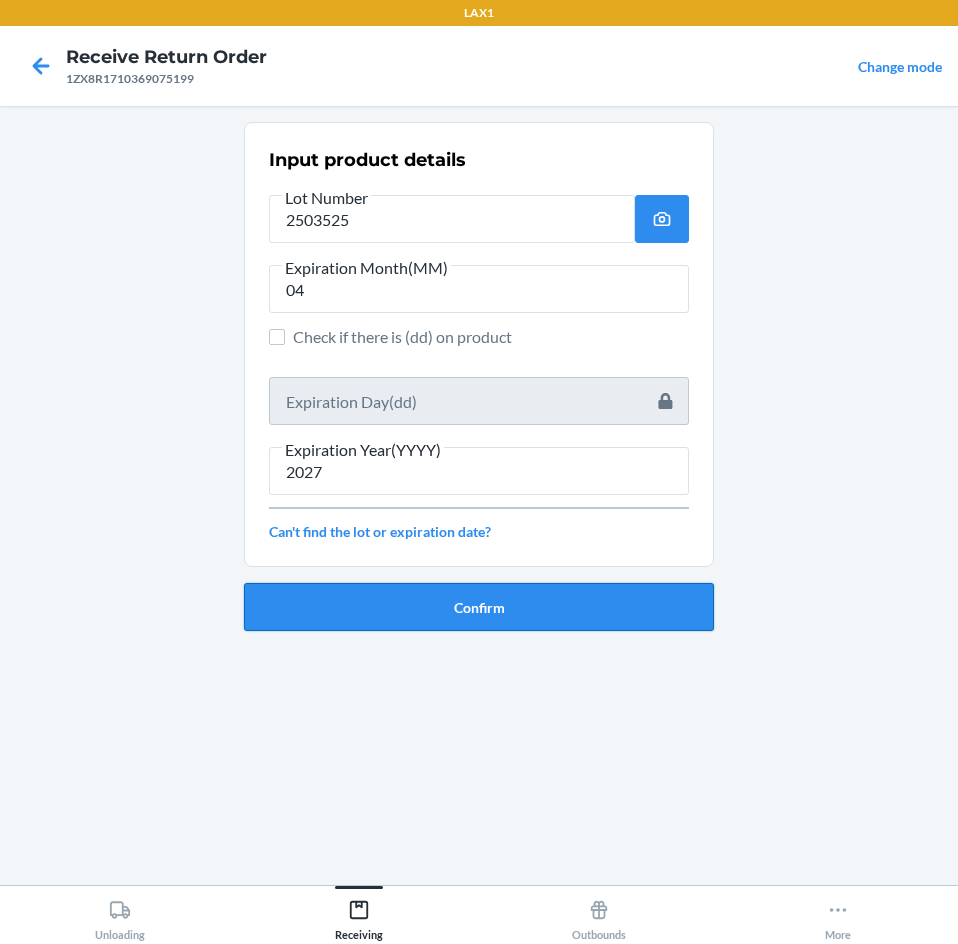 click on "Confirm" at bounding box center (479, 607) 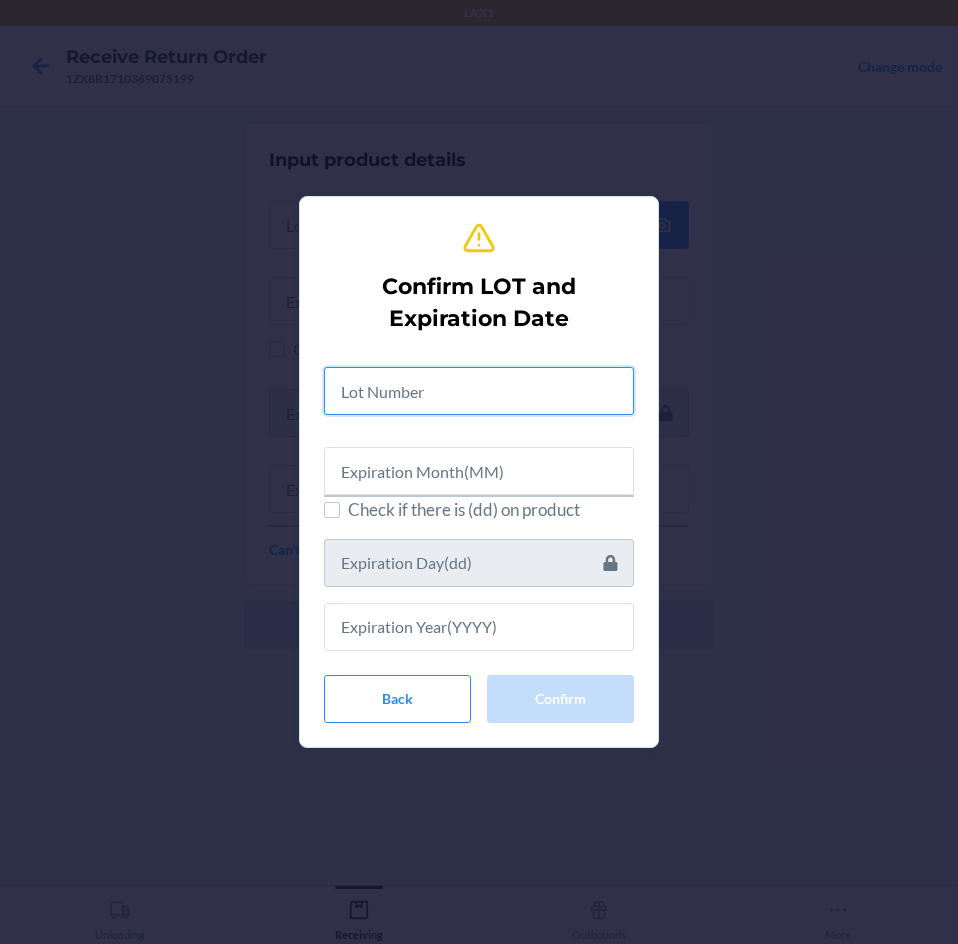 click at bounding box center [479, 391] 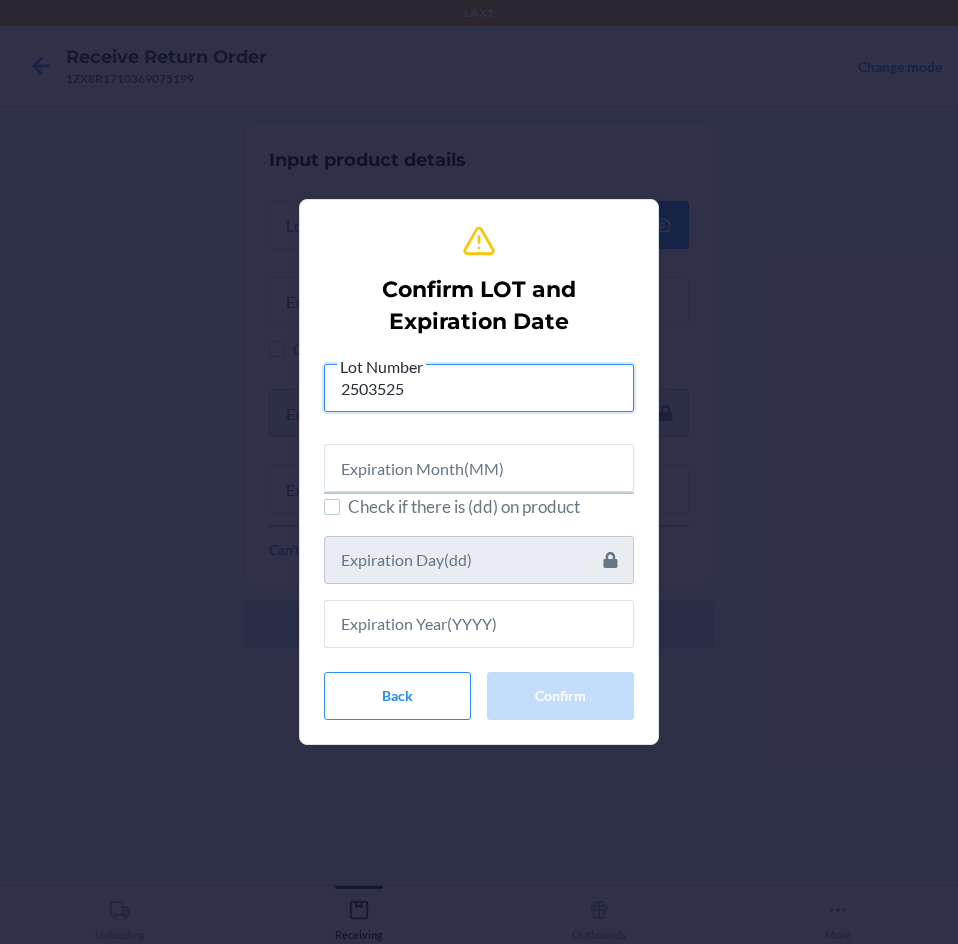type on "2503525" 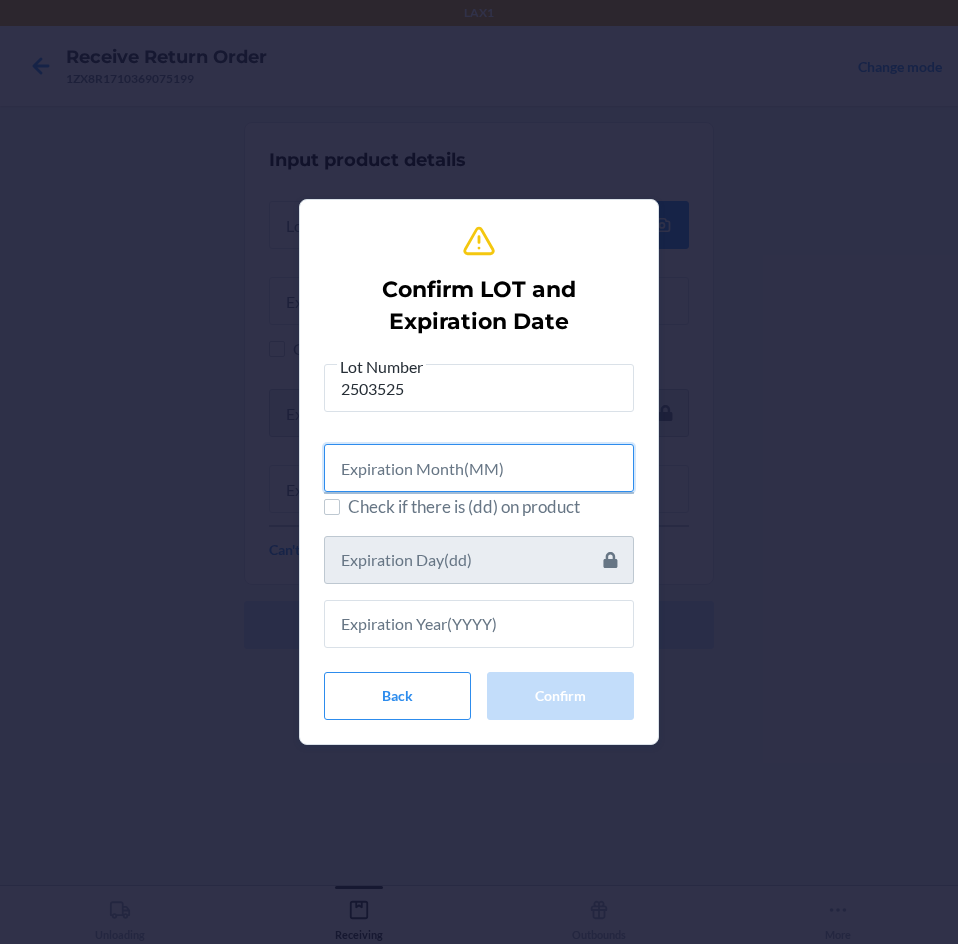 click at bounding box center [479, 468] 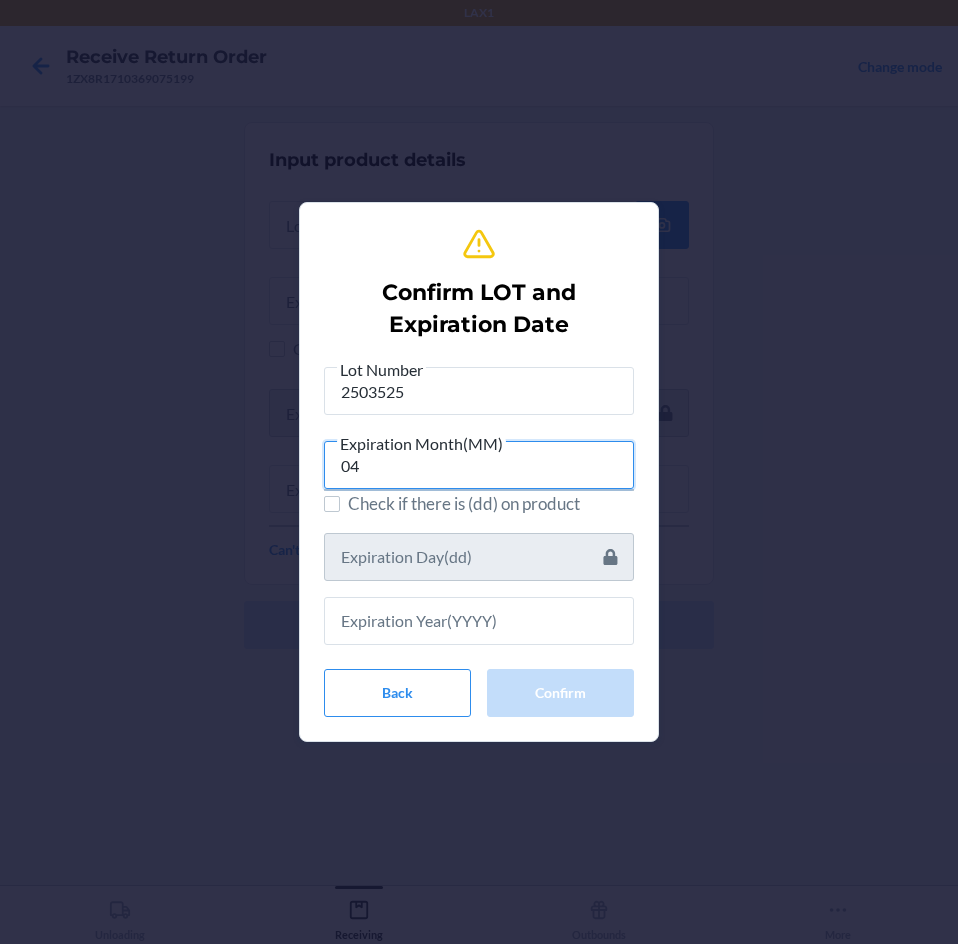 type on "04" 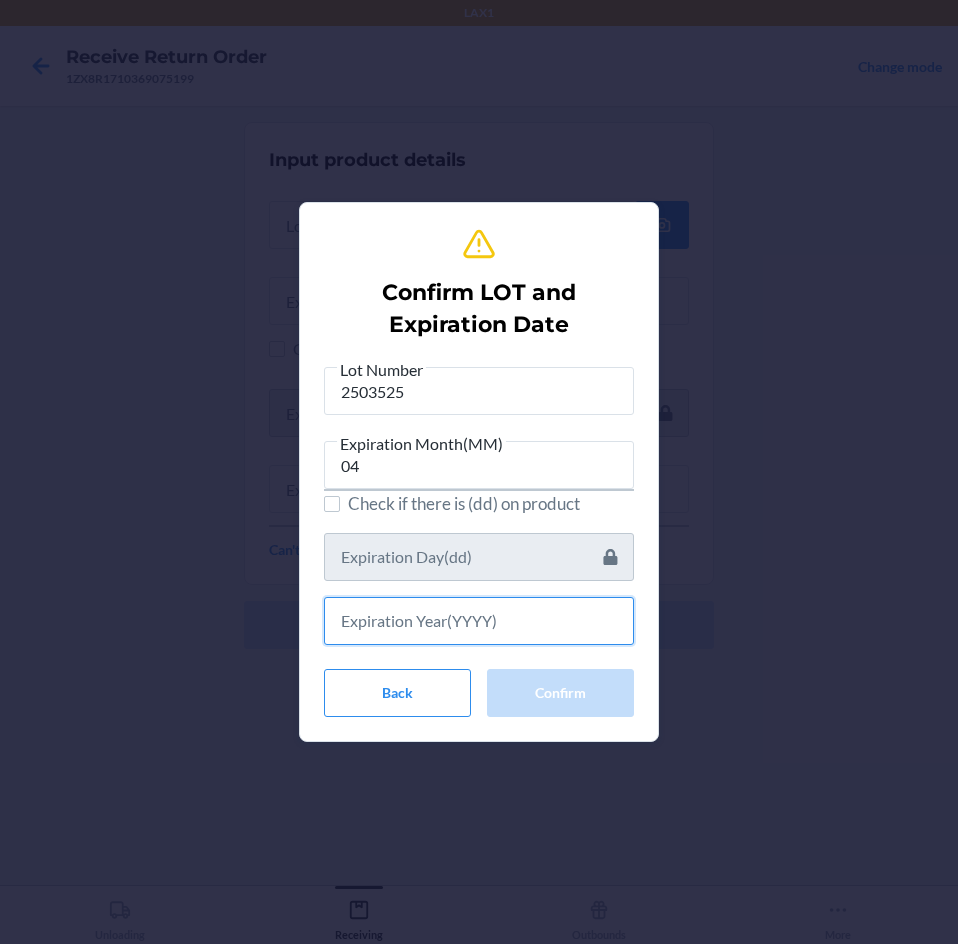 click at bounding box center [479, 621] 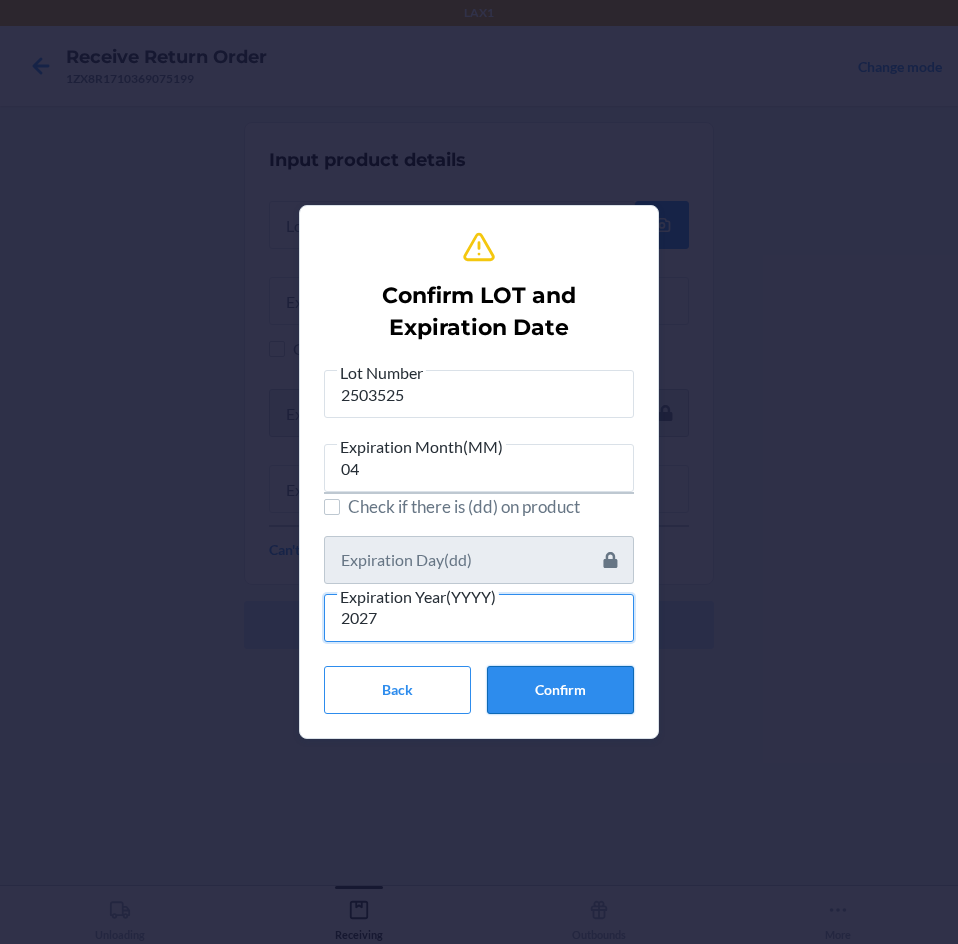 type on "2027" 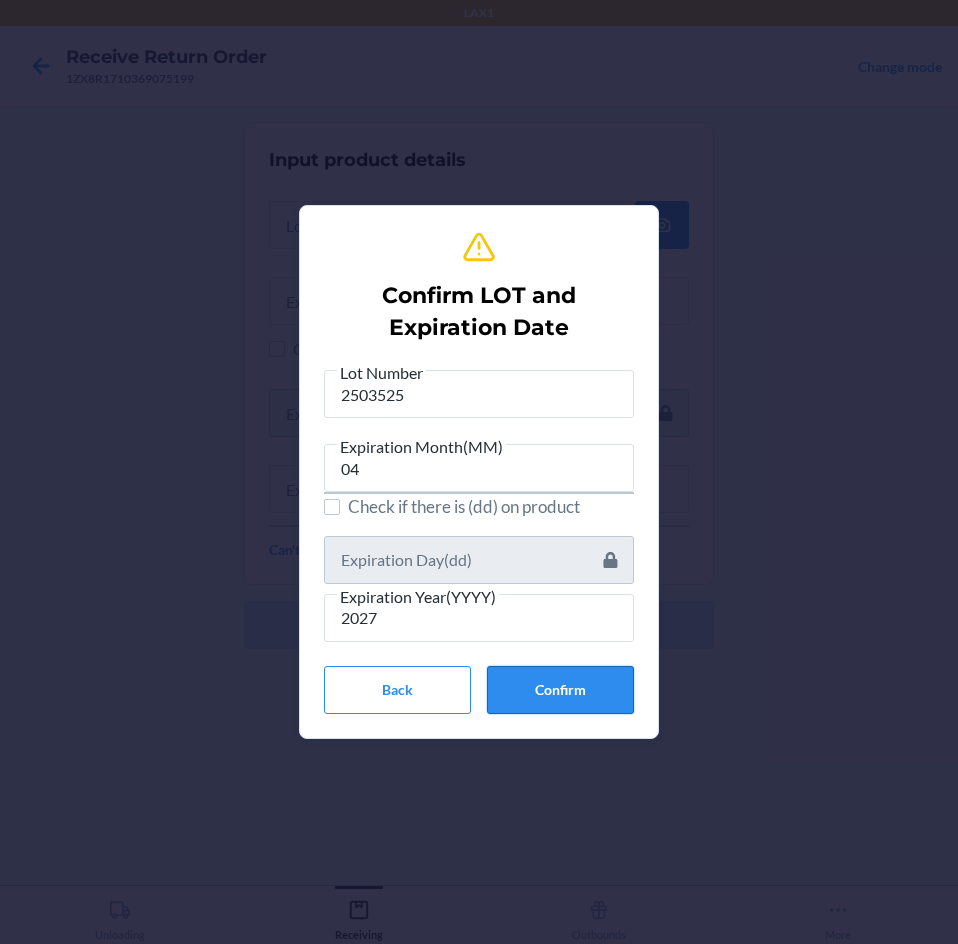 click on "Confirm" at bounding box center (560, 690) 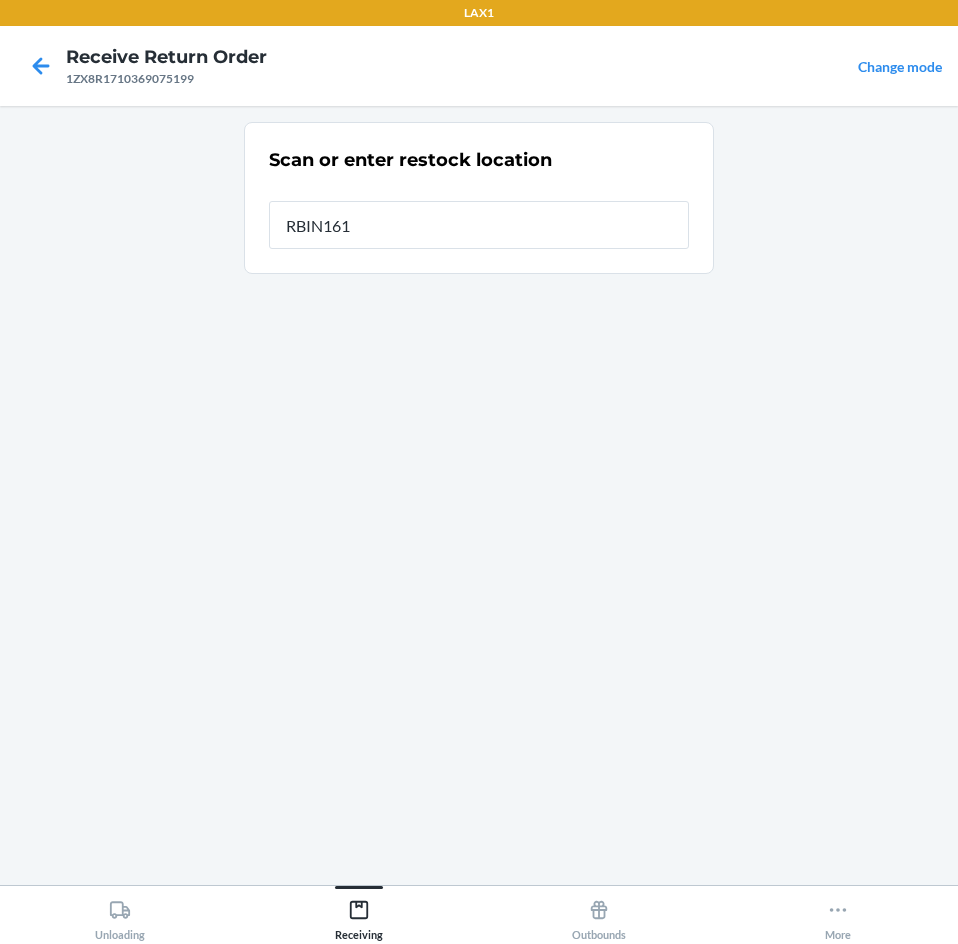 type on "RBIN161" 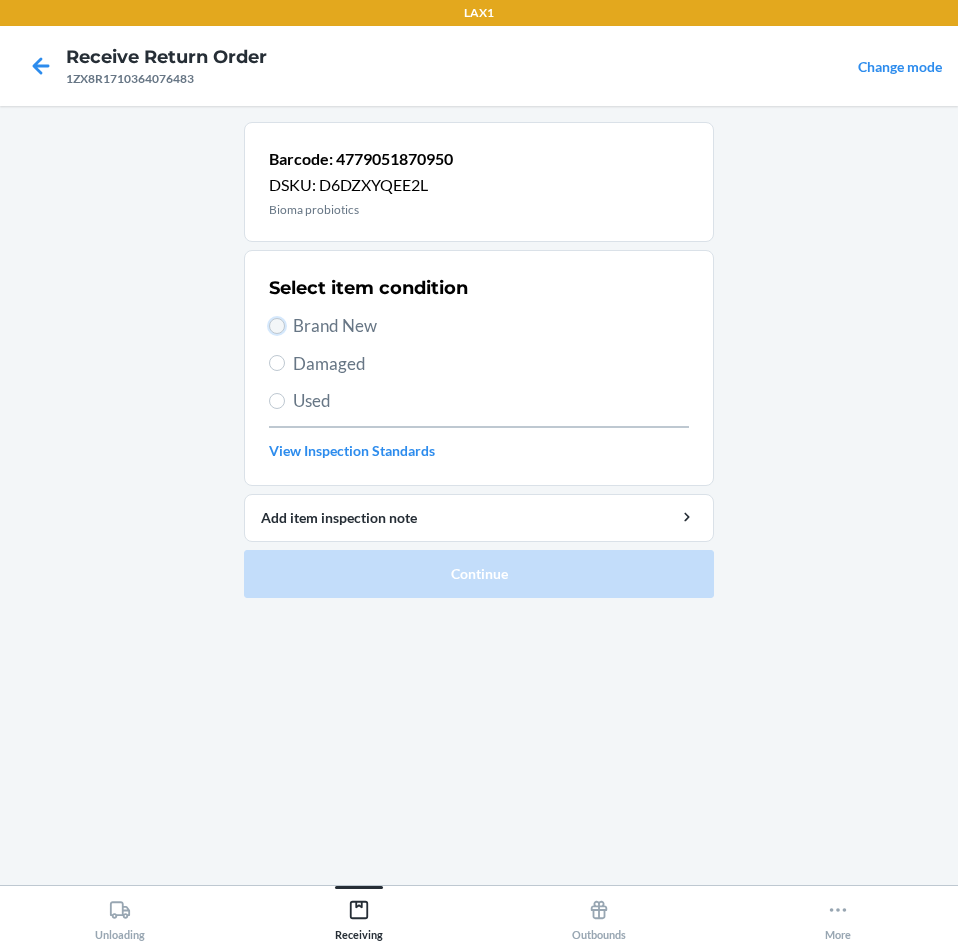 click on "Brand New" at bounding box center (277, 326) 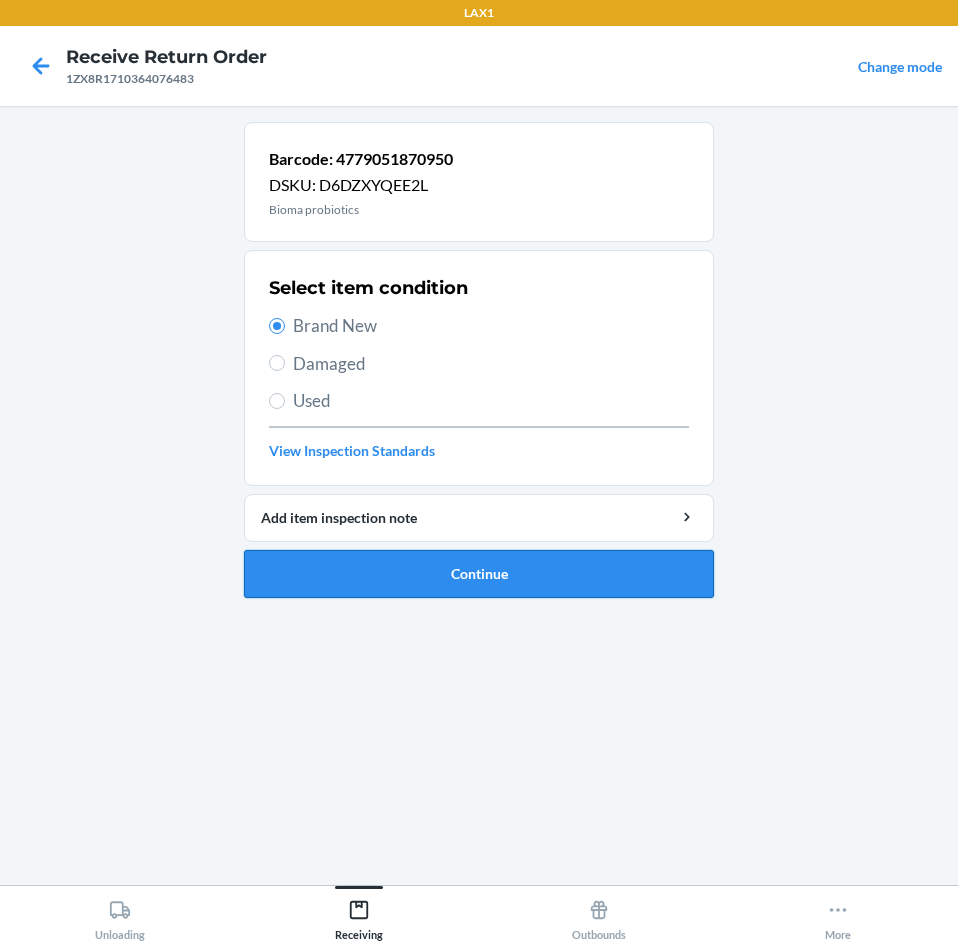 drag, startPoint x: 587, startPoint y: 572, endPoint x: 593, endPoint y: 552, distance: 20.880613 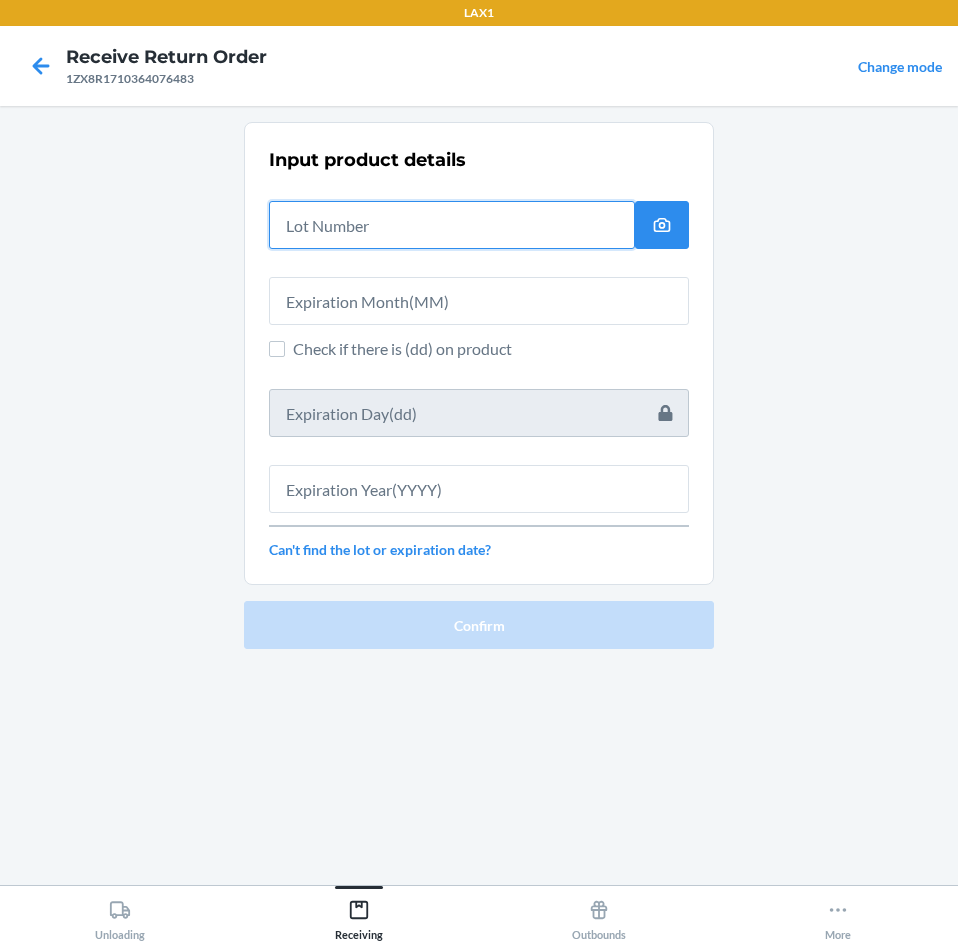 click at bounding box center [452, 225] 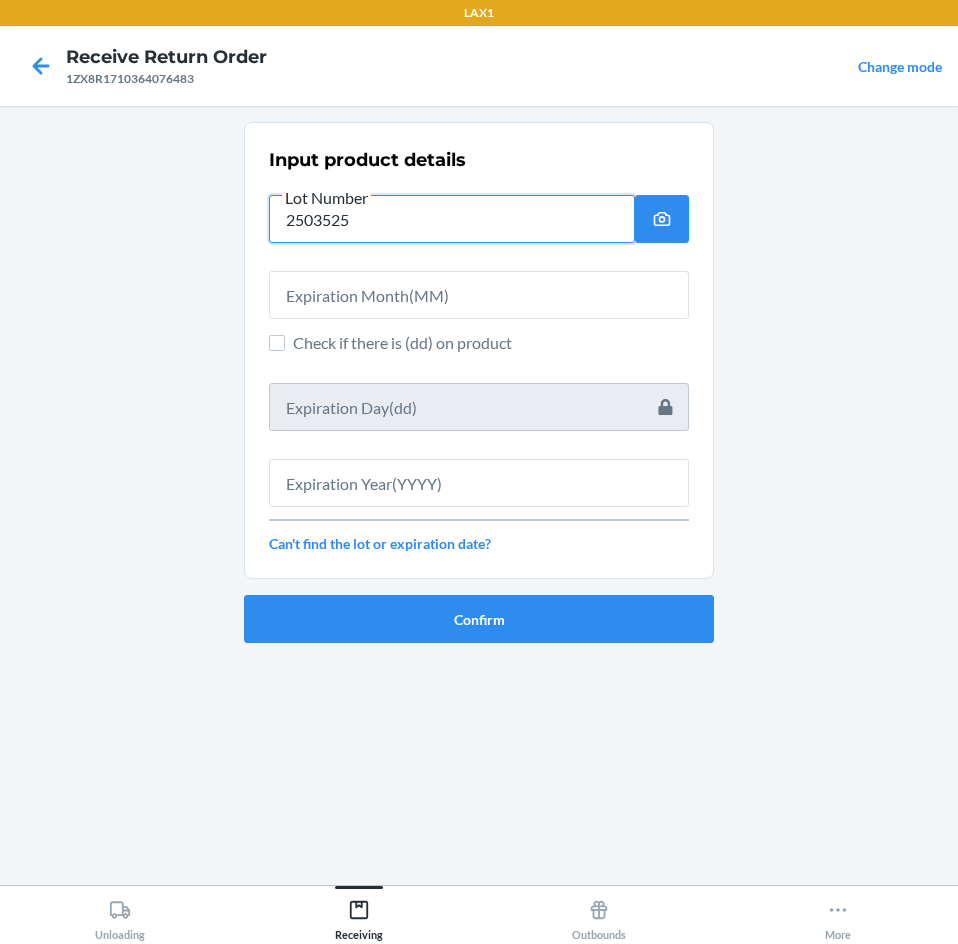 type on "2503525" 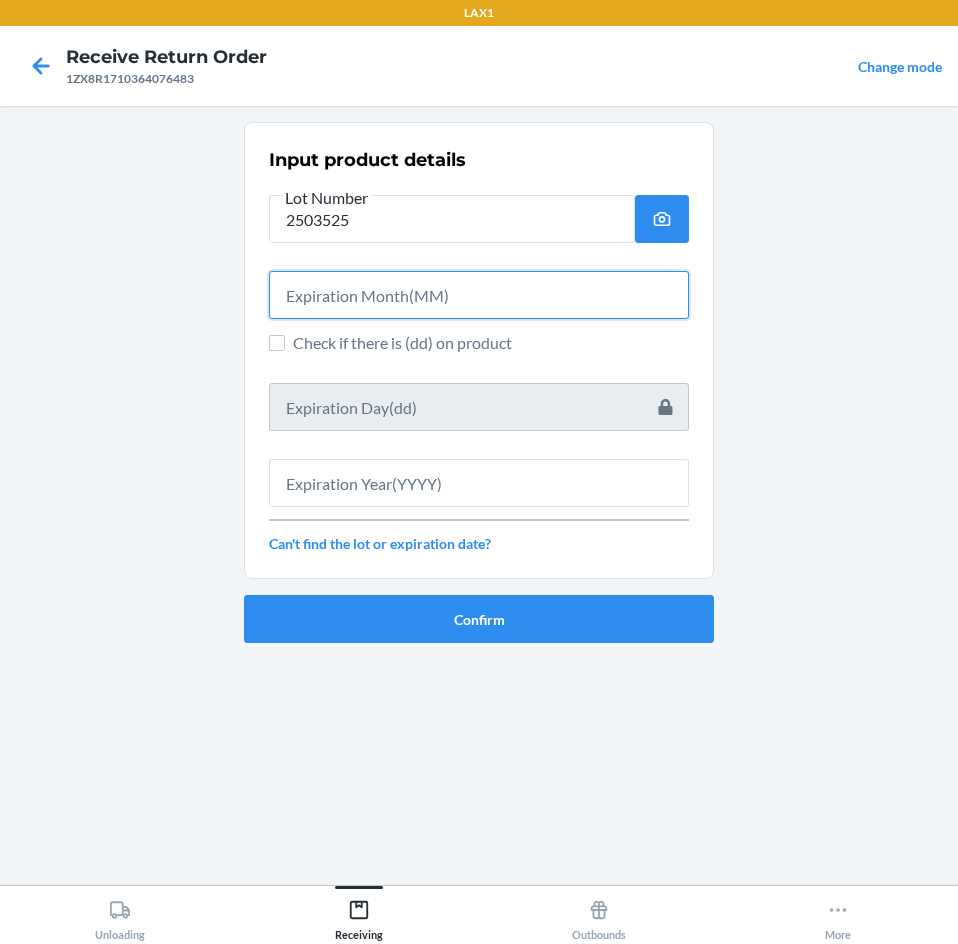 click at bounding box center [479, 295] 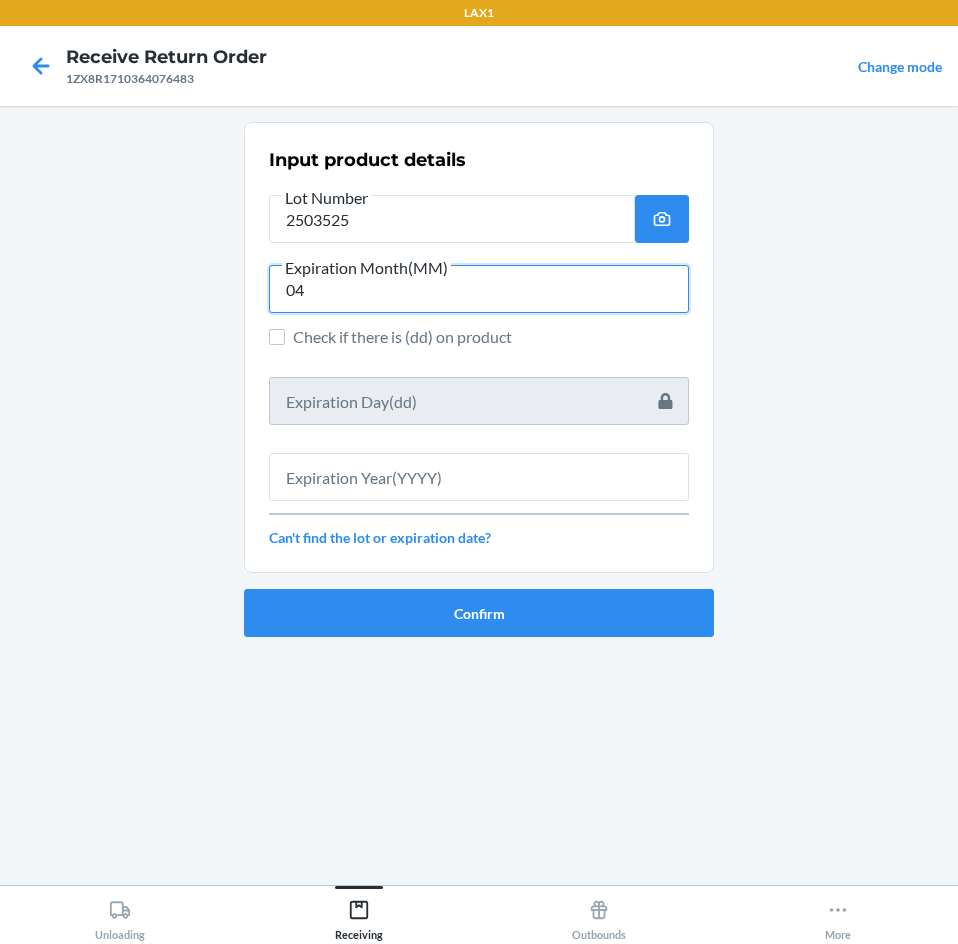 type on "04" 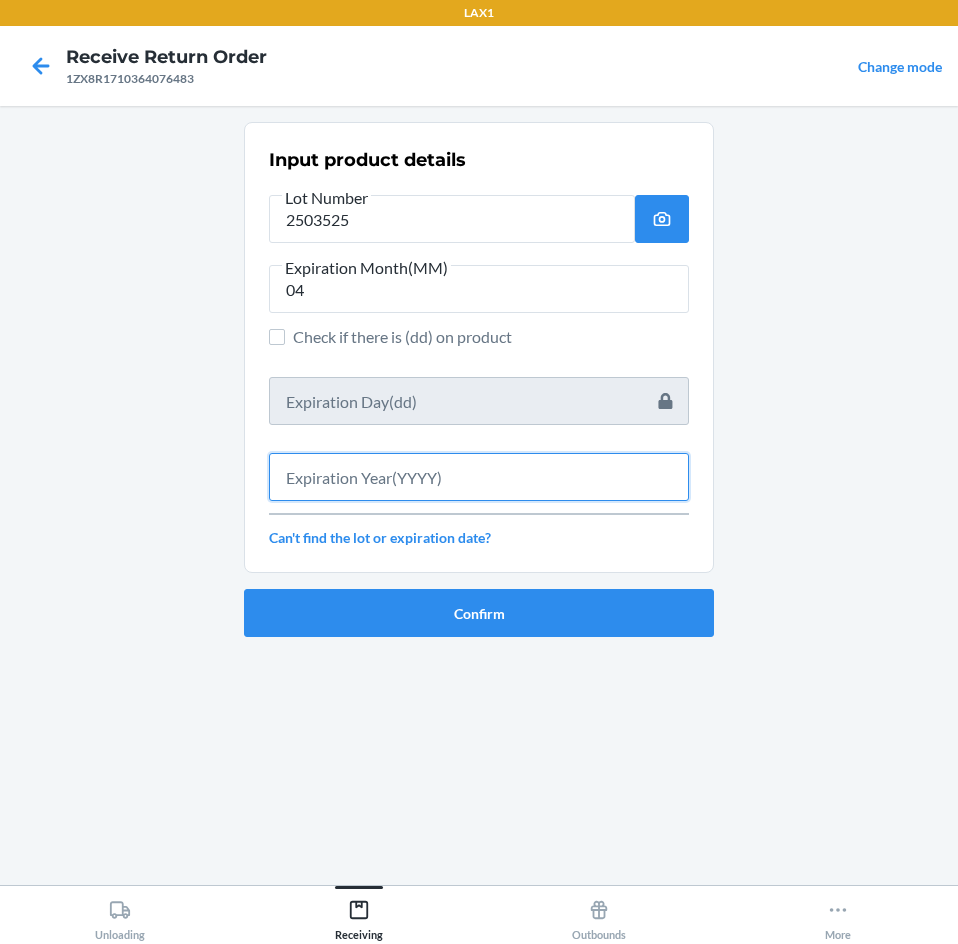 click at bounding box center (479, 477) 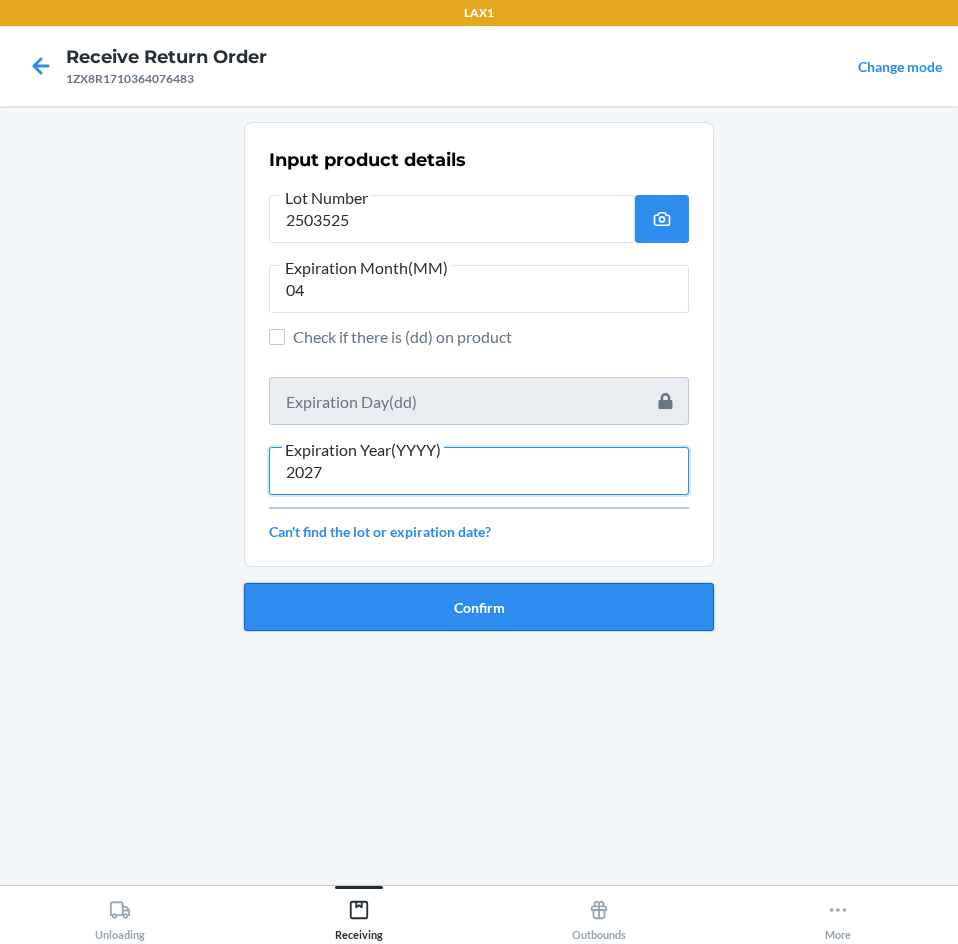 type on "2027" 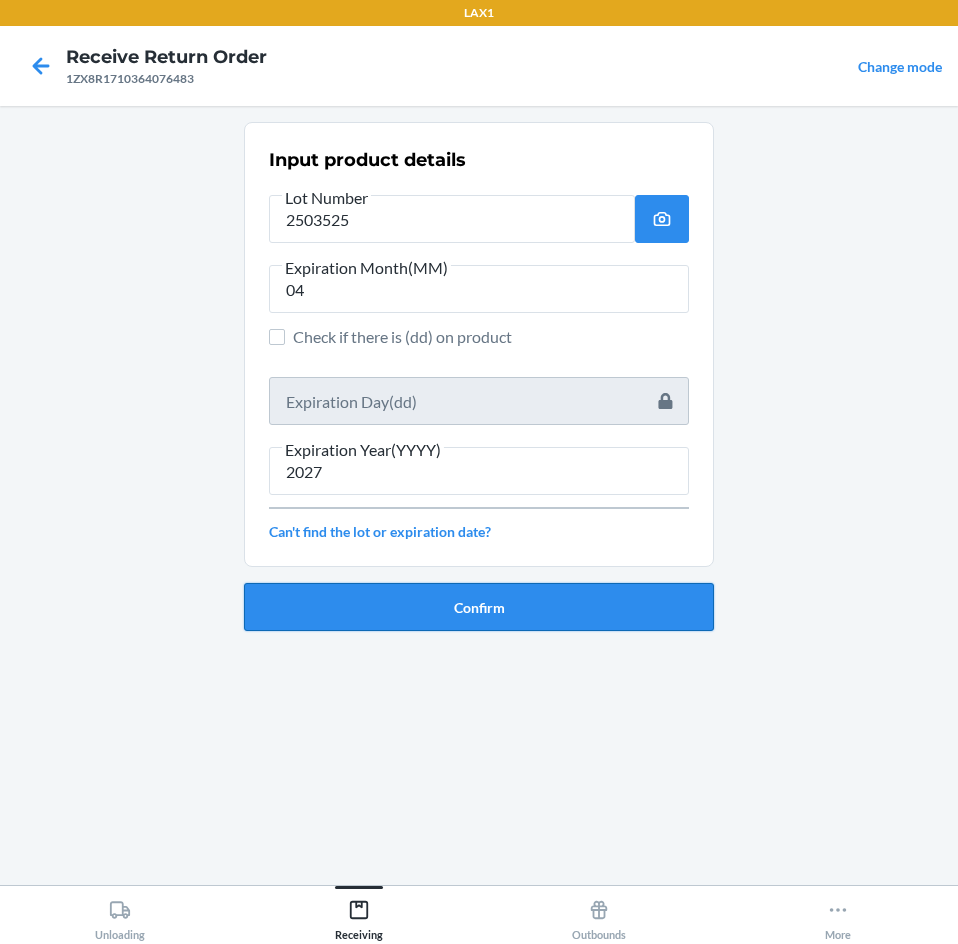 click on "Confirm" at bounding box center [479, 607] 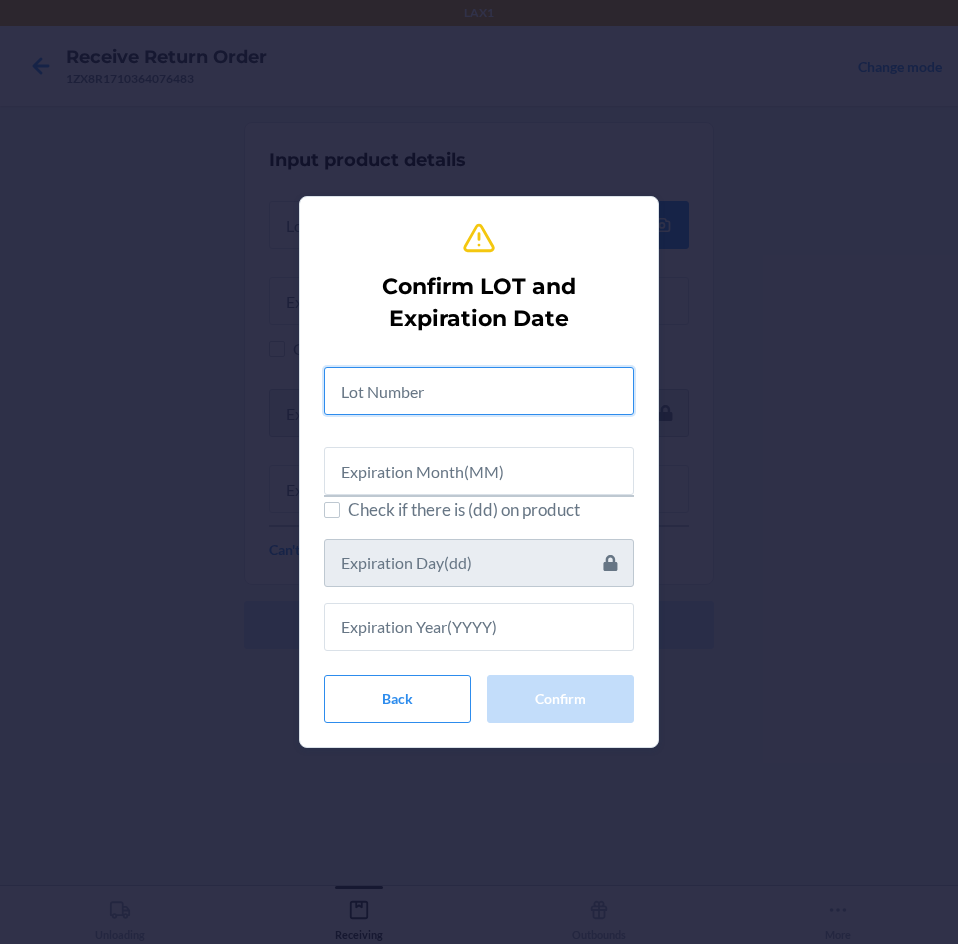 click at bounding box center [479, 391] 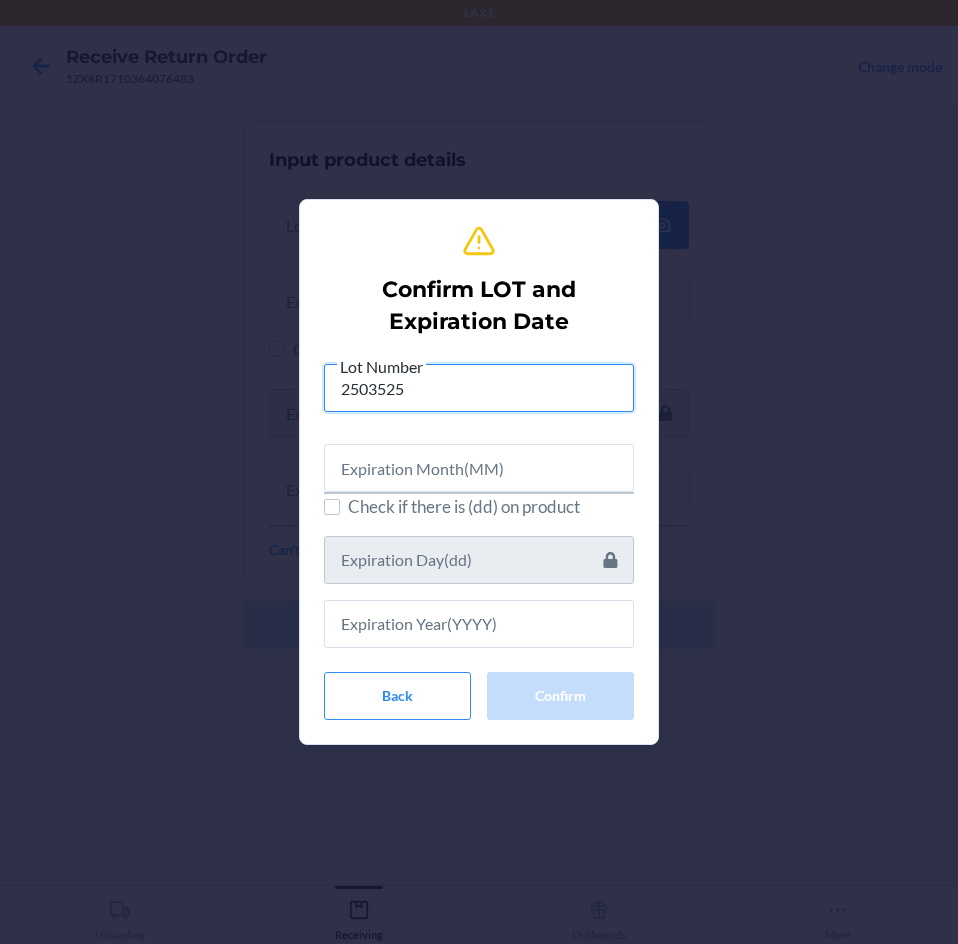 type on "2503525" 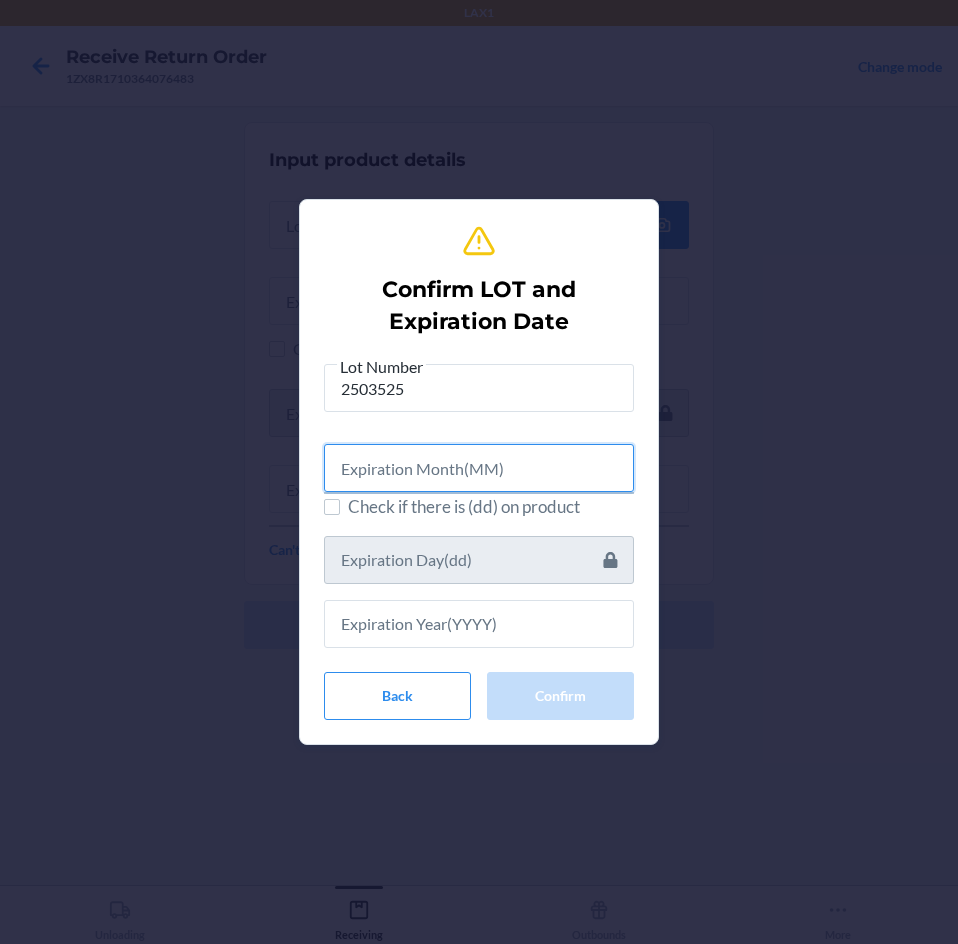 click at bounding box center (479, 468) 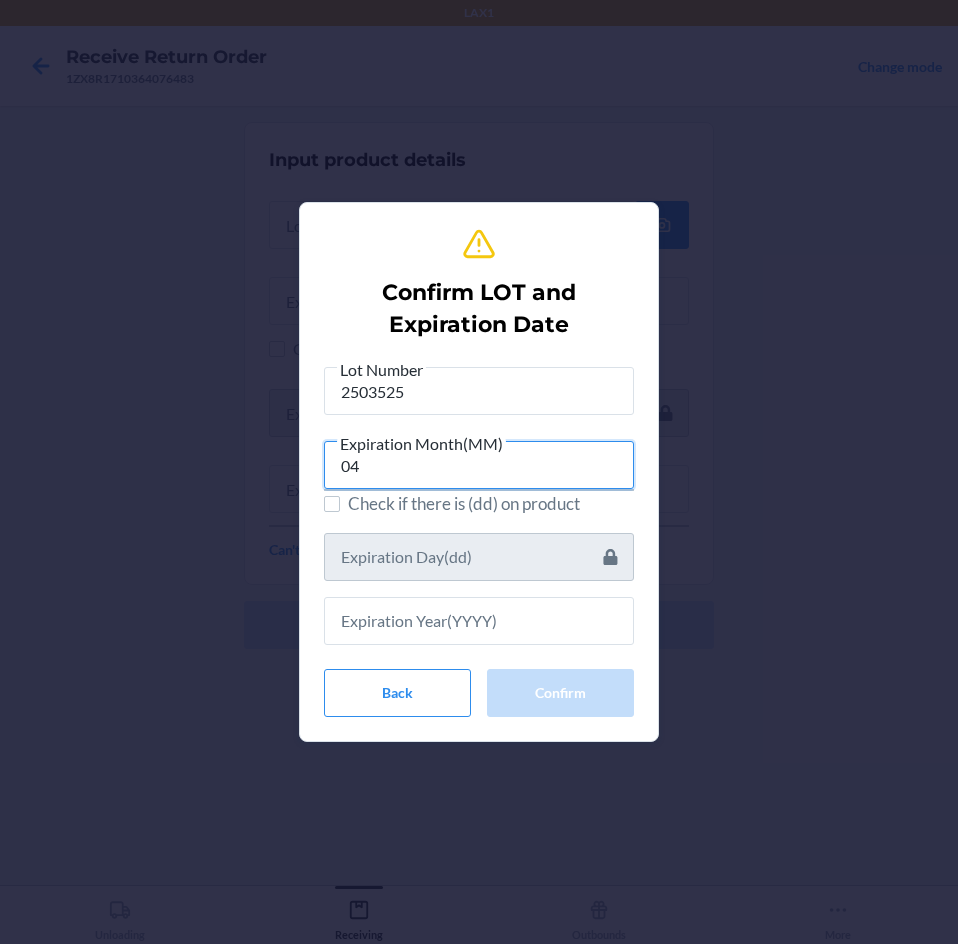 type on "04" 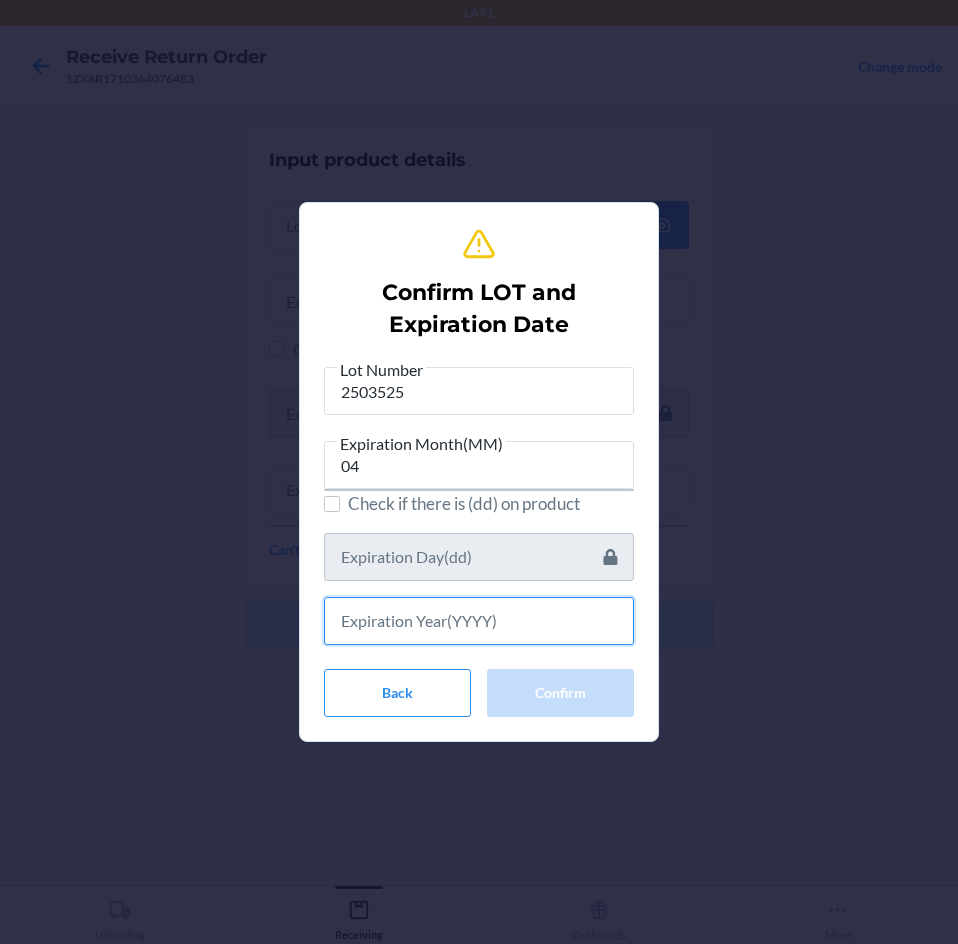 click at bounding box center [479, 621] 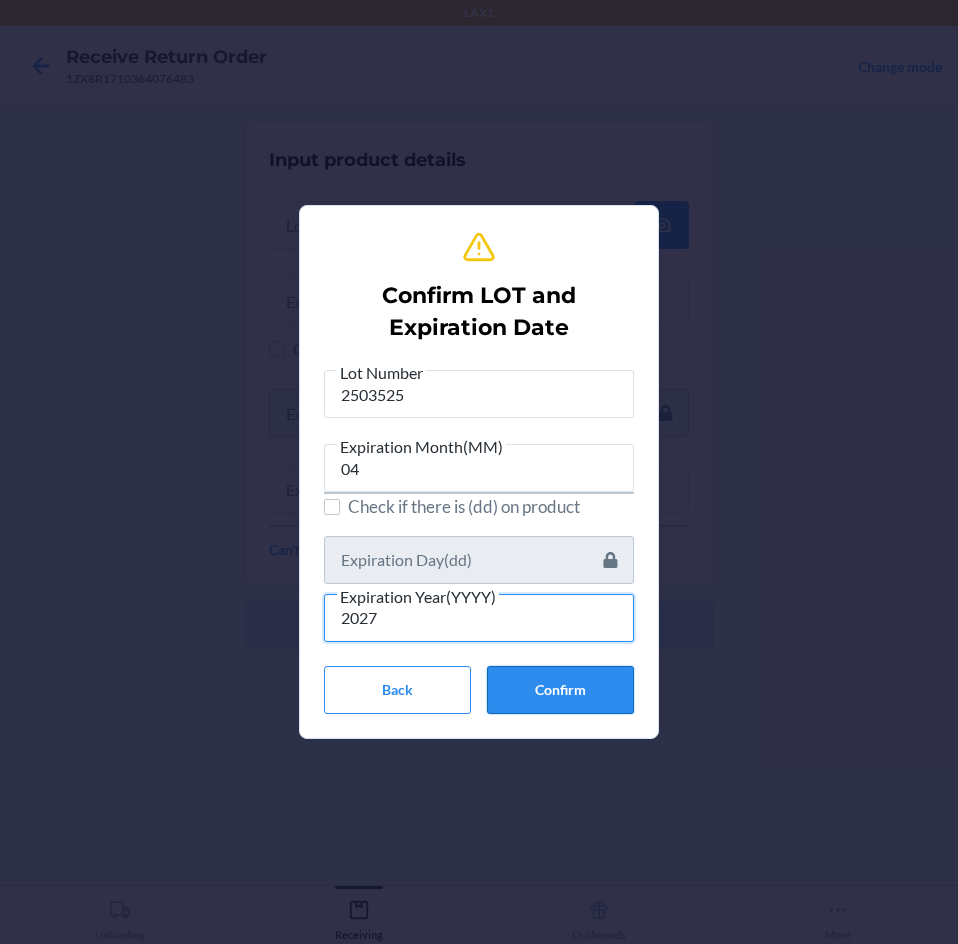 type on "2027" 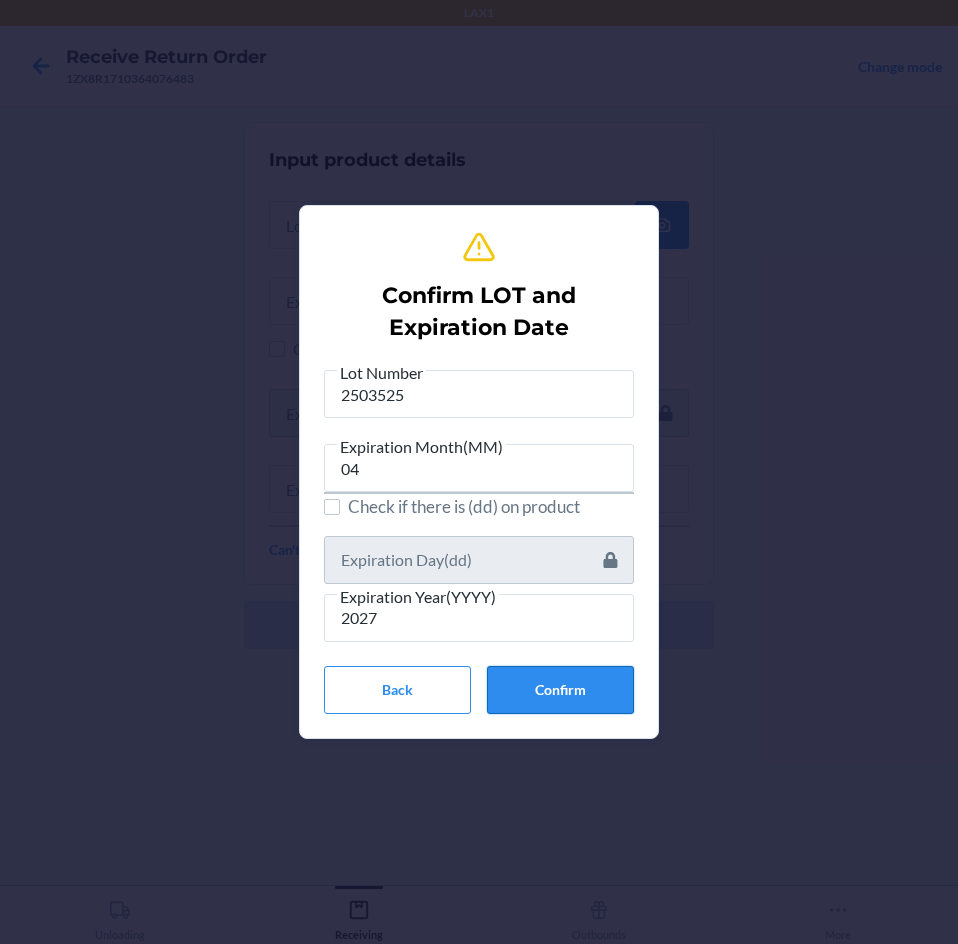 click on "Confirm" at bounding box center [560, 690] 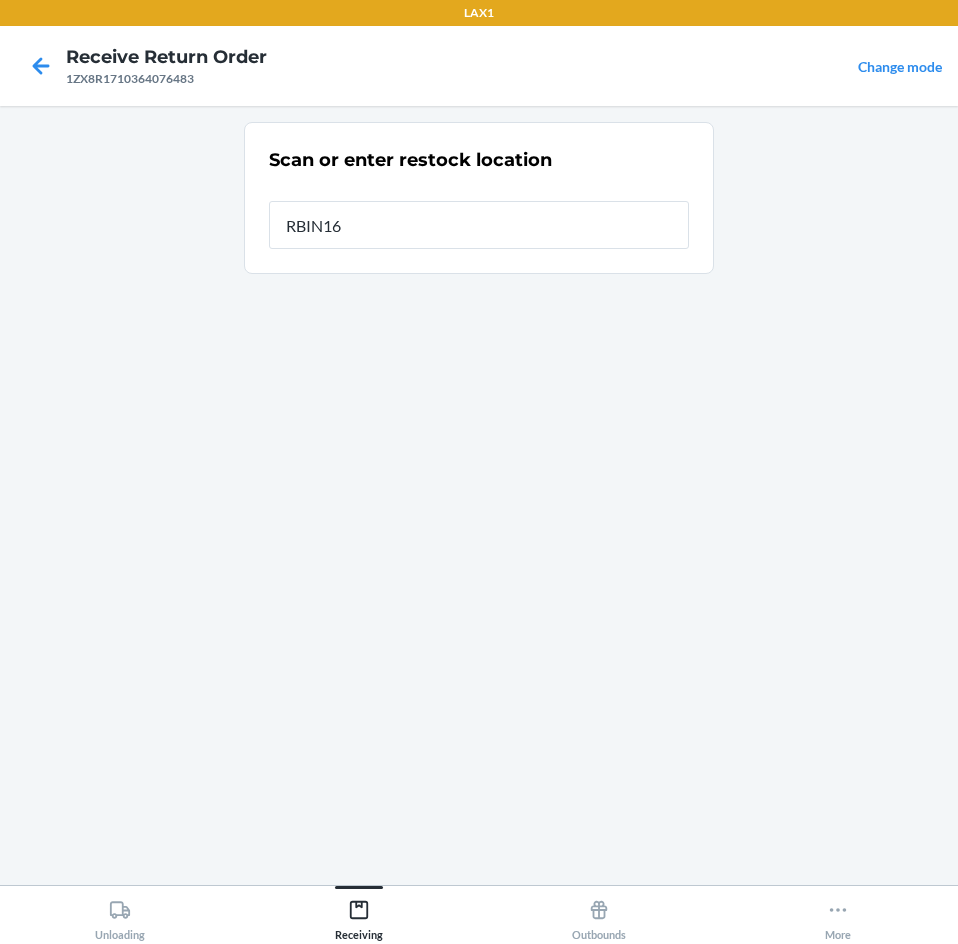 type on "RBIN161" 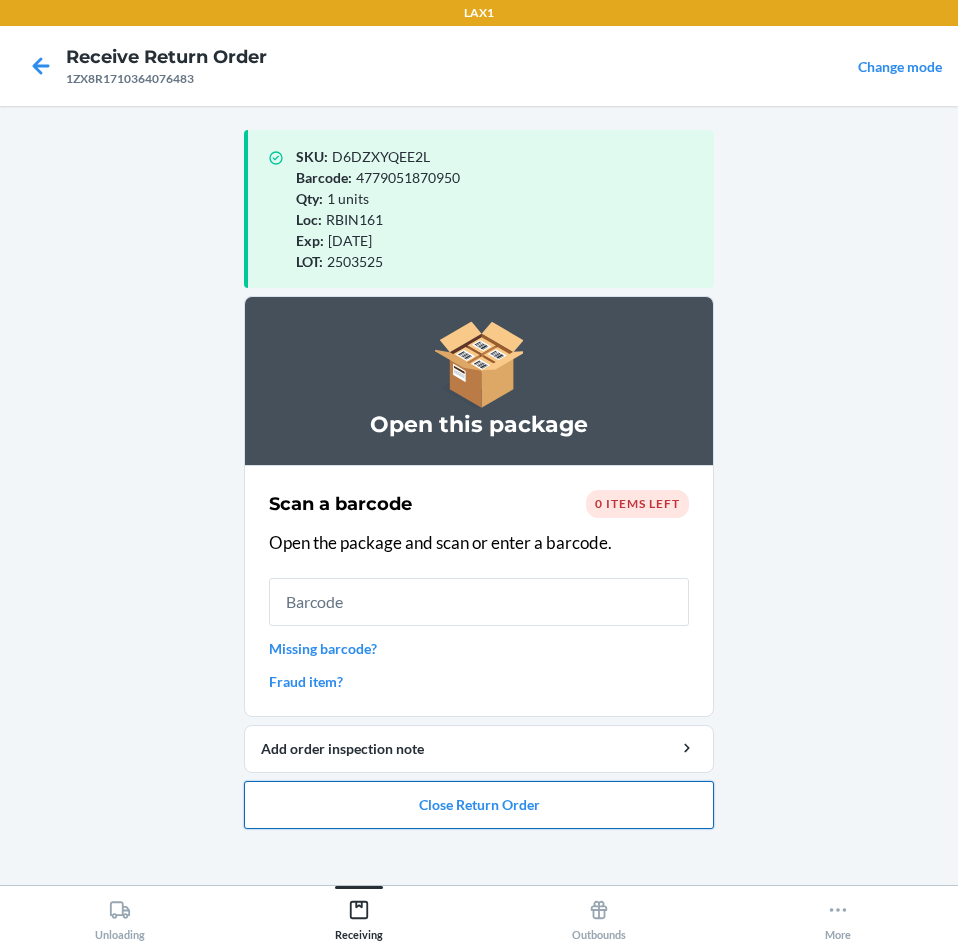click on "Close Return Order" at bounding box center (479, 805) 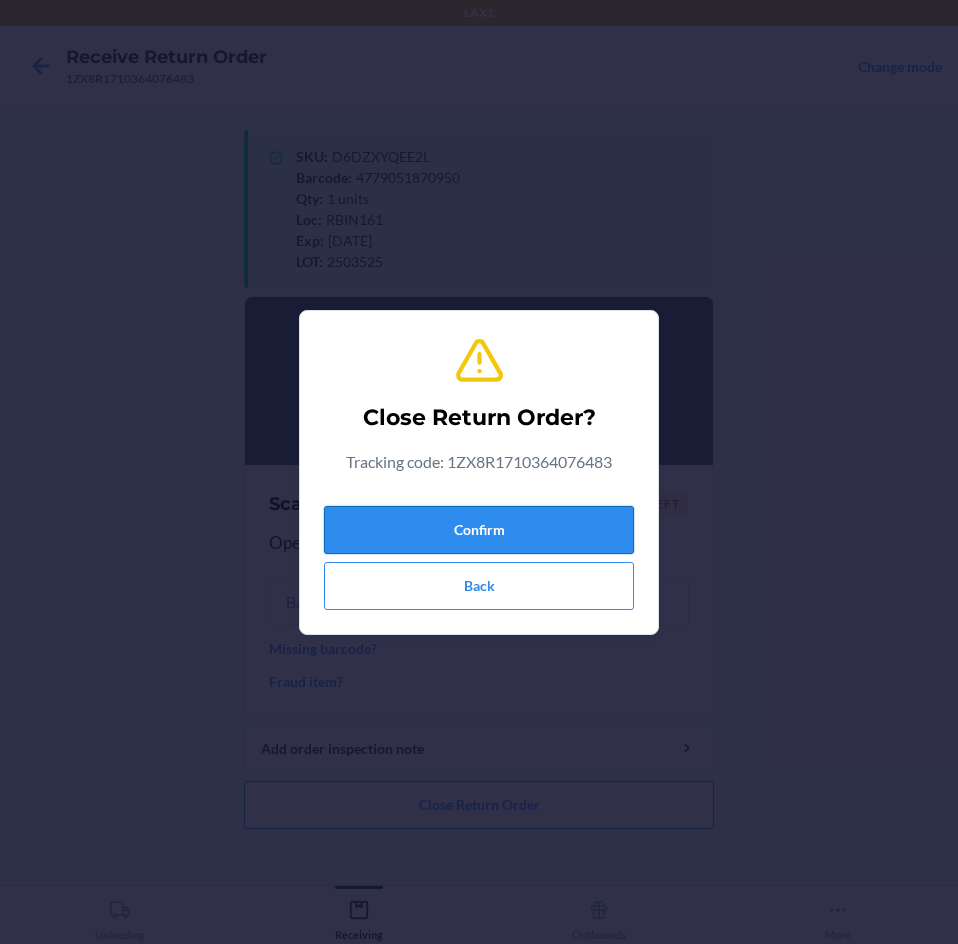 click on "Confirm" at bounding box center (479, 530) 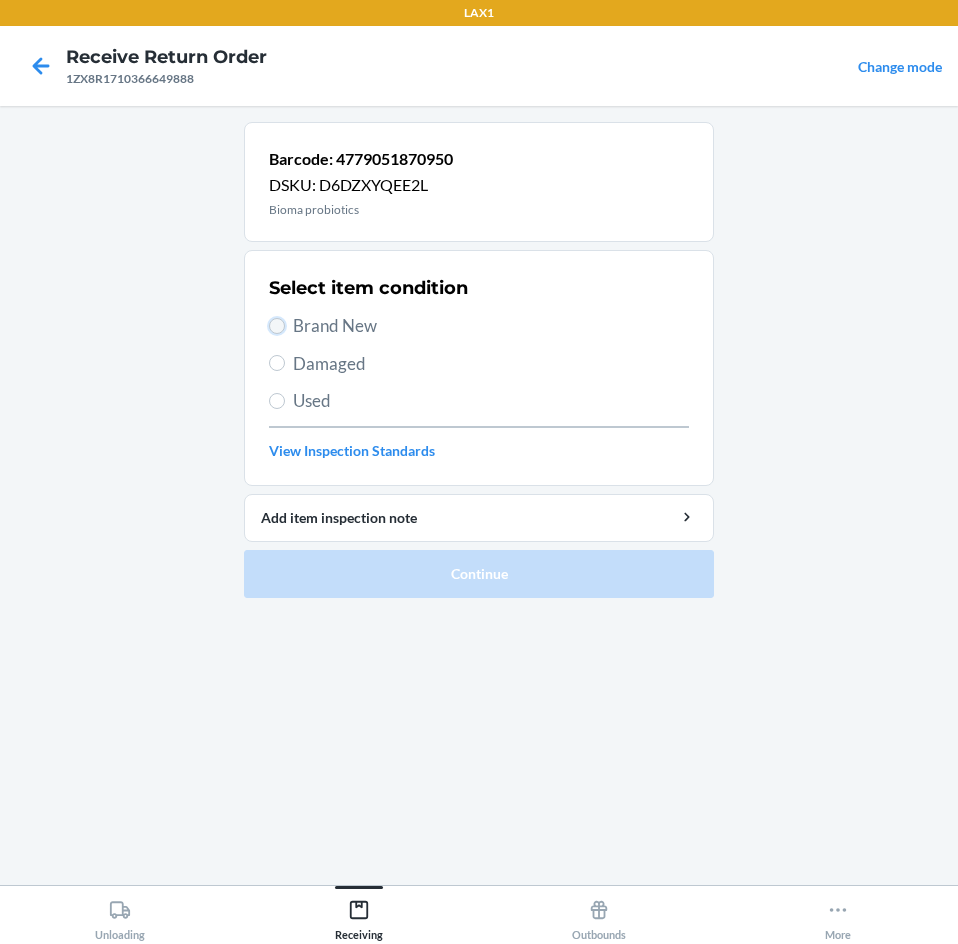 click on "Brand New" at bounding box center [277, 326] 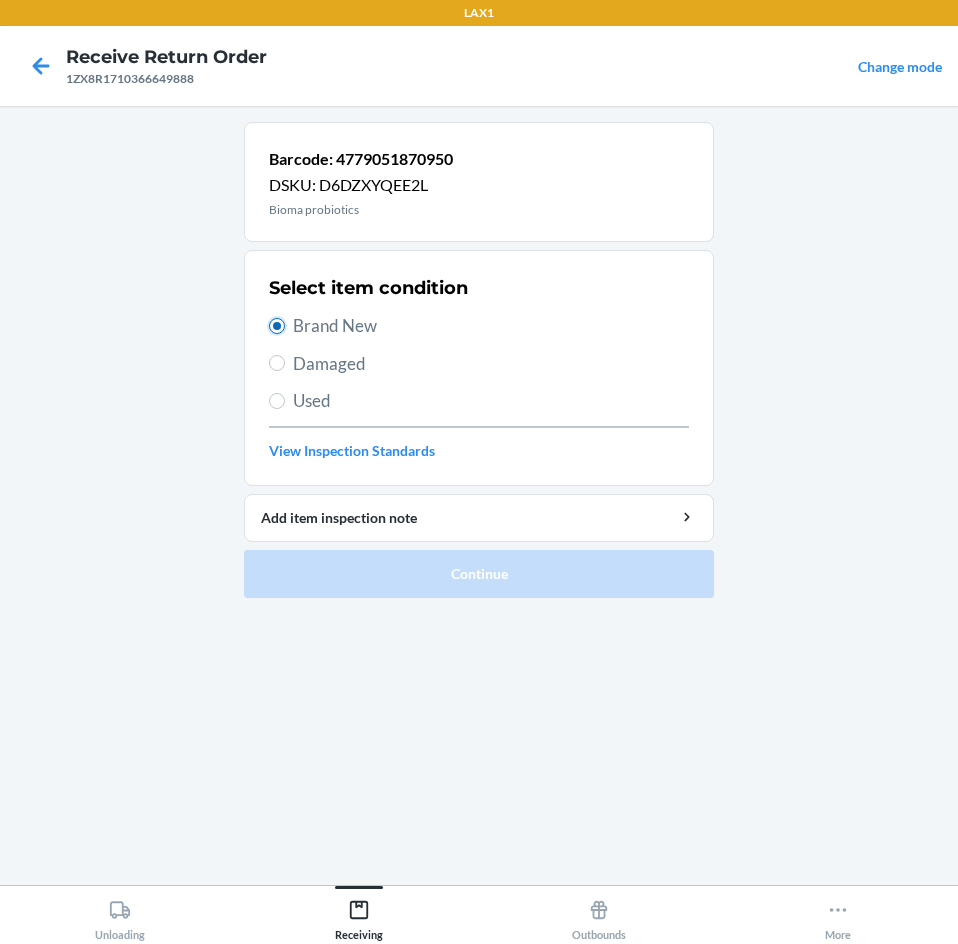 radio on "true" 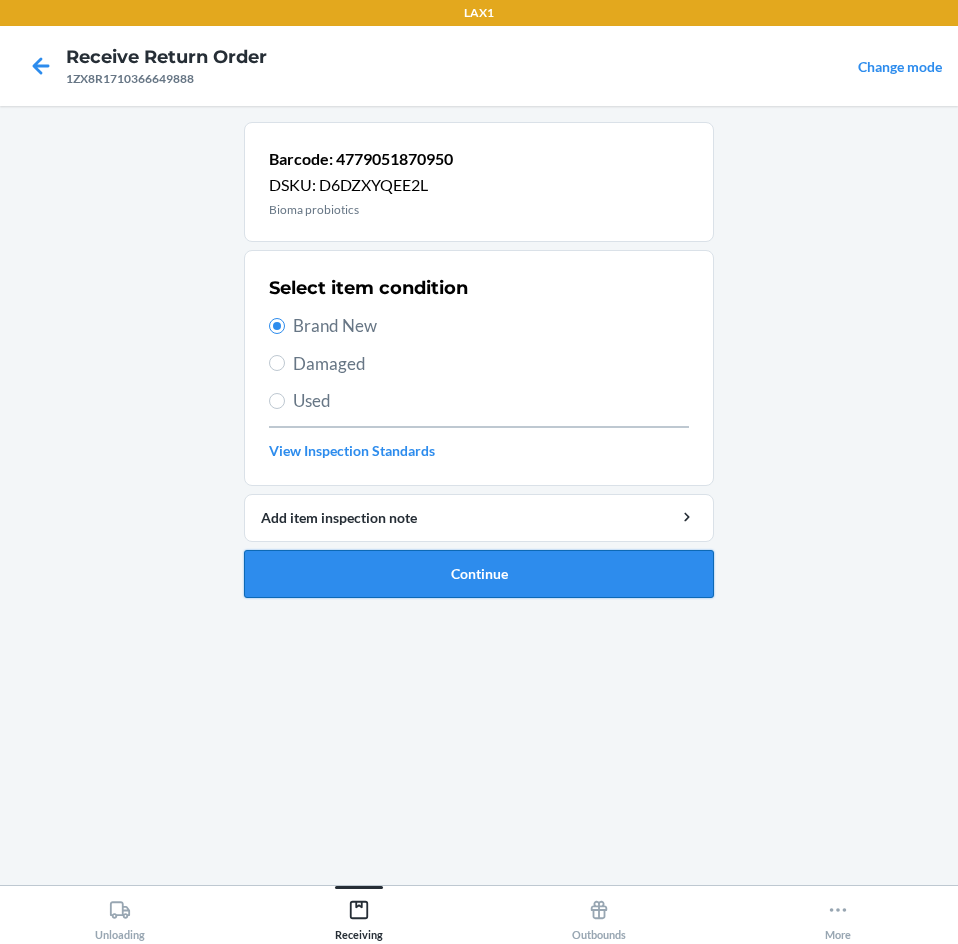 click on "Continue" at bounding box center (479, 574) 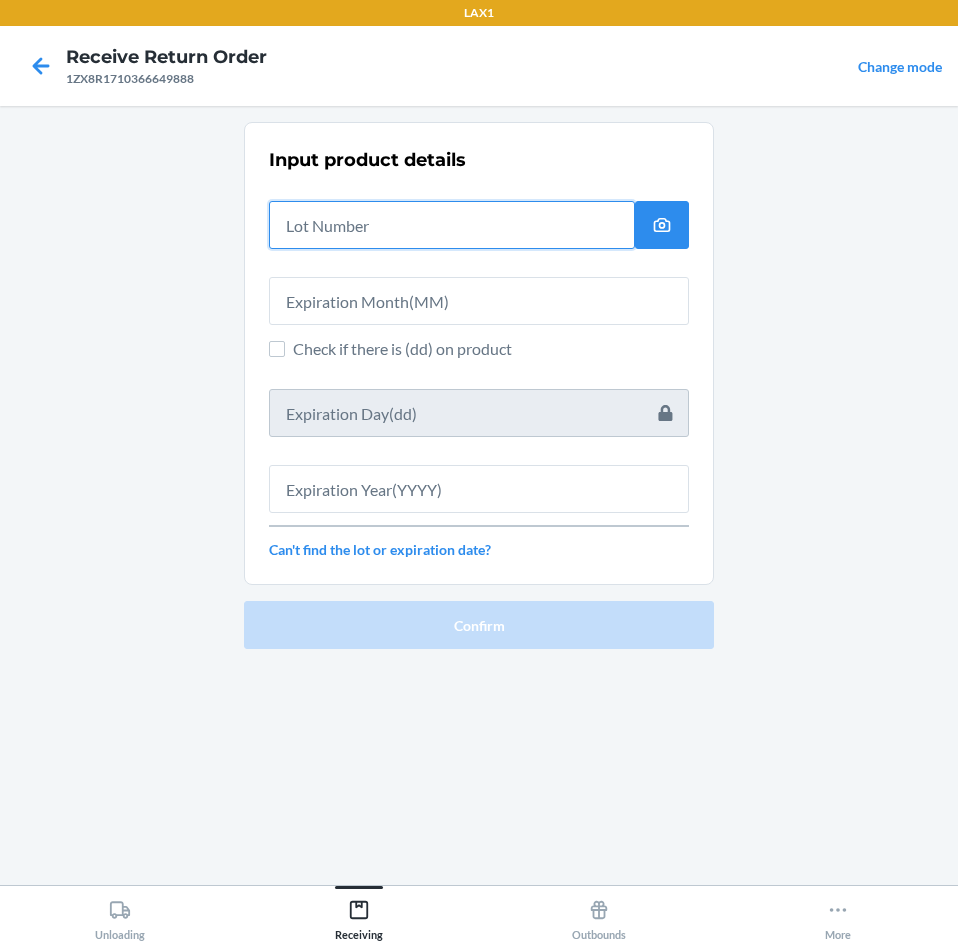 click at bounding box center [452, 225] 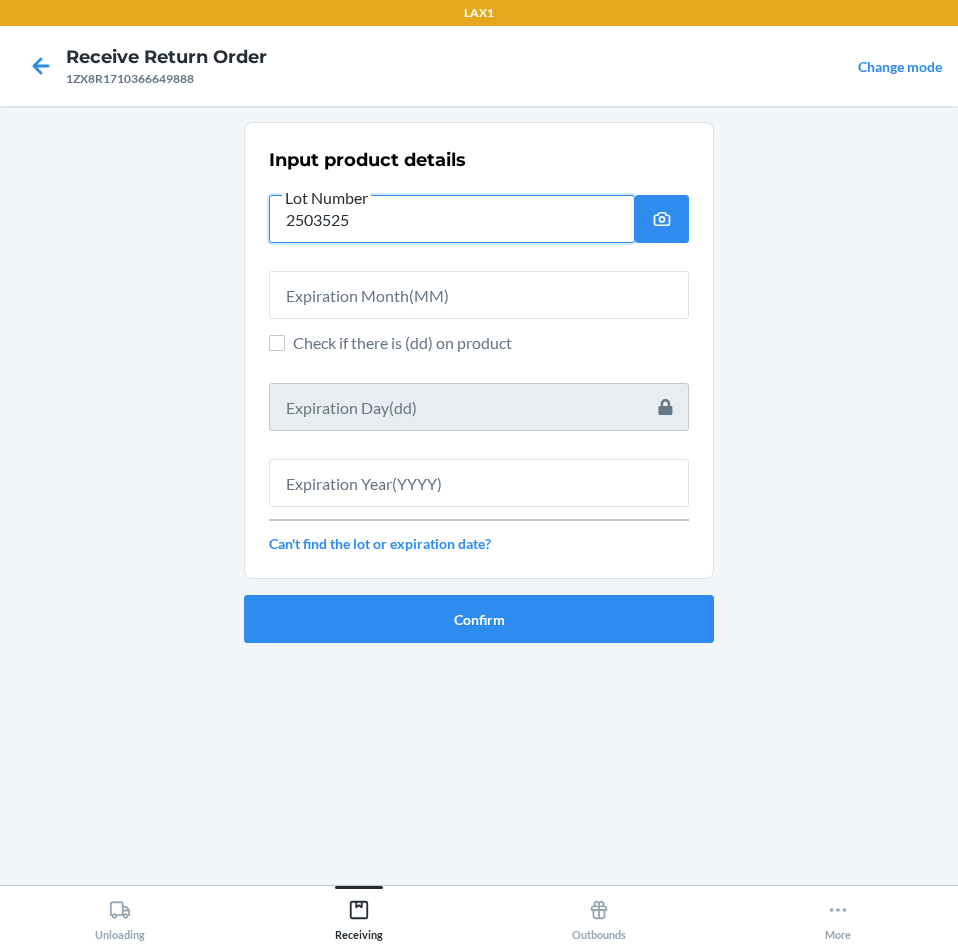 type on "2503525" 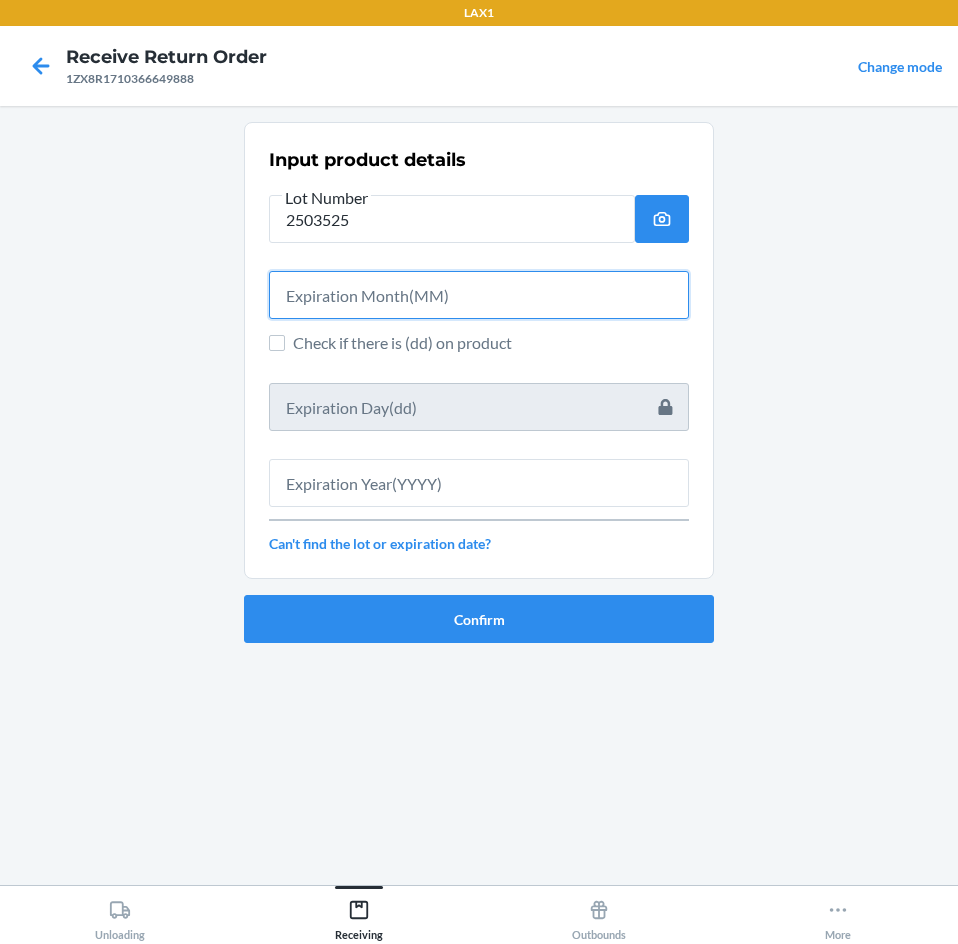 drag, startPoint x: 349, startPoint y: 282, endPoint x: 368, endPoint y: 303, distance: 28.319605 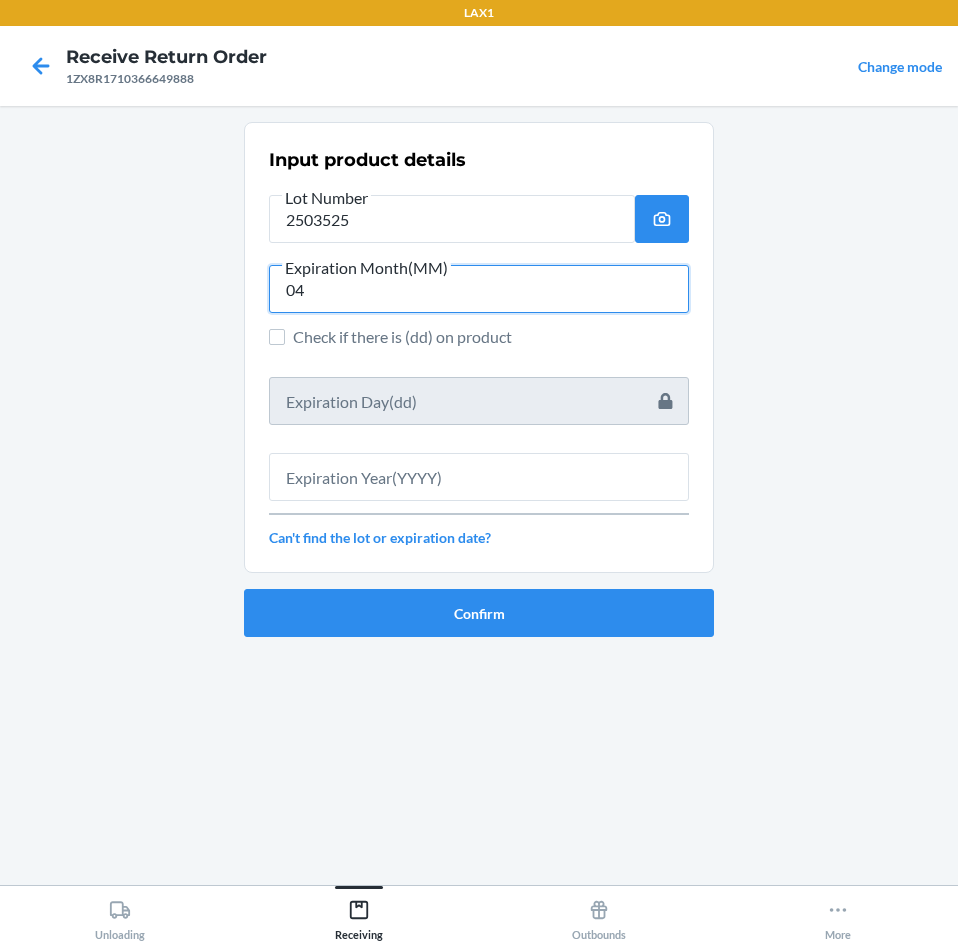 type on "04" 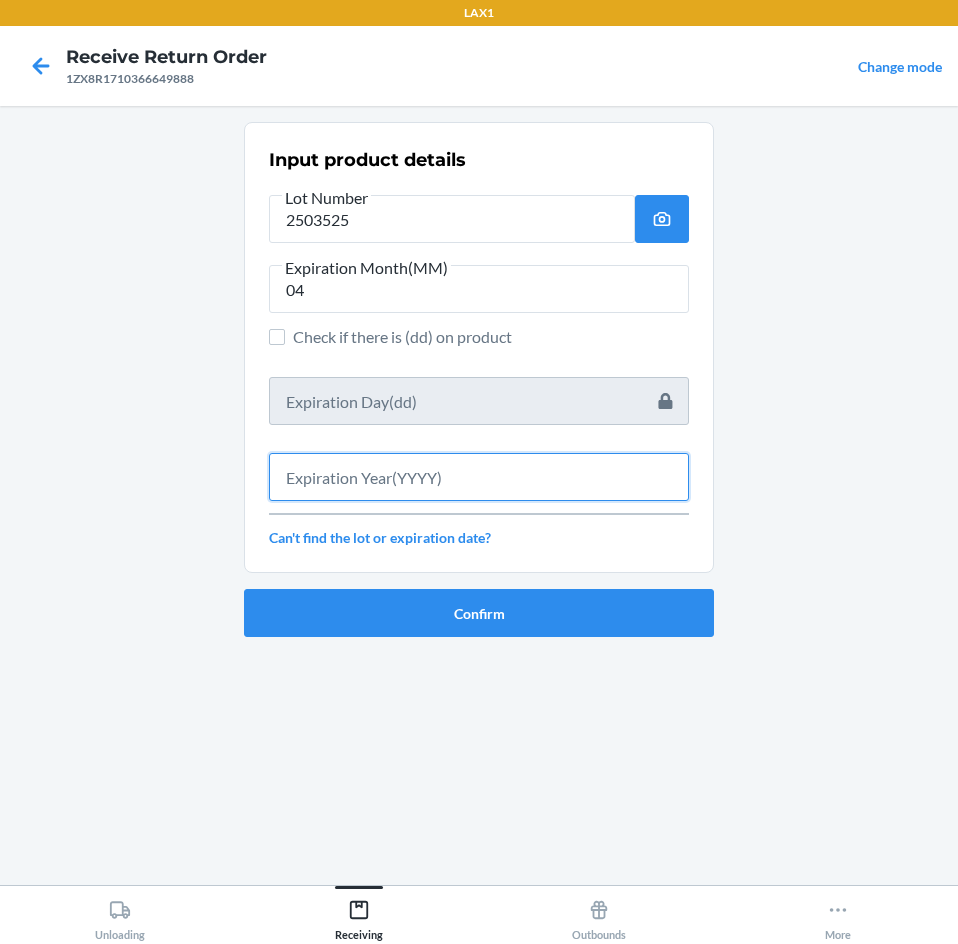 click at bounding box center (479, 477) 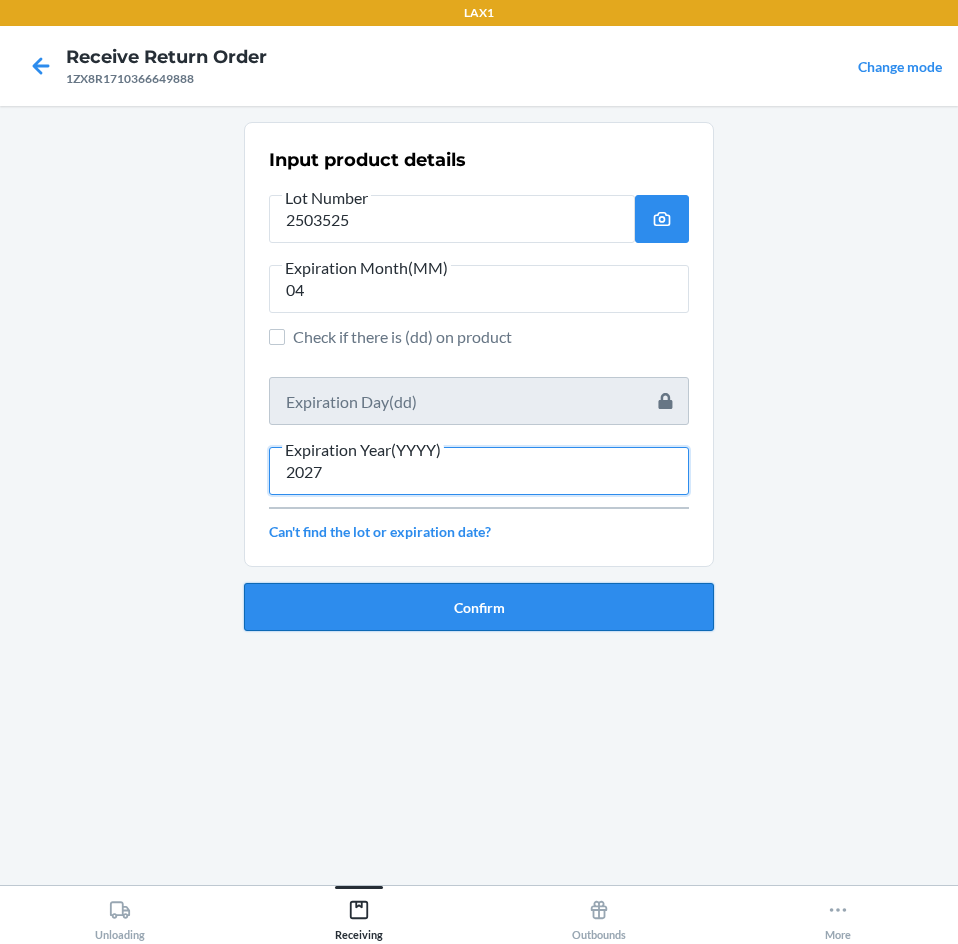 type on "2027" 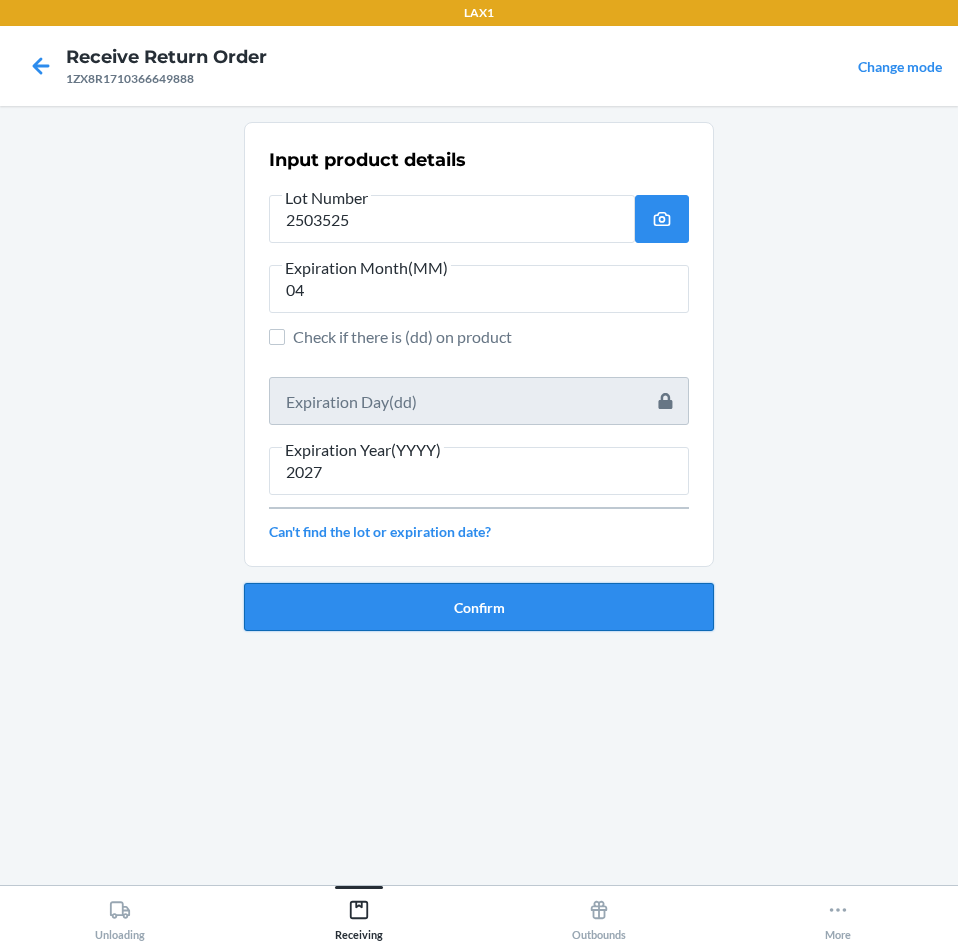 click on "Confirm" at bounding box center [479, 607] 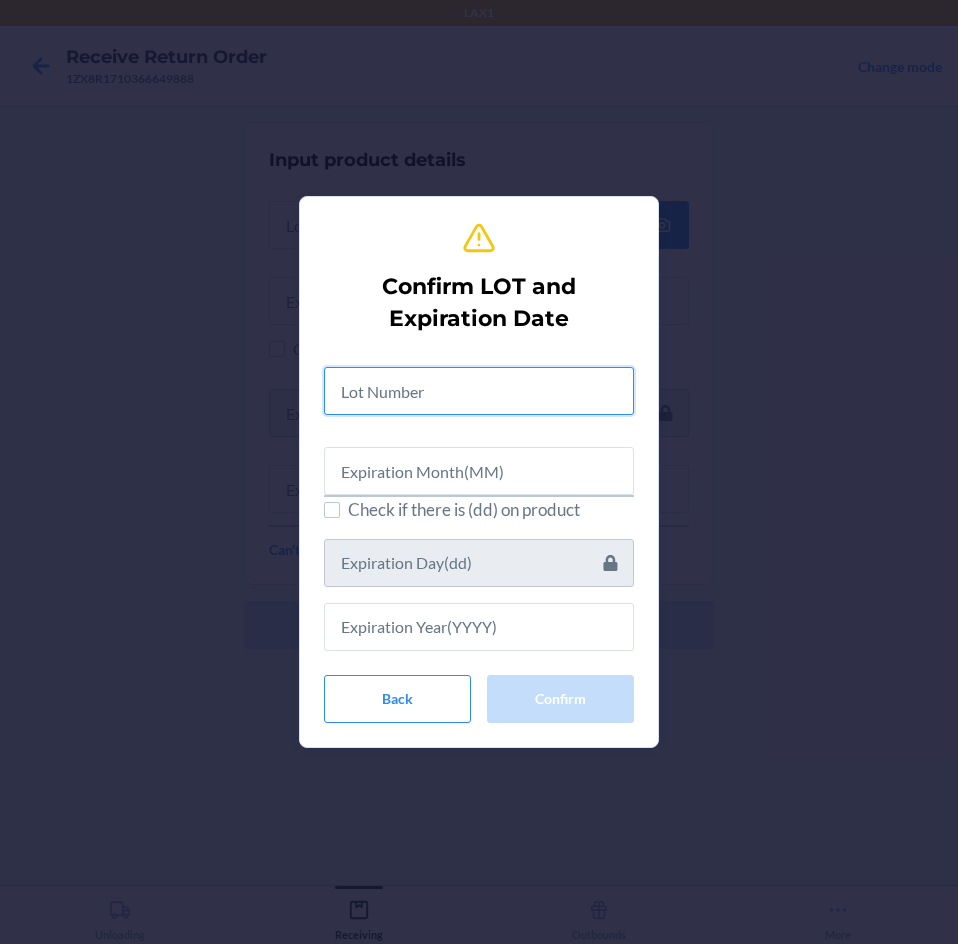 click at bounding box center (479, 391) 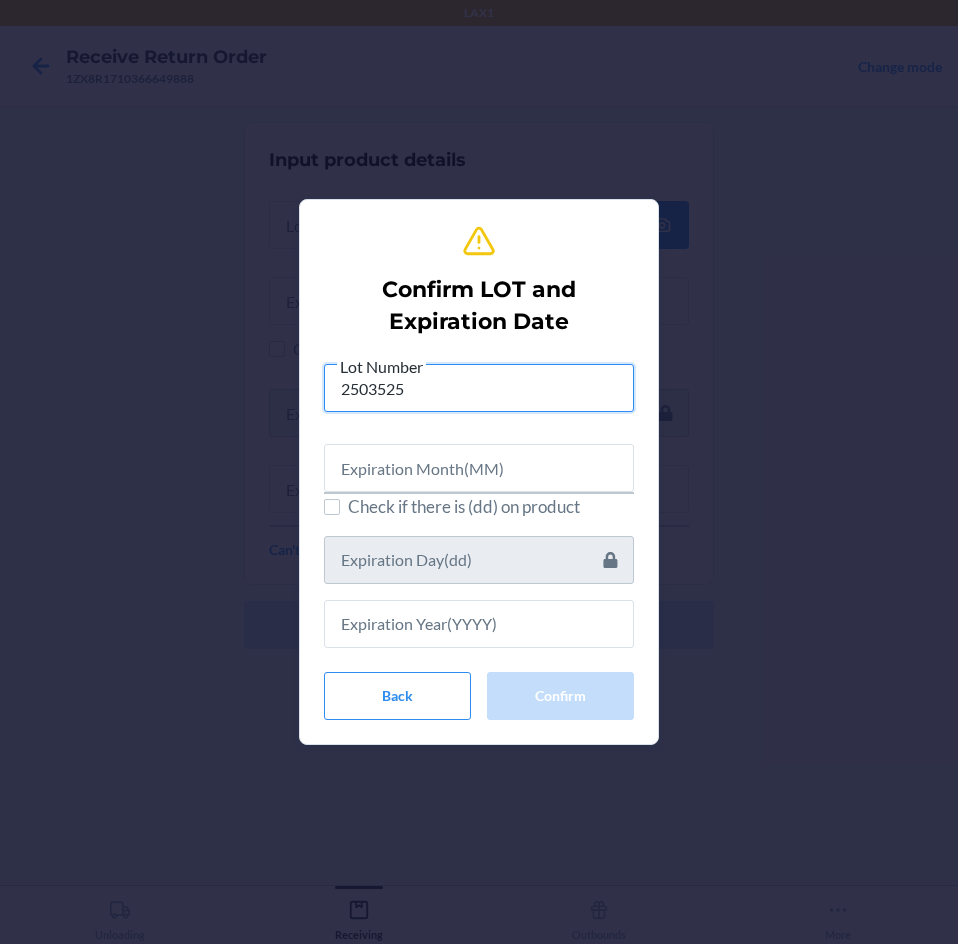 type on "2503525" 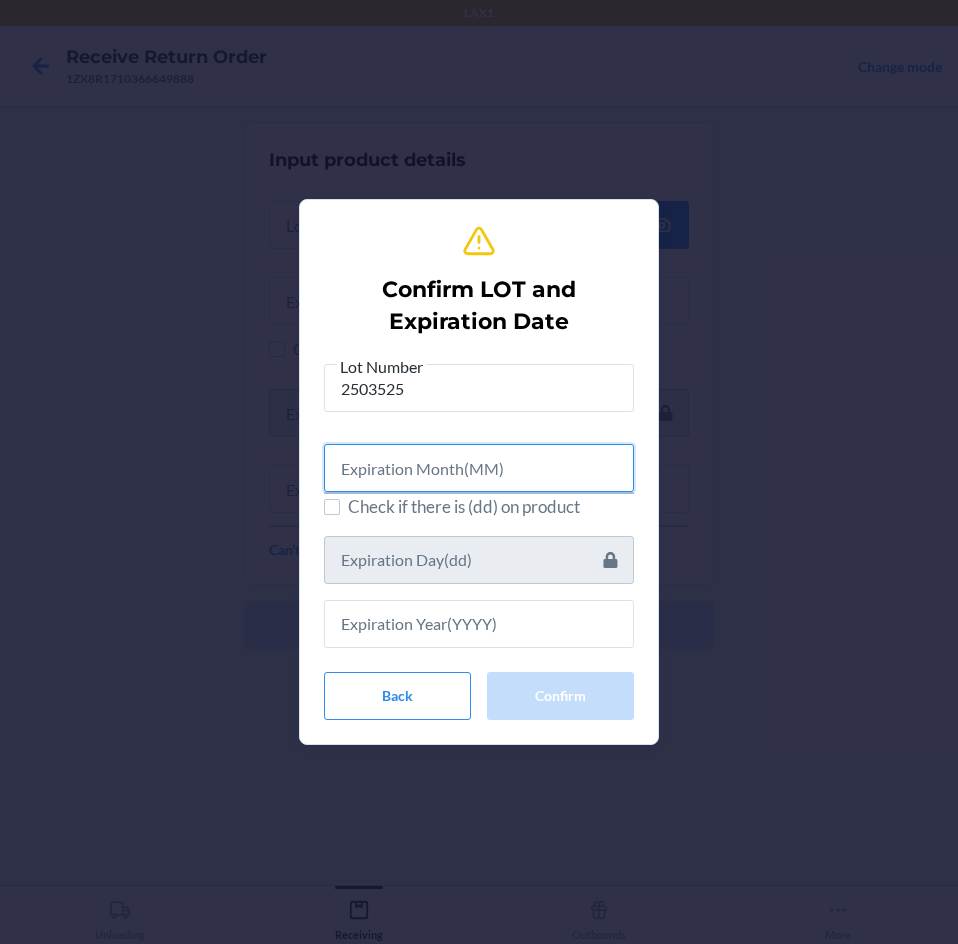 click at bounding box center [479, 468] 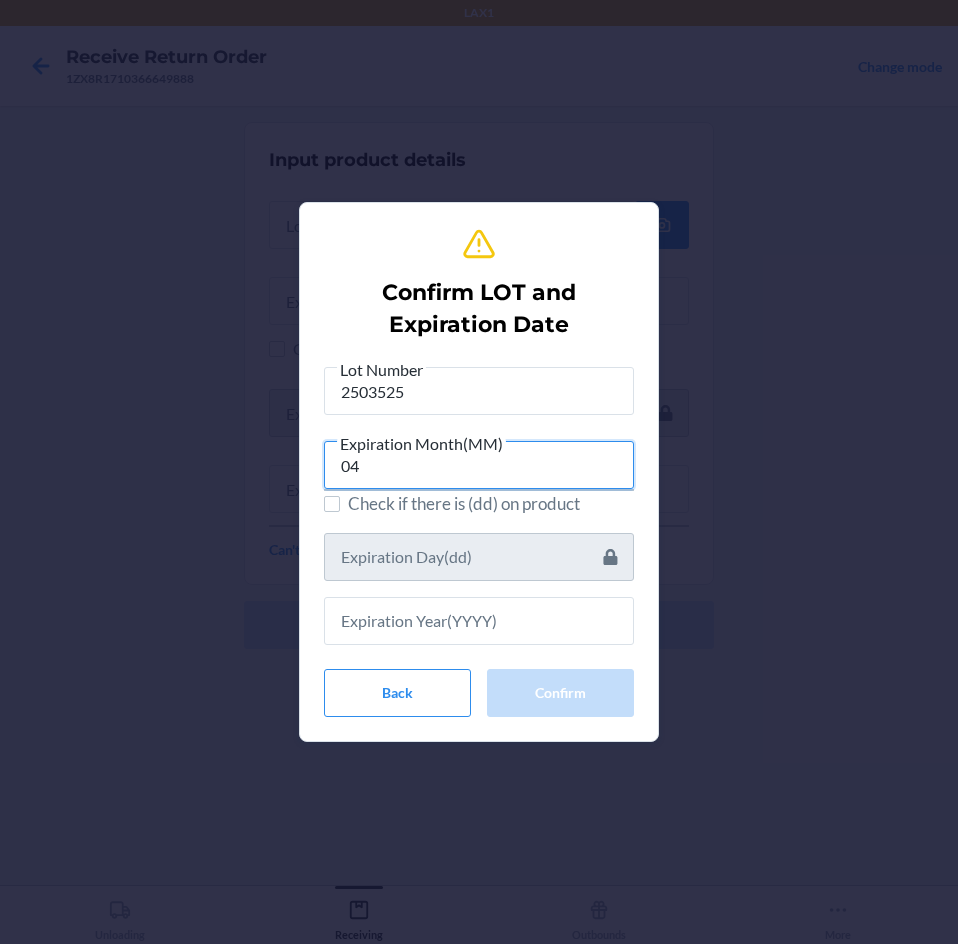 type on "04" 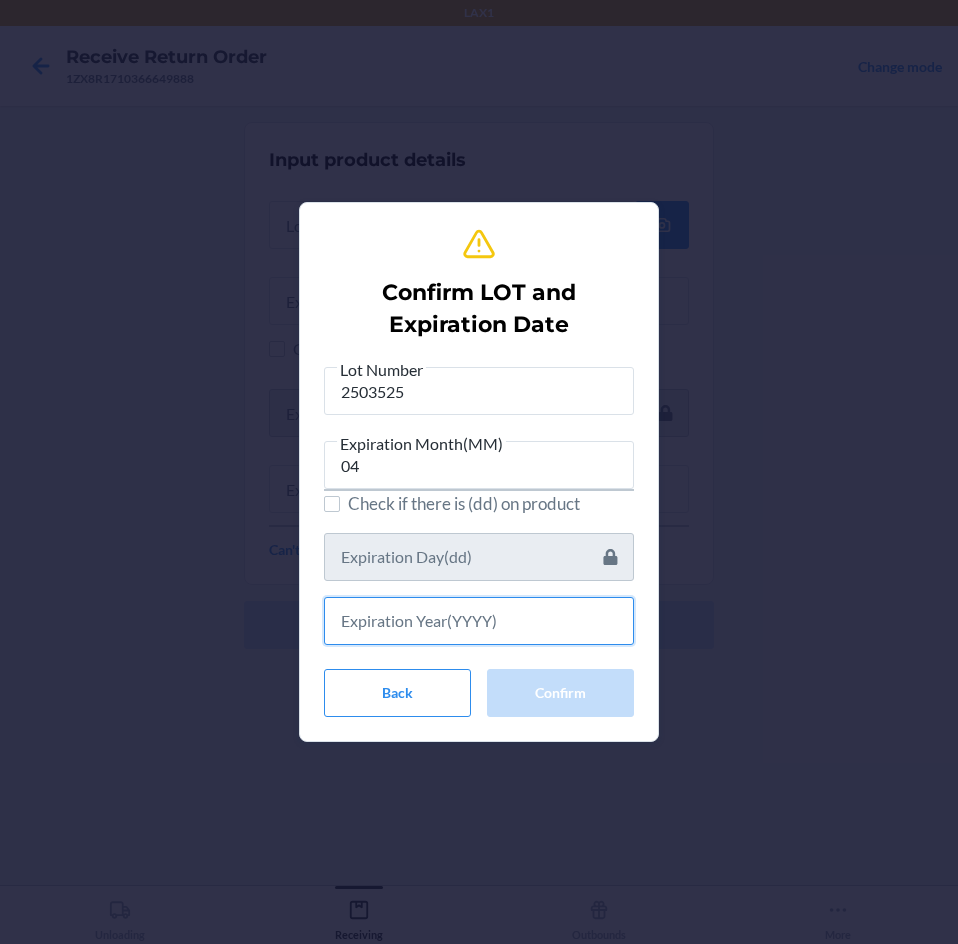 click at bounding box center (479, 621) 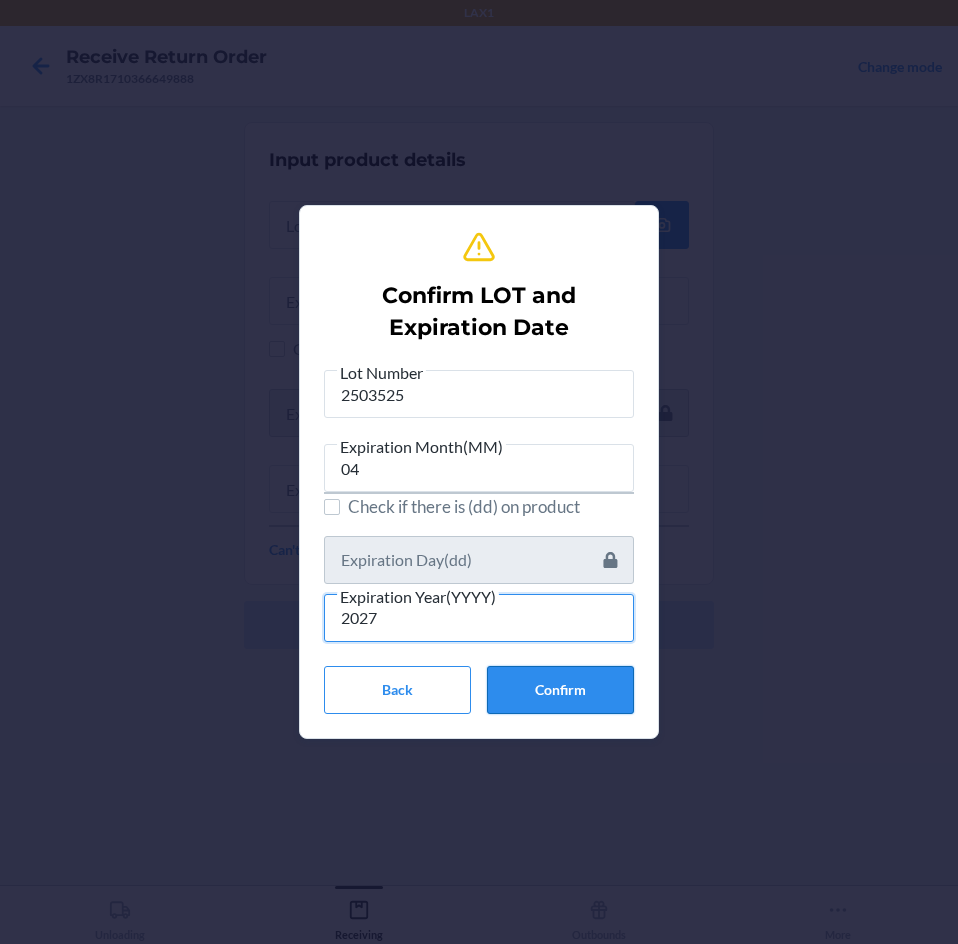type on "2027" 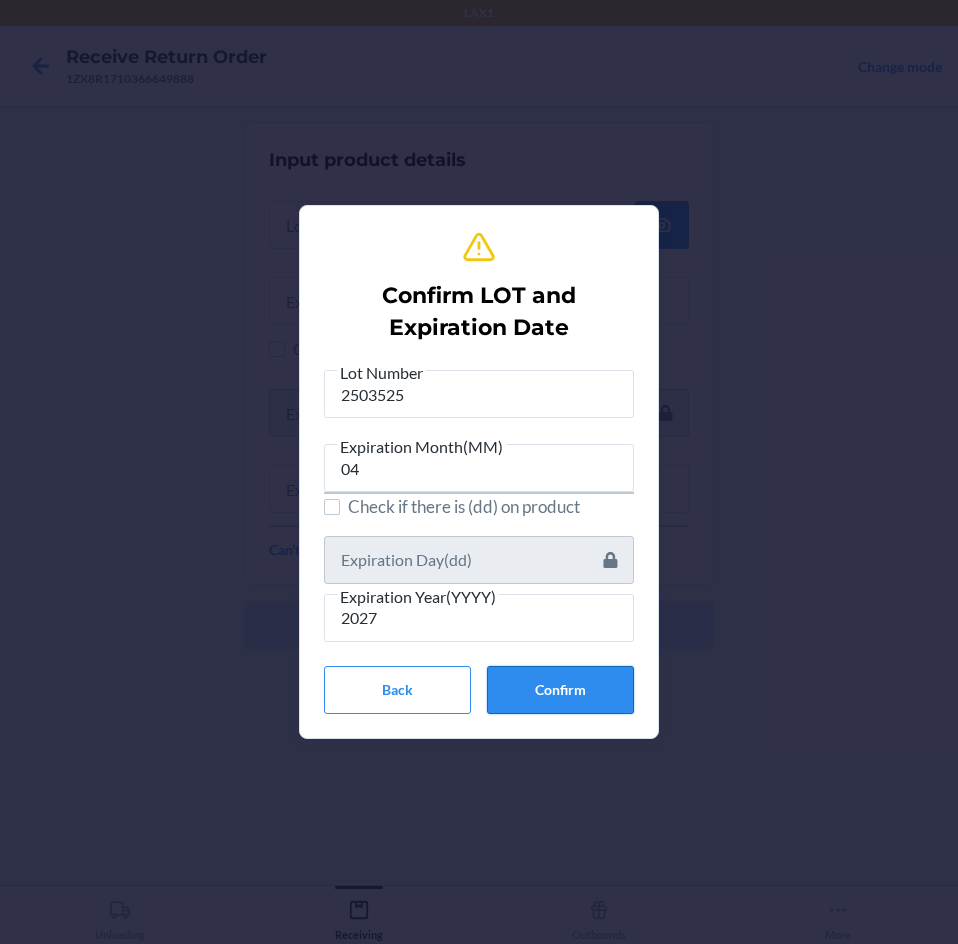 click on "Confirm" at bounding box center (560, 690) 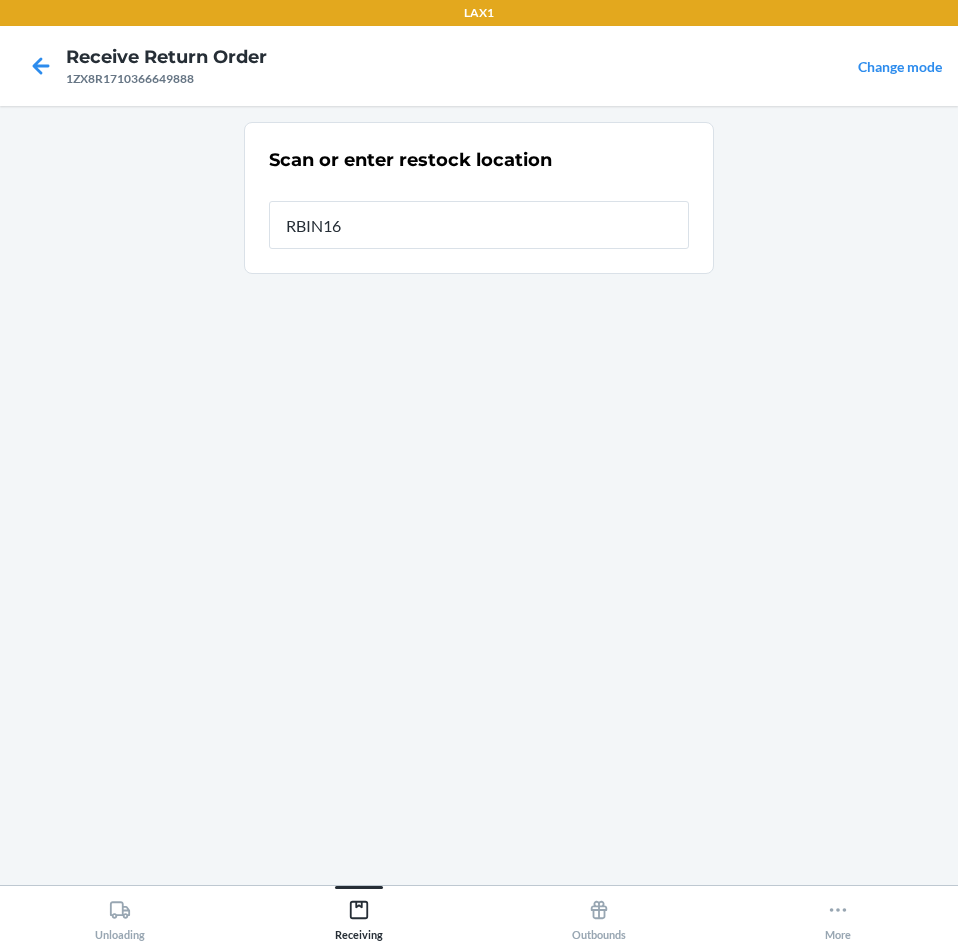type on "RBIN161" 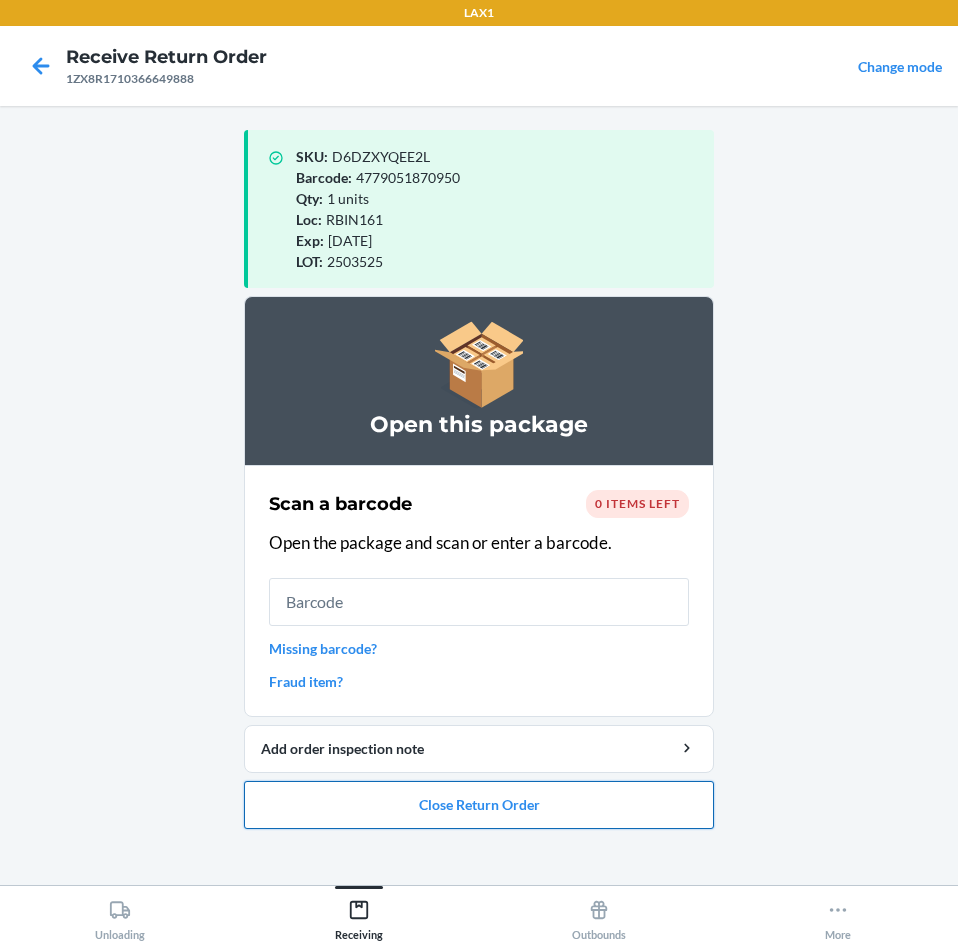 click on "Close Return Order" at bounding box center (479, 805) 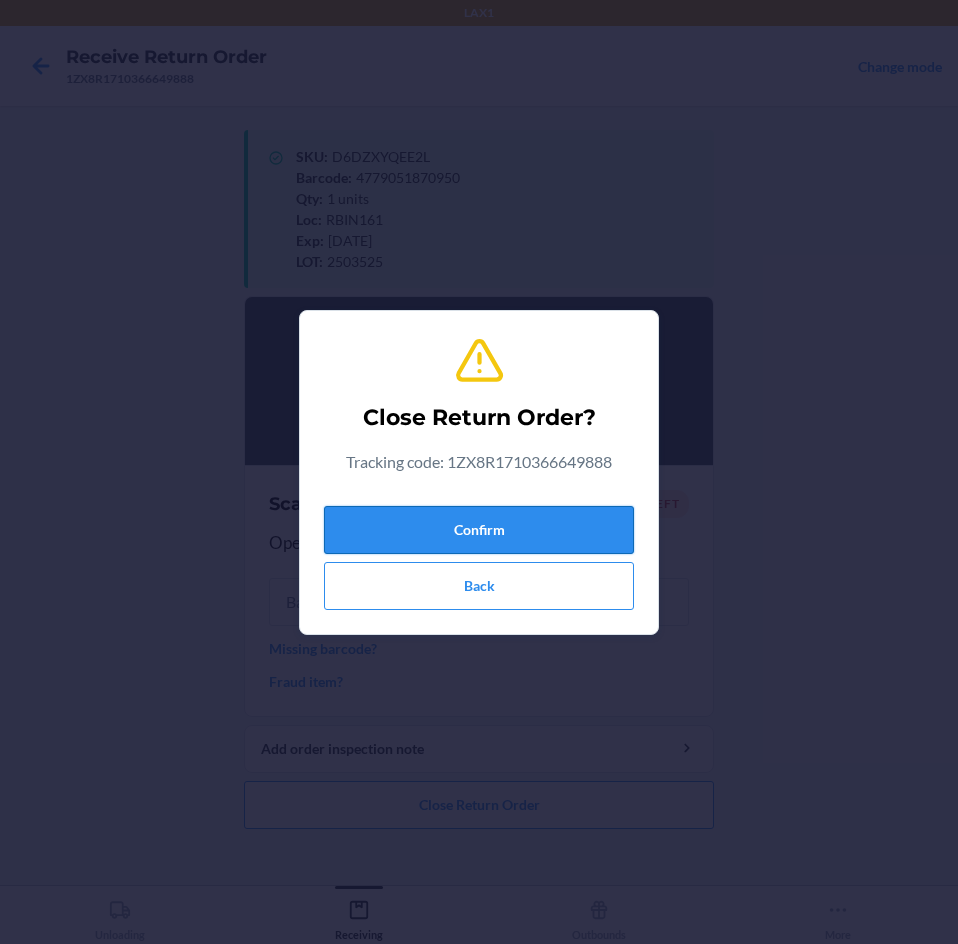 click on "Confirm" at bounding box center (479, 530) 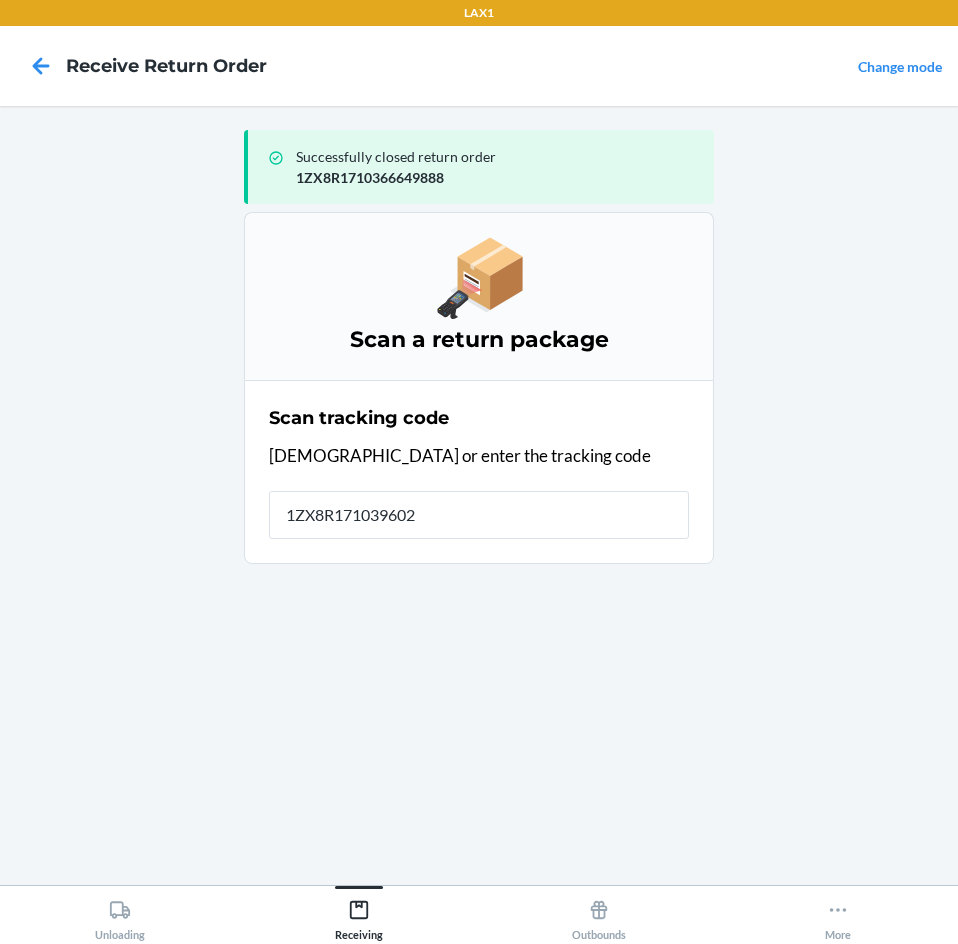 type on "1ZX8R1710396026" 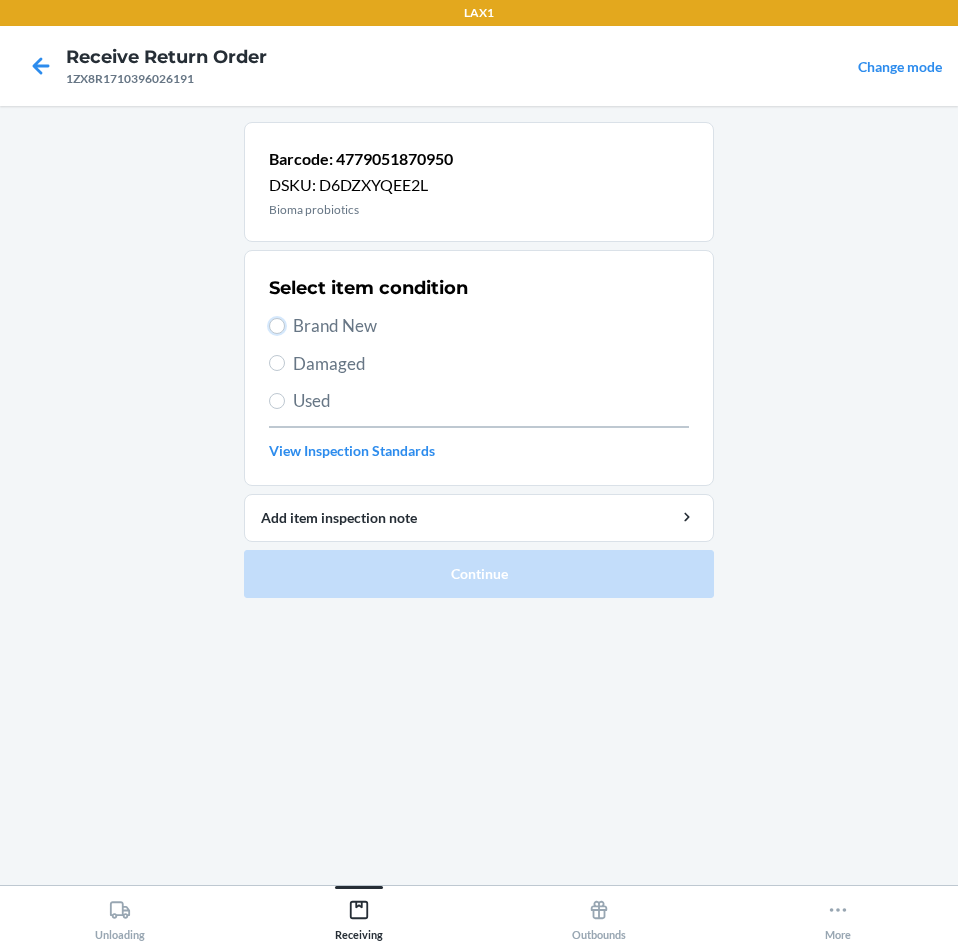 drag, startPoint x: 273, startPoint y: 332, endPoint x: 415, endPoint y: 449, distance: 183.99185 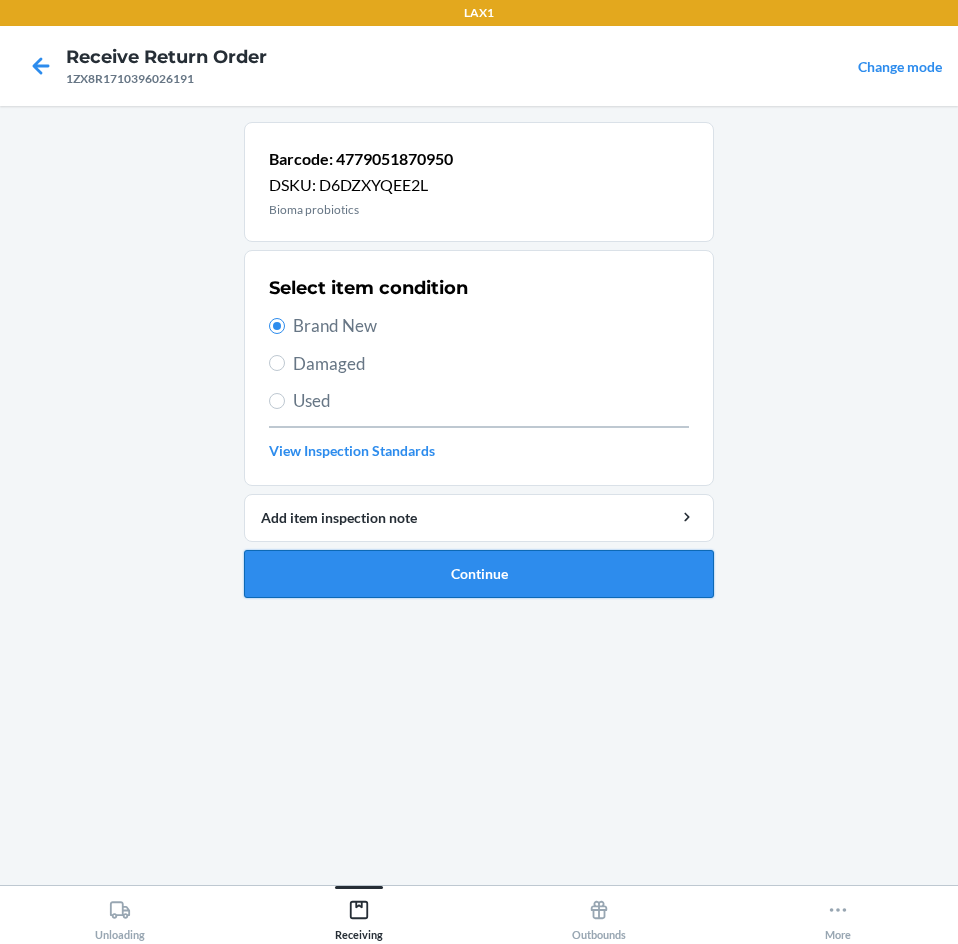 click on "Continue" at bounding box center (479, 574) 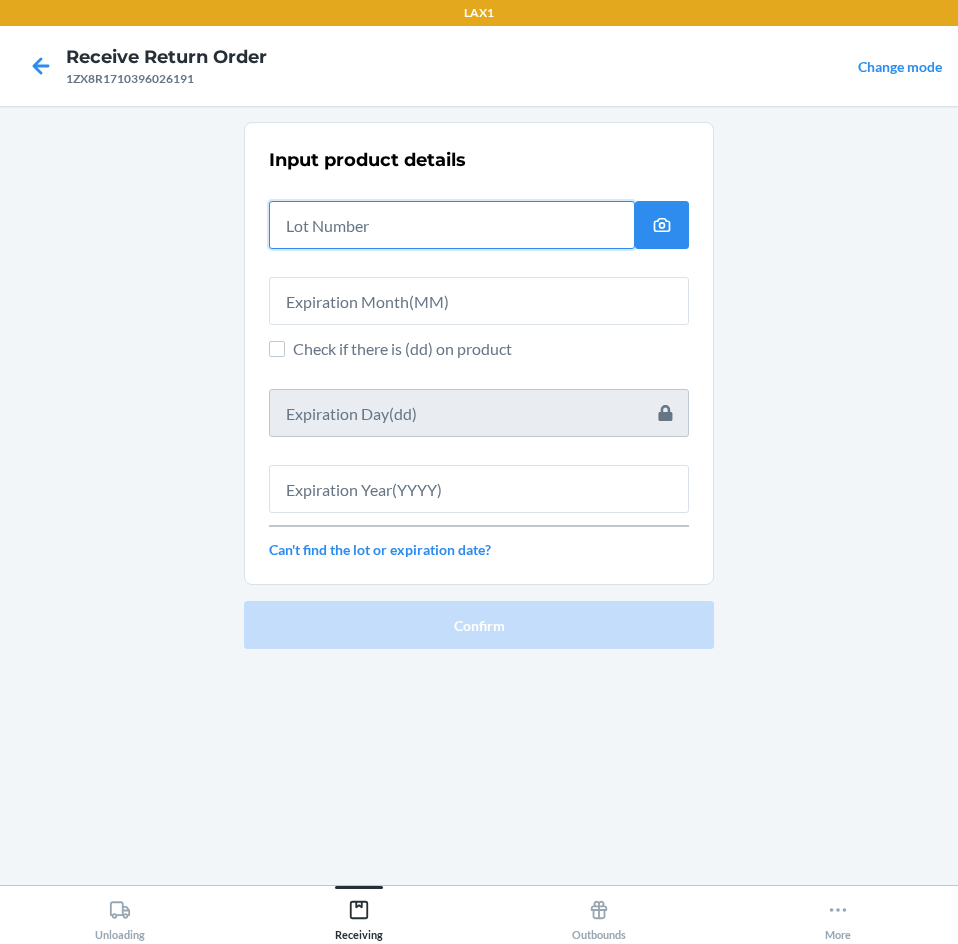 click at bounding box center (452, 225) 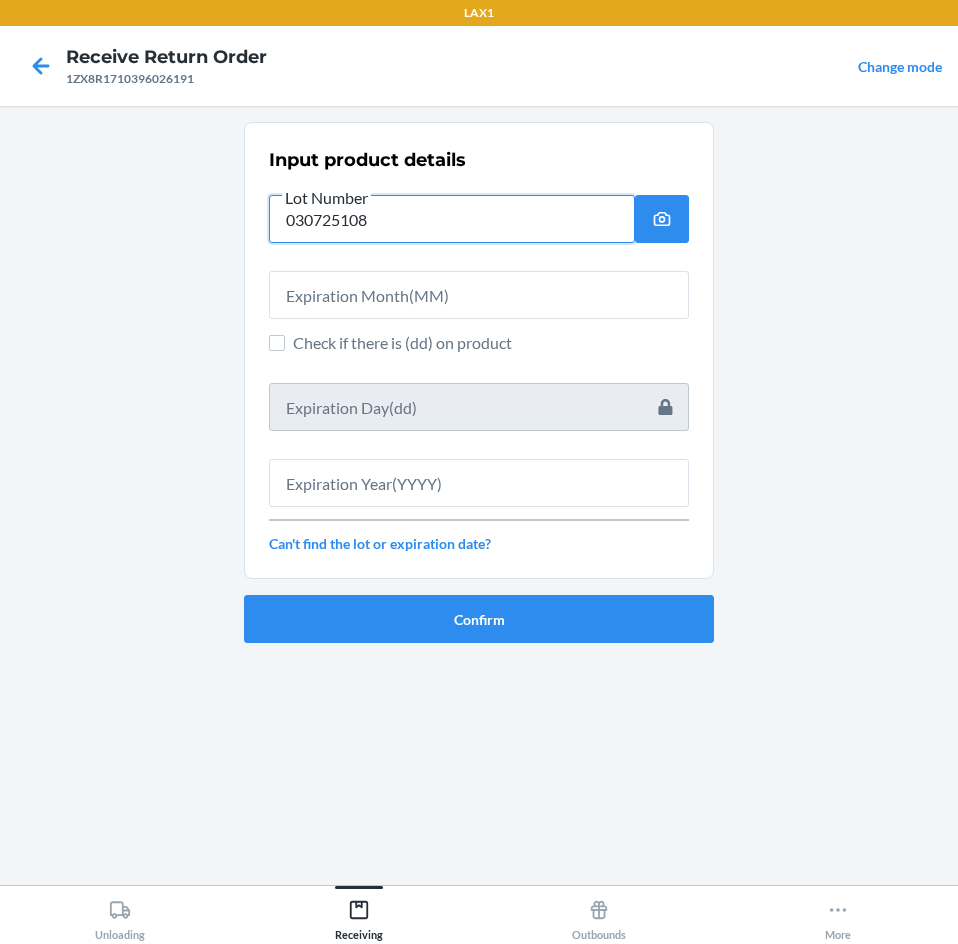 type on "030725108" 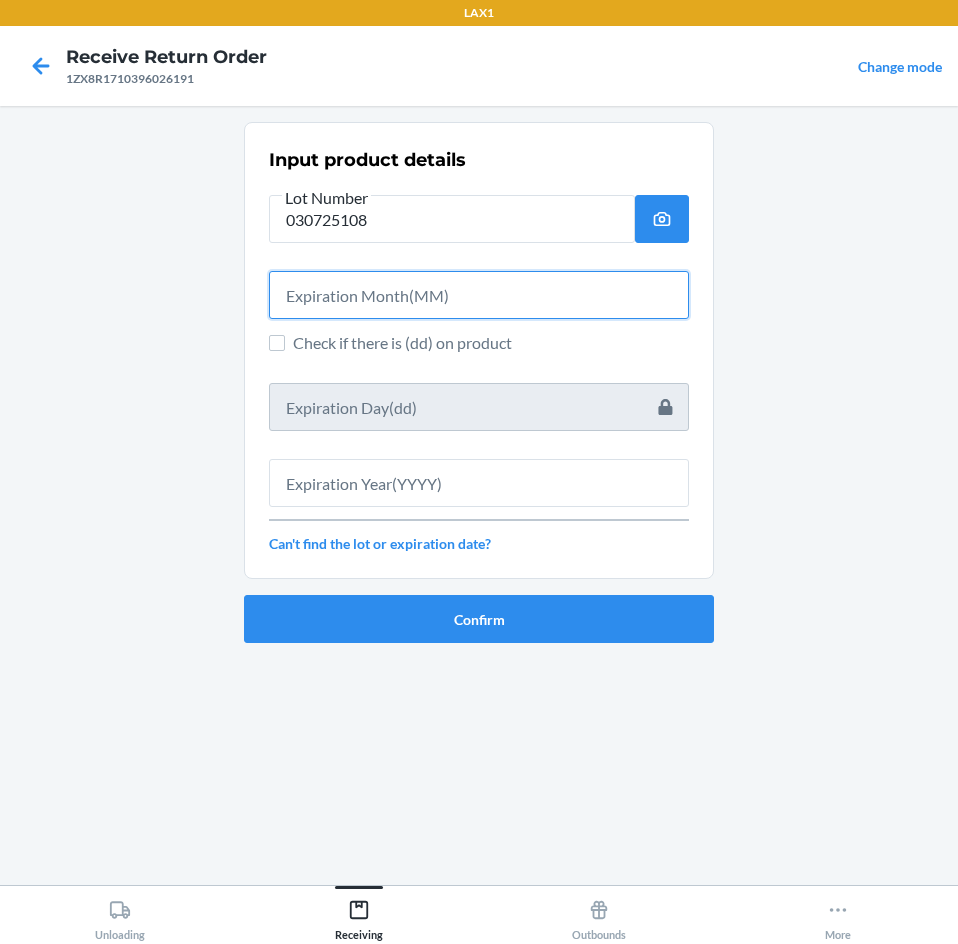 click at bounding box center (479, 295) 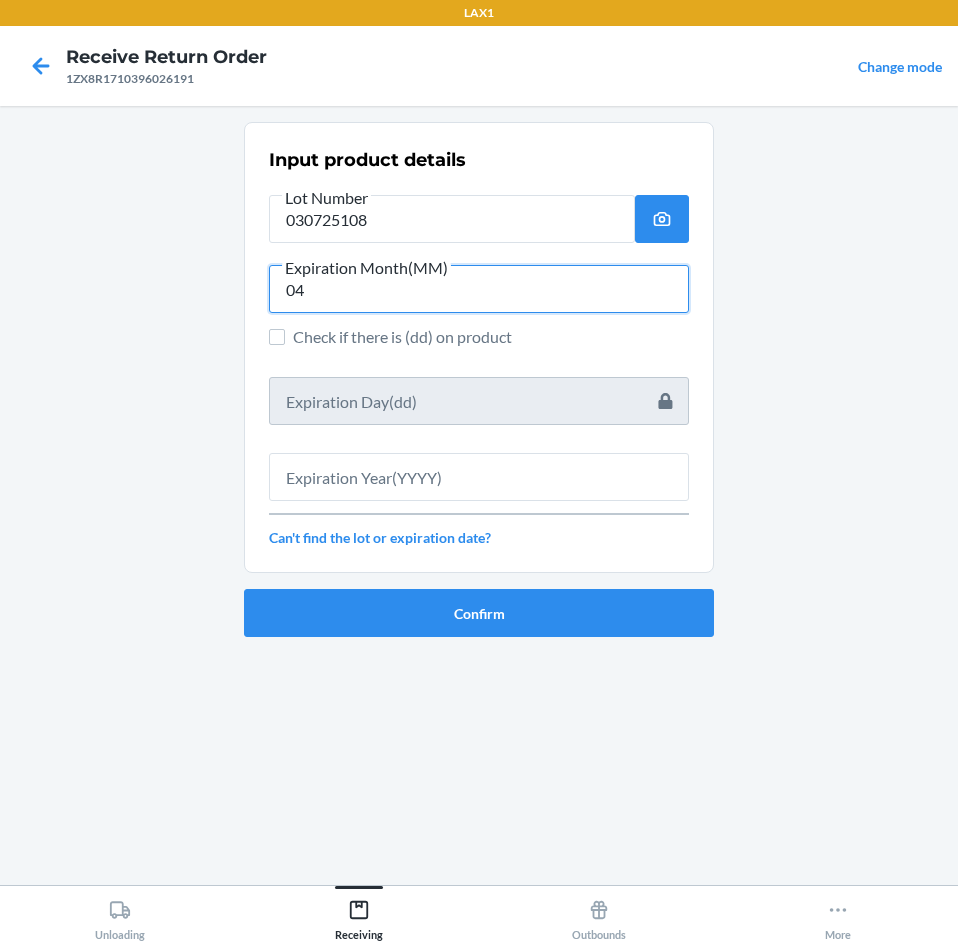 type on "04" 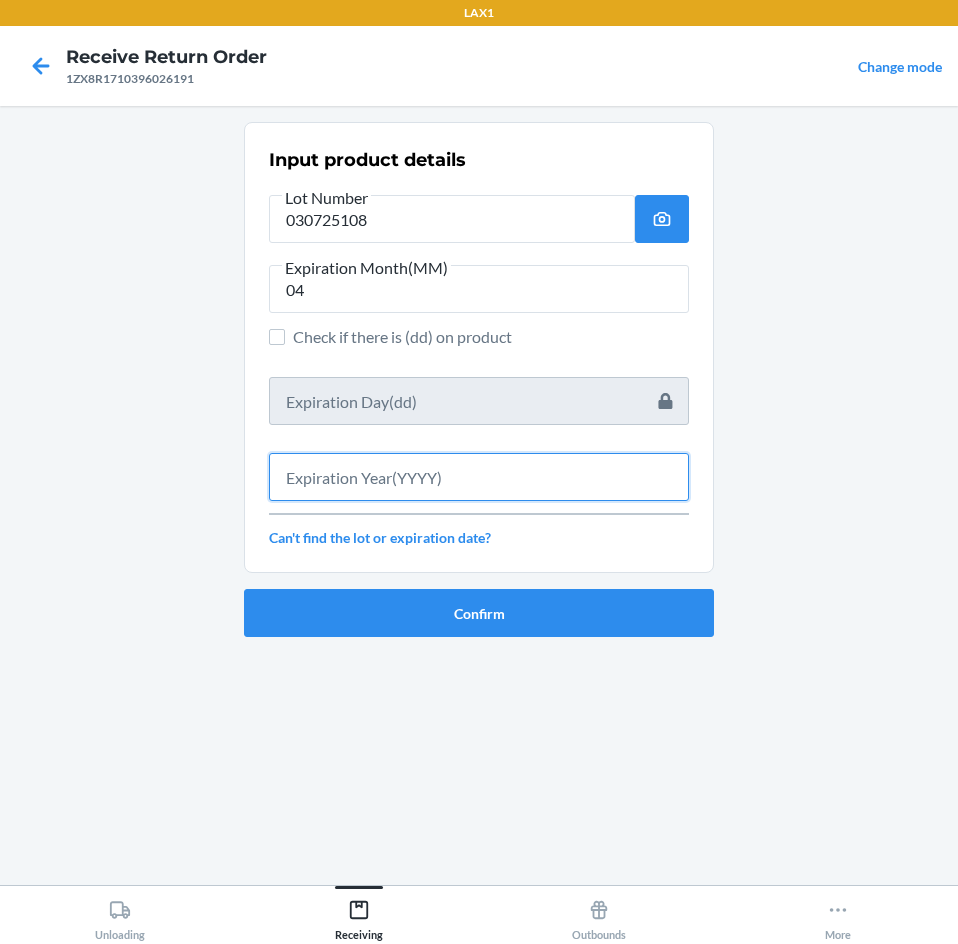 click at bounding box center (479, 477) 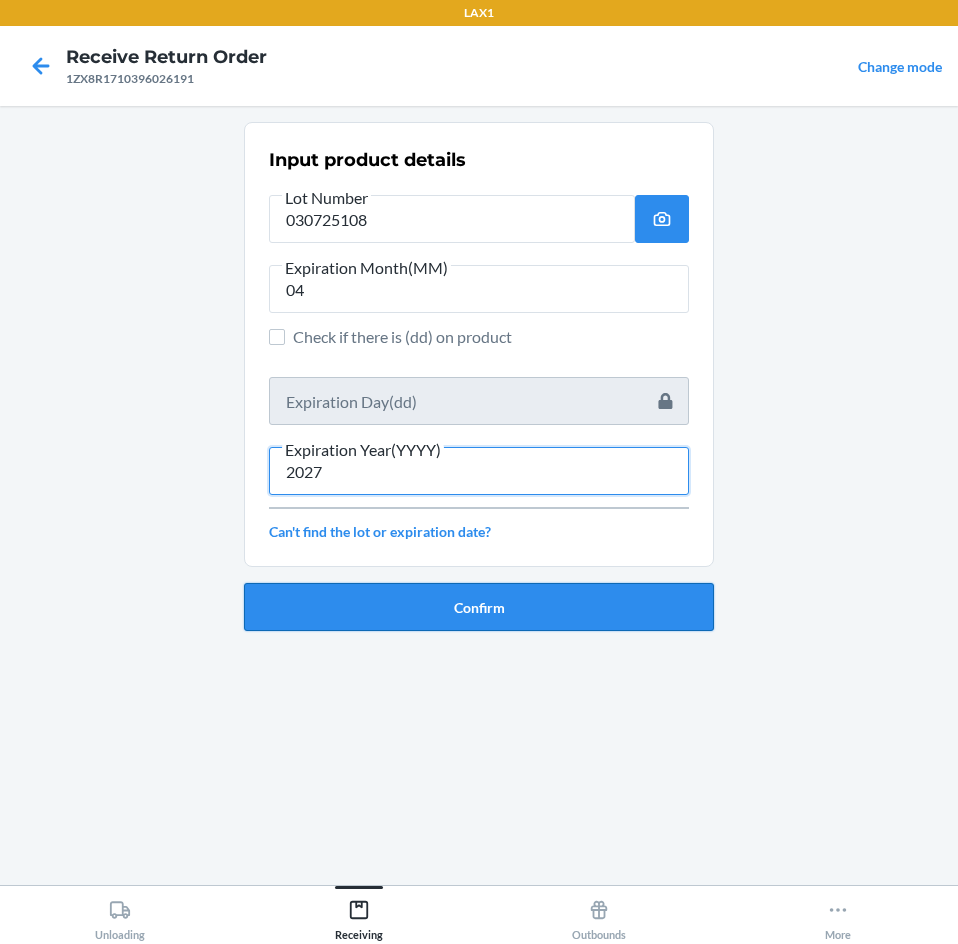 type on "2027" 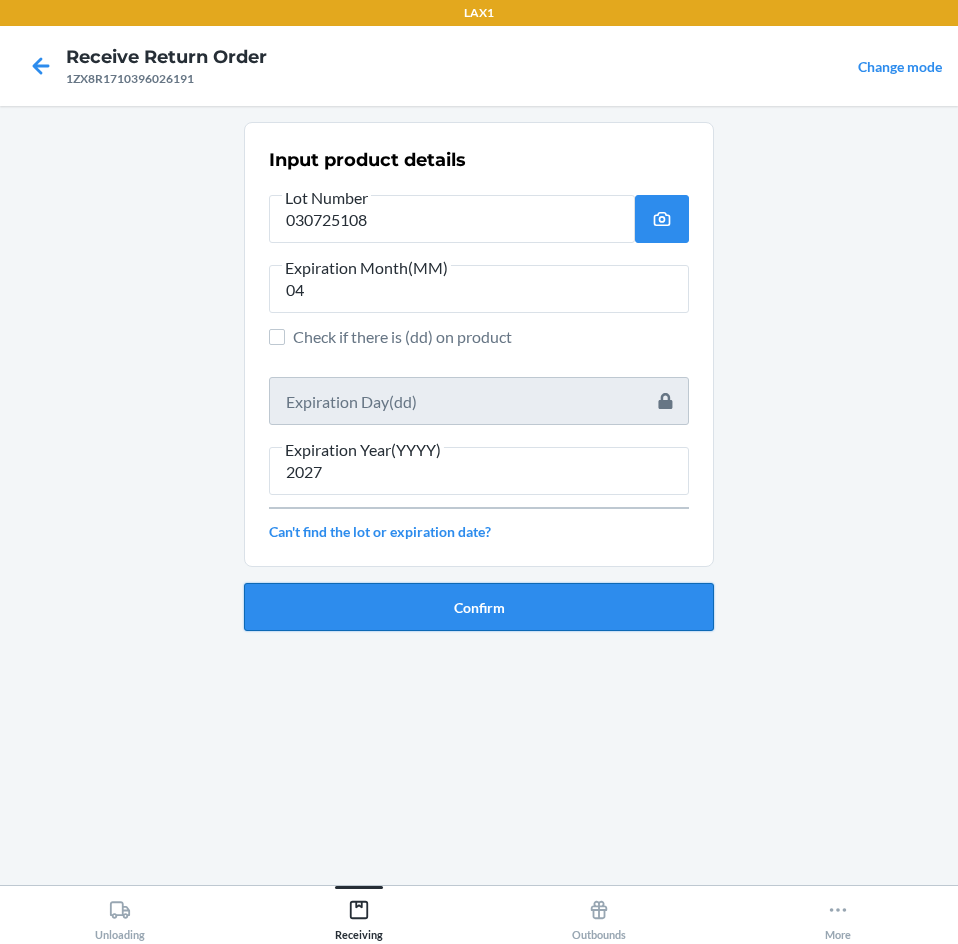 click on "Confirm" at bounding box center [479, 607] 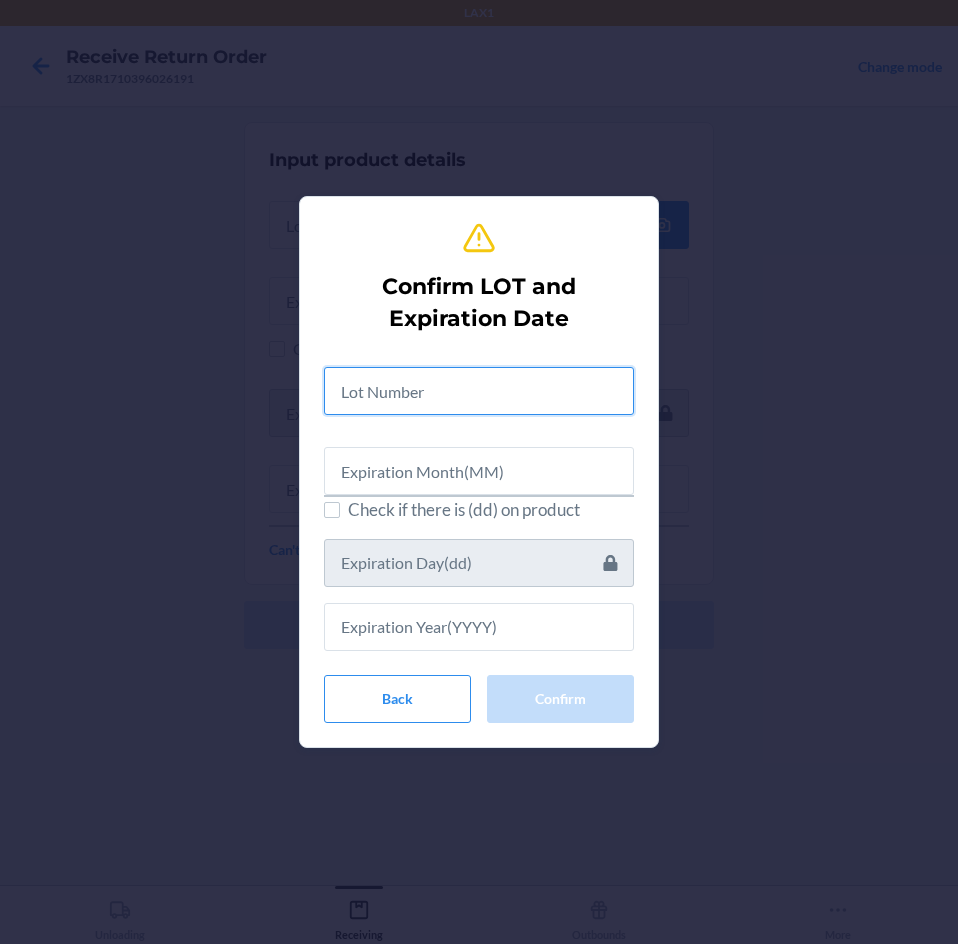 click at bounding box center [479, 391] 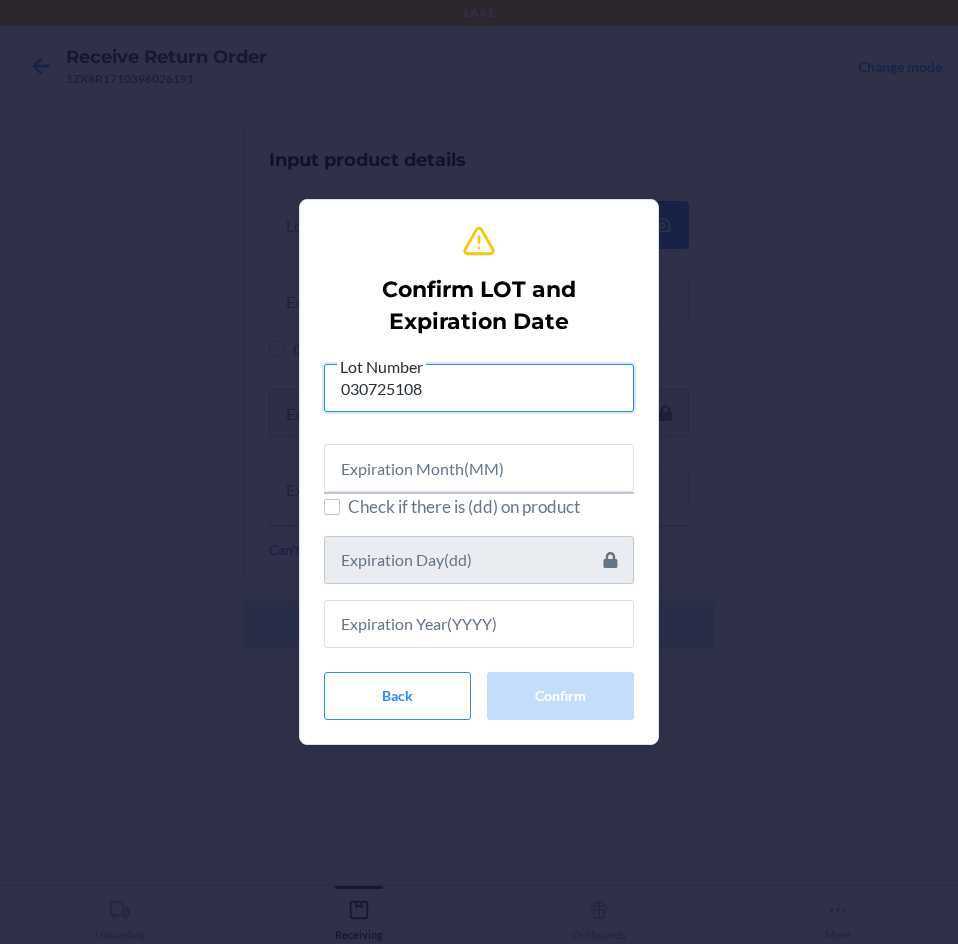 type on "030725108" 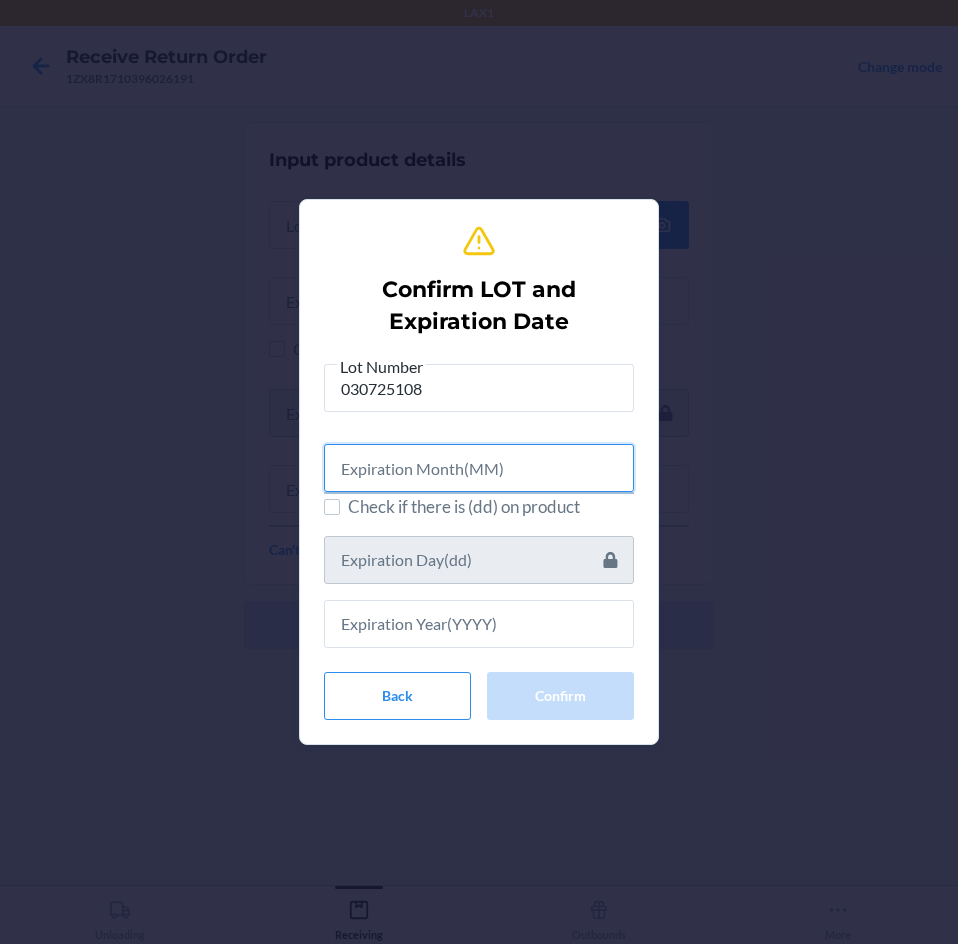 click at bounding box center [479, 468] 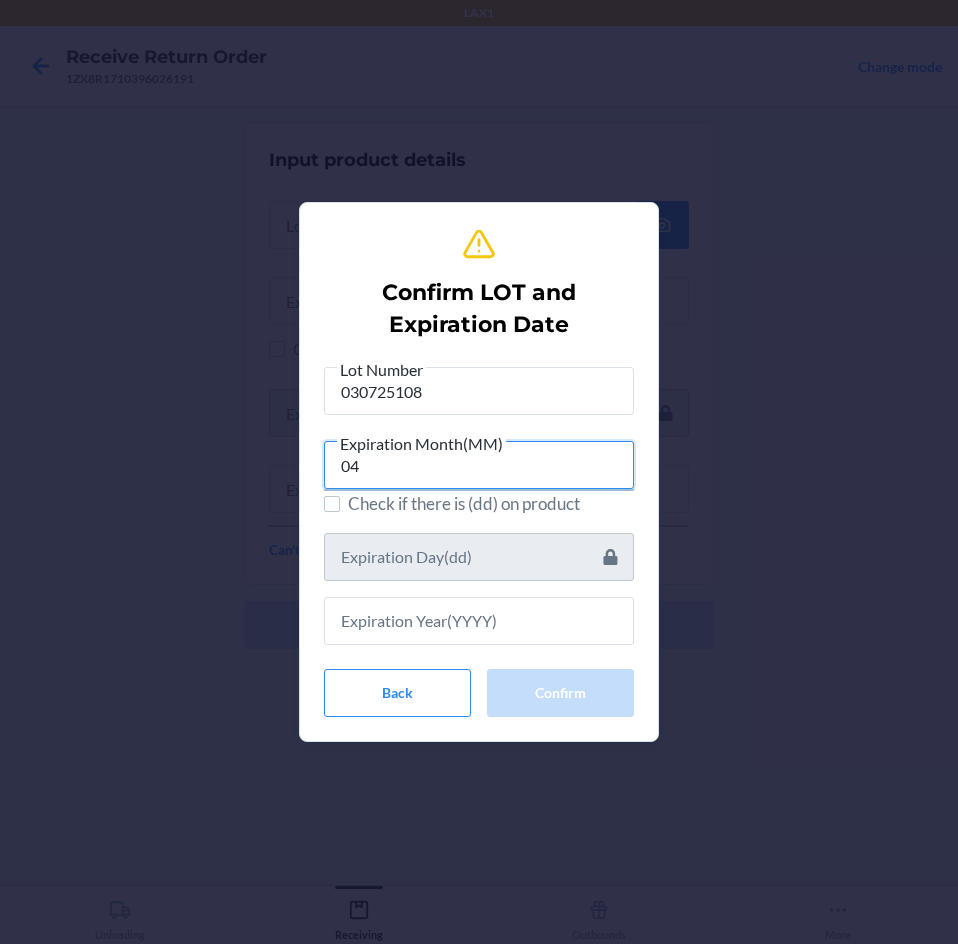 type on "04" 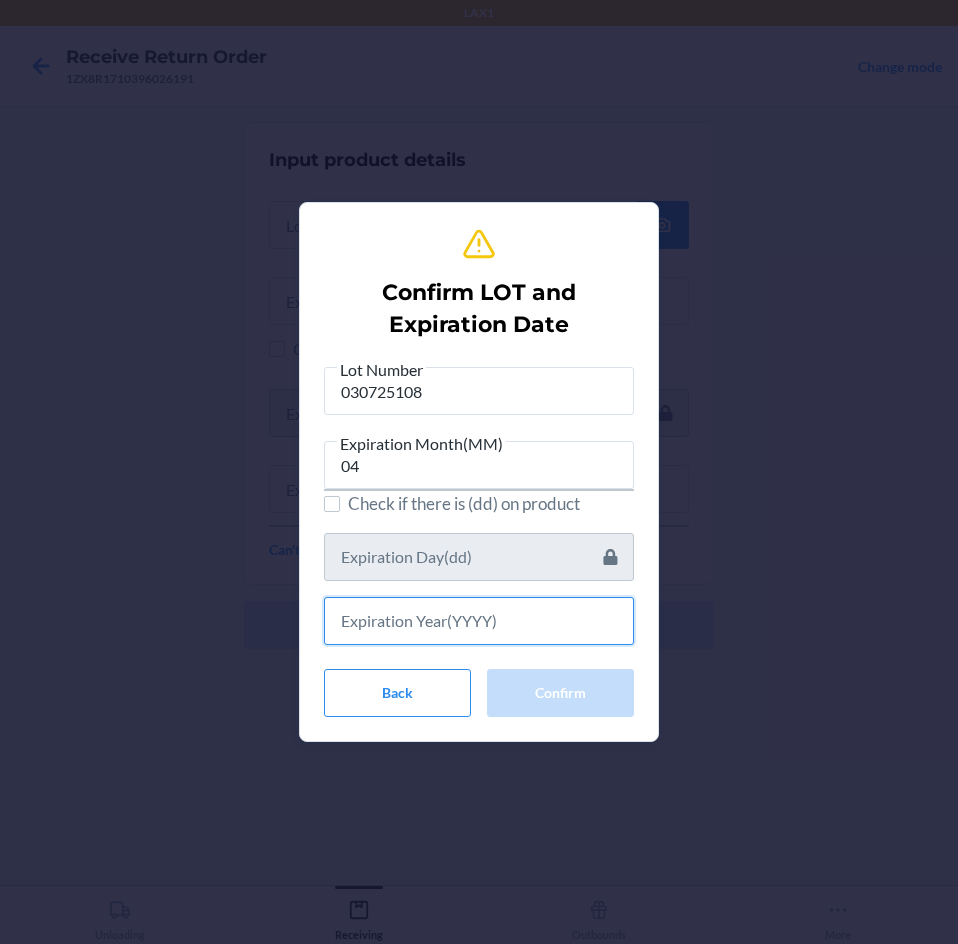 click at bounding box center (479, 621) 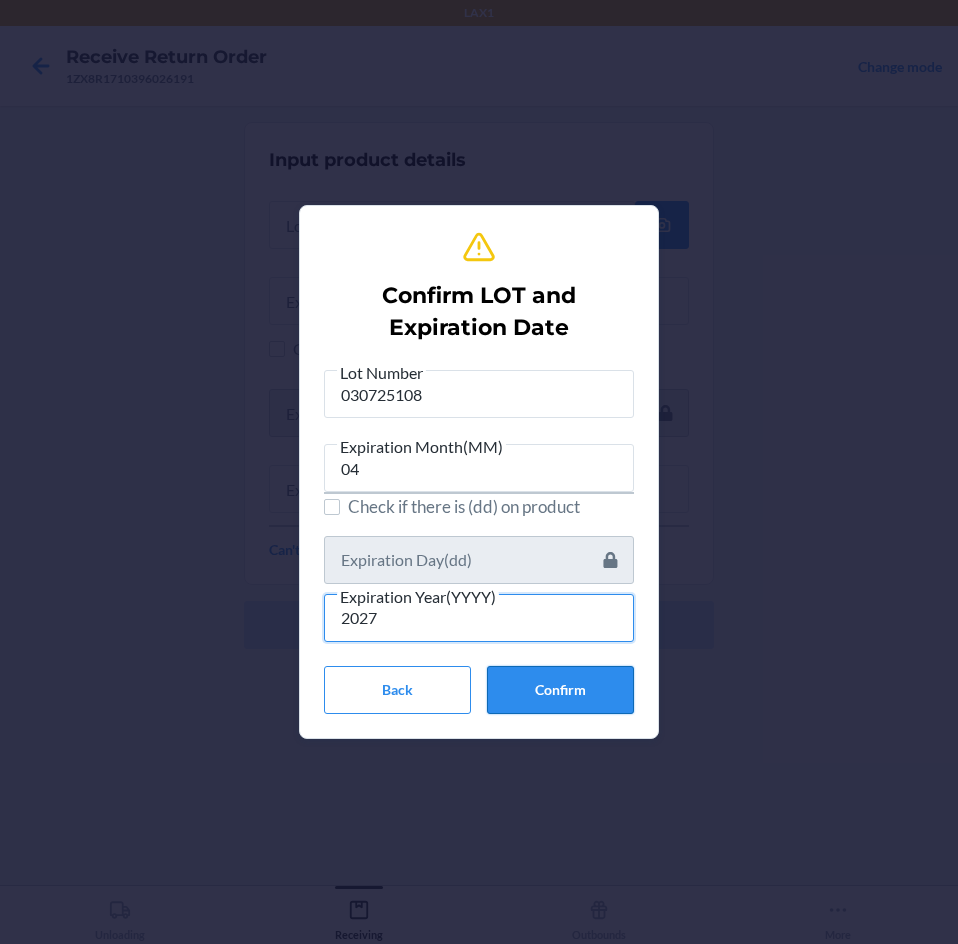 type on "2027" 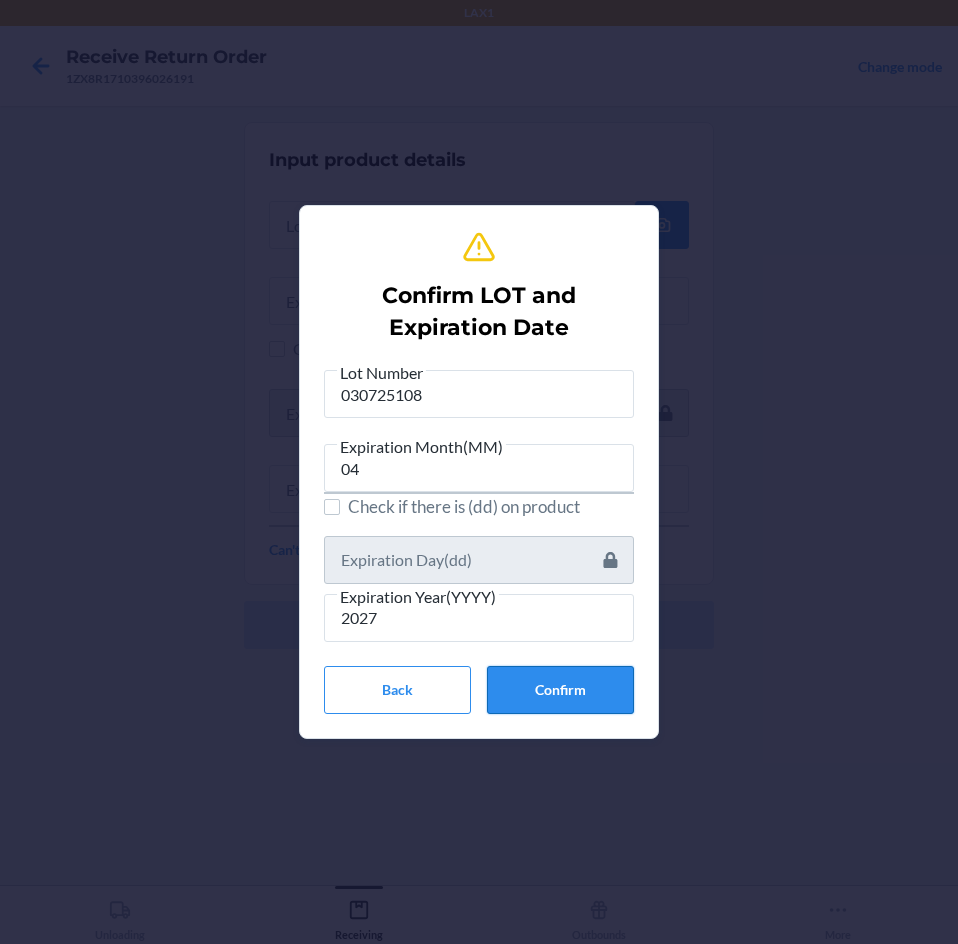click on "Confirm" at bounding box center (560, 690) 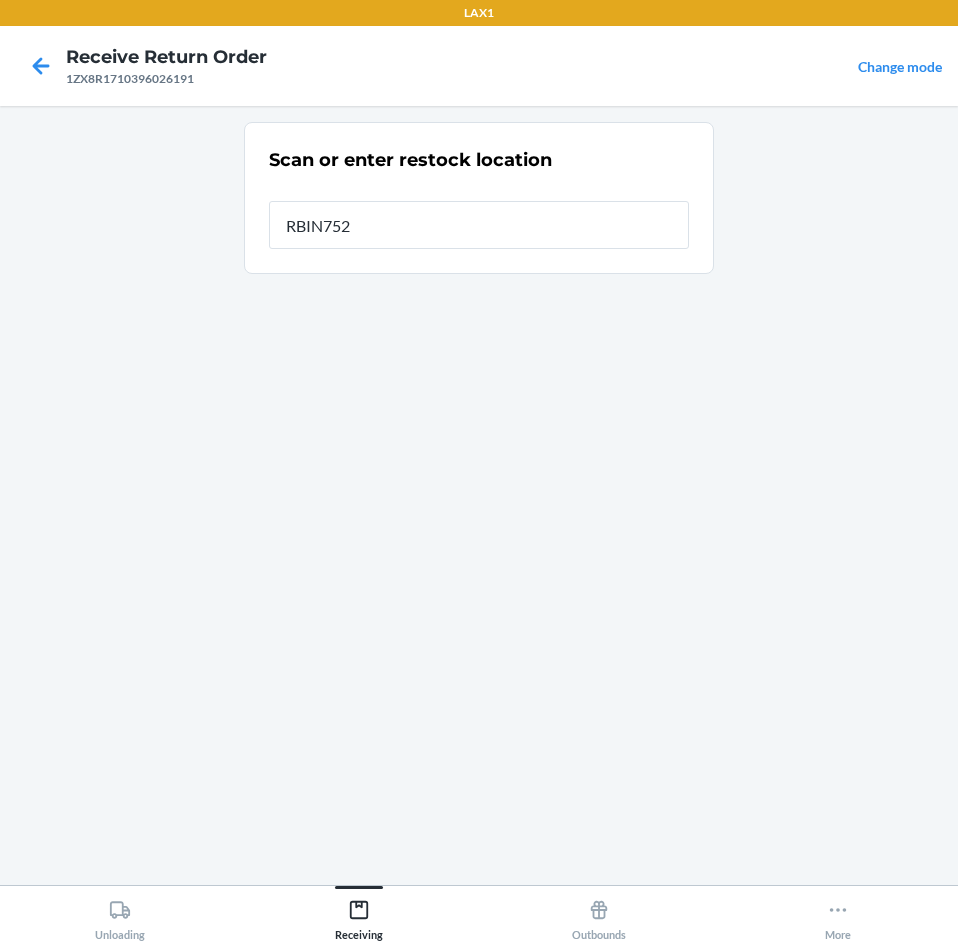 type on "RBIN752" 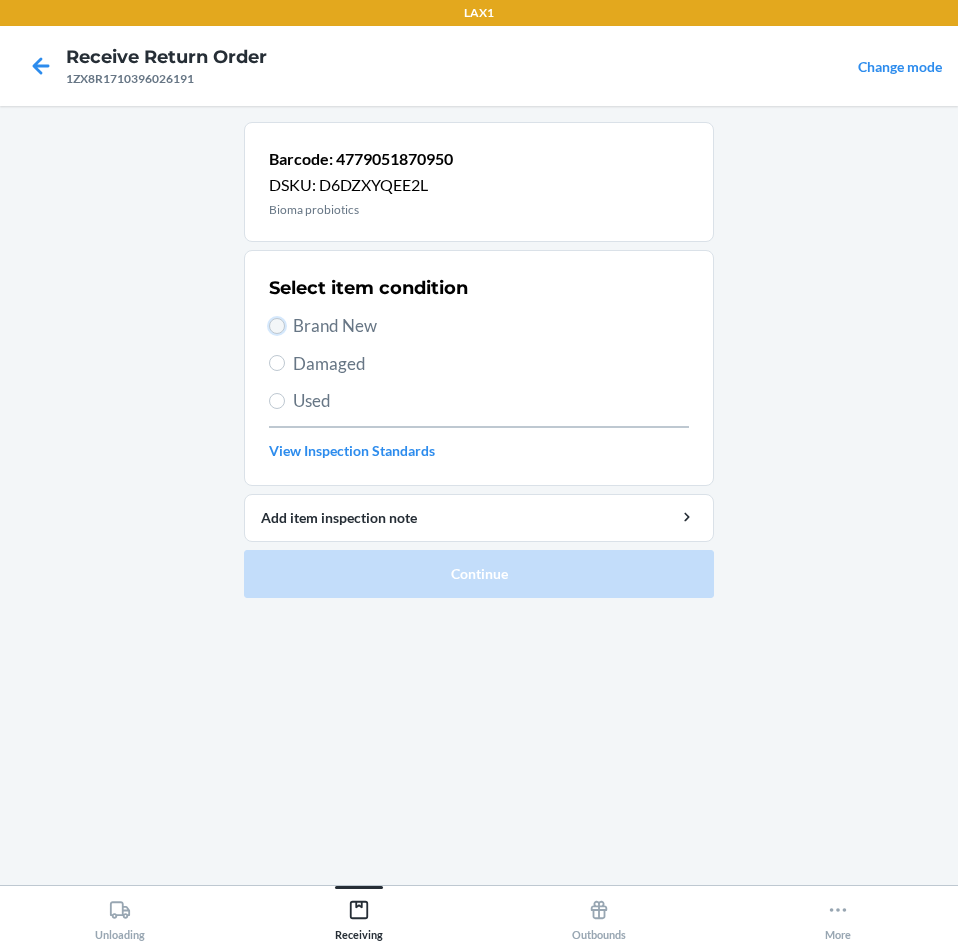 click on "Brand New" at bounding box center (277, 326) 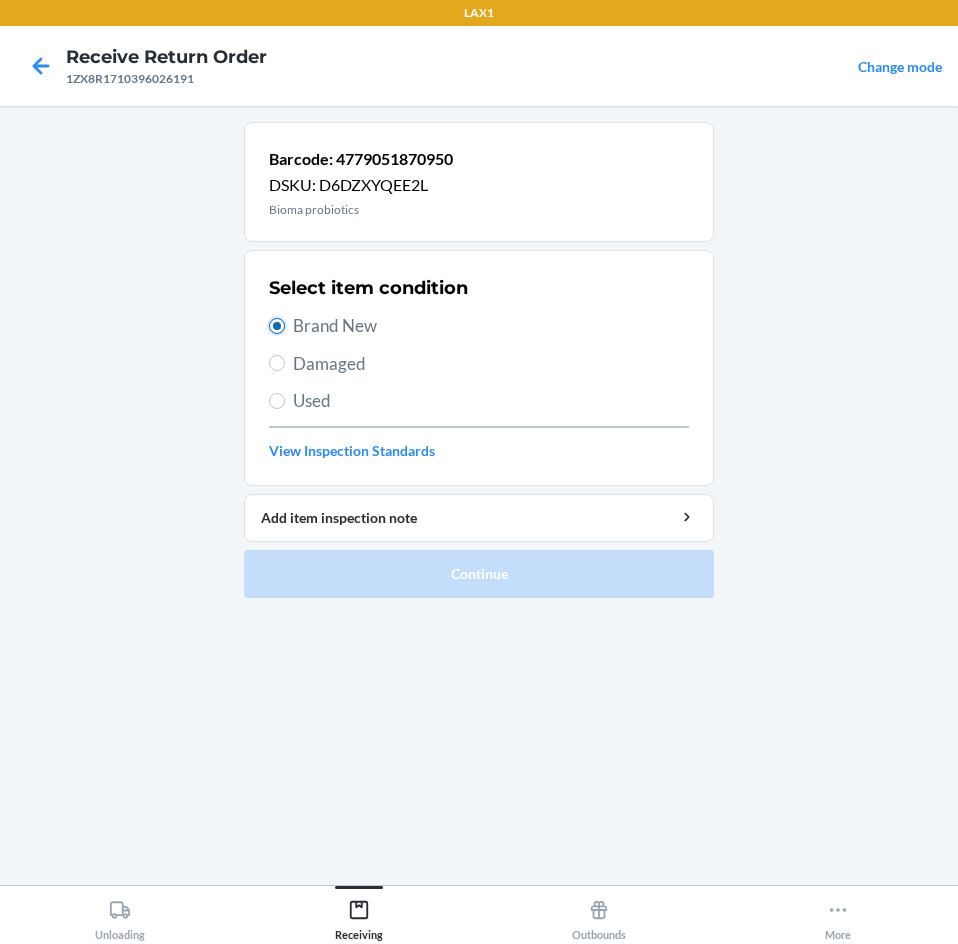 radio on "true" 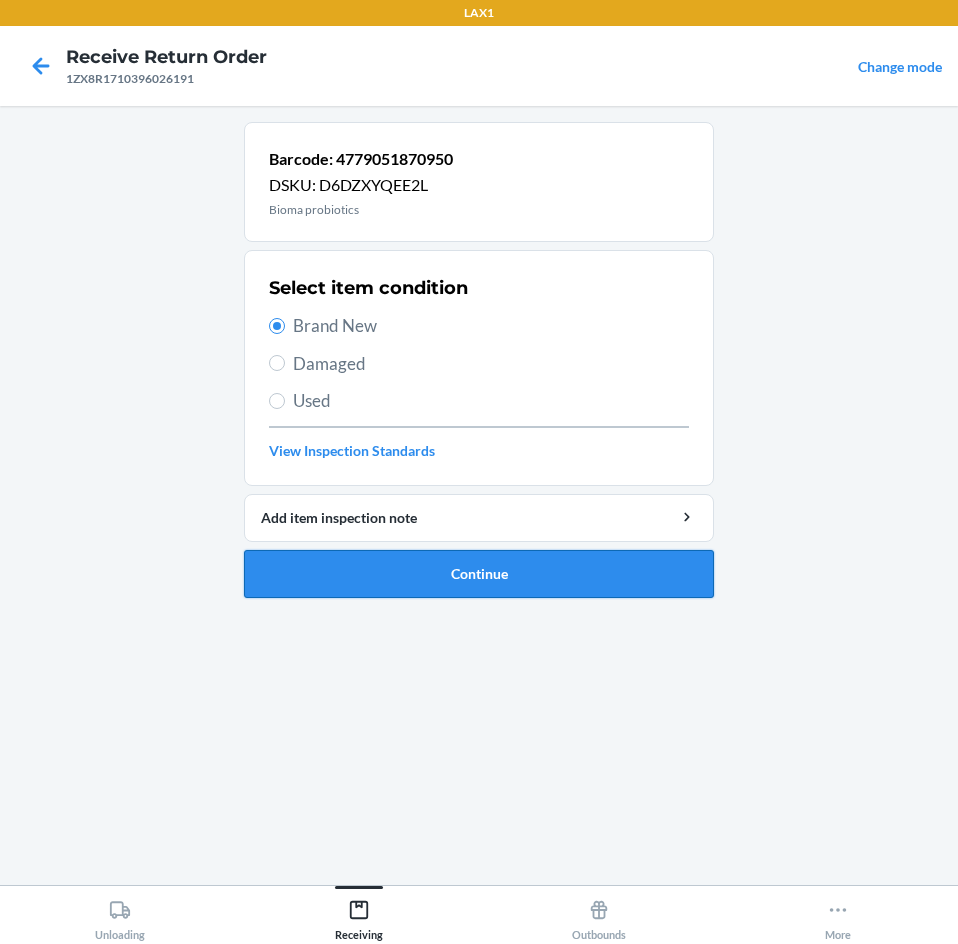 click on "Continue" at bounding box center (479, 574) 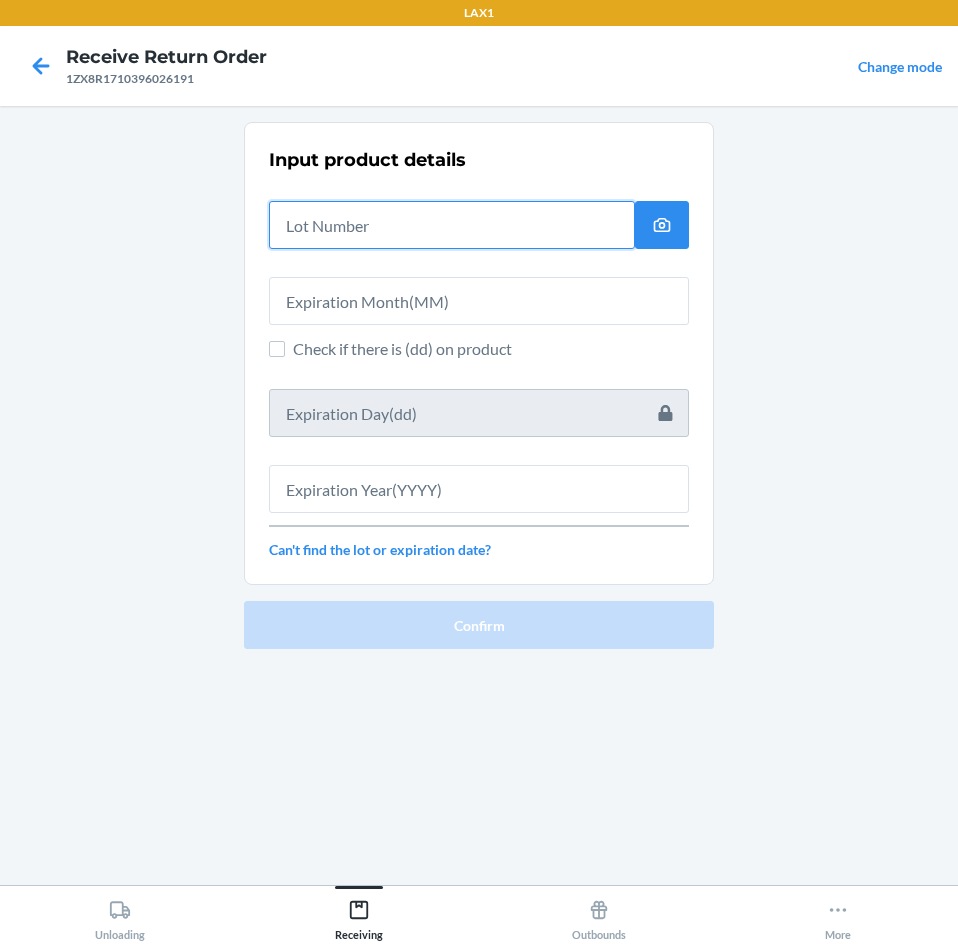 click at bounding box center [452, 225] 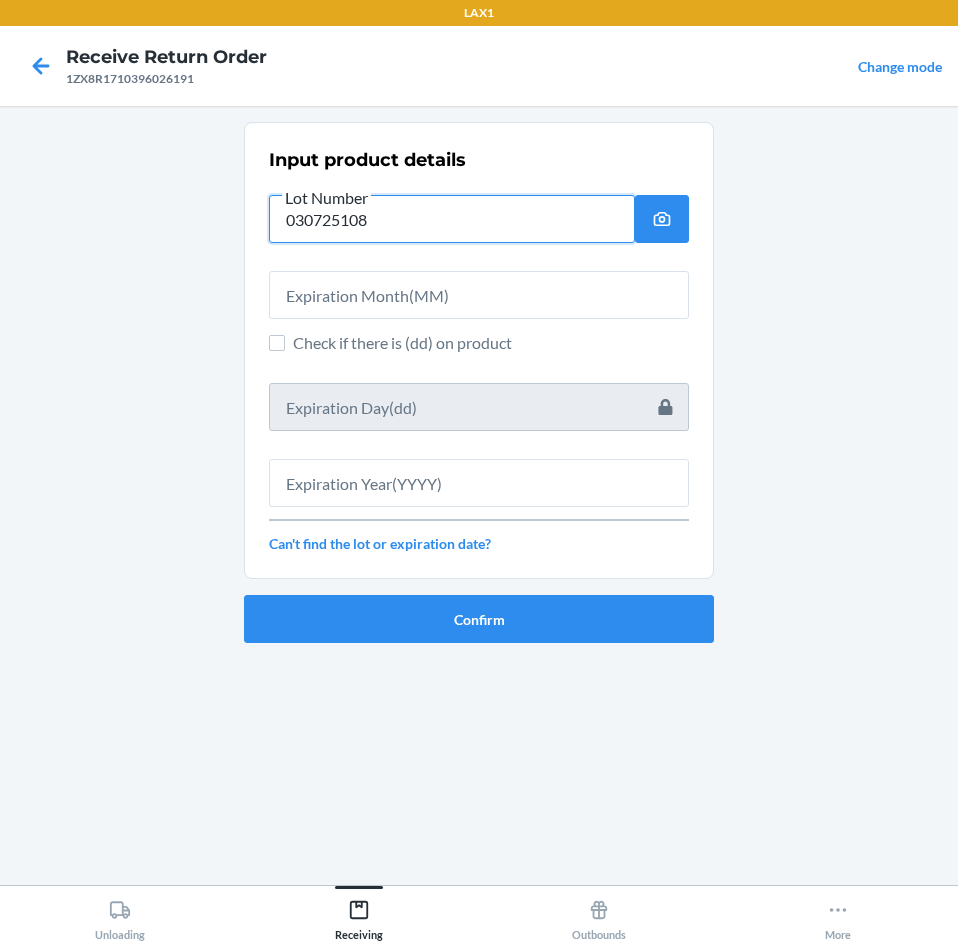type on "030725108" 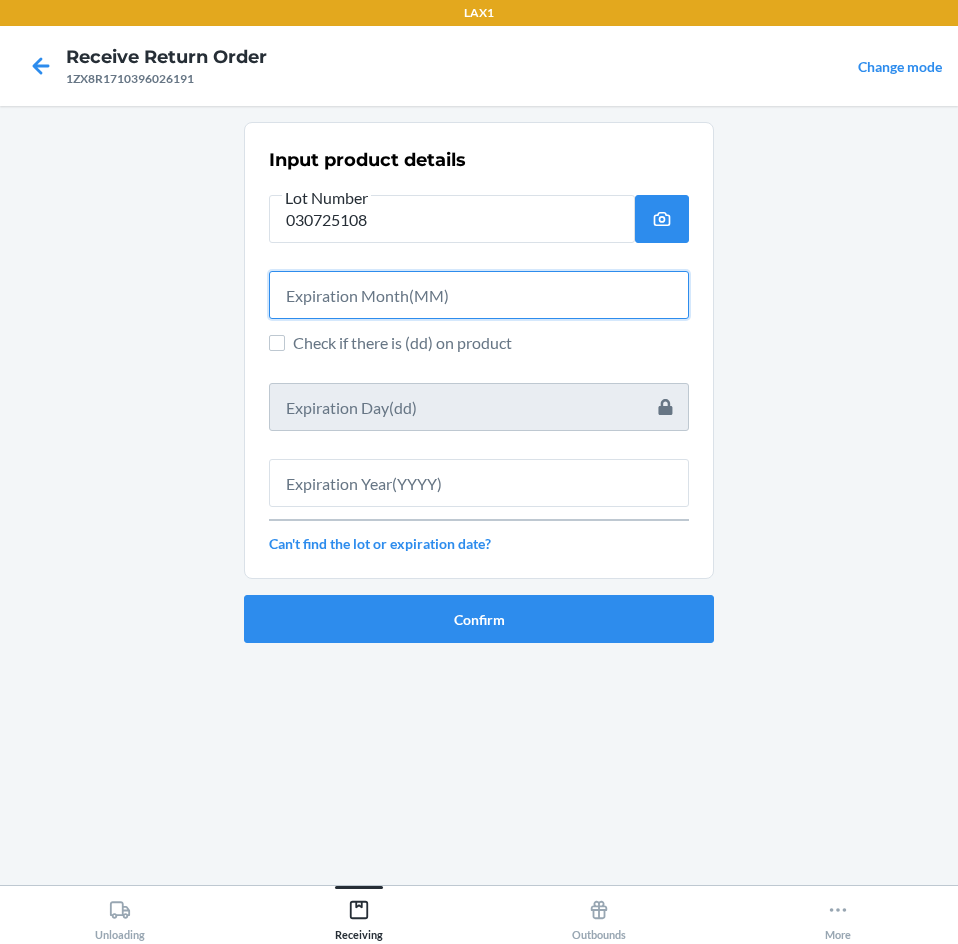 click at bounding box center (479, 295) 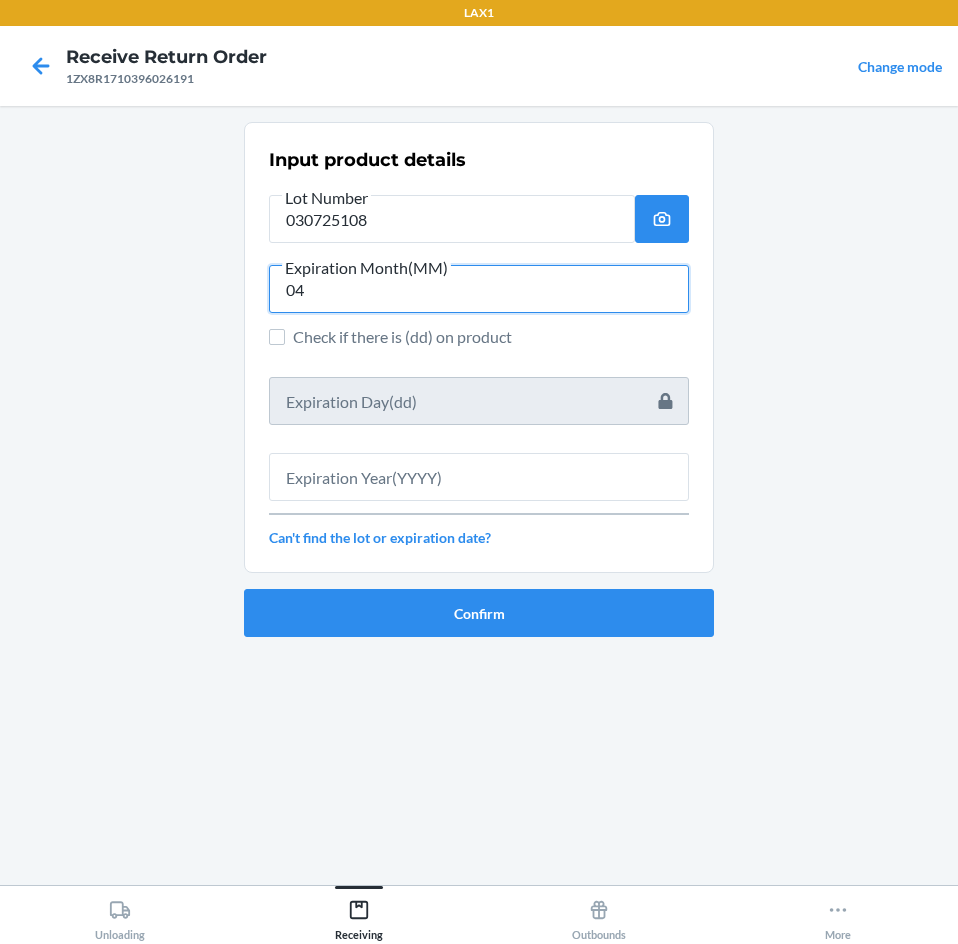 type on "04" 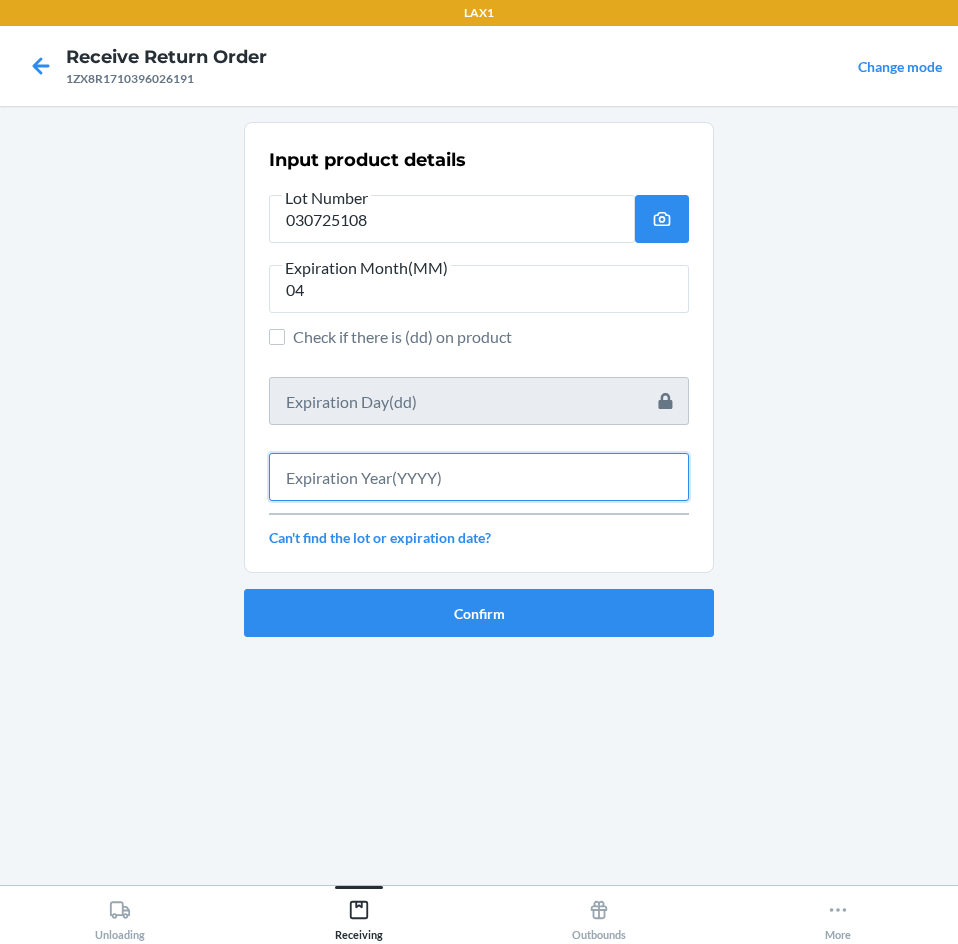click at bounding box center [479, 477] 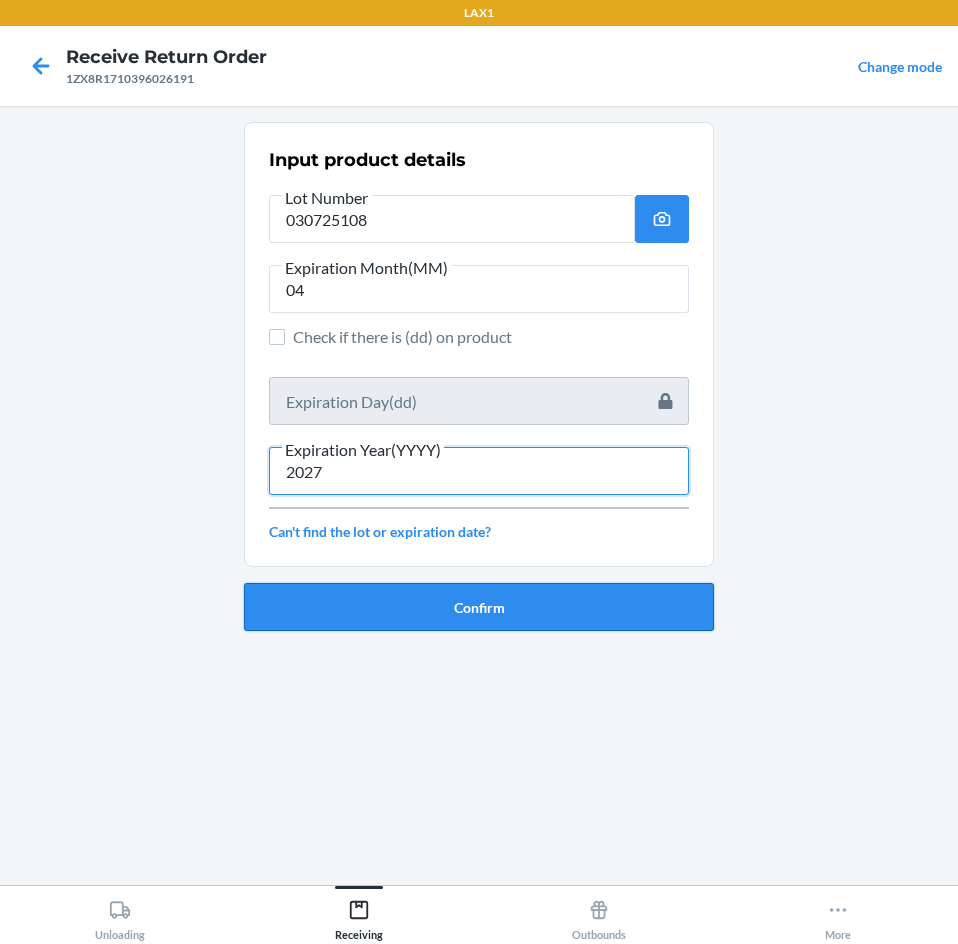 type on "2027" 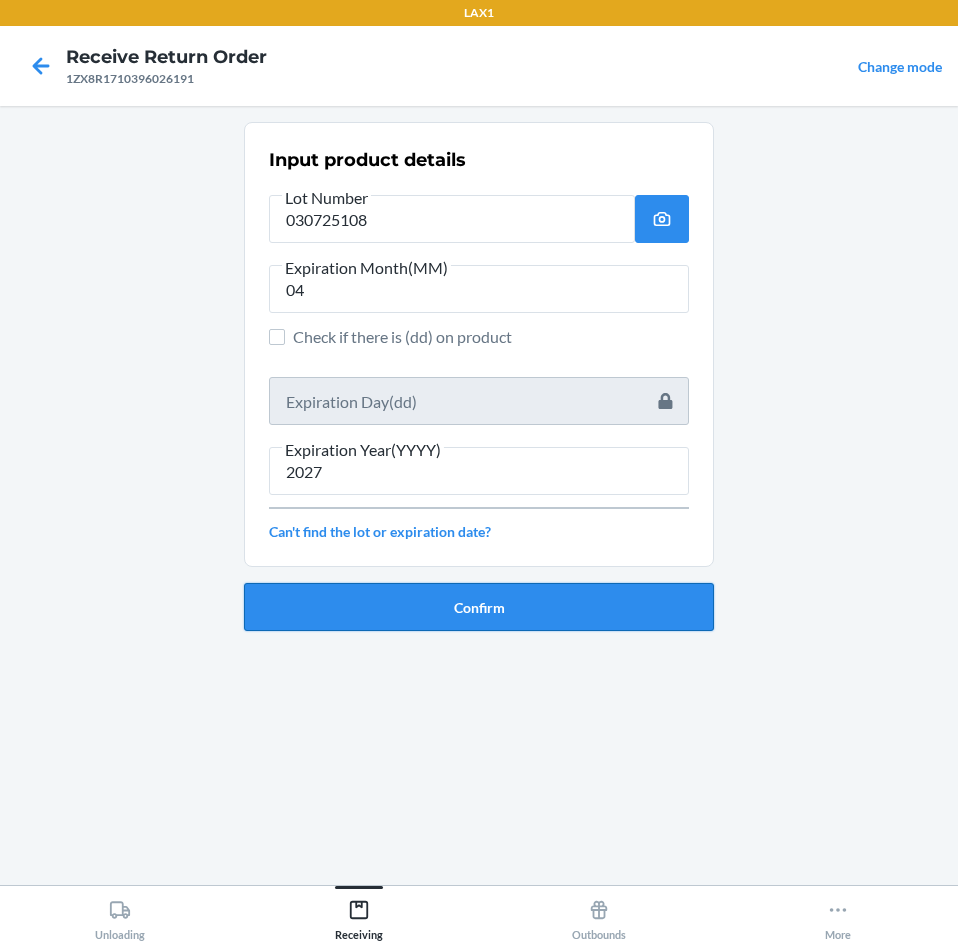 click on "Confirm" at bounding box center (479, 607) 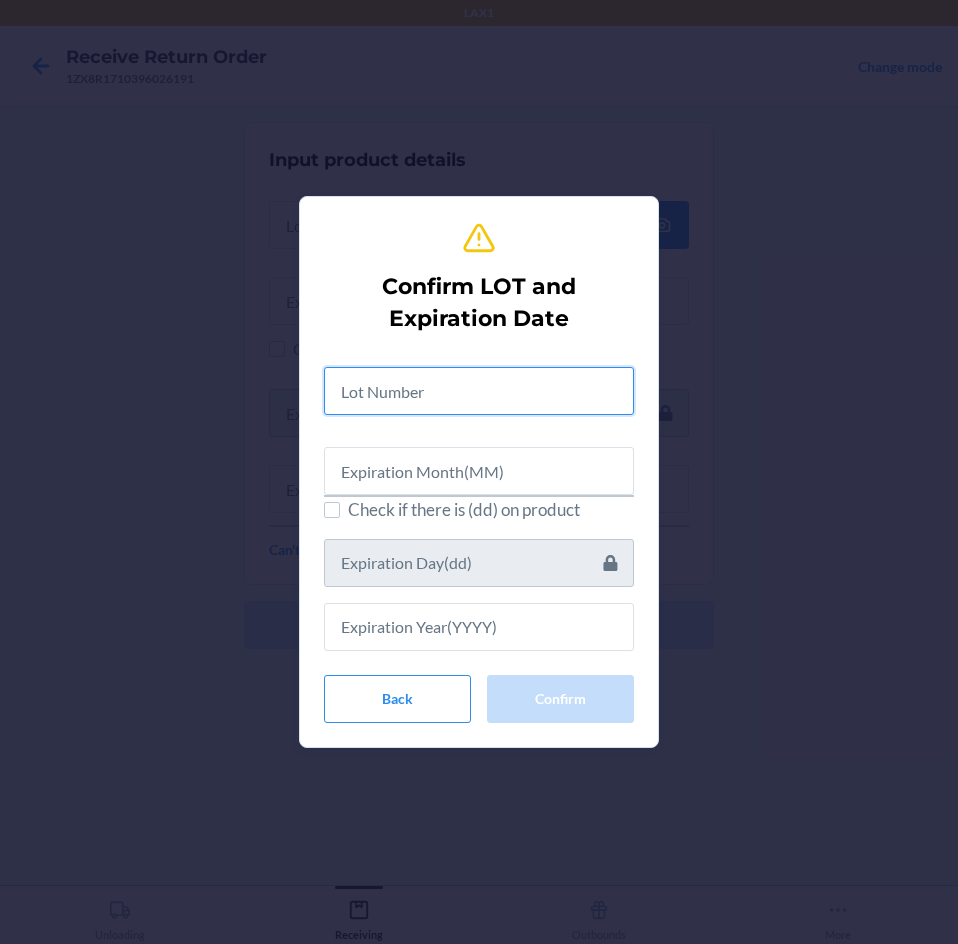 click at bounding box center [479, 391] 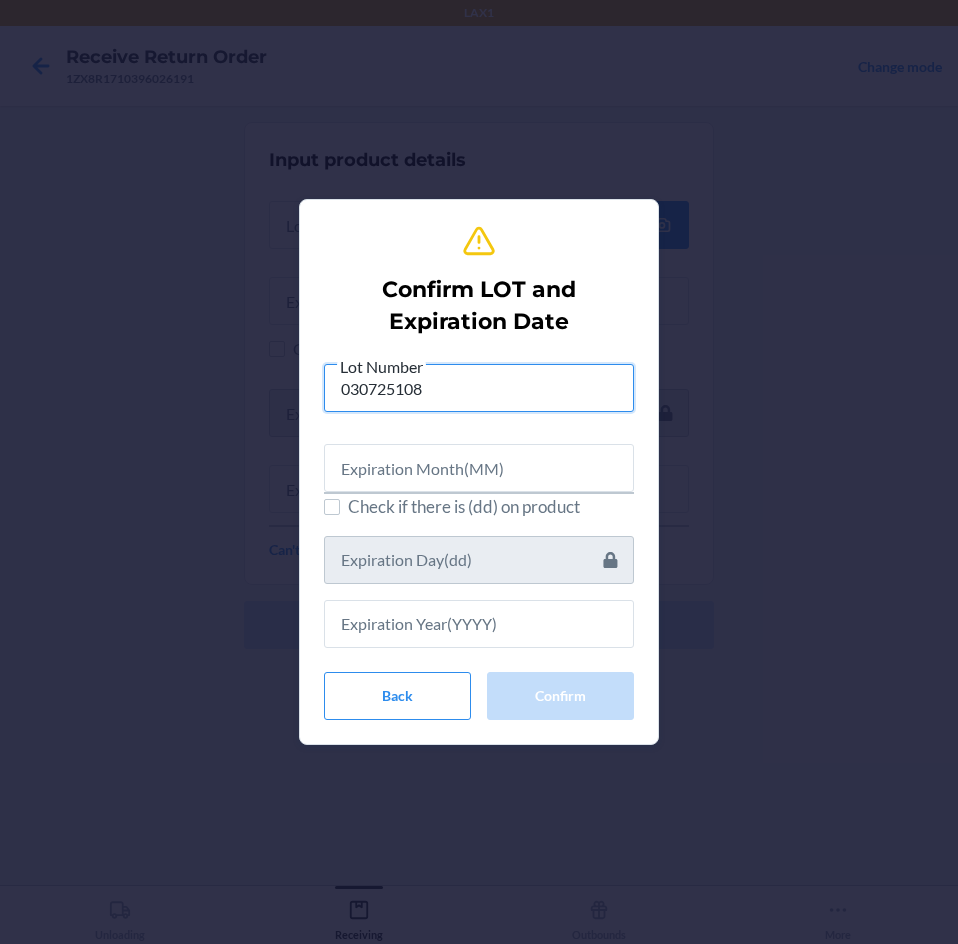 type on "030725108" 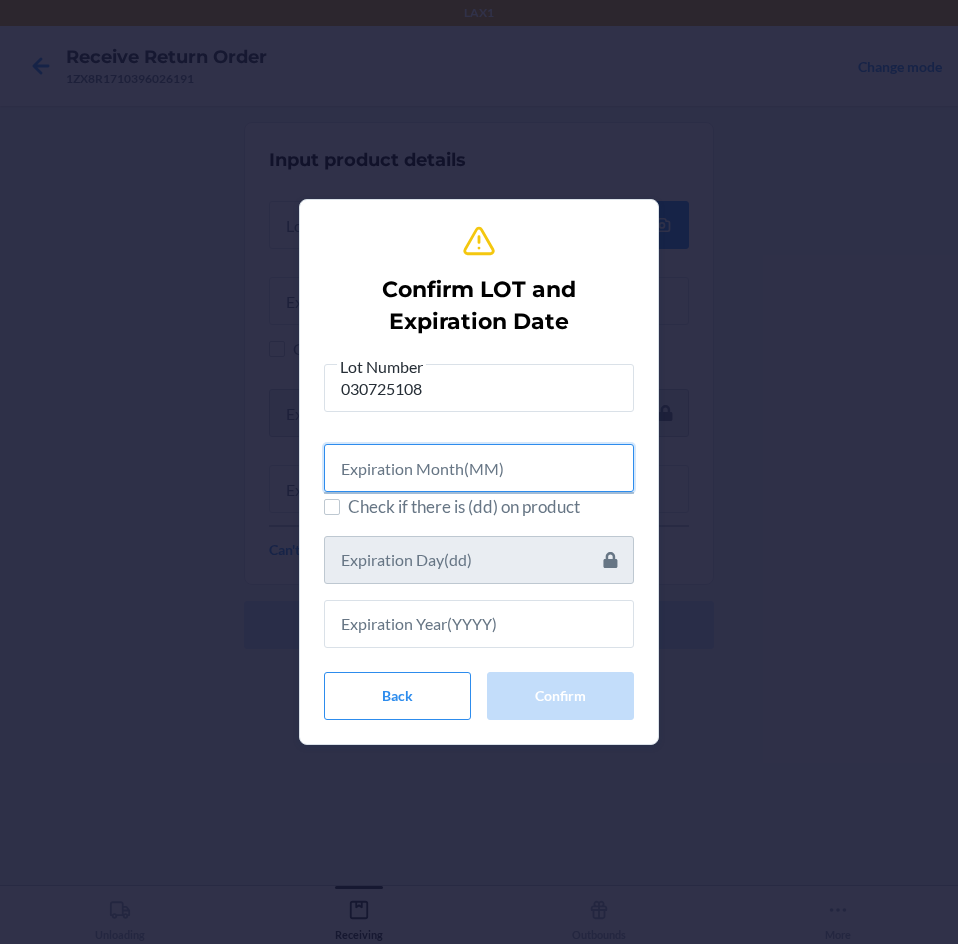 click at bounding box center [479, 468] 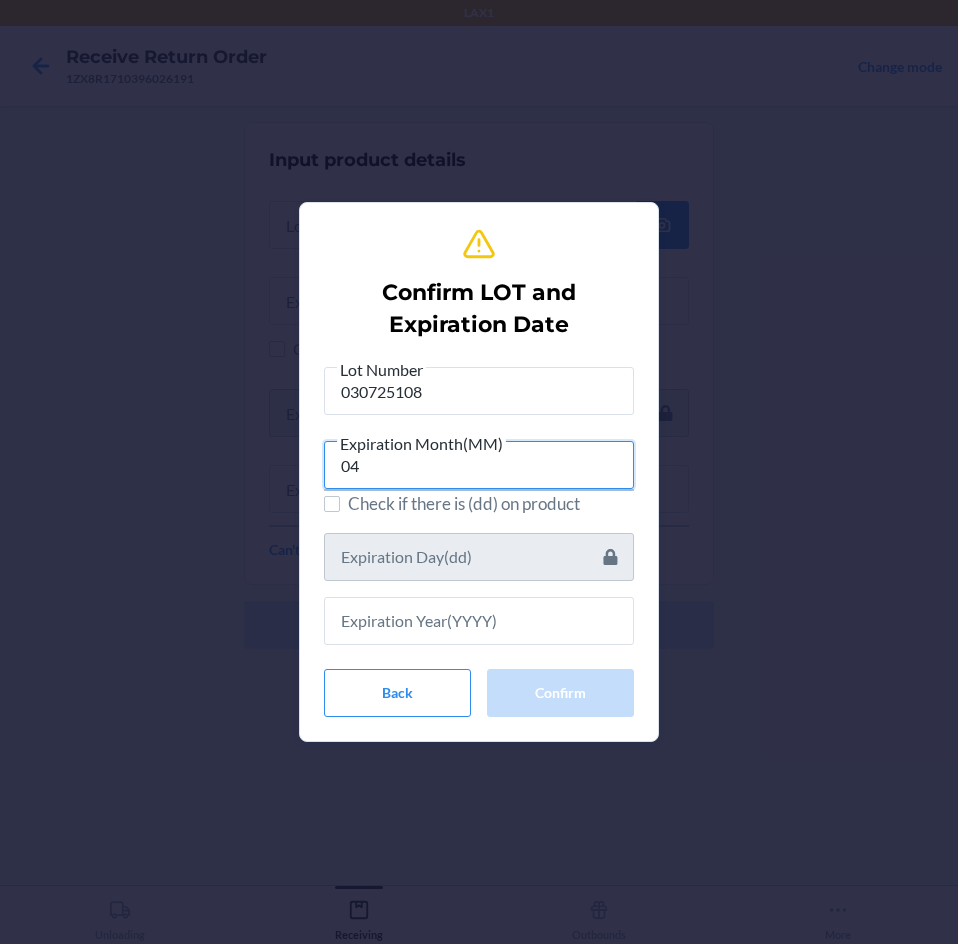 type on "04" 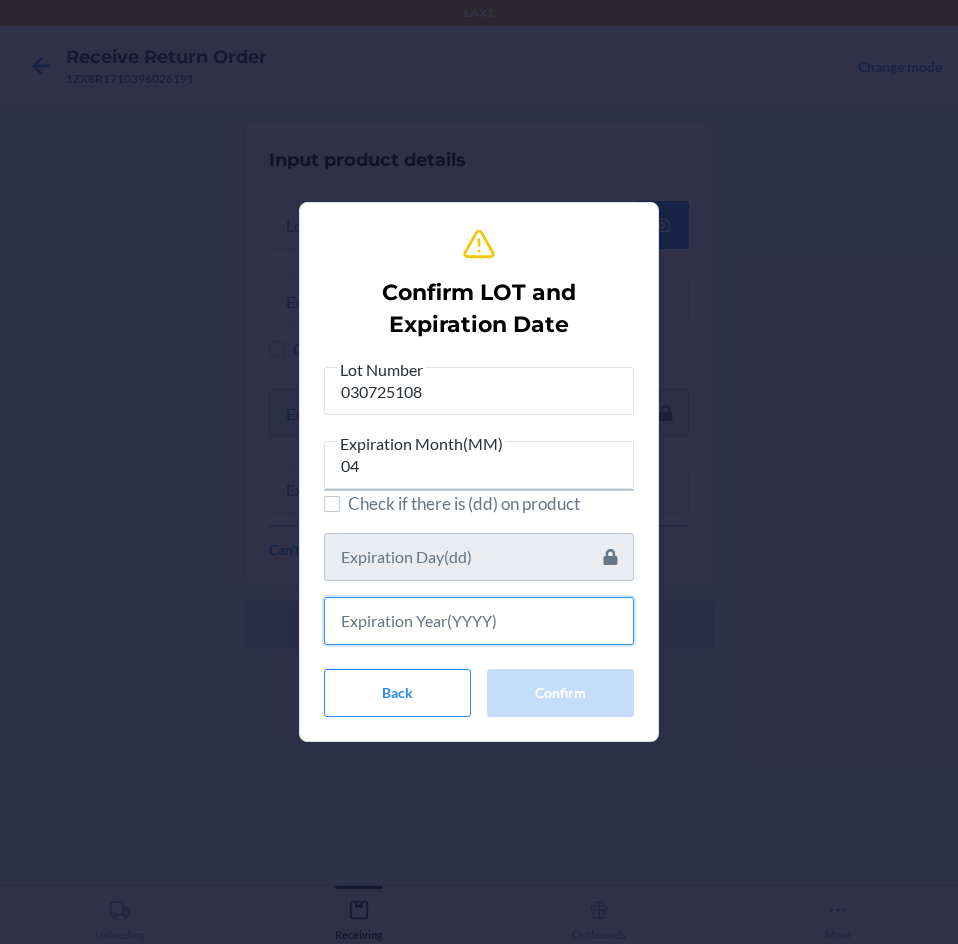 click at bounding box center [479, 621] 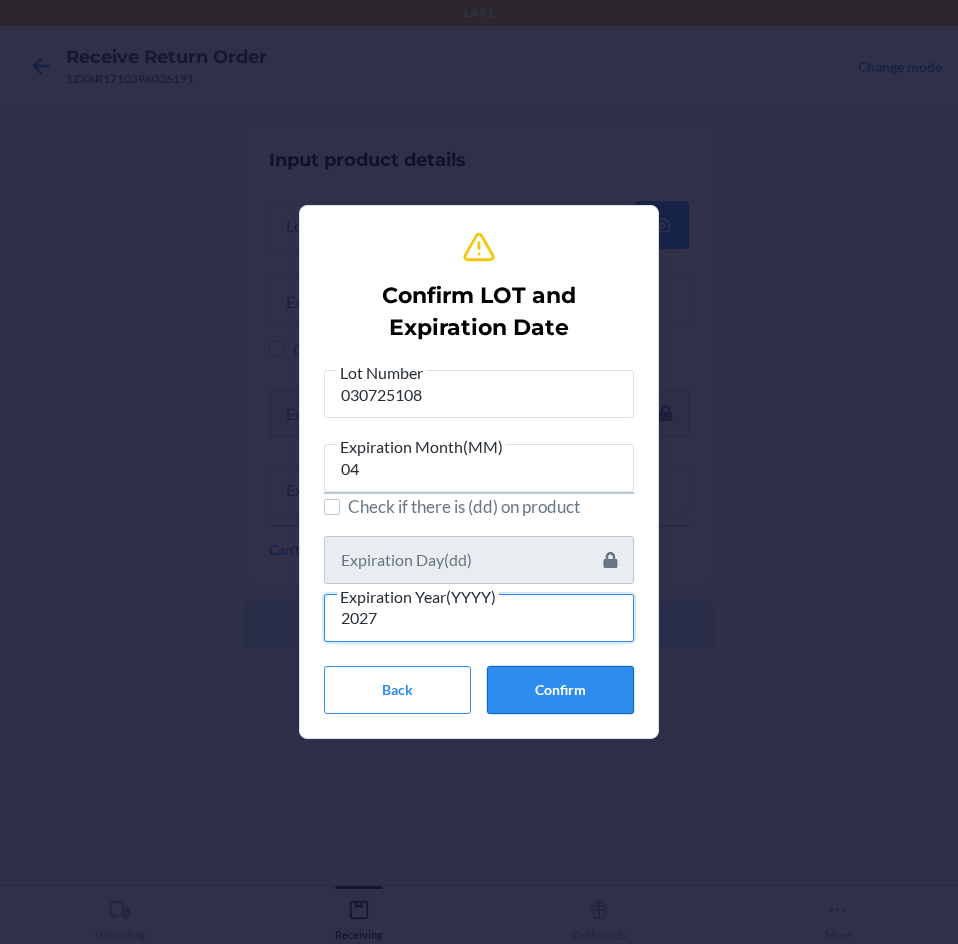 type on "2027" 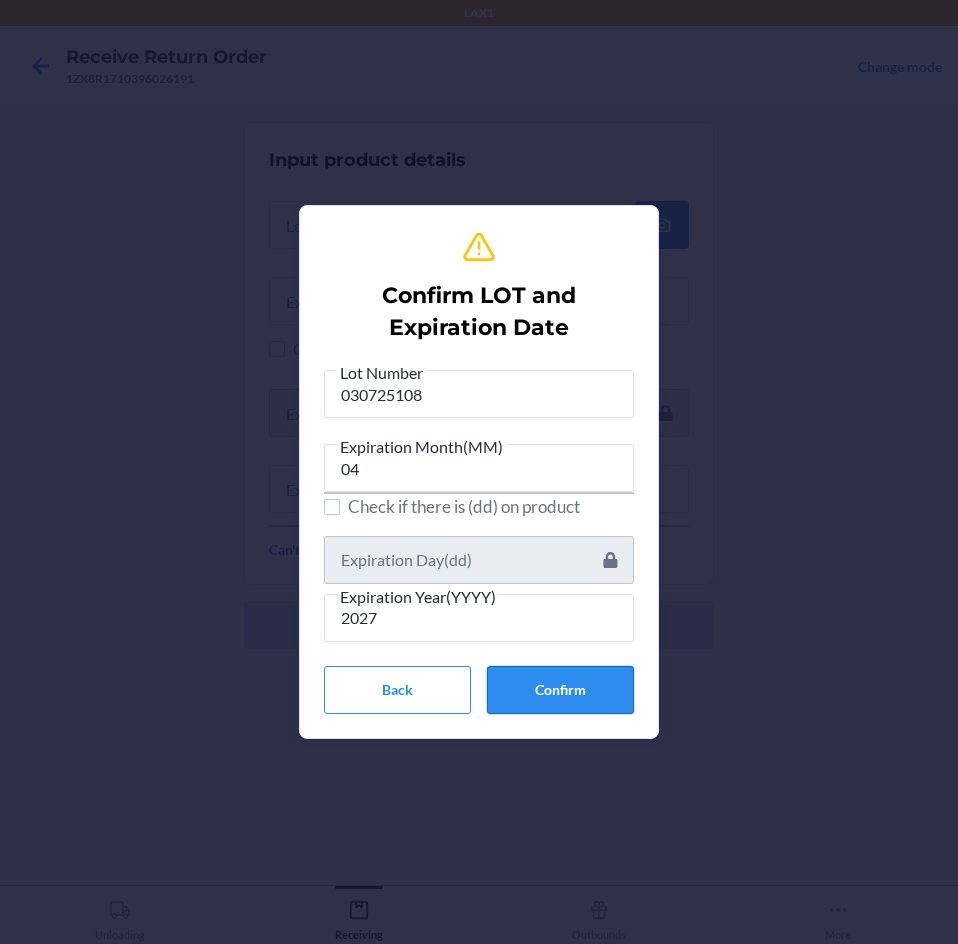click on "Confirm" at bounding box center (560, 690) 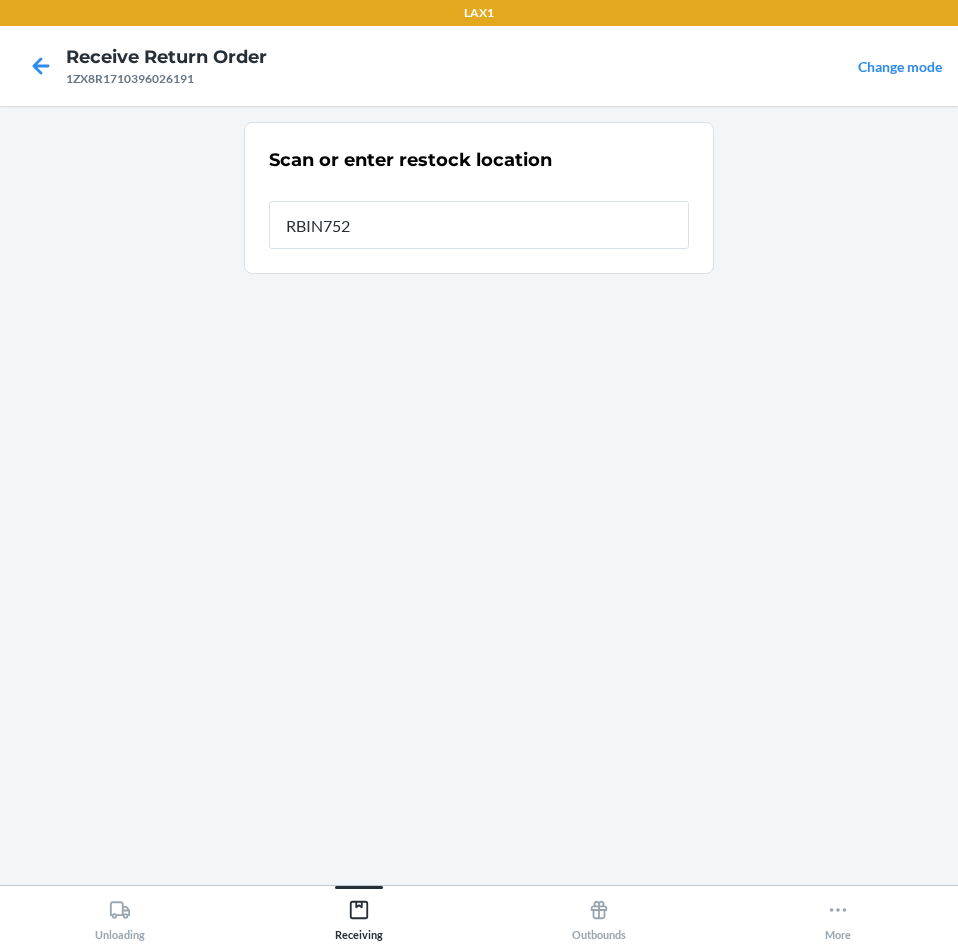 type on "RBIN752" 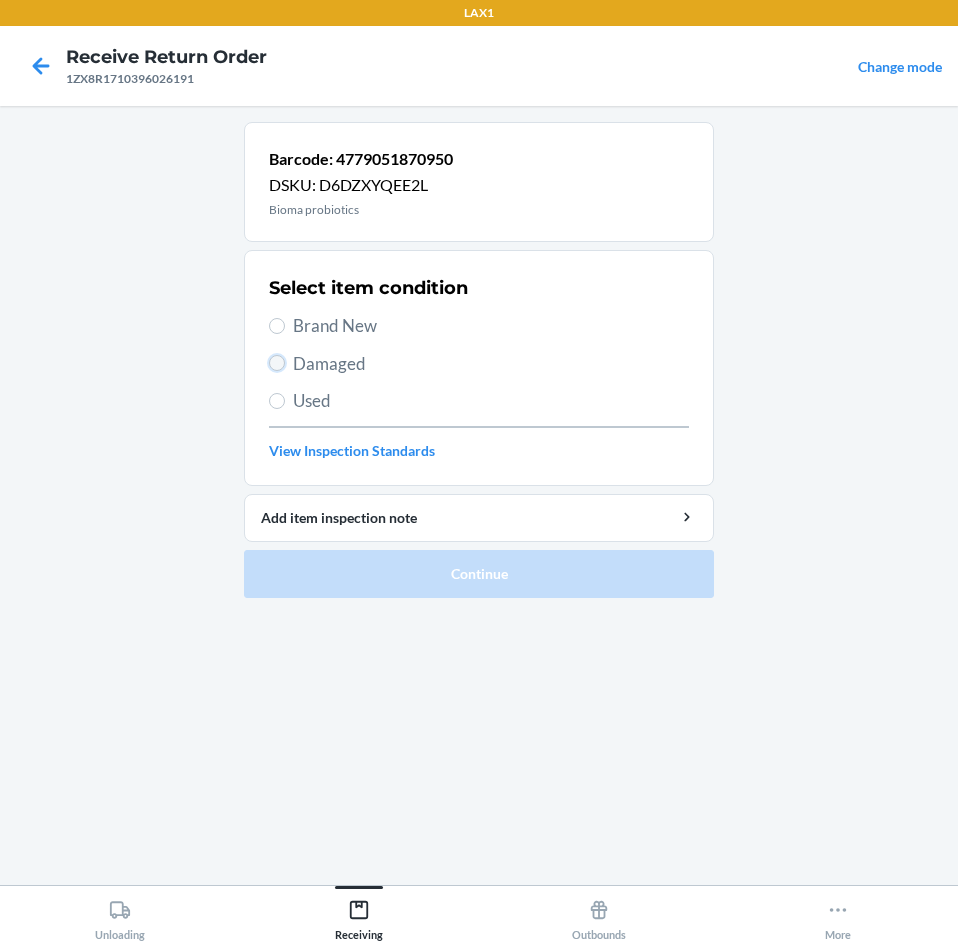 click on "Damaged" at bounding box center [277, 363] 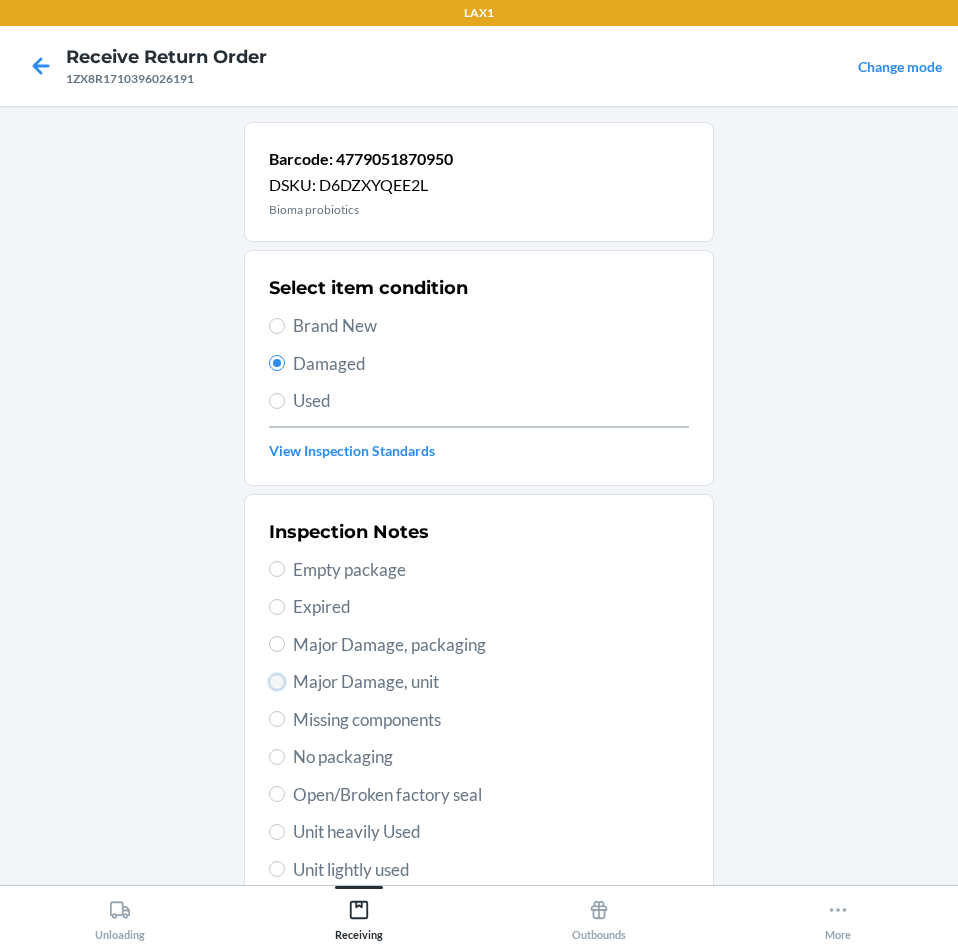 click on "Major Damage, unit" at bounding box center (277, 682) 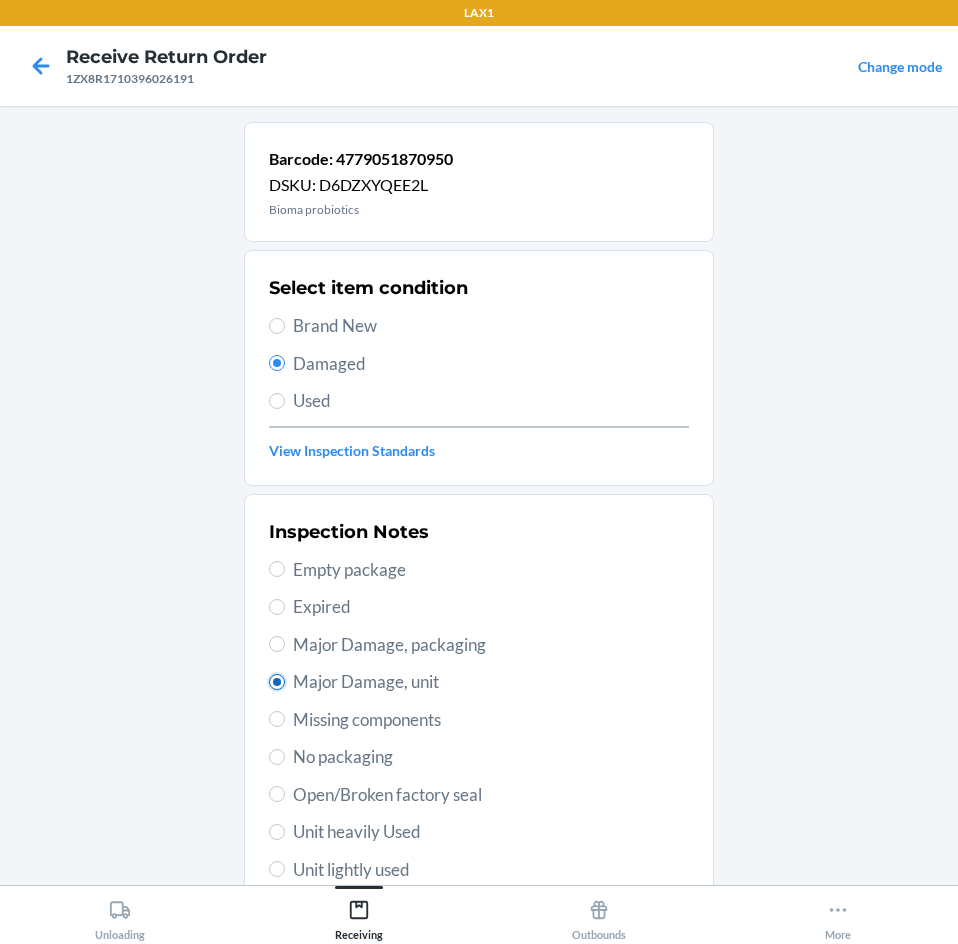 radio on "true" 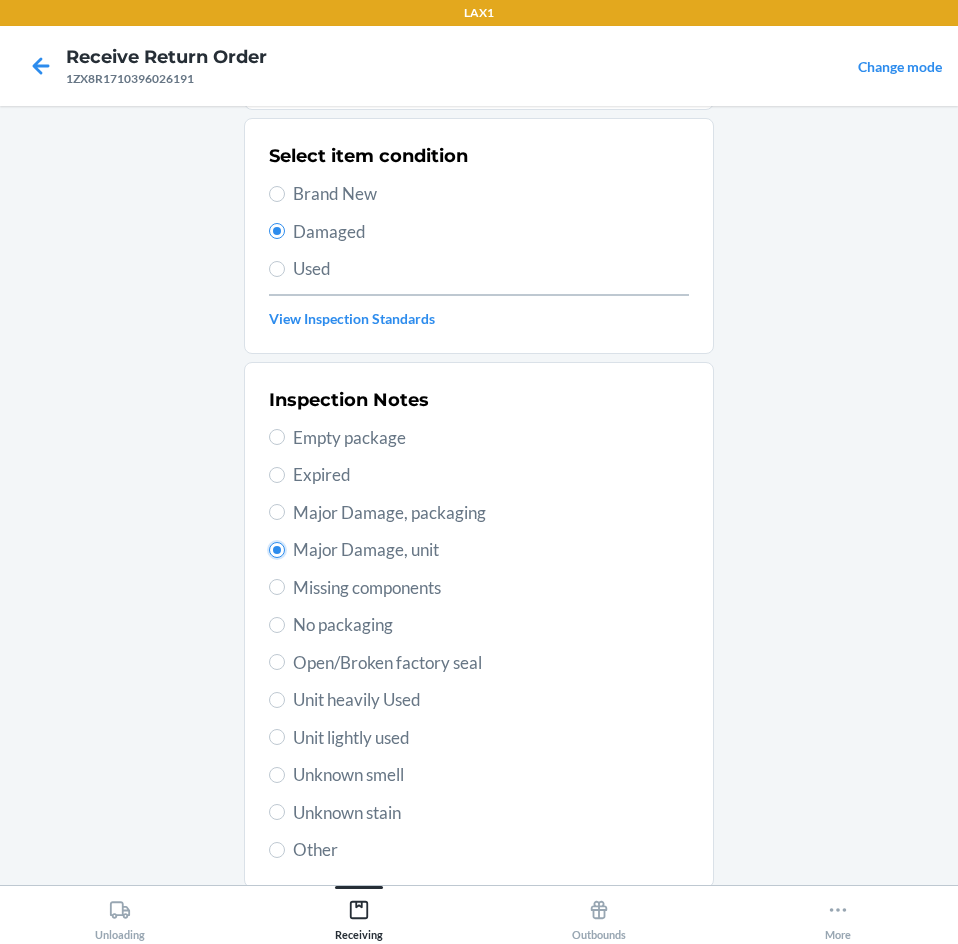 scroll, scrollTop: 263, scrollLeft: 0, axis: vertical 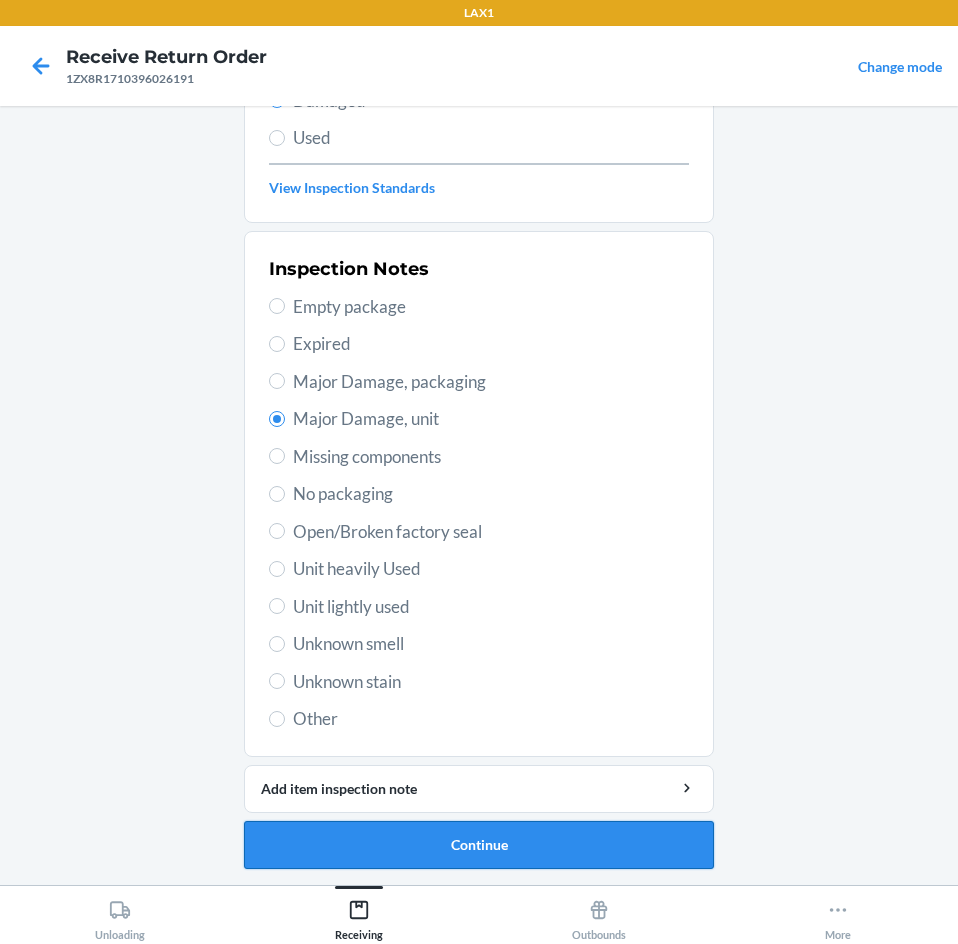 click on "Continue" at bounding box center (479, 845) 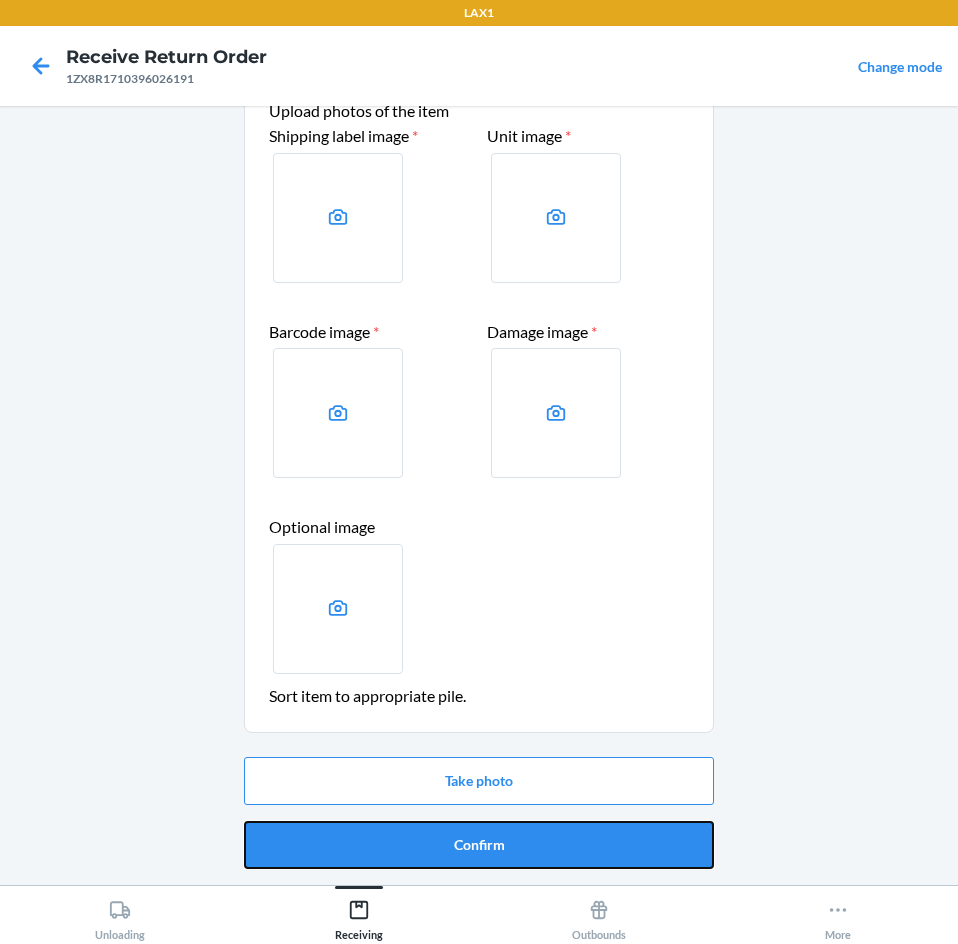 click on "Confirm" at bounding box center [479, 845] 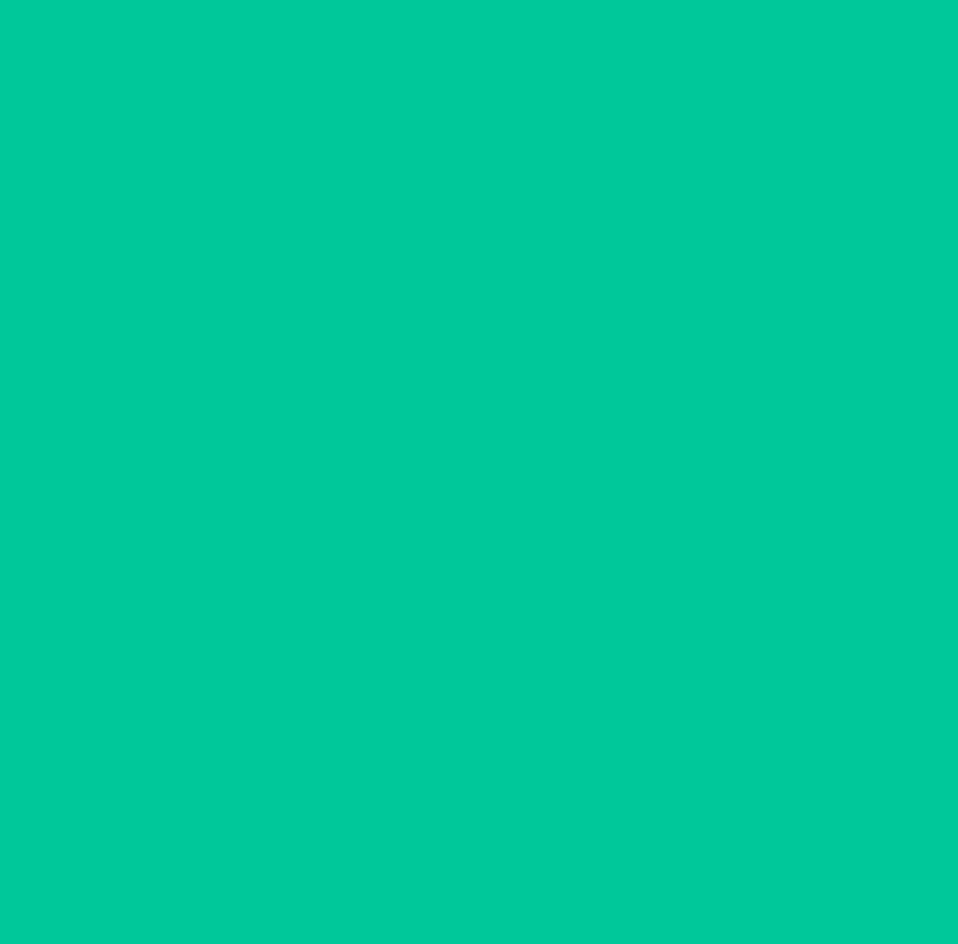 scroll, scrollTop: 0, scrollLeft: 0, axis: both 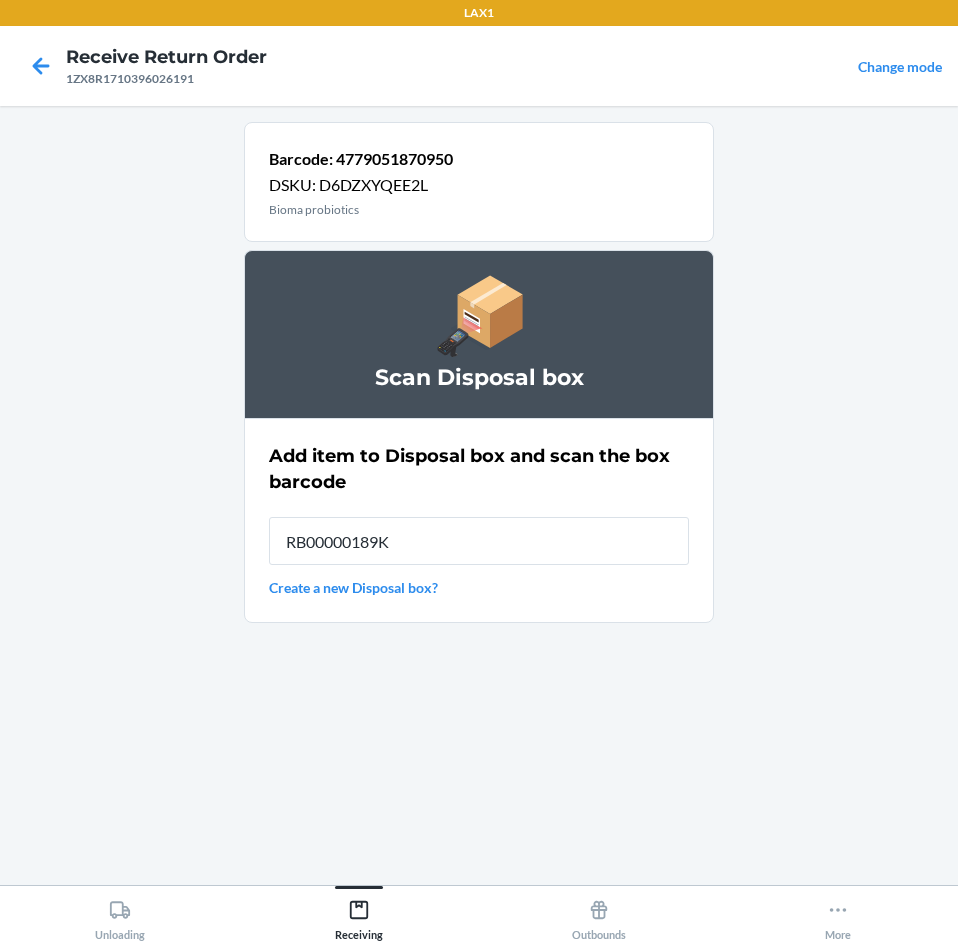 type on "RB00000189K" 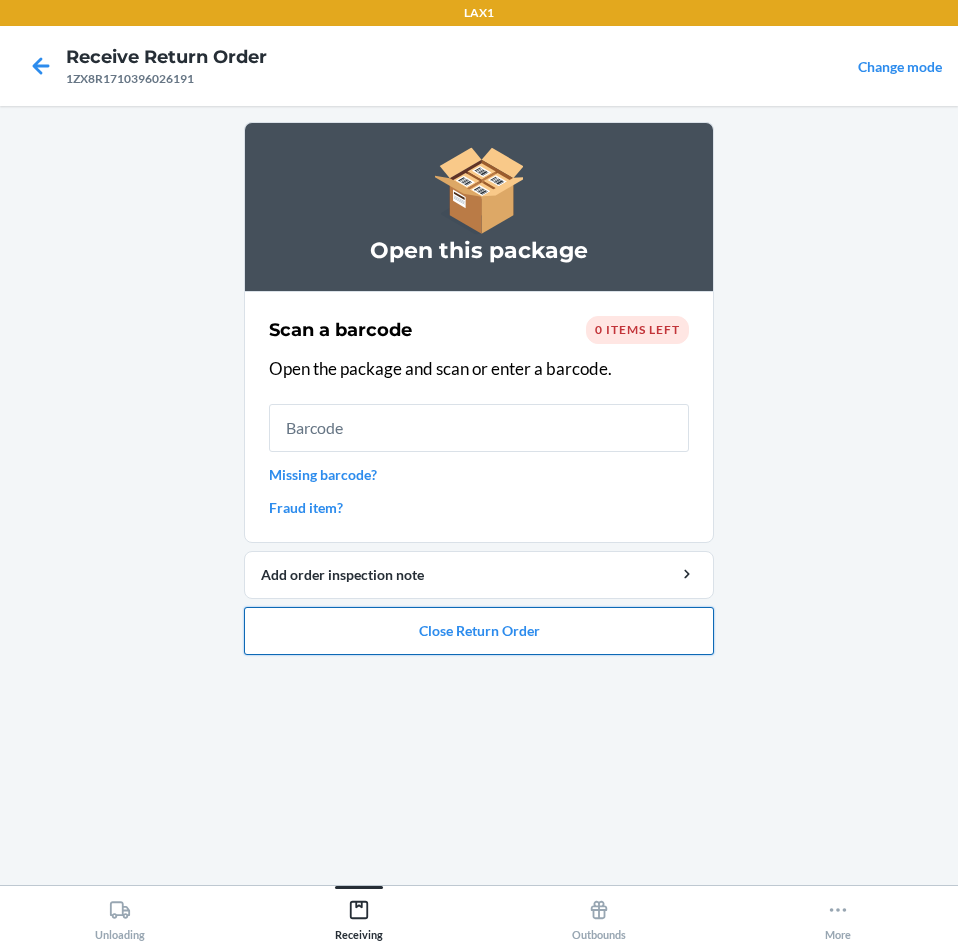 click on "Close Return Order" at bounding box center (479, 631) 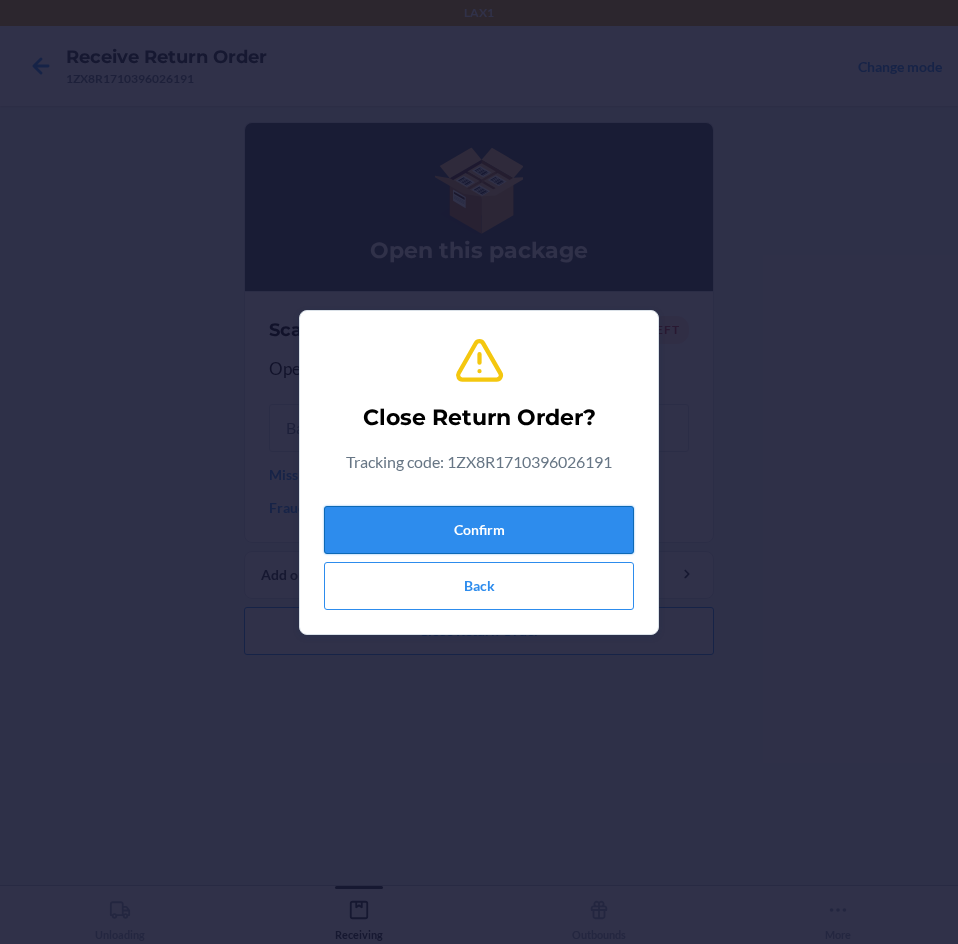 click on "Confirm" at bounding box center (479, 530) 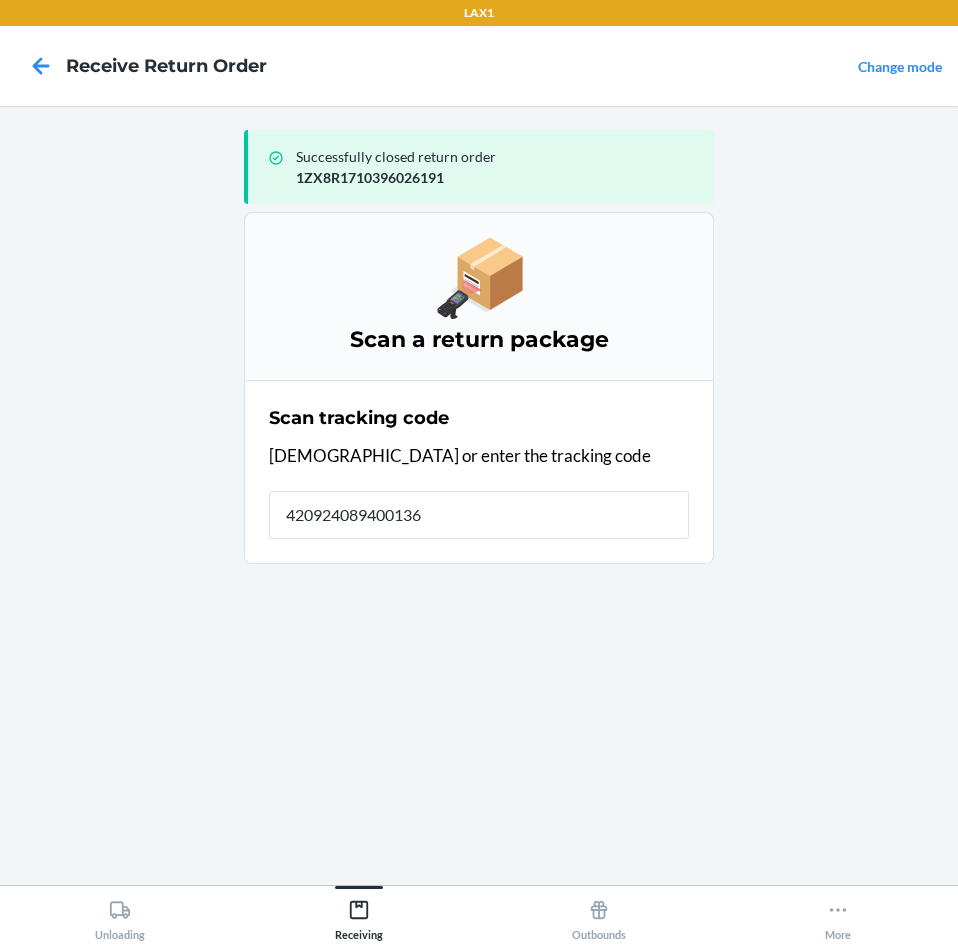 type on "4209240894001362" 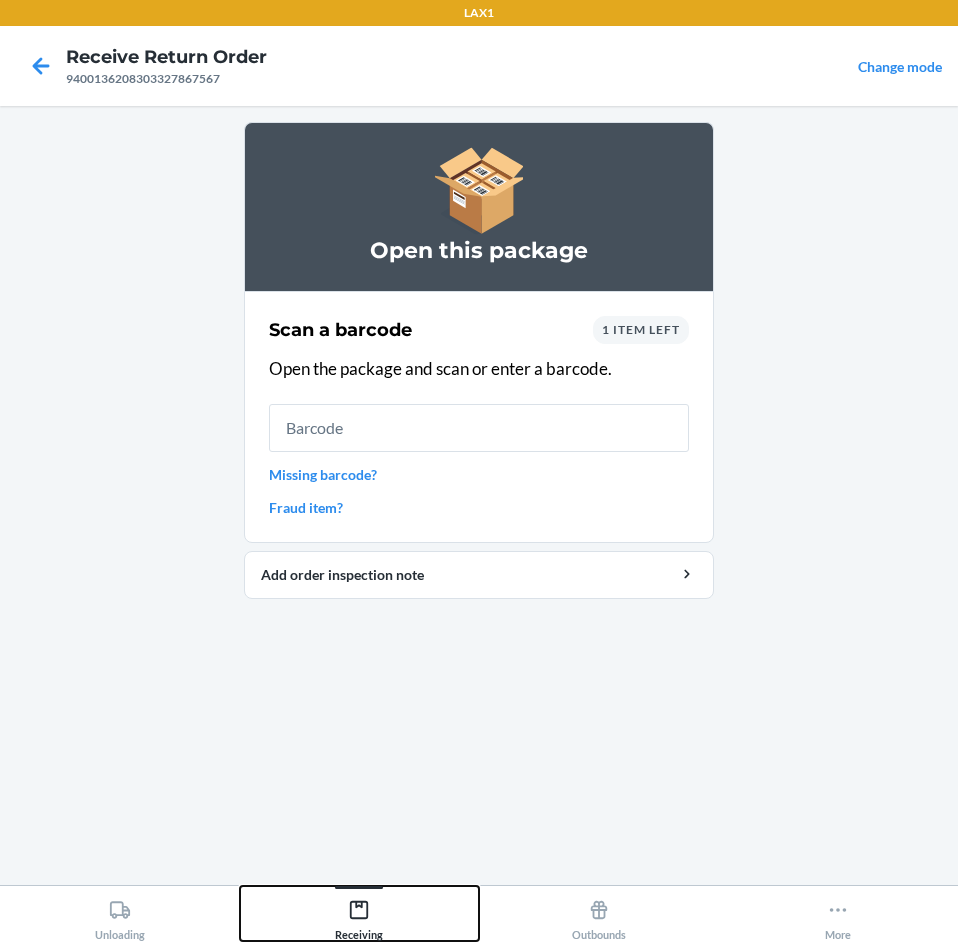 click on "Receiving" at bounding box center [359, 916] 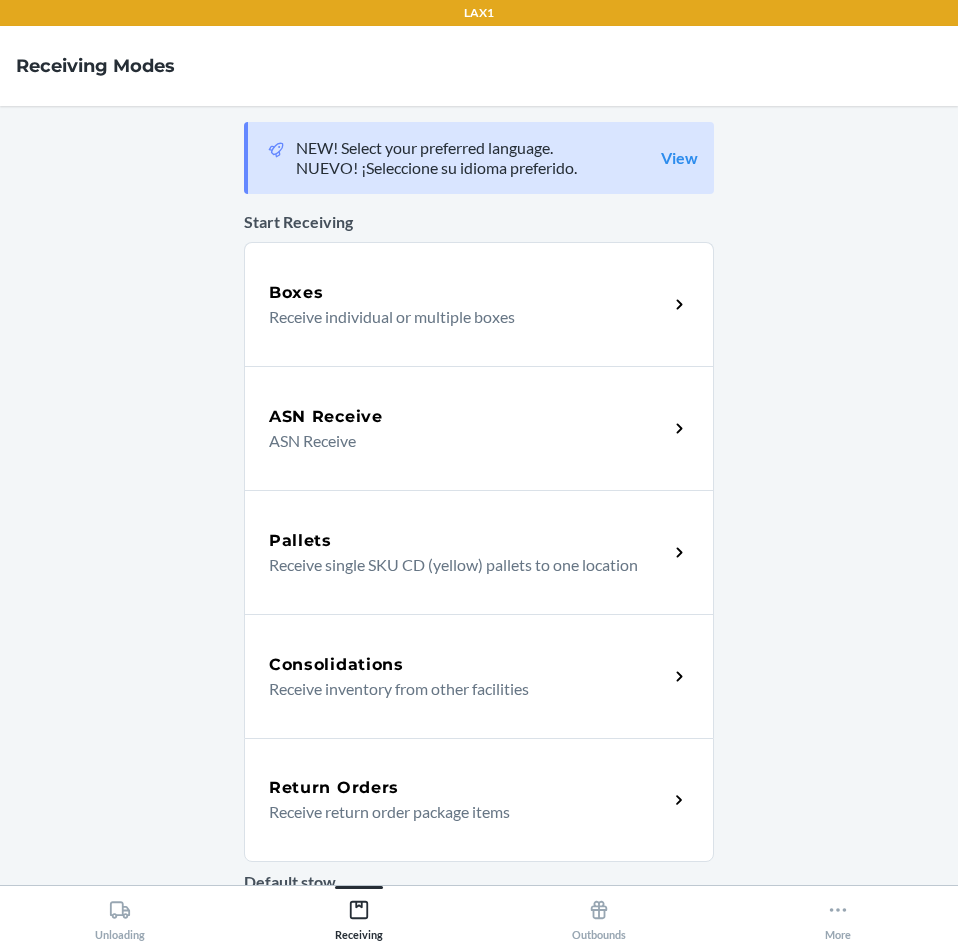 click on "Return Orders" at bounding box center [468, 788] 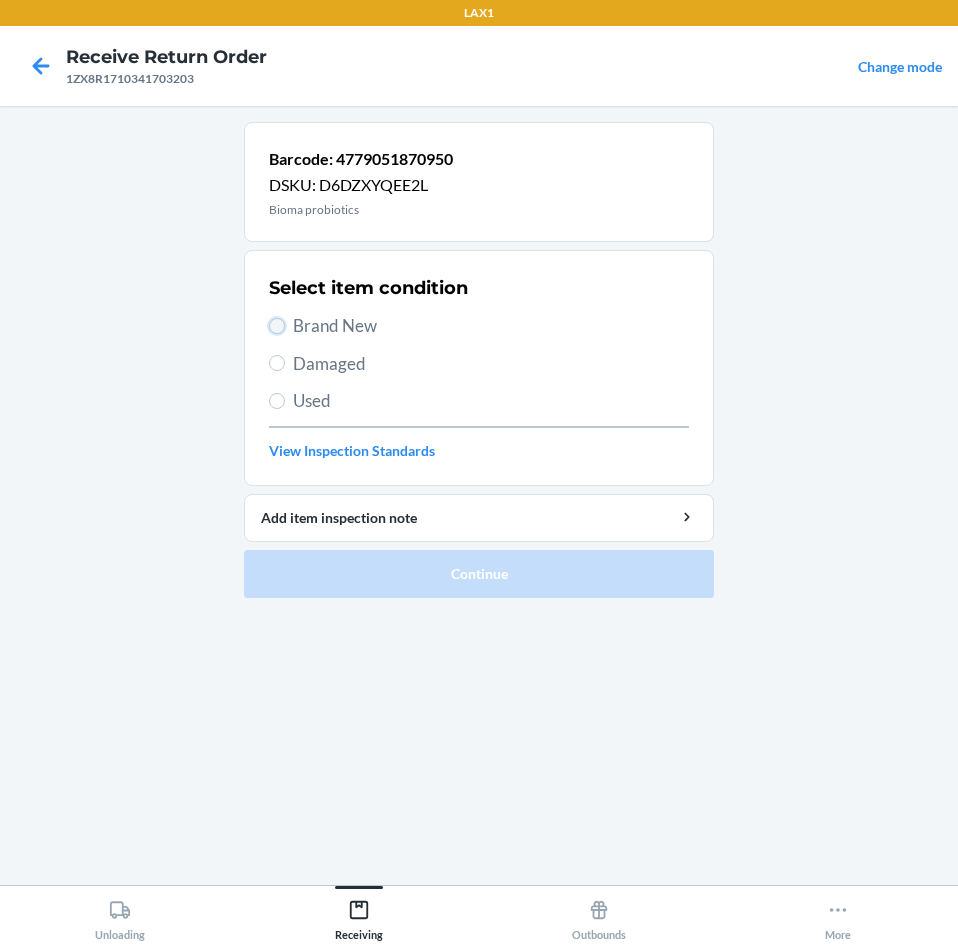 click on "Brand New" at bounding box center (277, 326) 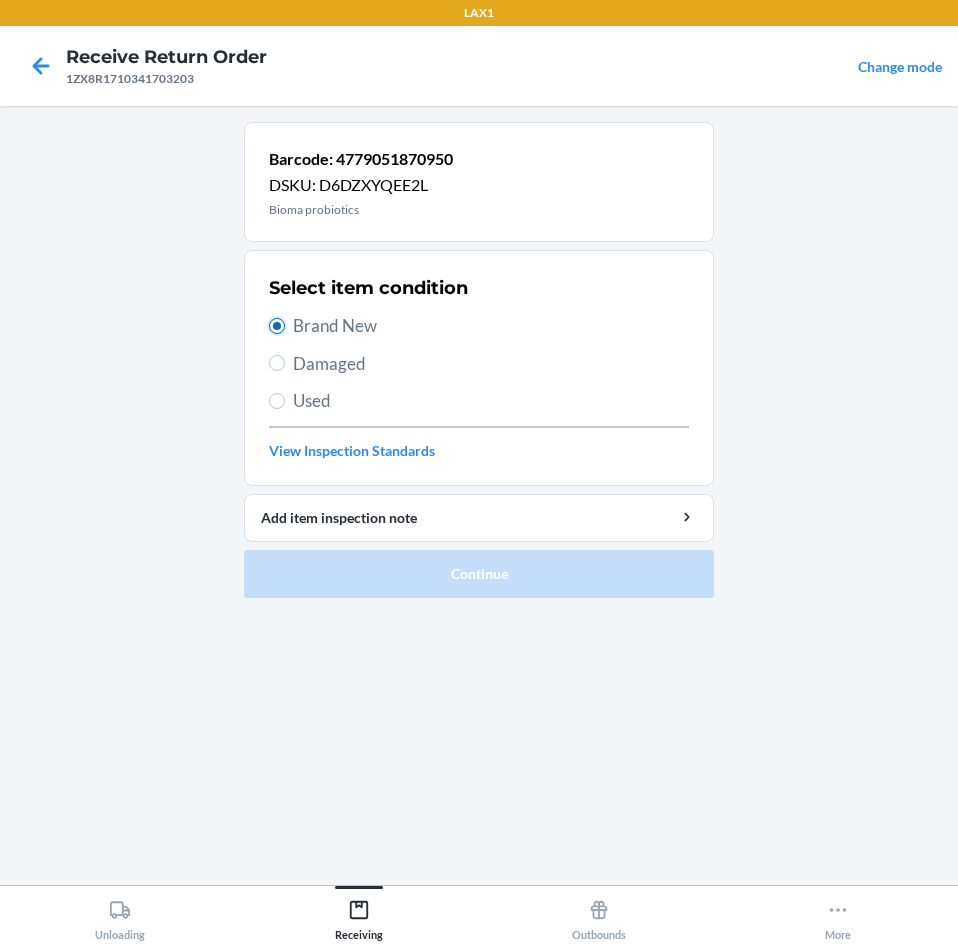 radio on "true" 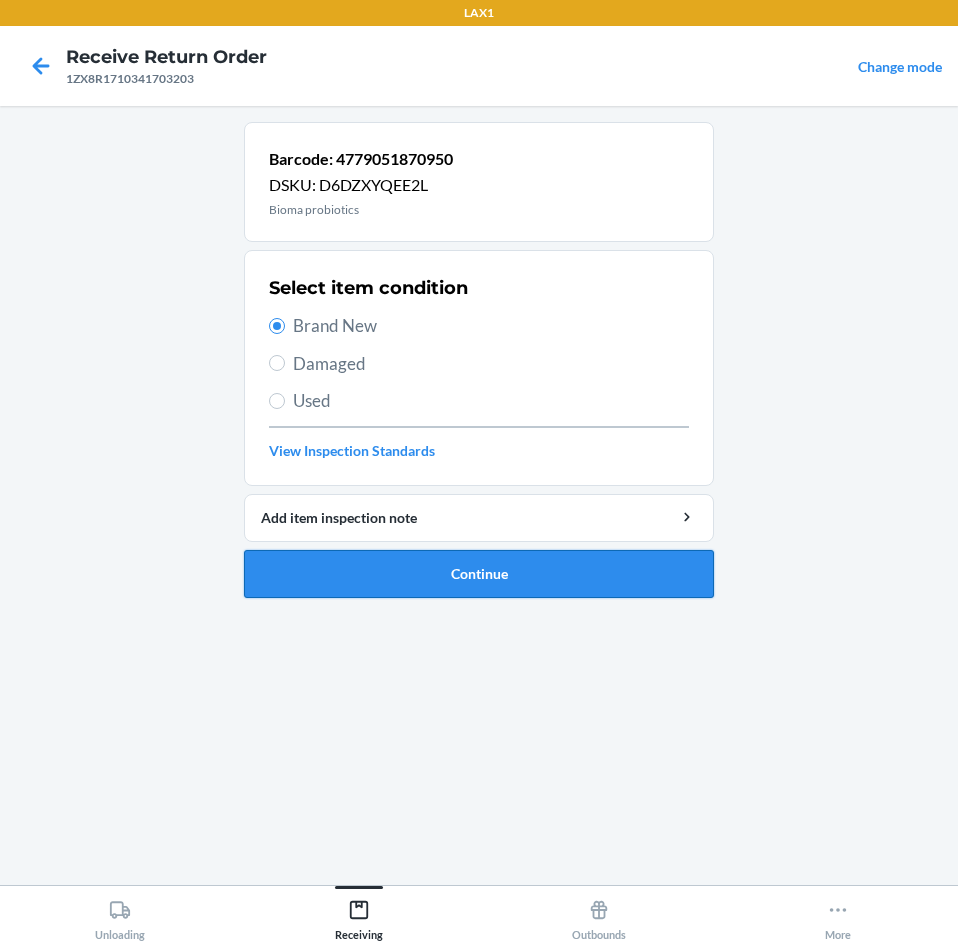 click on "Continue" at bounding box center [479, 574] 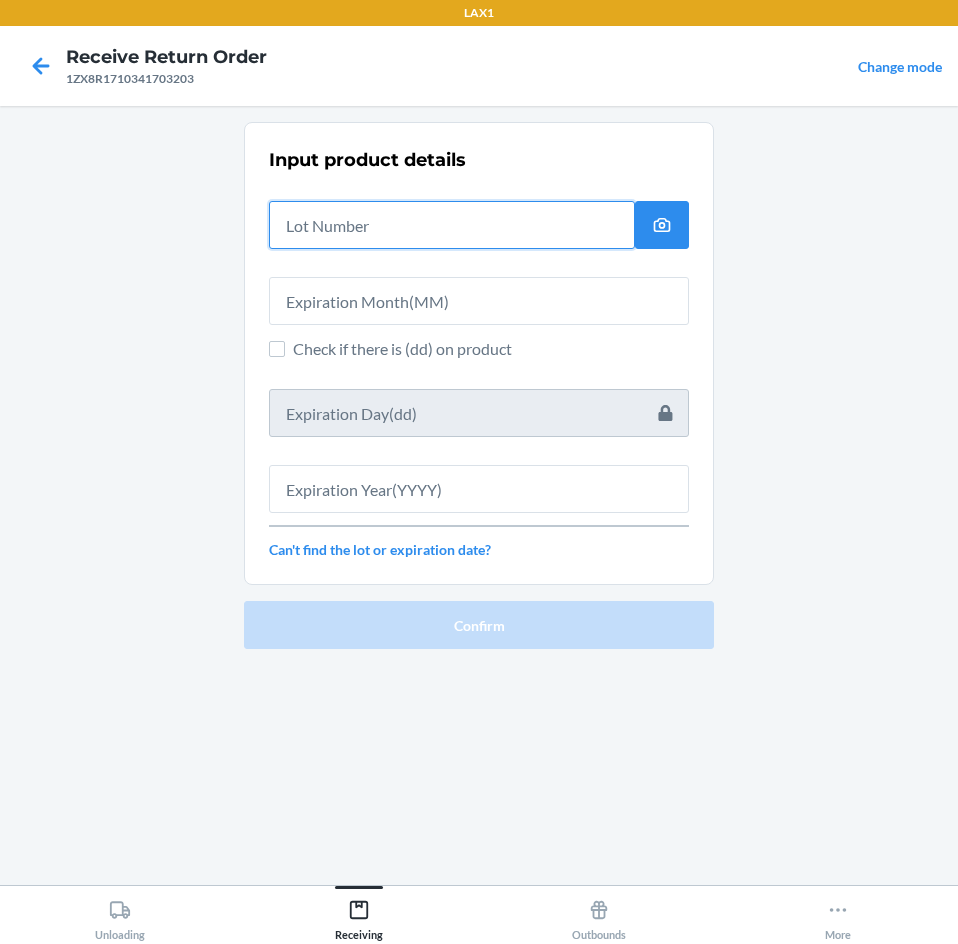 drag, startPoint x: 532, startPoint y: 235, endPoint x: 522, endPoint y: 245, distance: 14.142136 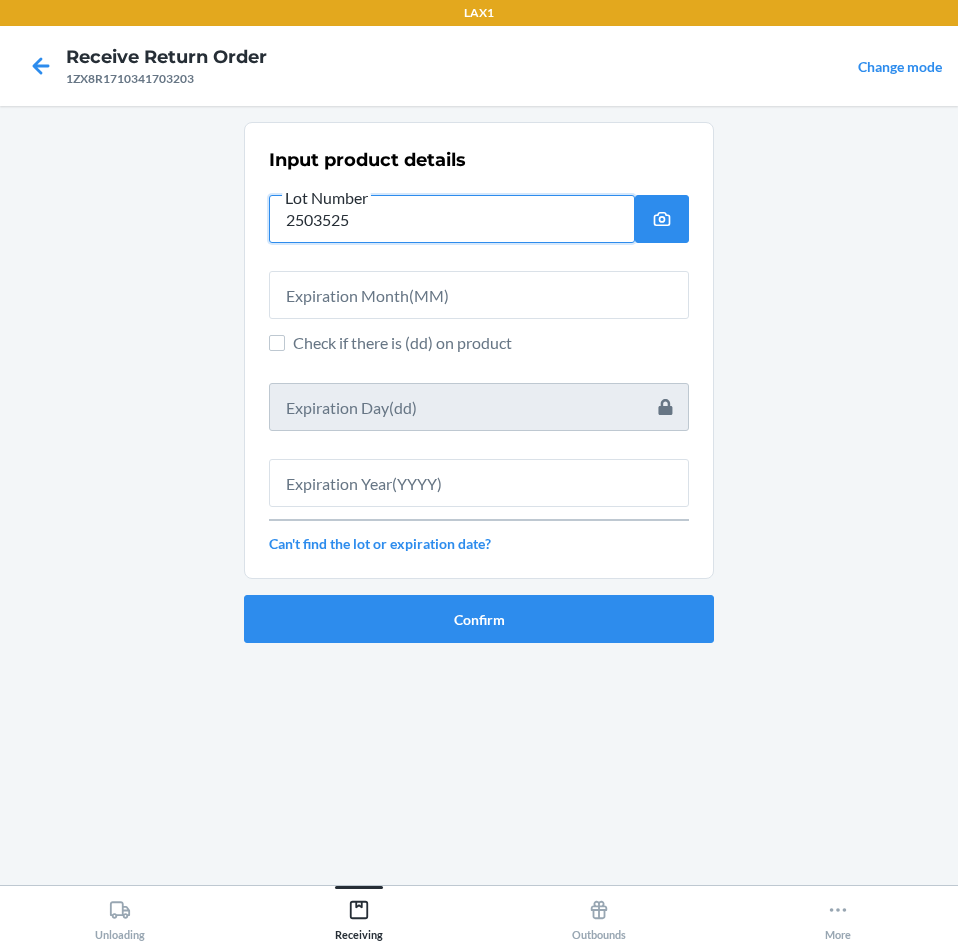 type on "2503525" 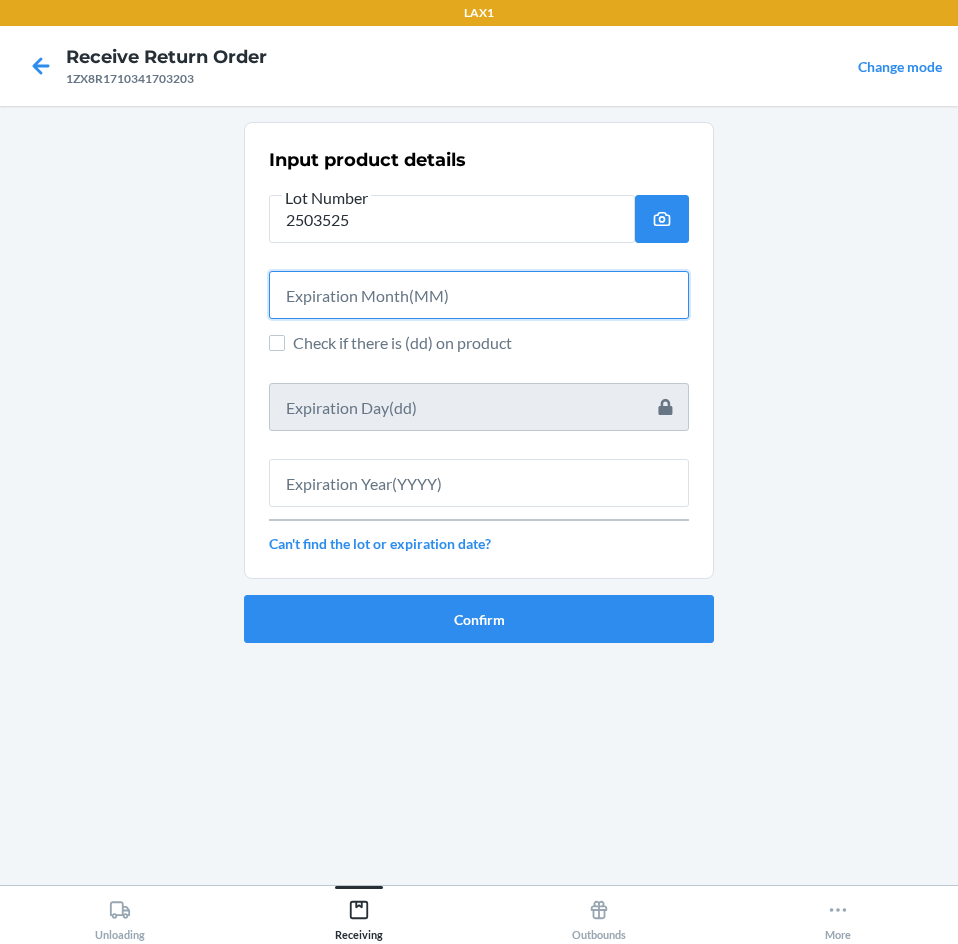 click at bounding box center (479, 295) 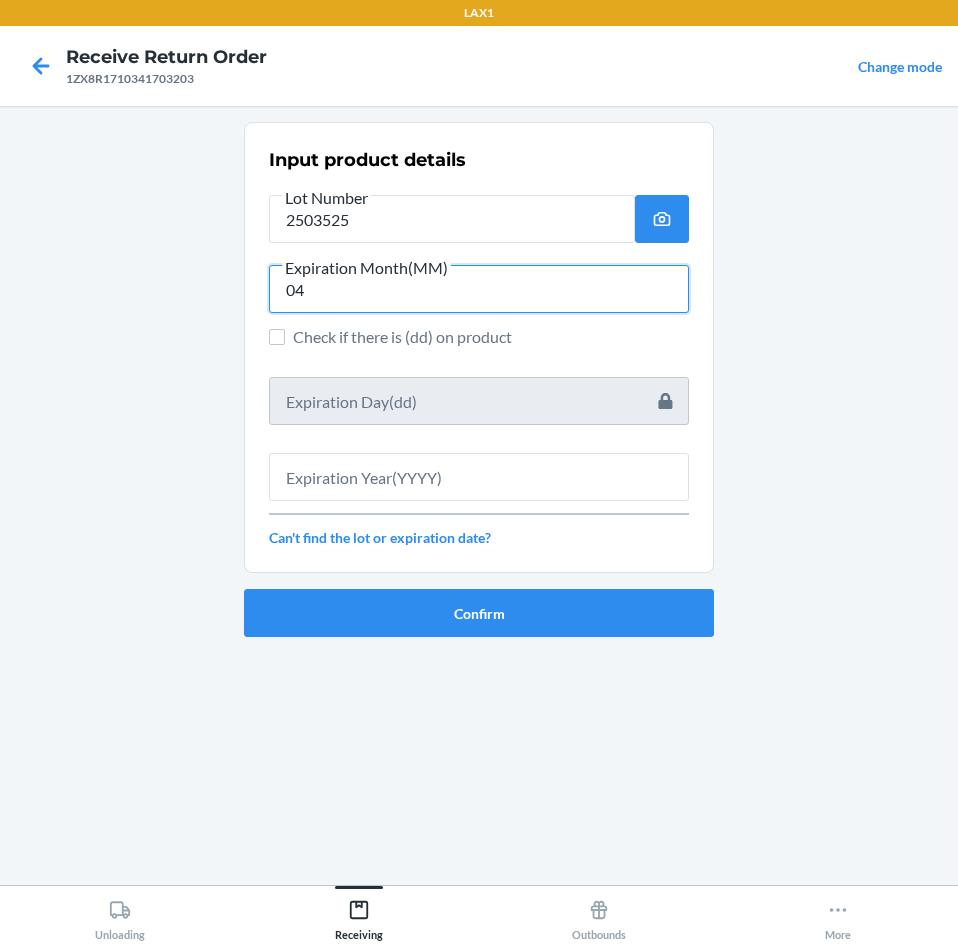 type on "04" 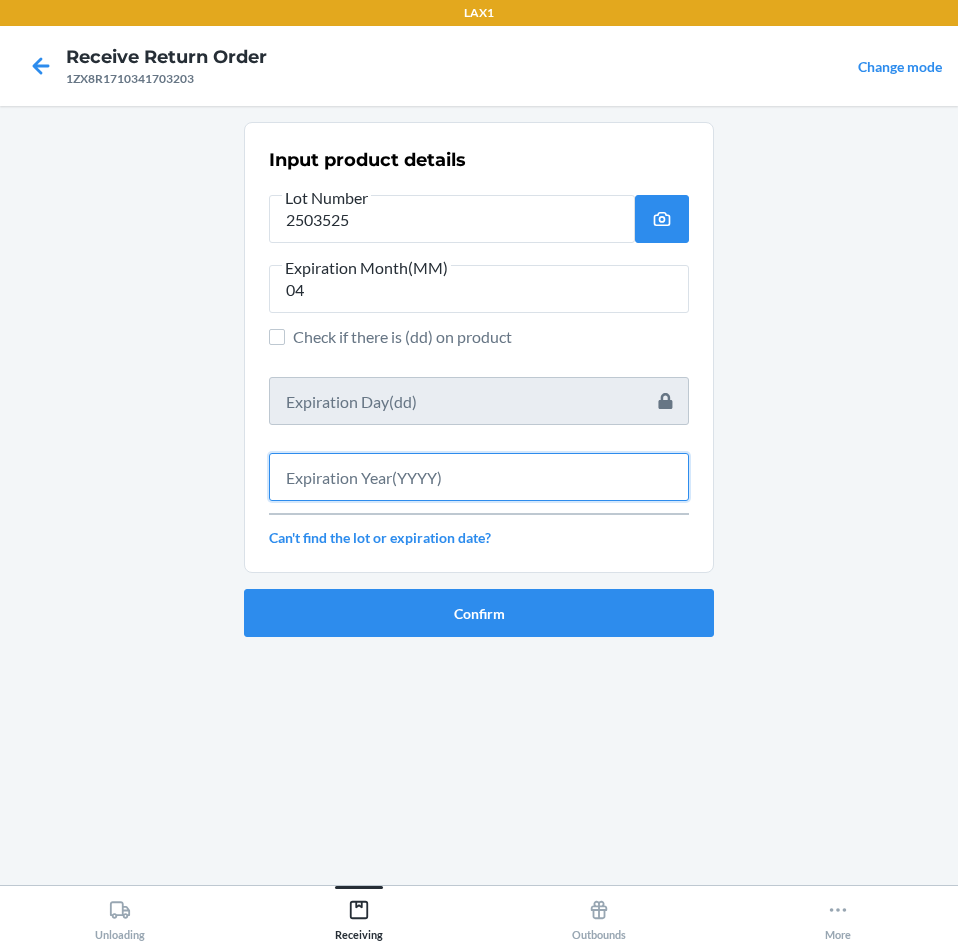 click at bounding box center (479, 477) 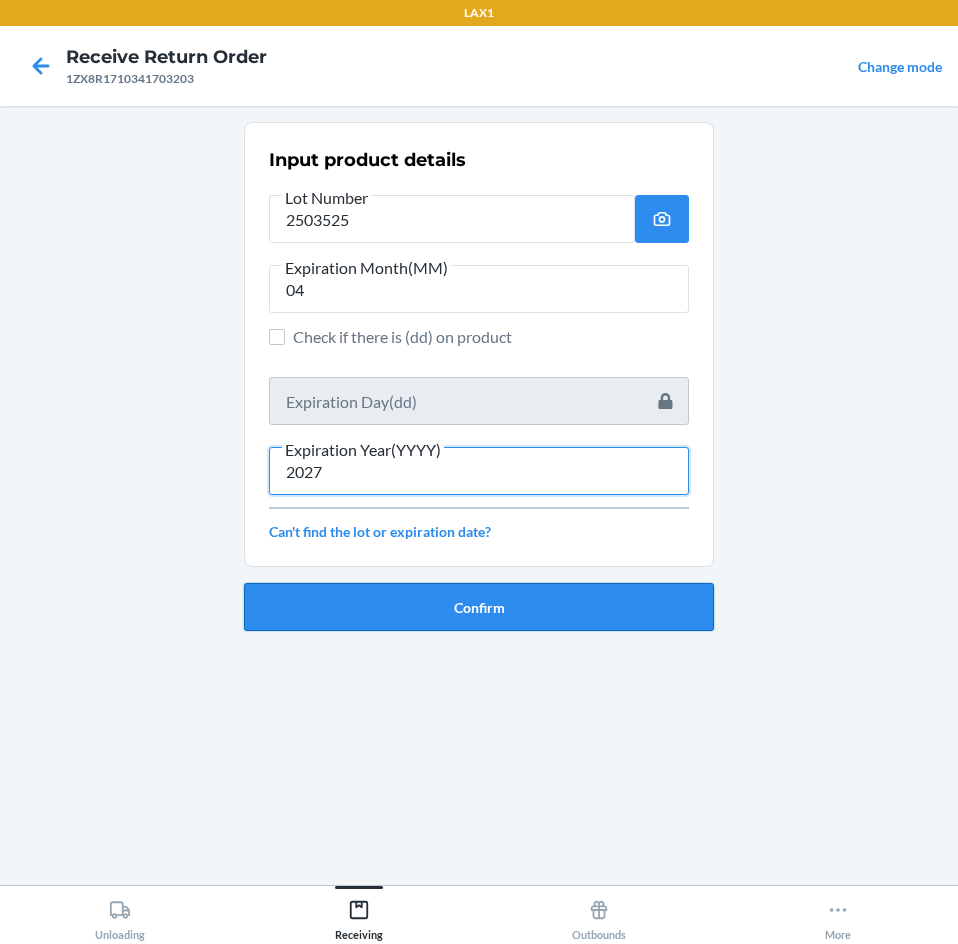 type on "2027" 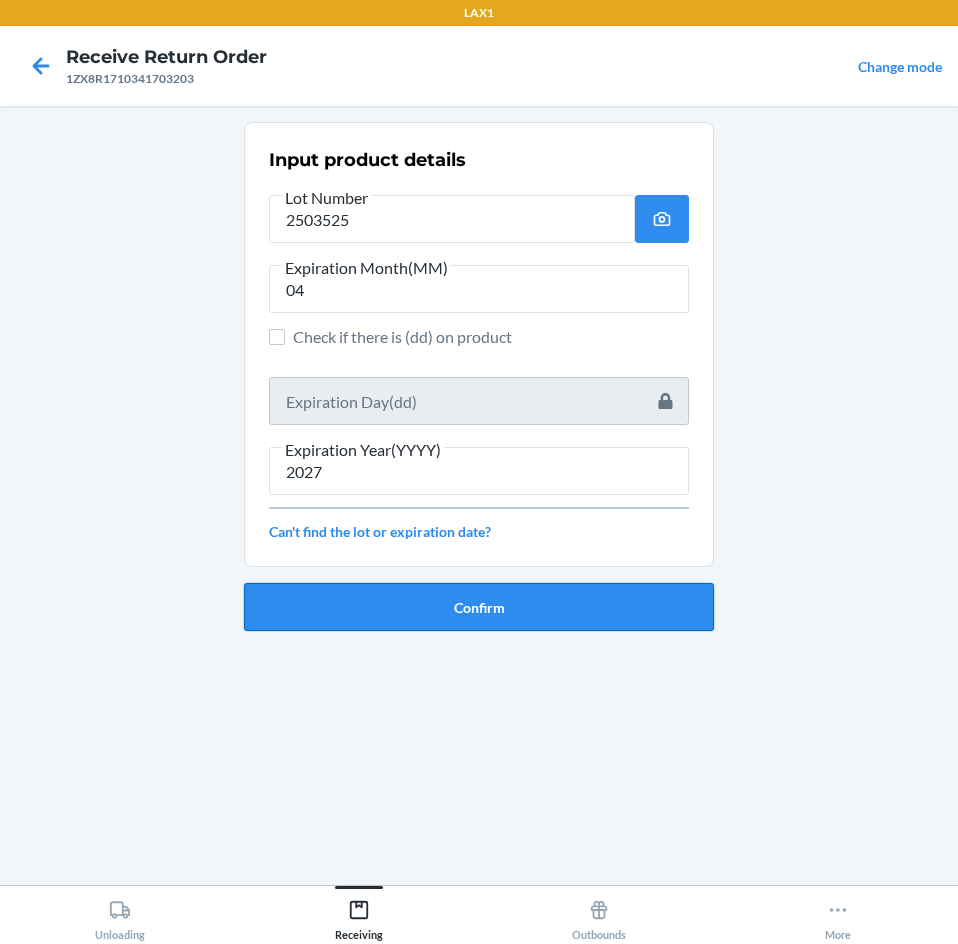 click on "Confirm" at bounding box center [479, 607] 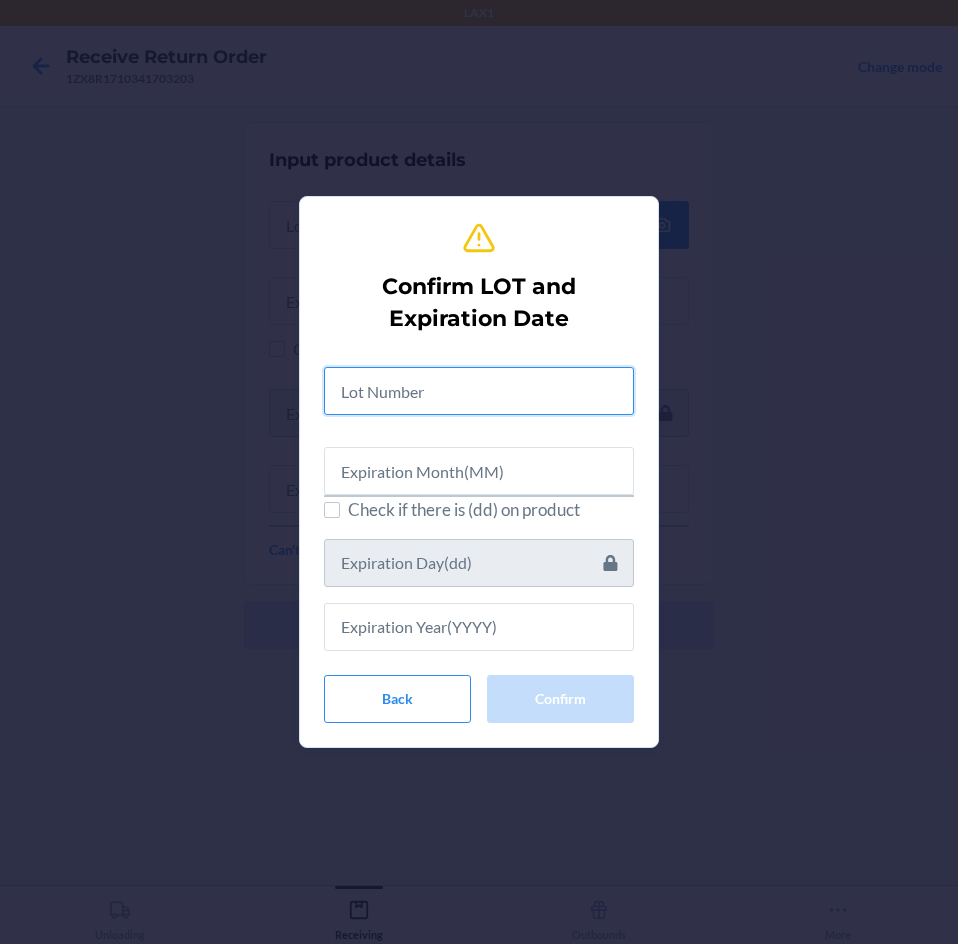 click at bounding box center [479, 391] 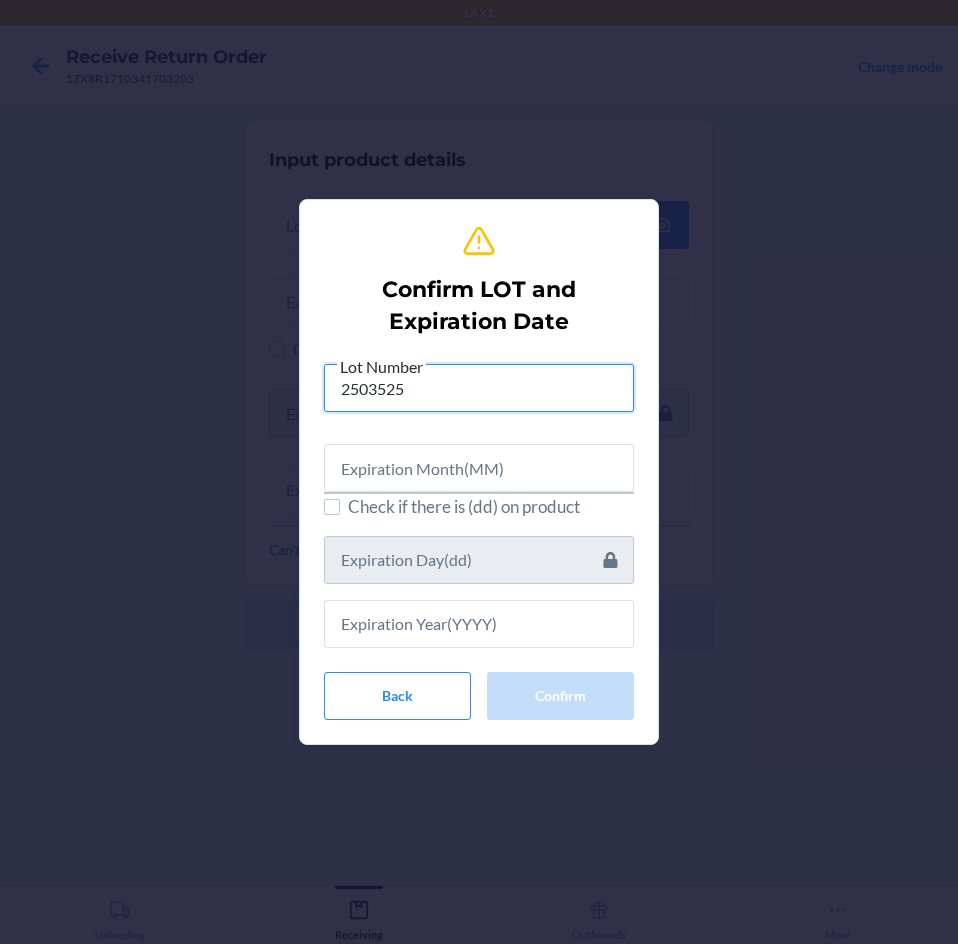 type on "2503525" 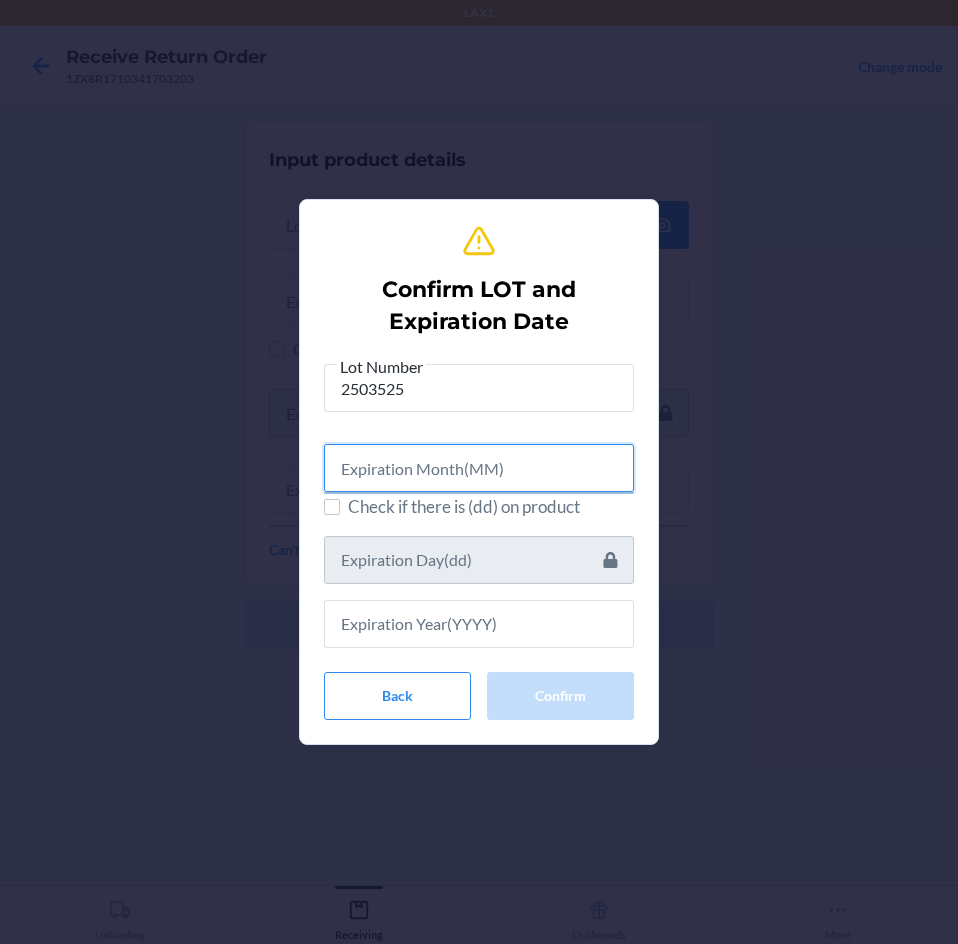 click at bounding box center (479, 468) 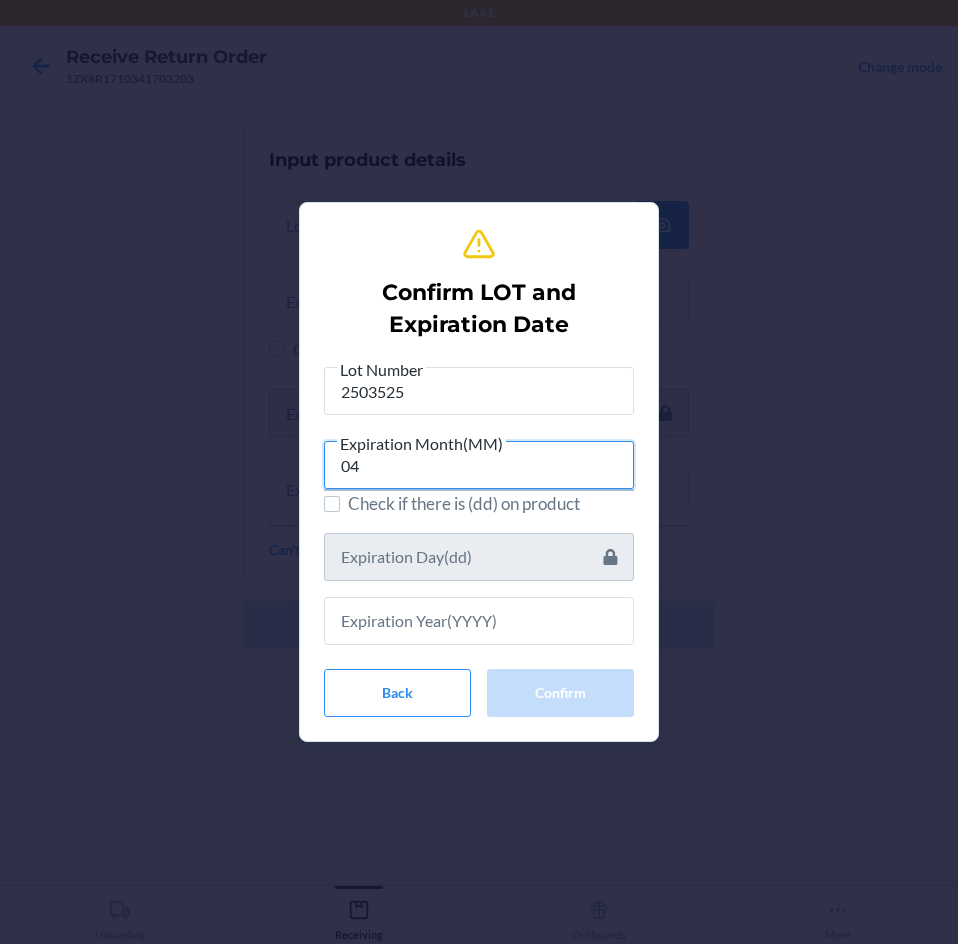type on "04" 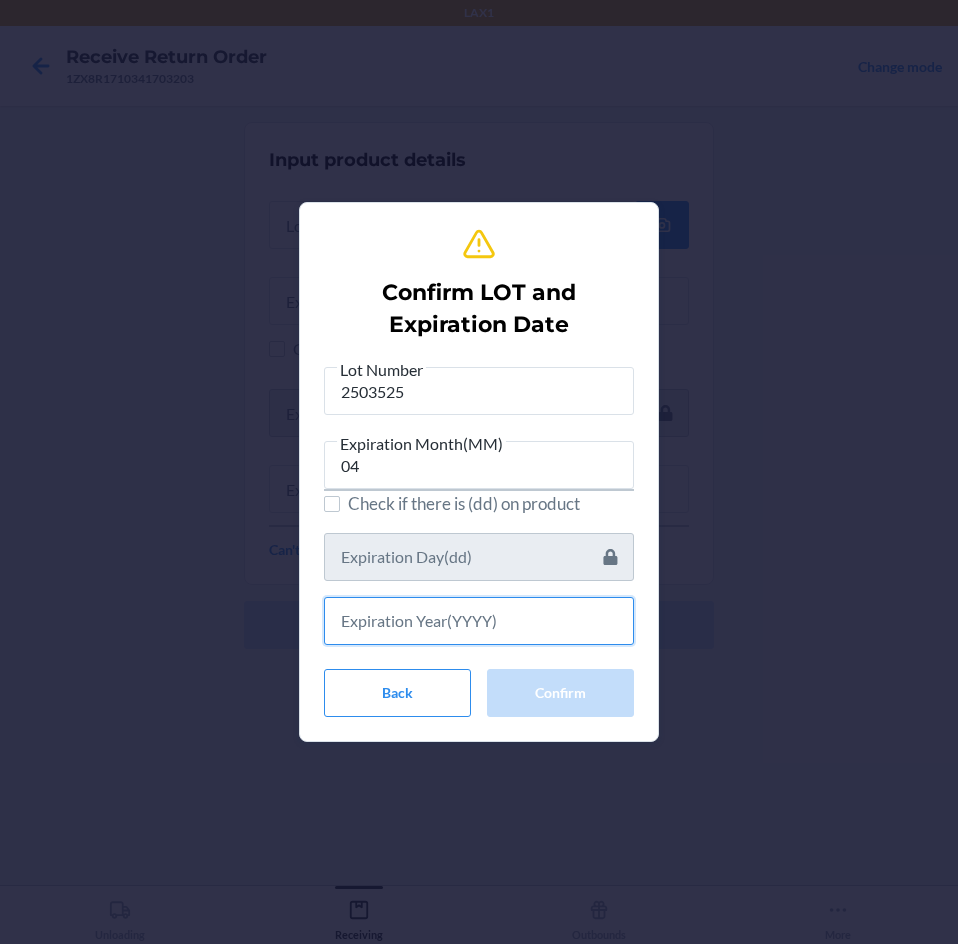 click at bounding box center [479, 621] 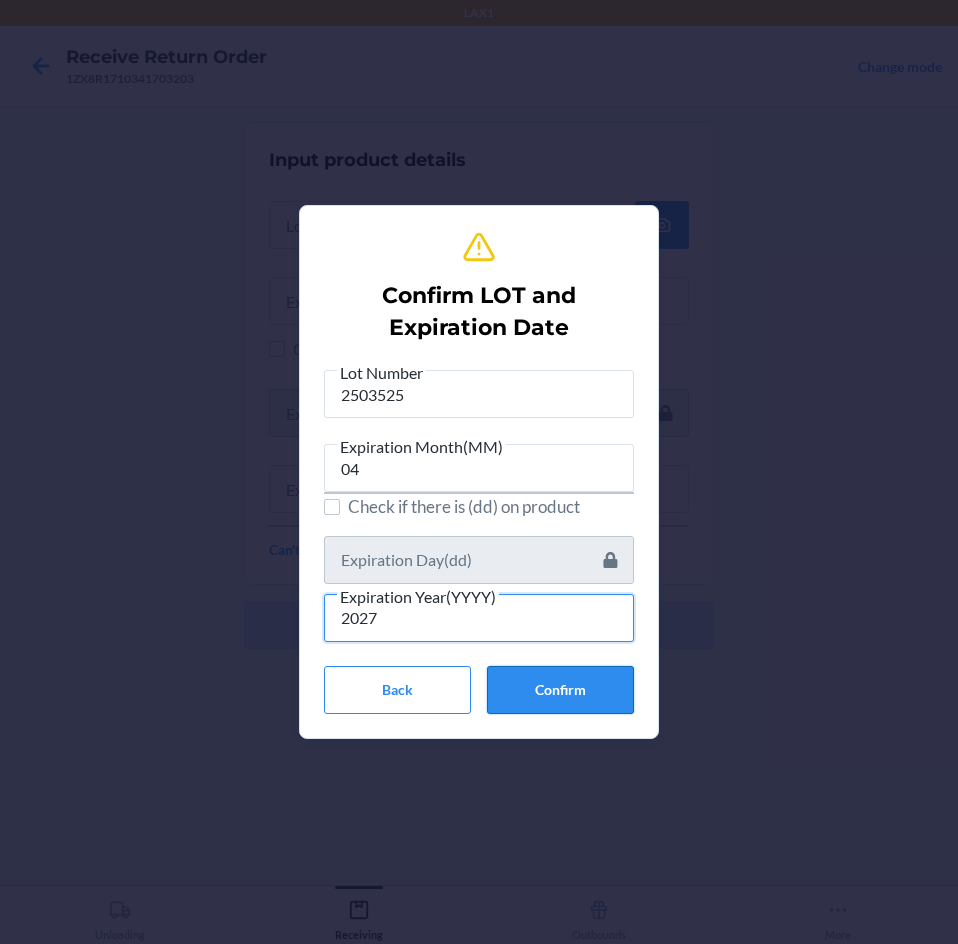 type on "2027" 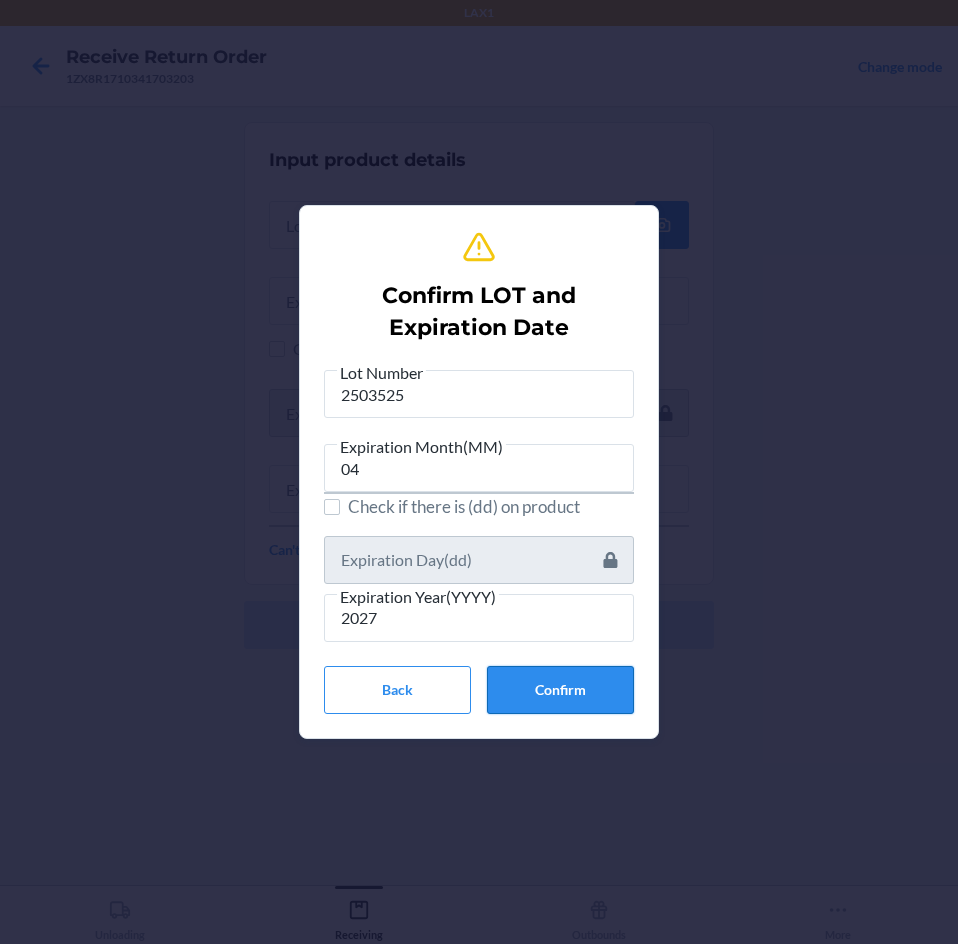 click on "Confirm" at bounding box center (560, 690) 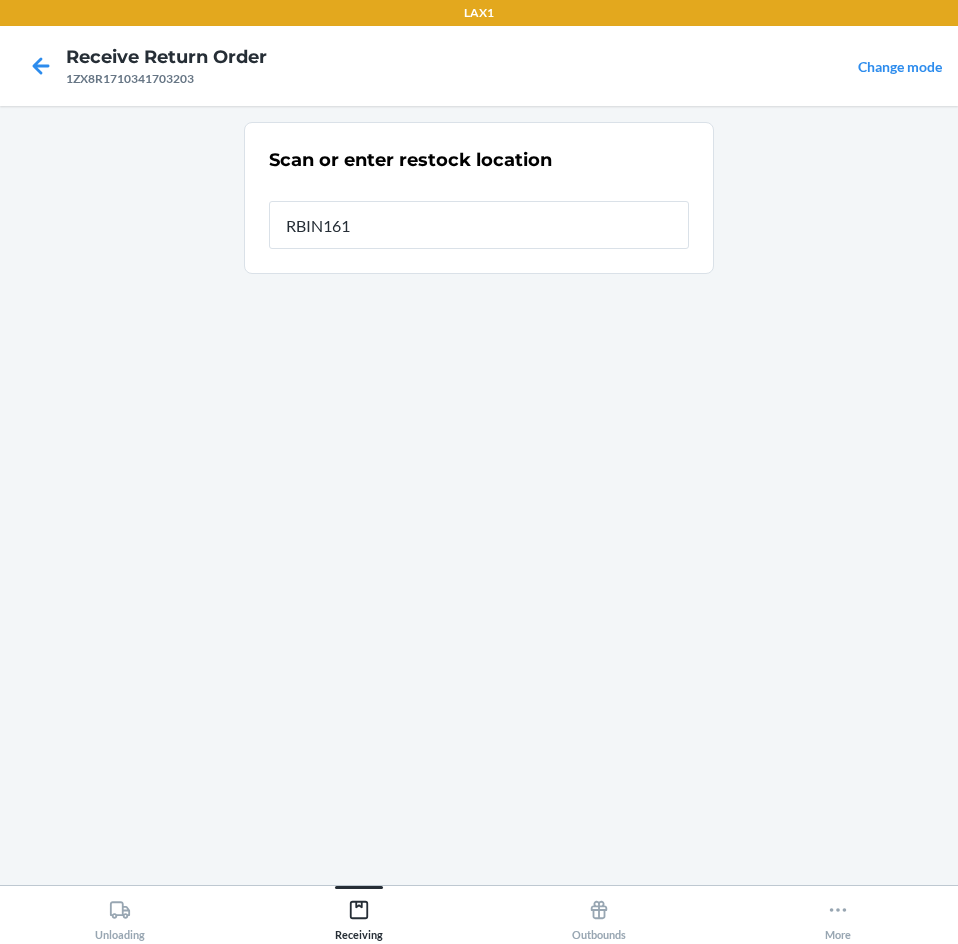 type on "RBIN161" 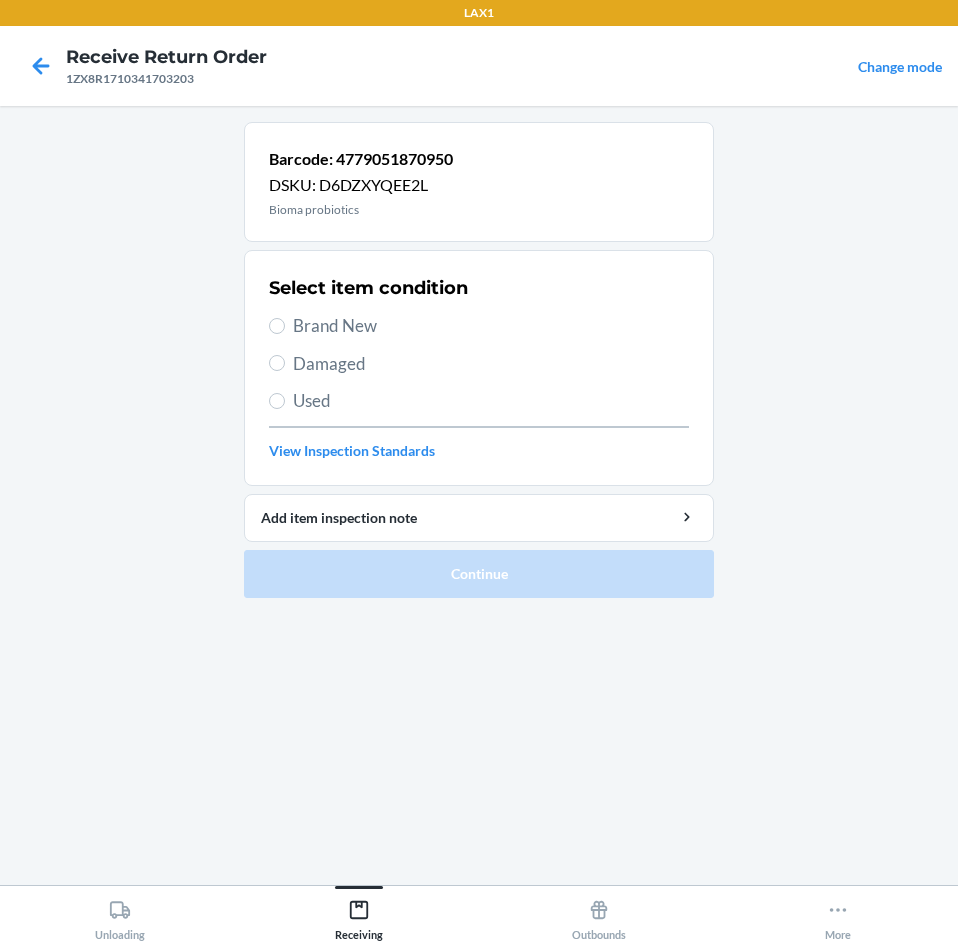 click on "Select item condition Brand New Damaged Used View Inspection Standards" at bounding box center [479, 368] 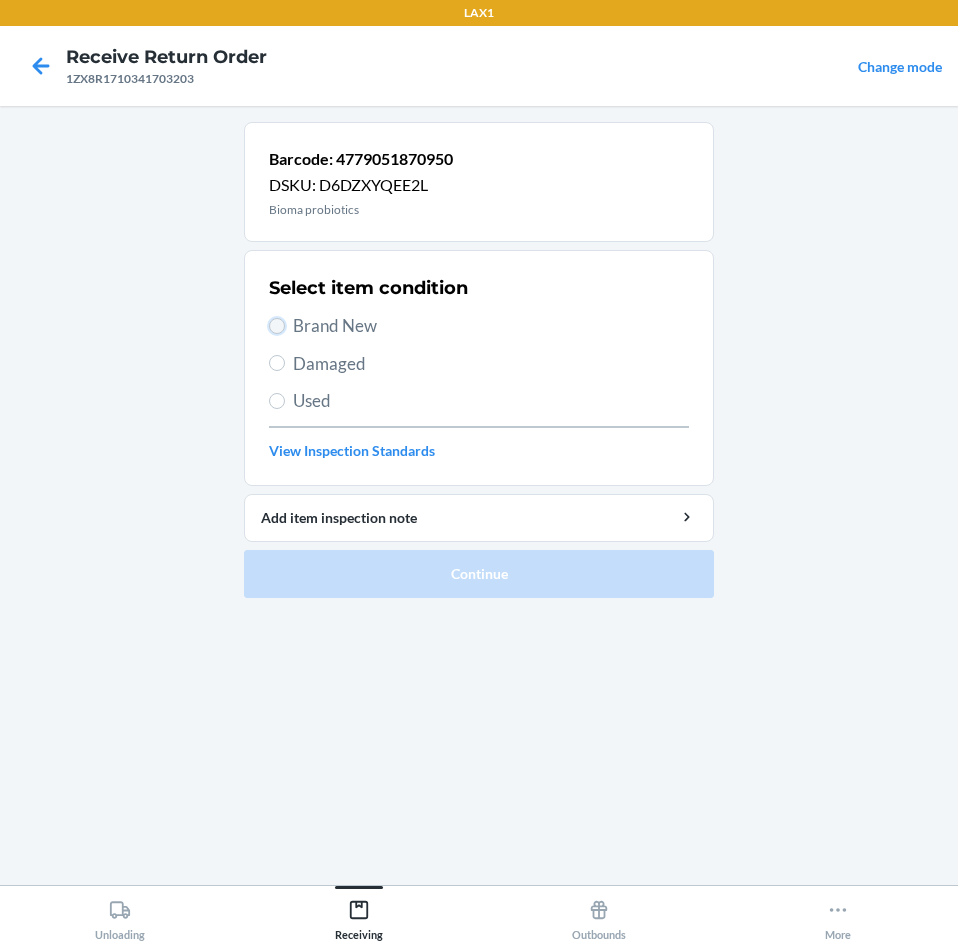 click on "Brand New" at bounding box center [277, 326] 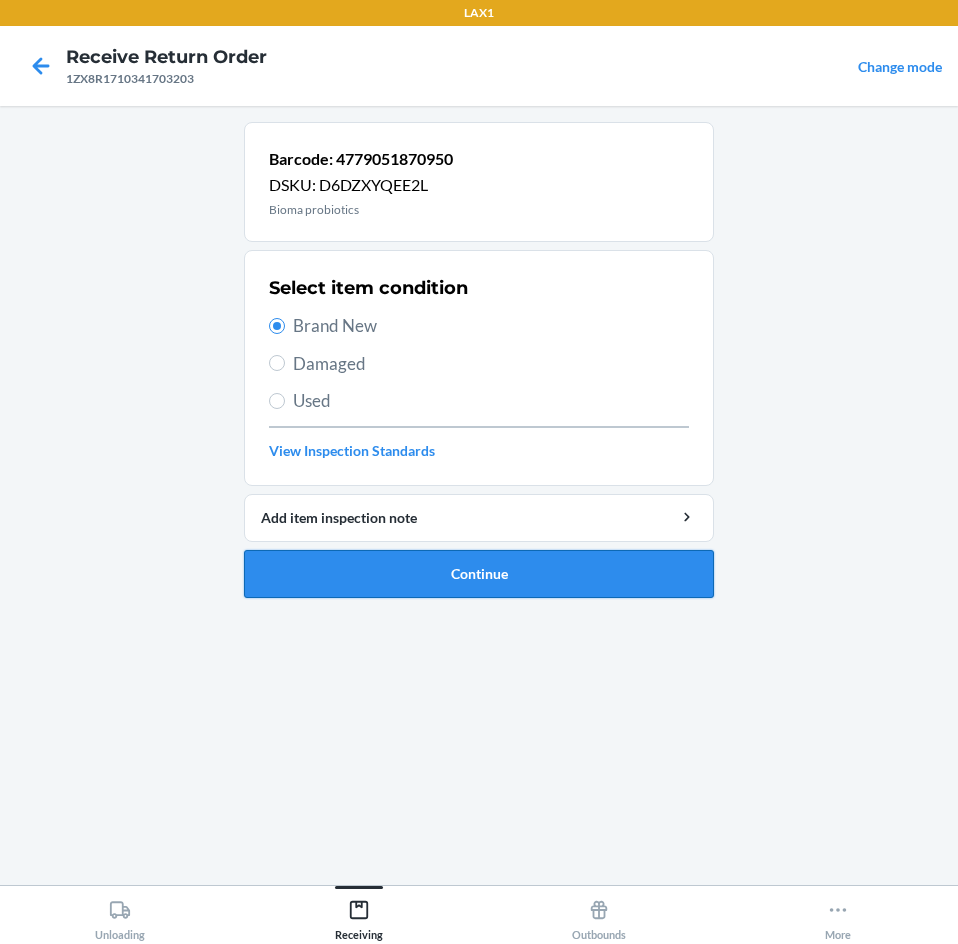 click on "Continue" at bounding box center [479, 574] 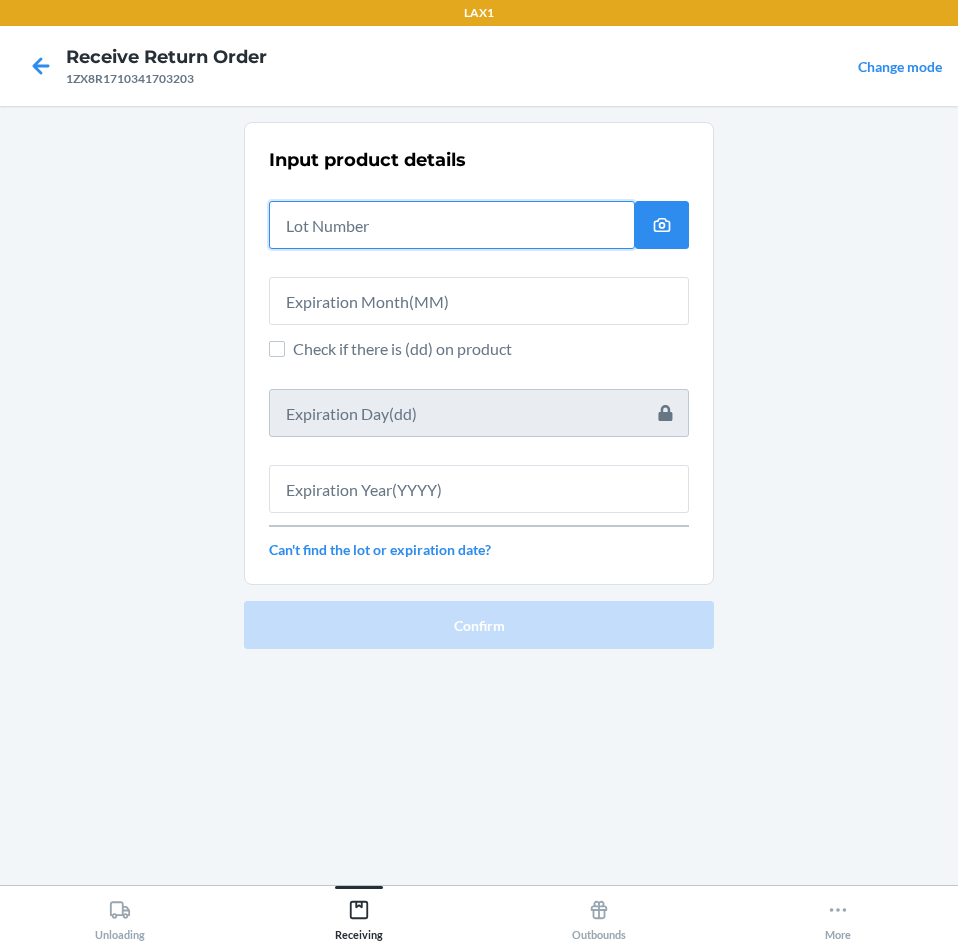 click at bounding box center [452, 225] 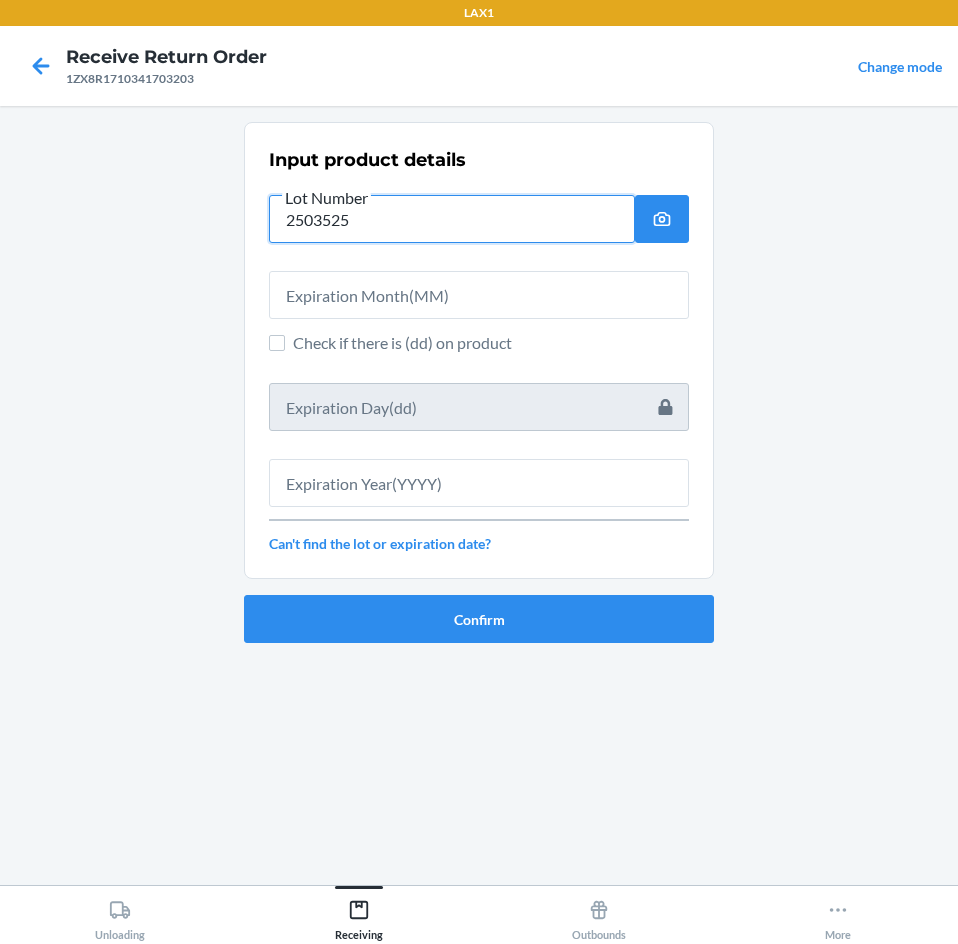 type on "2503525" 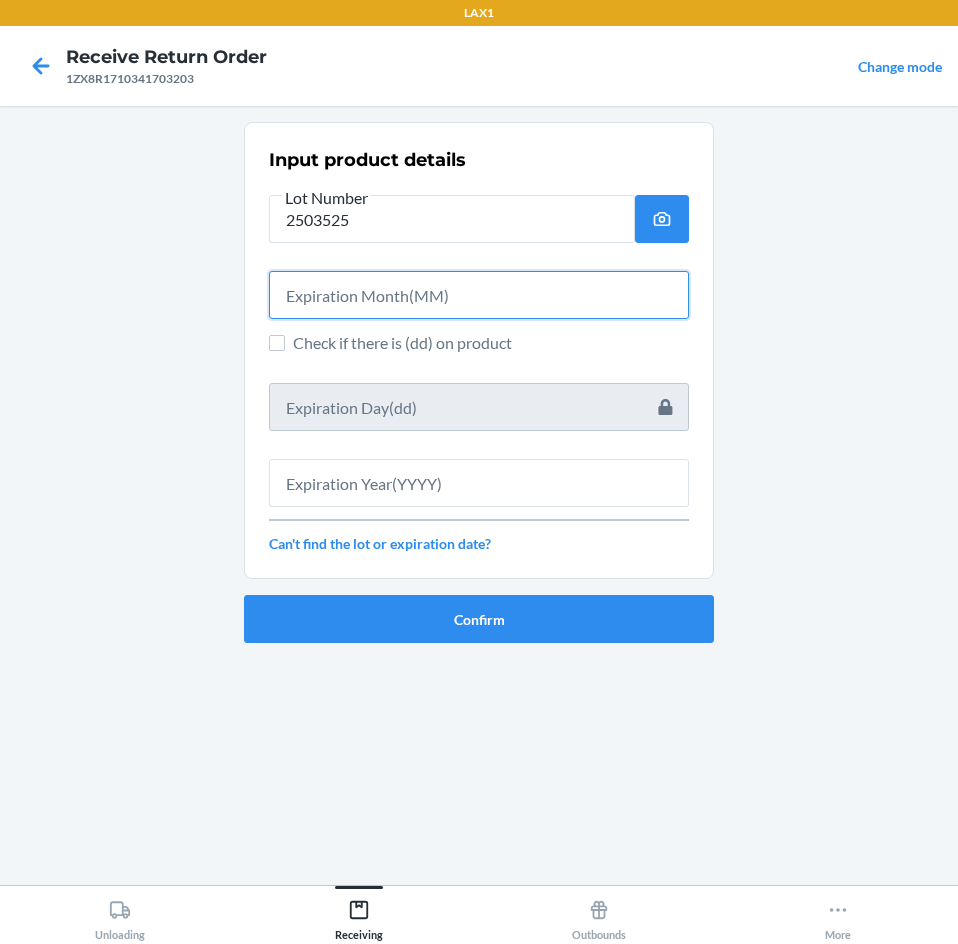click at bounding box center [479, 295] 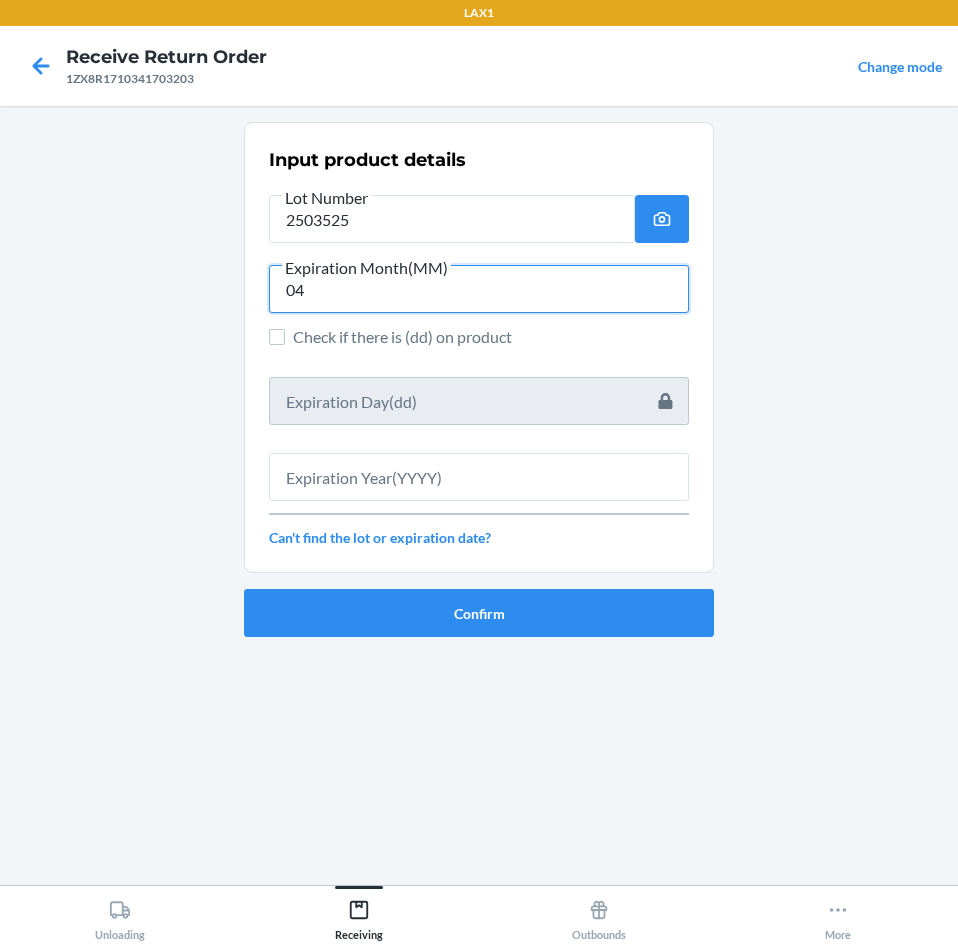type on "04" 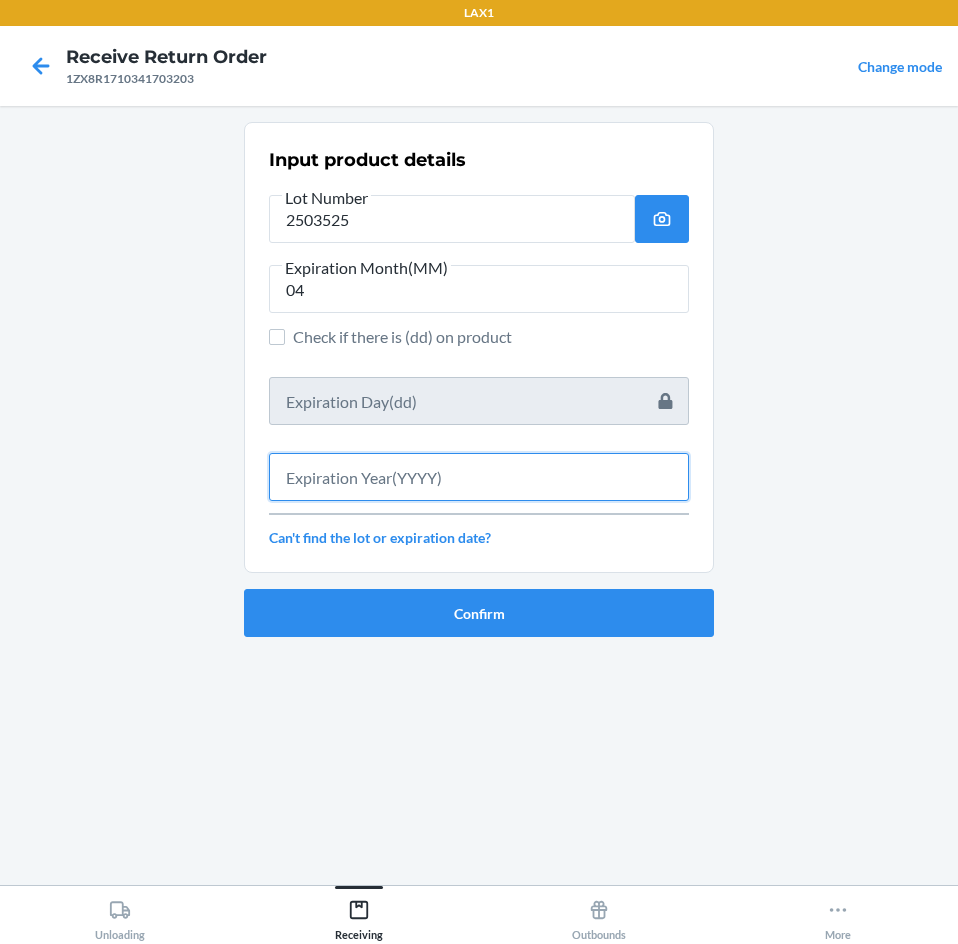 click at bounding box center [479, 477] 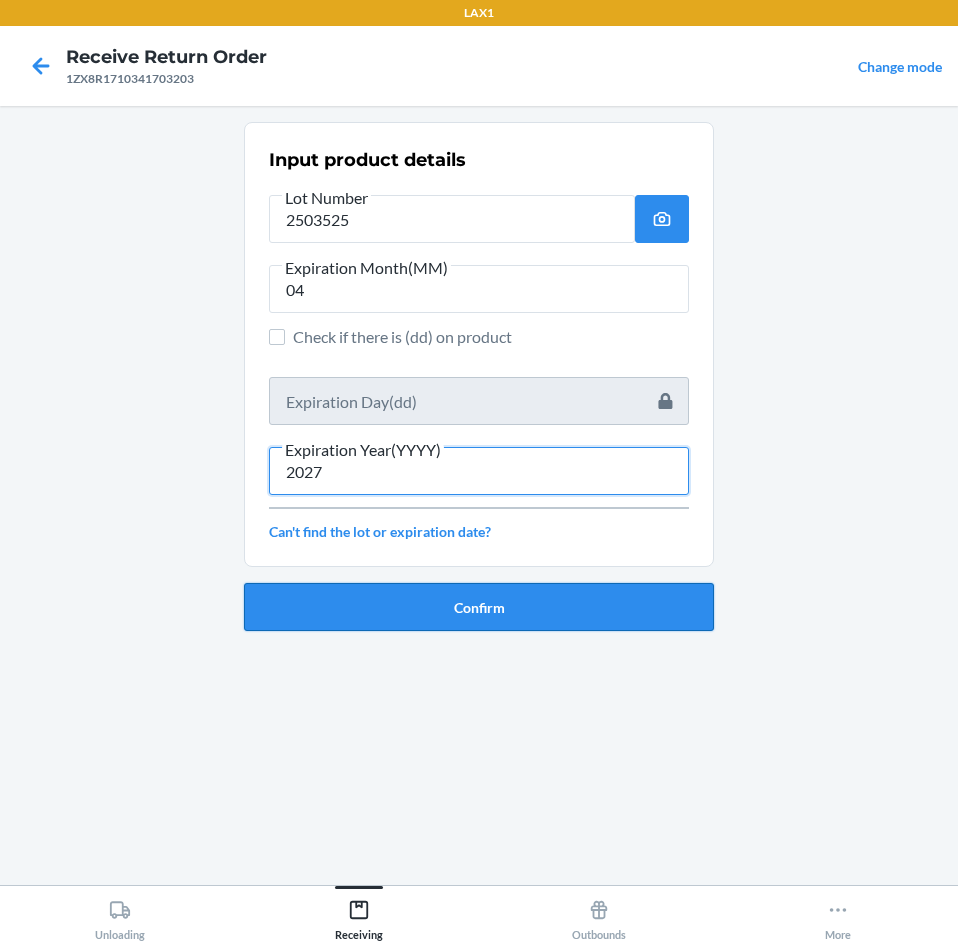 type on "2027" 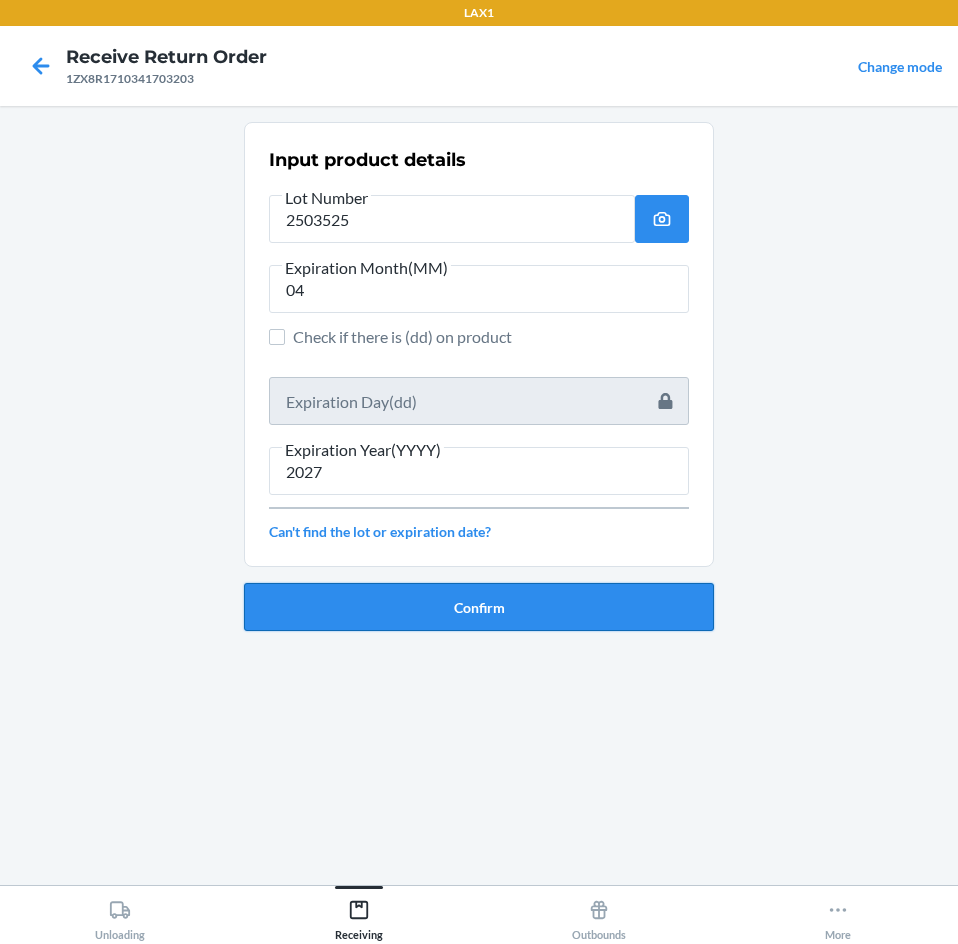 click on "Confirm" at bounding box center (479, 607) 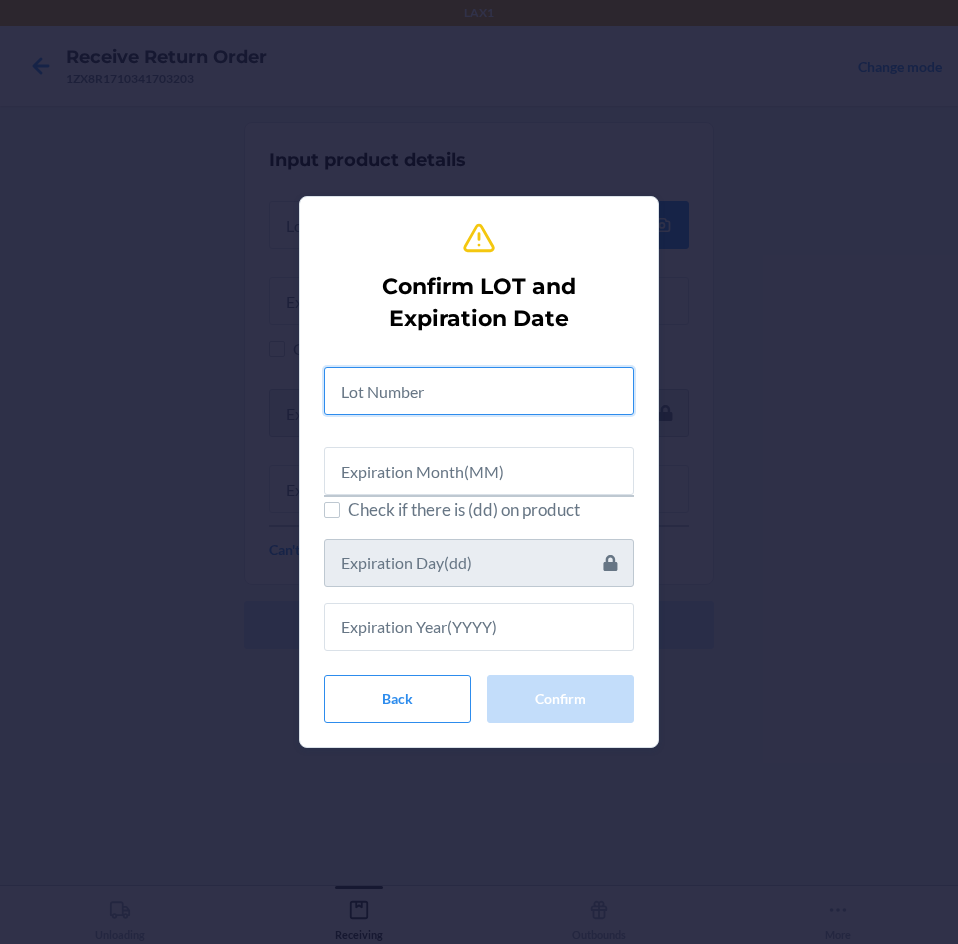 click at bounding box center (479, 391) 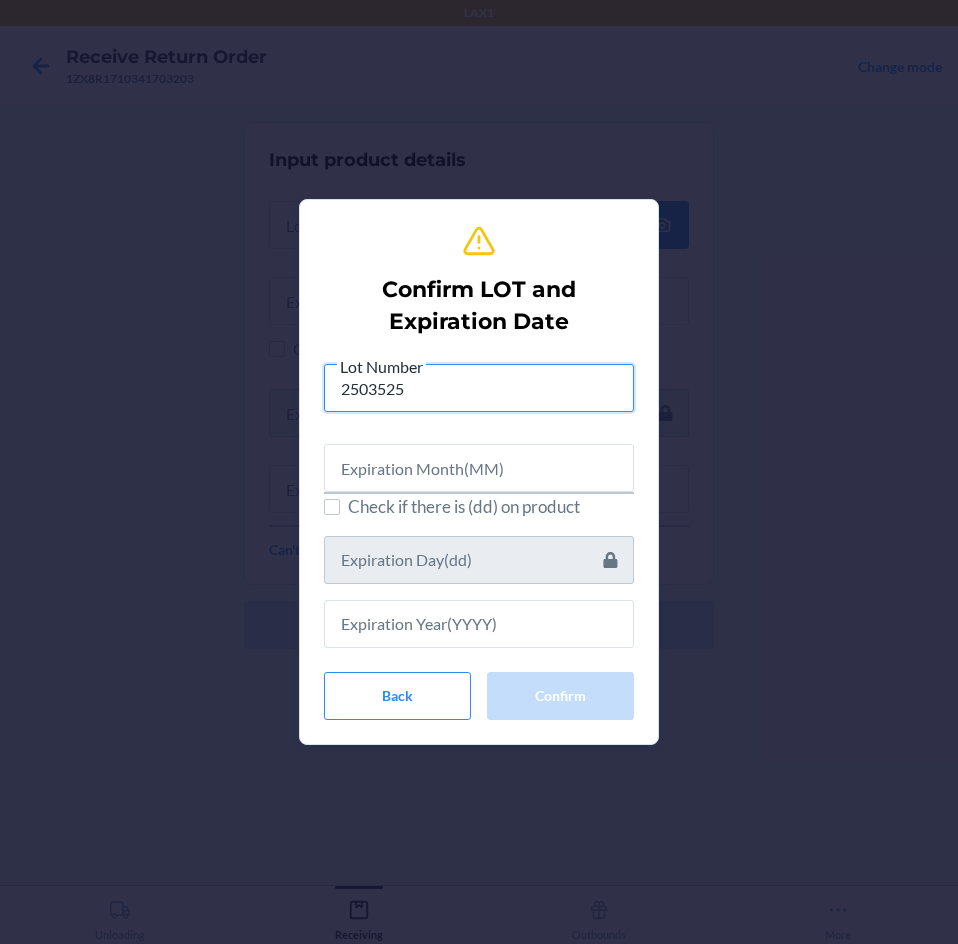 type on "2503525" 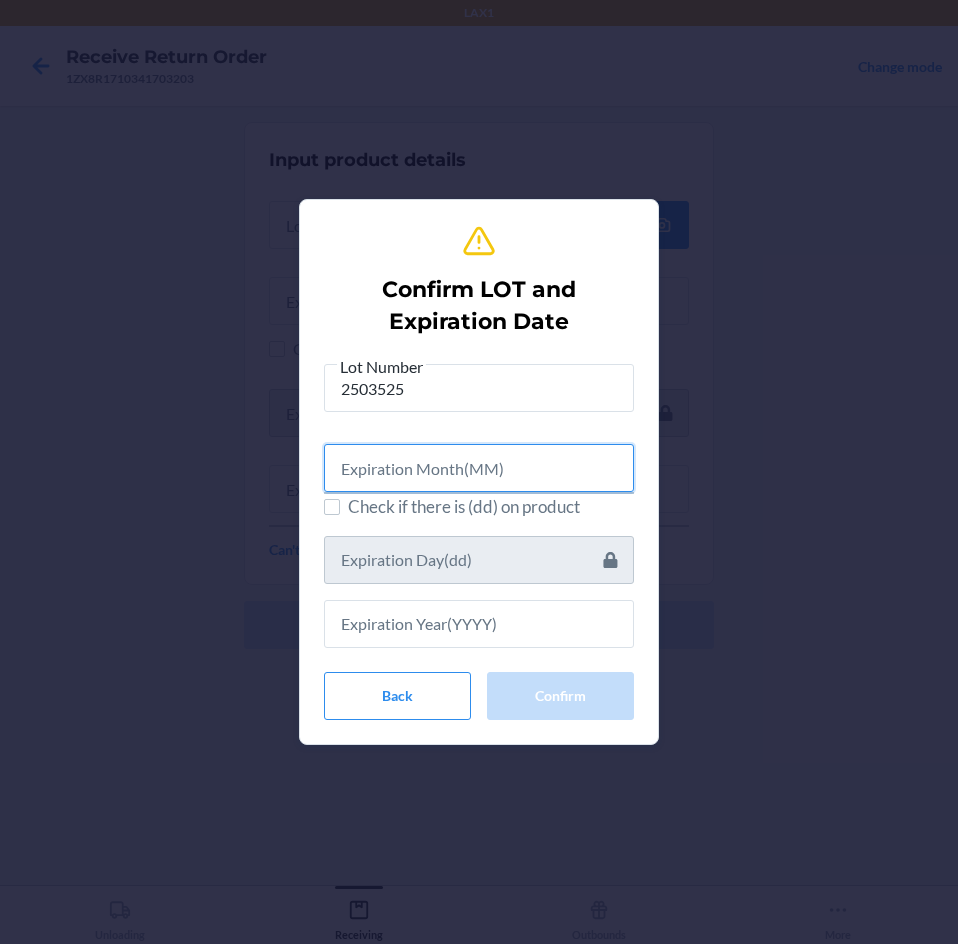 click at bounding box center (479, 468) 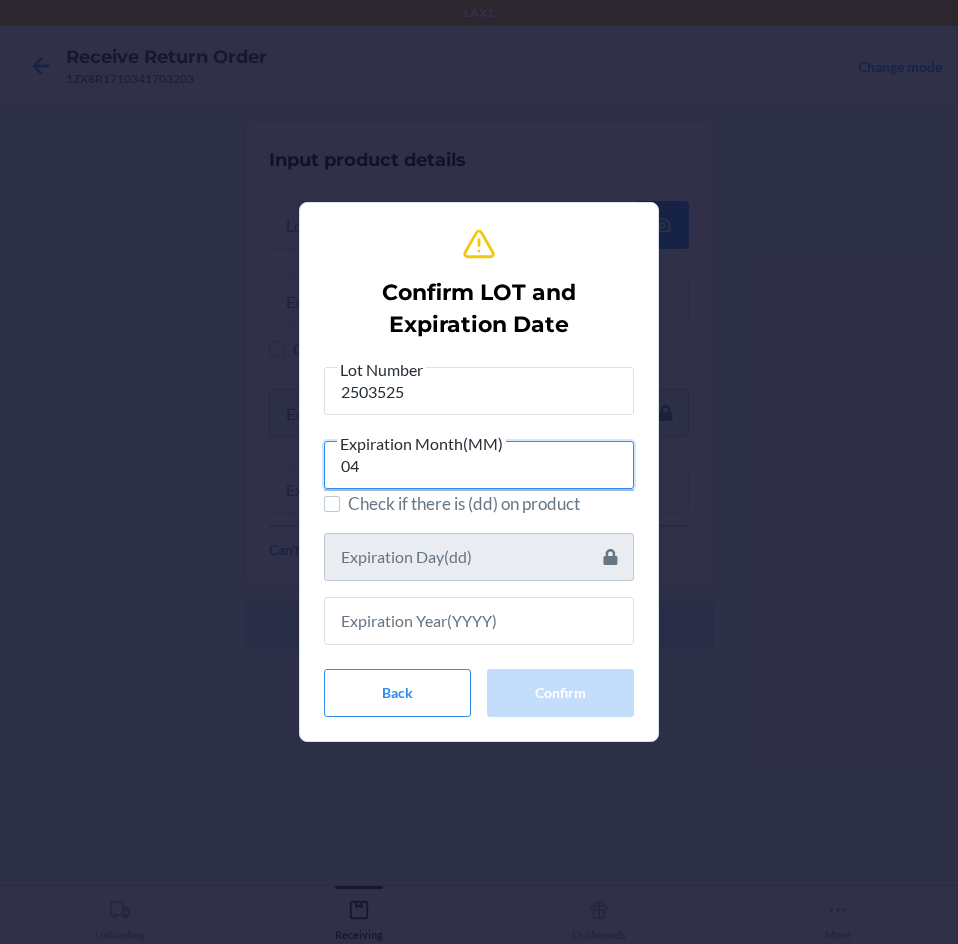 type on "04" 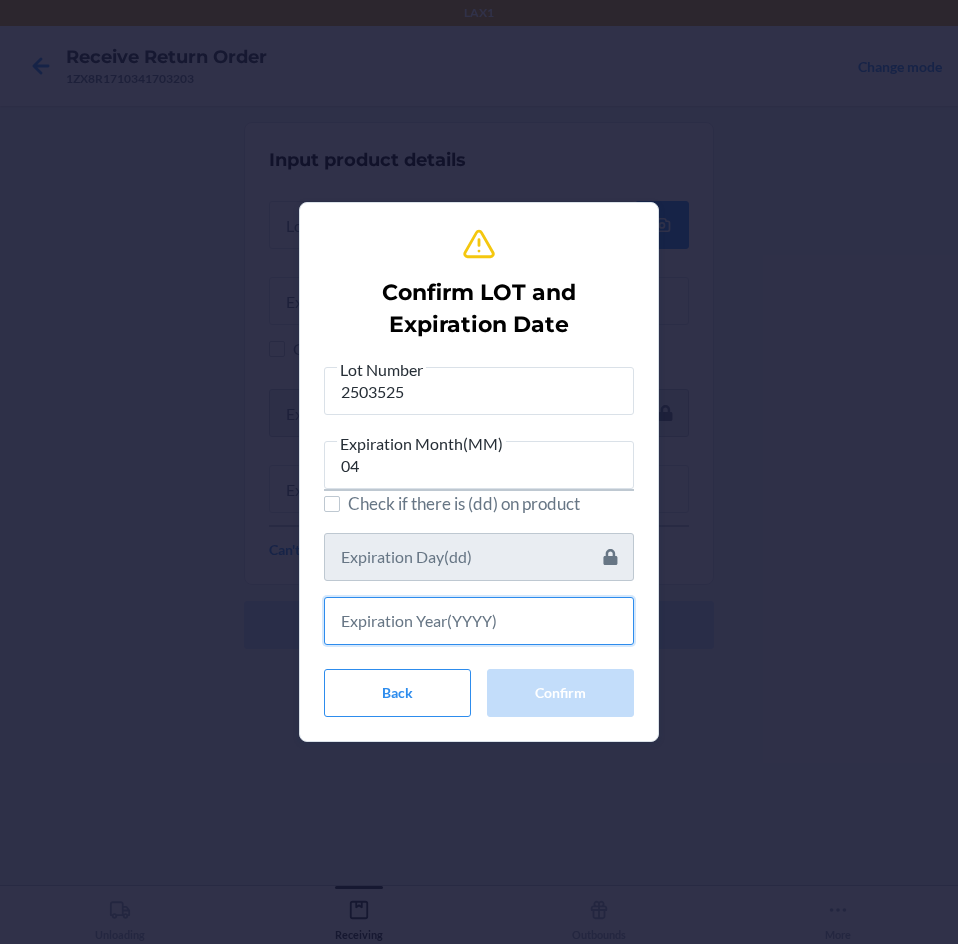 click at bounding box center [479, 621] 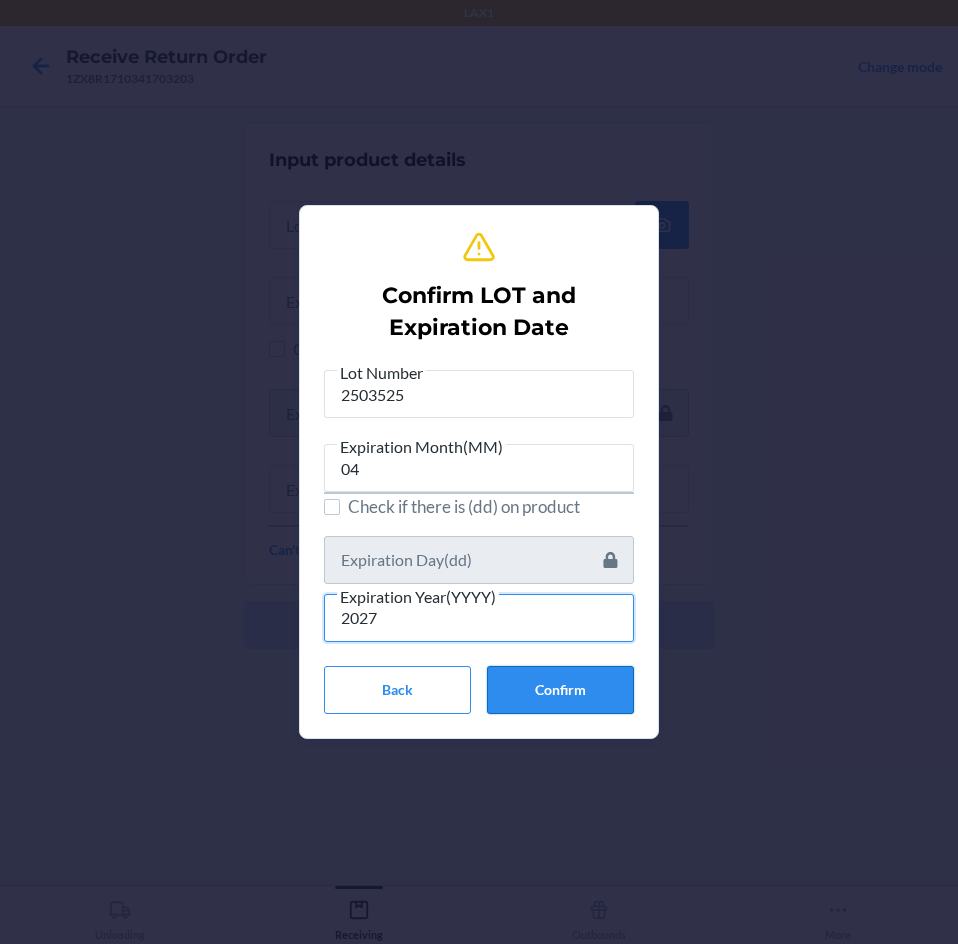 type on "2027" 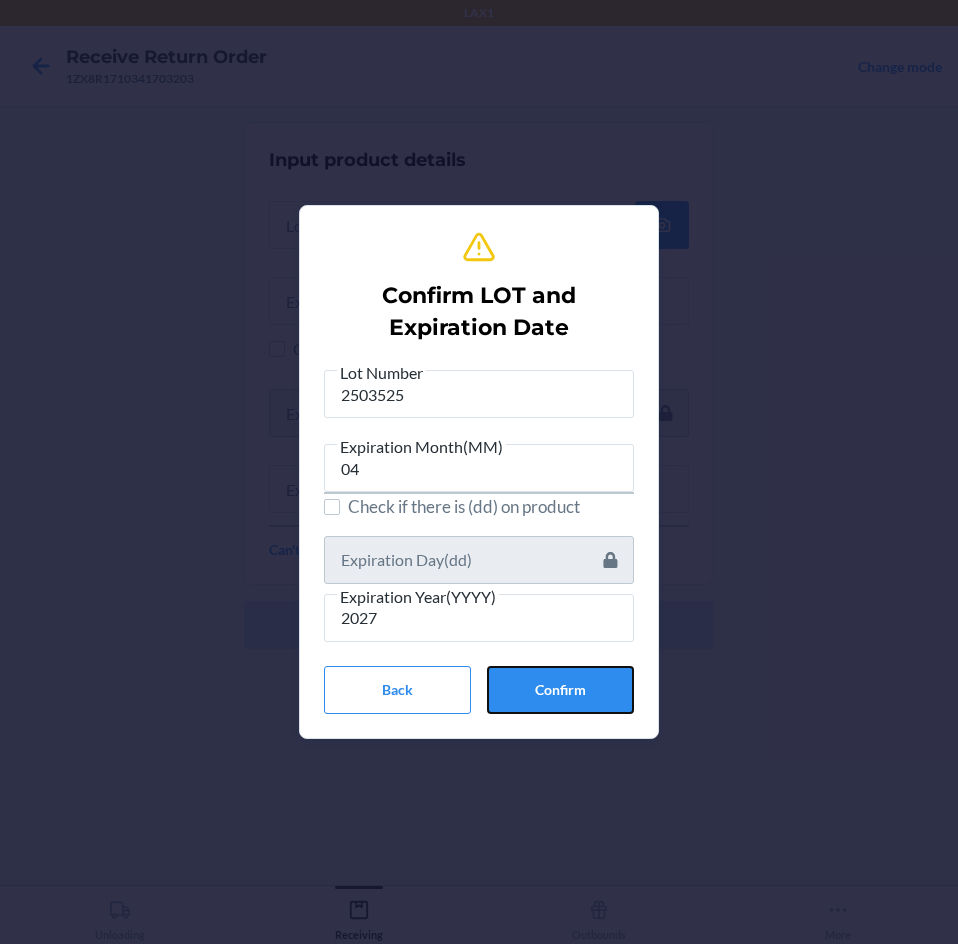 click on "Confirm" at bounding box center (560, 690) 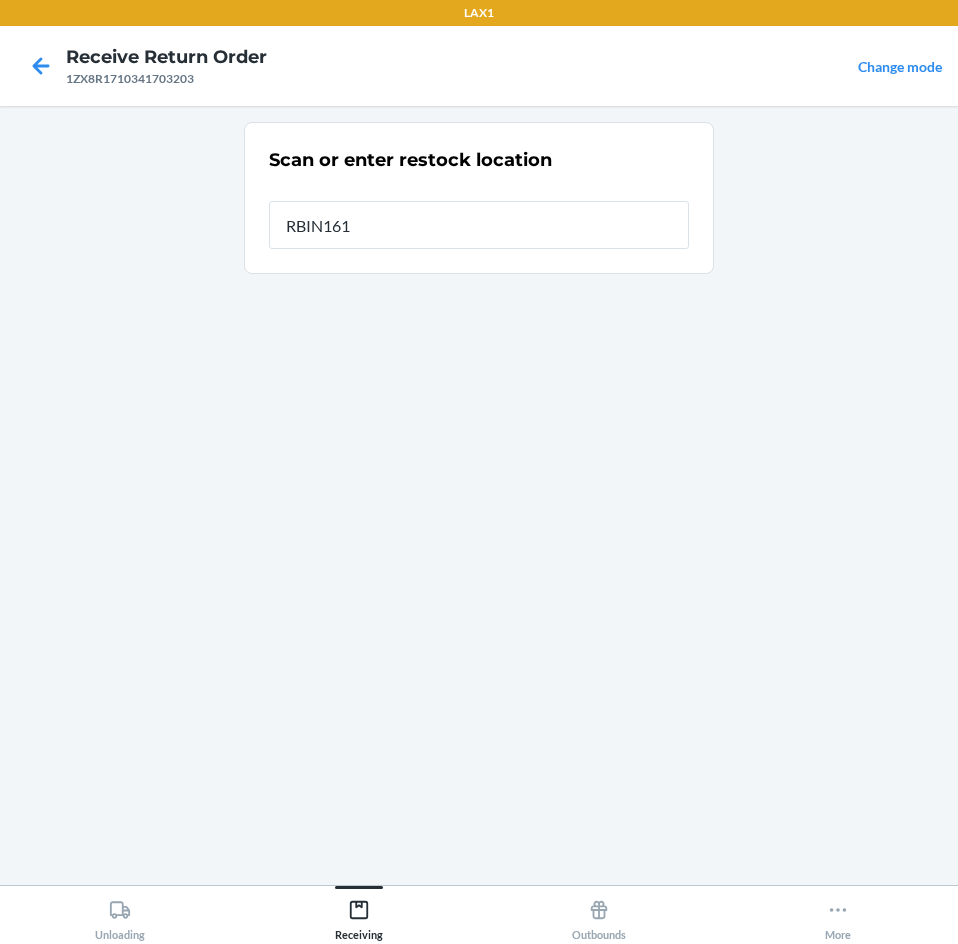 type on "RBIN161" 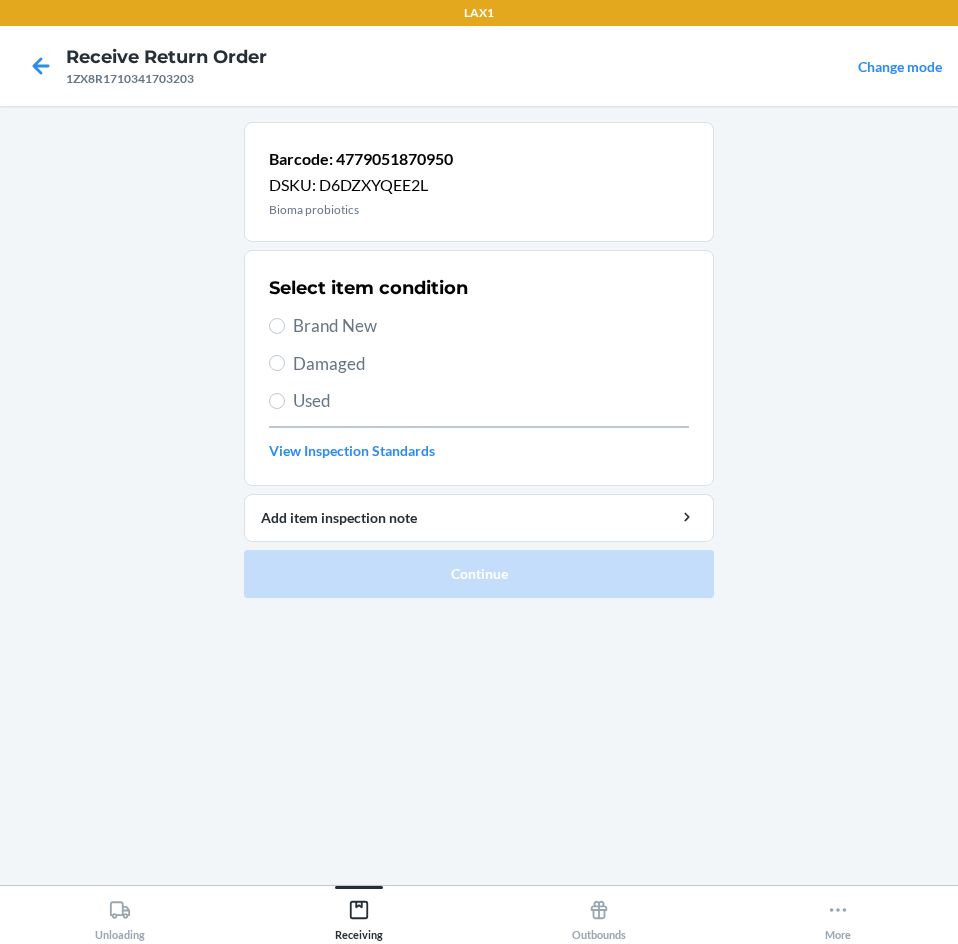 click on "Brand New" at bounding box center [479, 326] 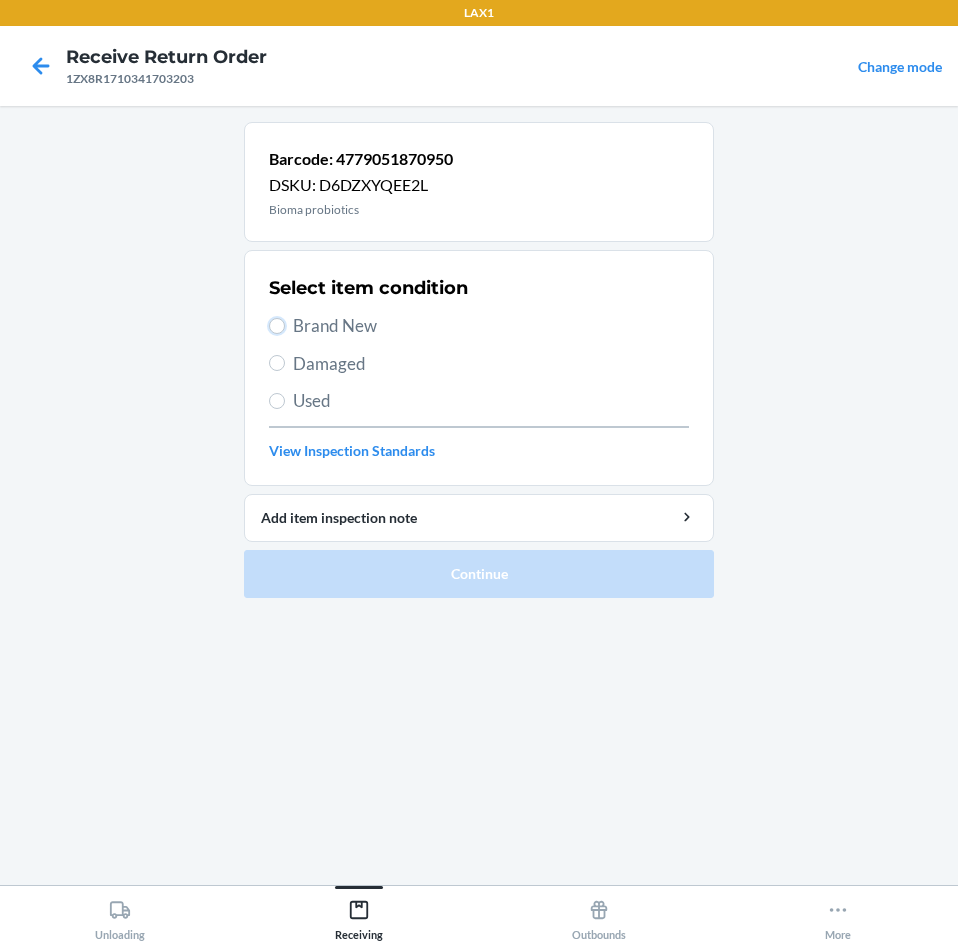 click on "Brand New" at bounding box center (277, 326) 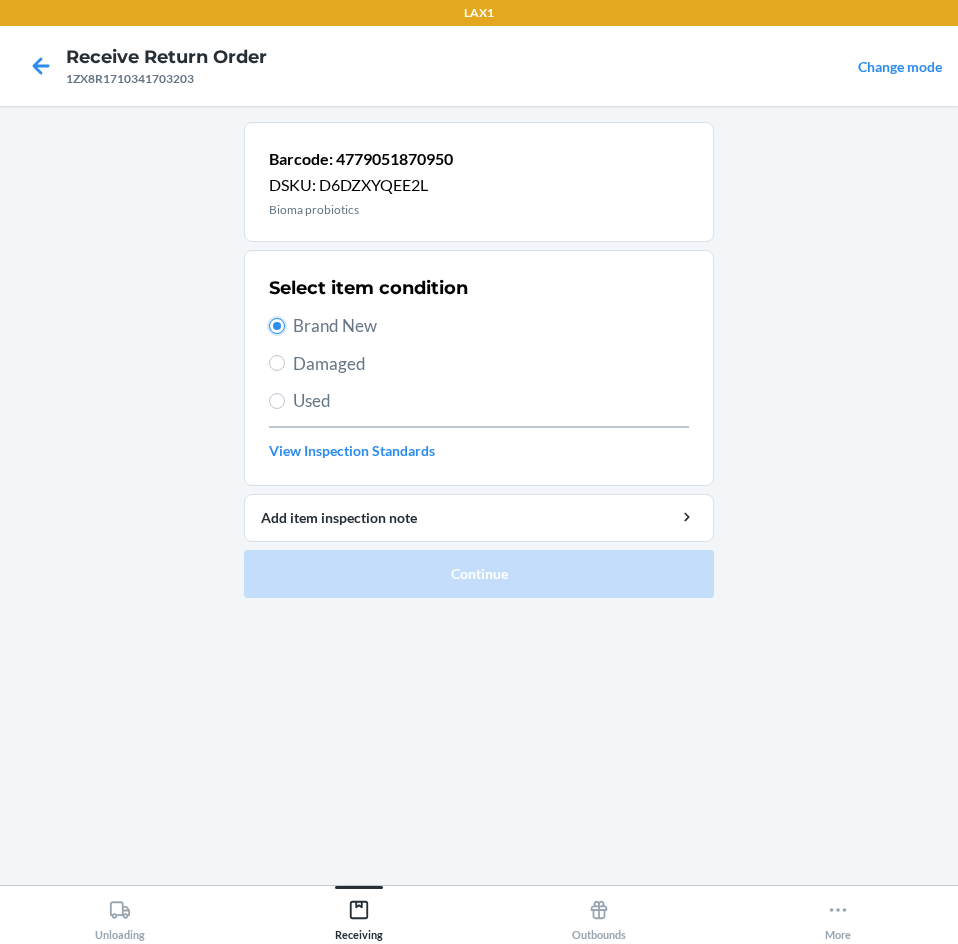 radio on "true" 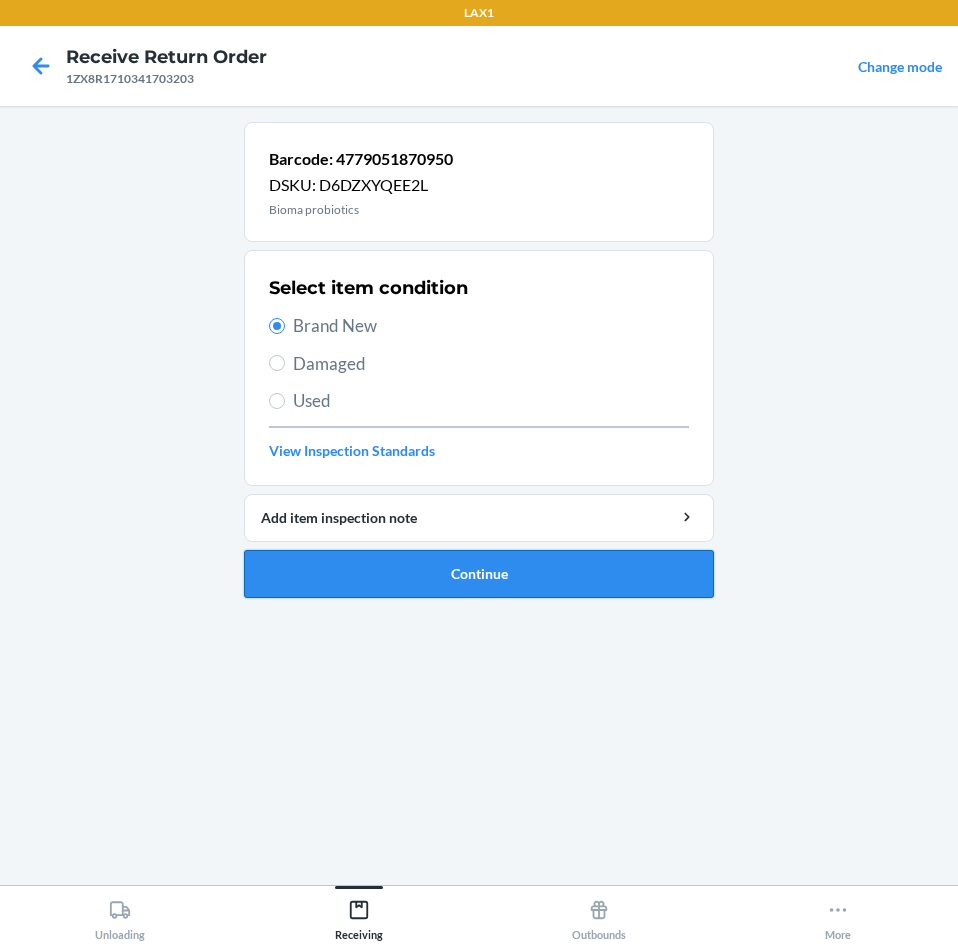 click on "Continue" at bounding box center [479, 574] 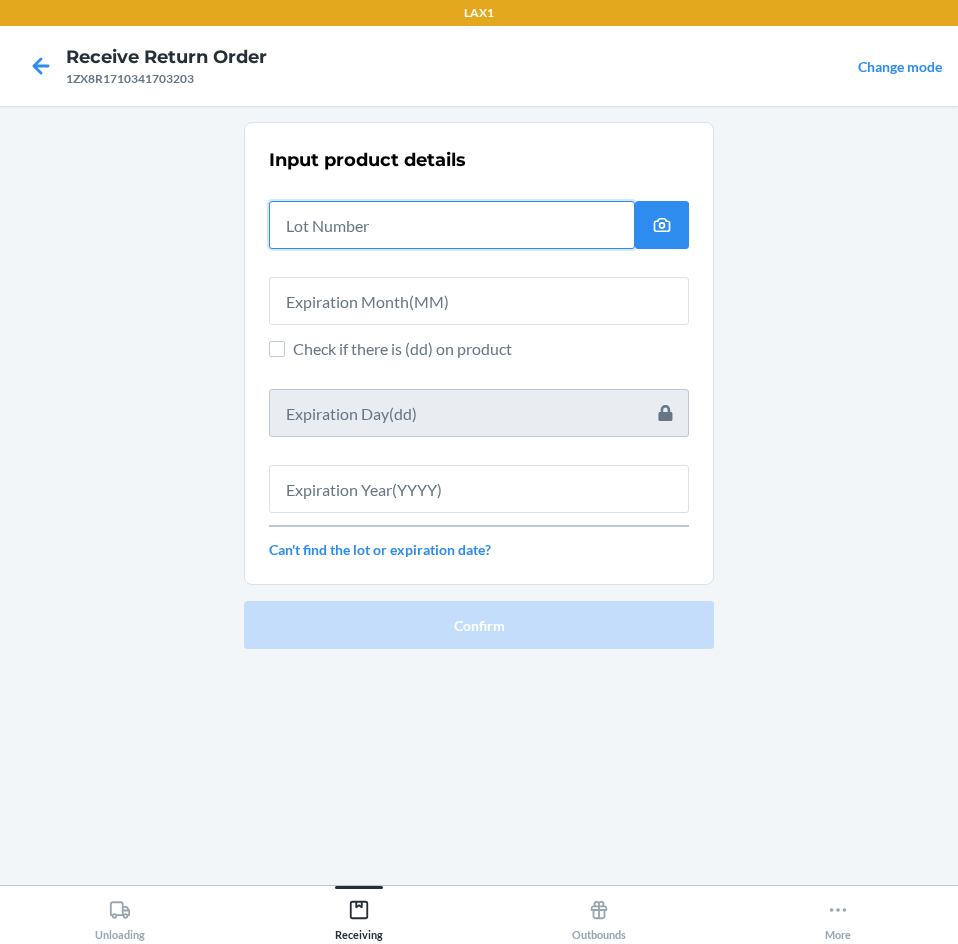 click at bounding box center (452, 225) 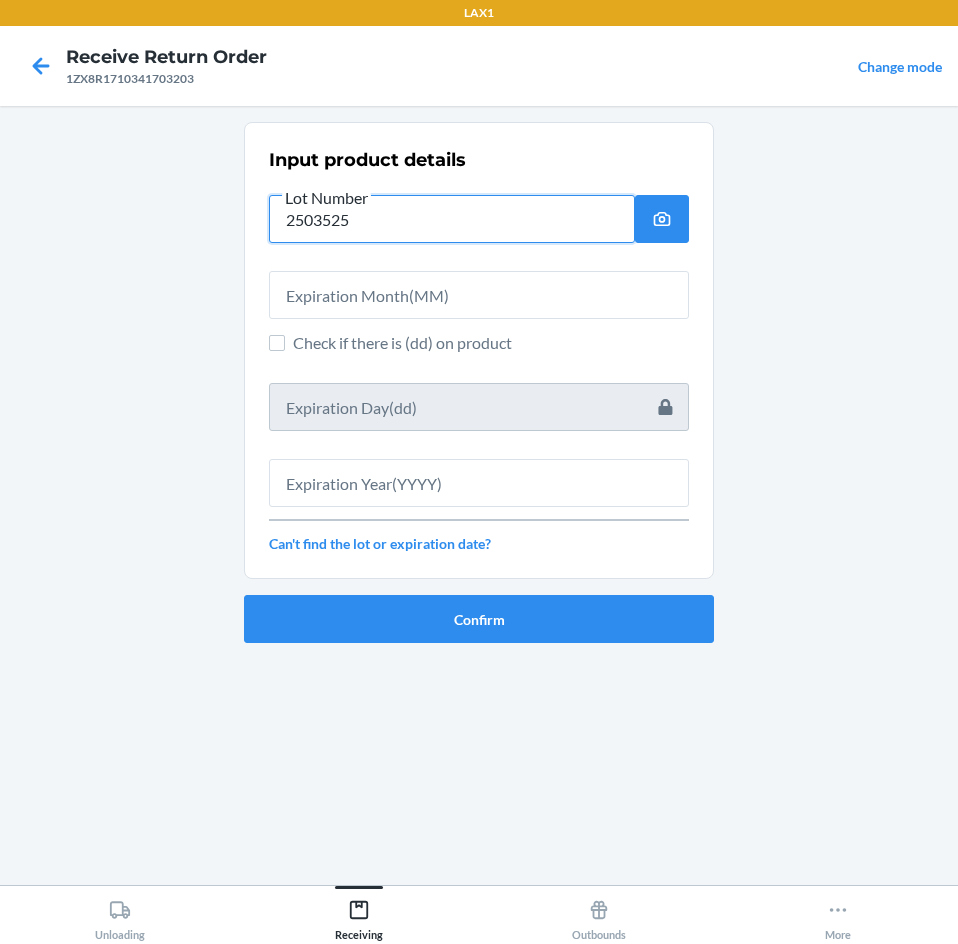 type on "2503525" 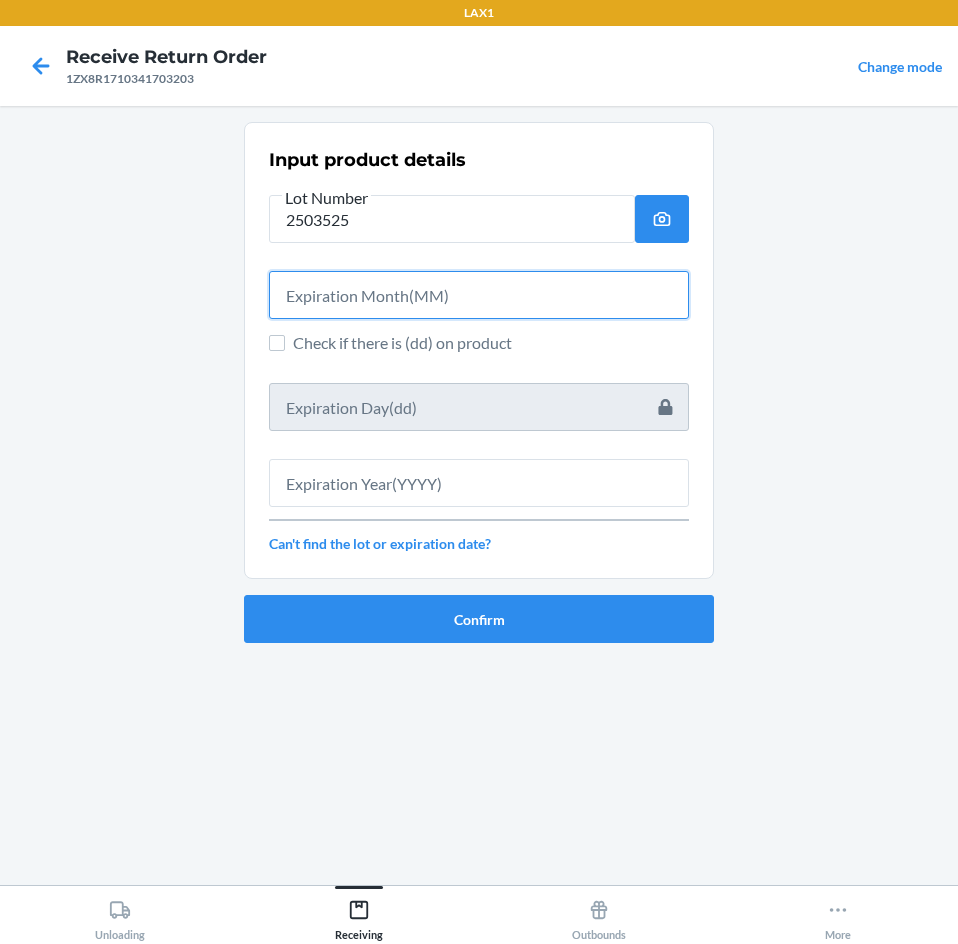 click at bounding box center [479, 295] 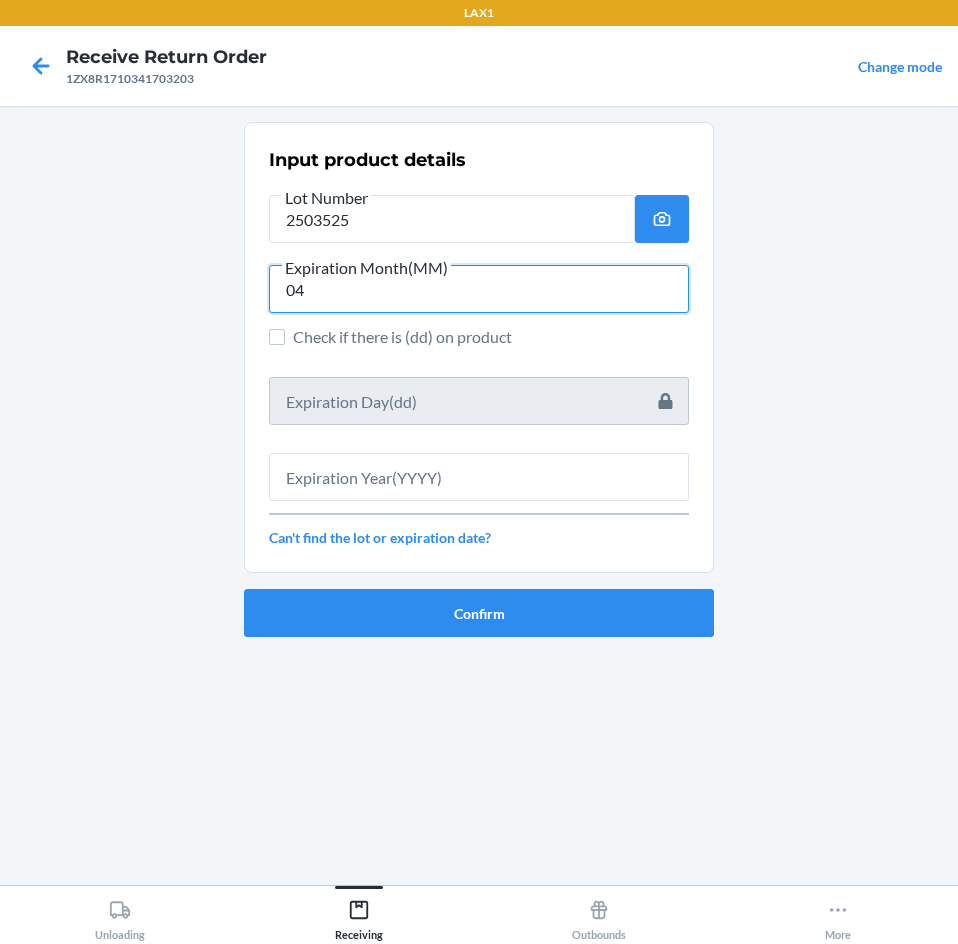 type on "04" 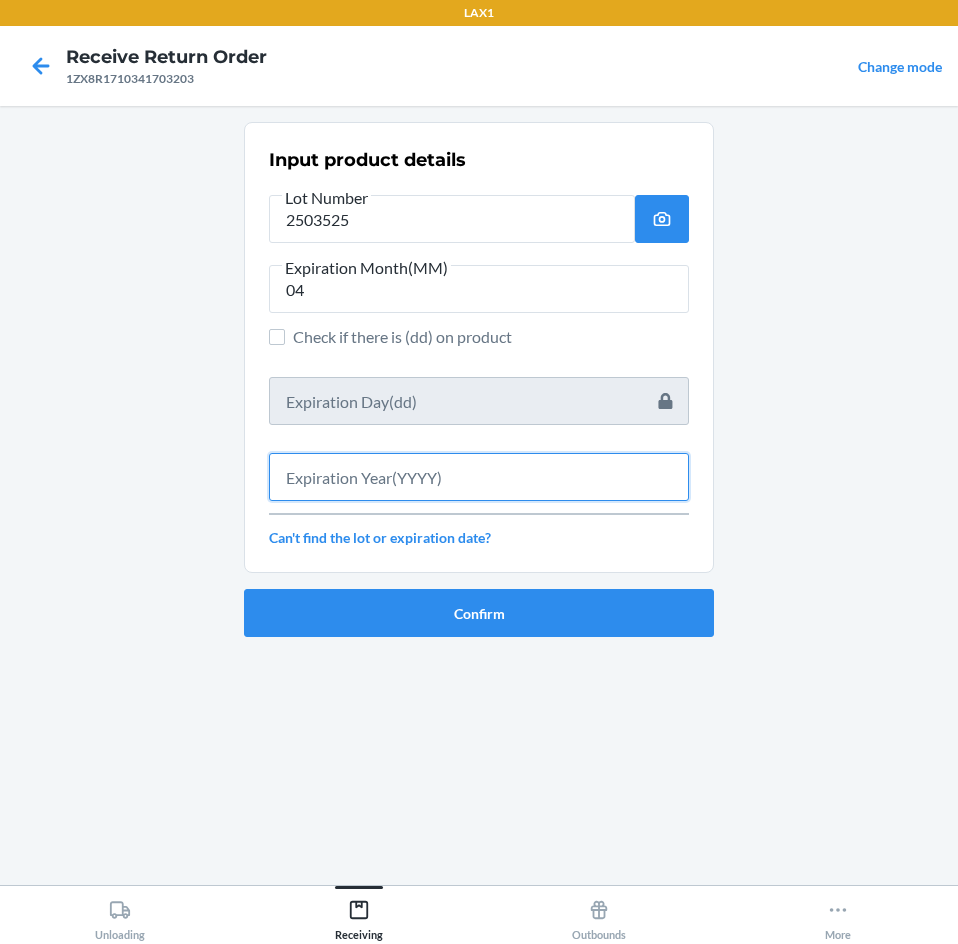 click at bounding box center (479, 477) 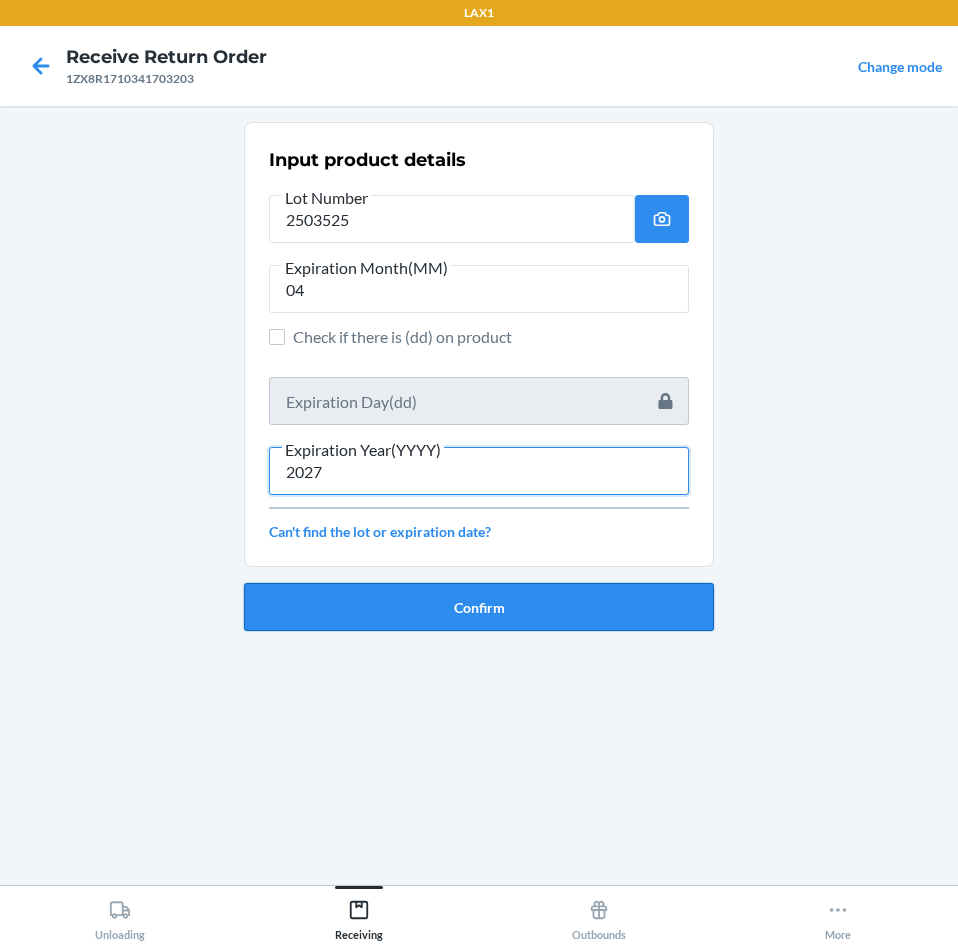 type on "2027" 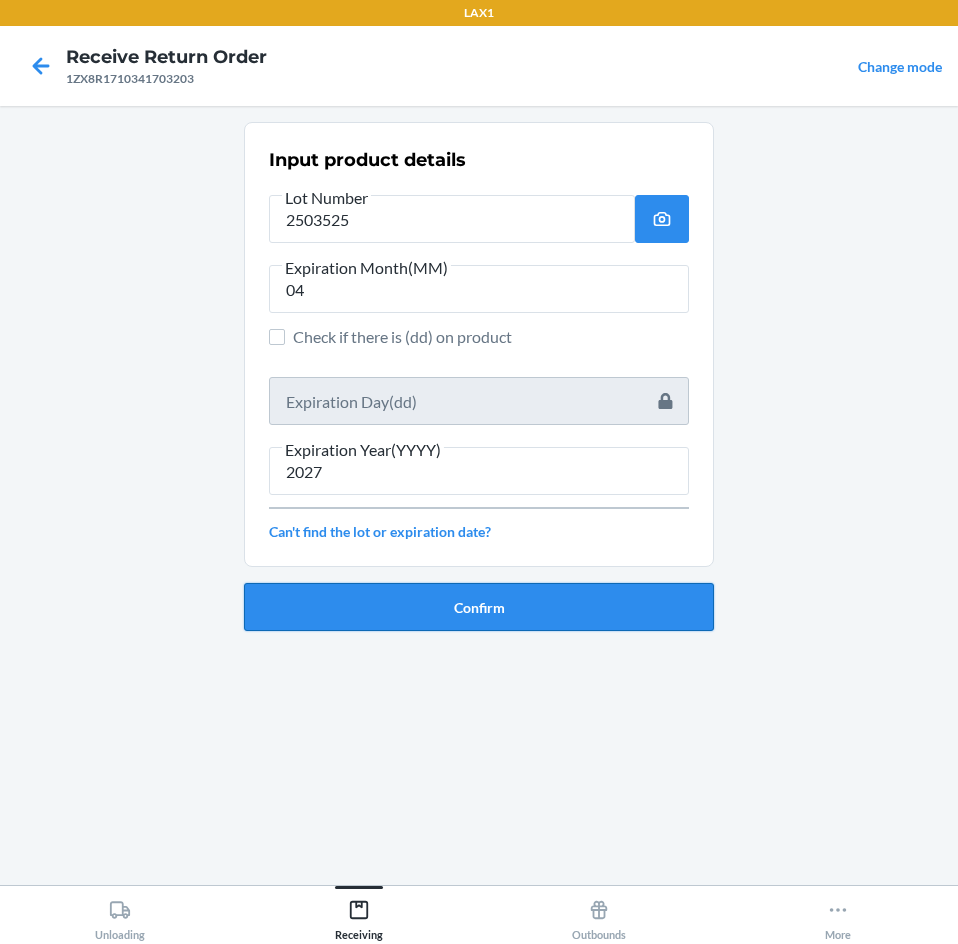 click on "Confirm" at bounding box center [479, 607] 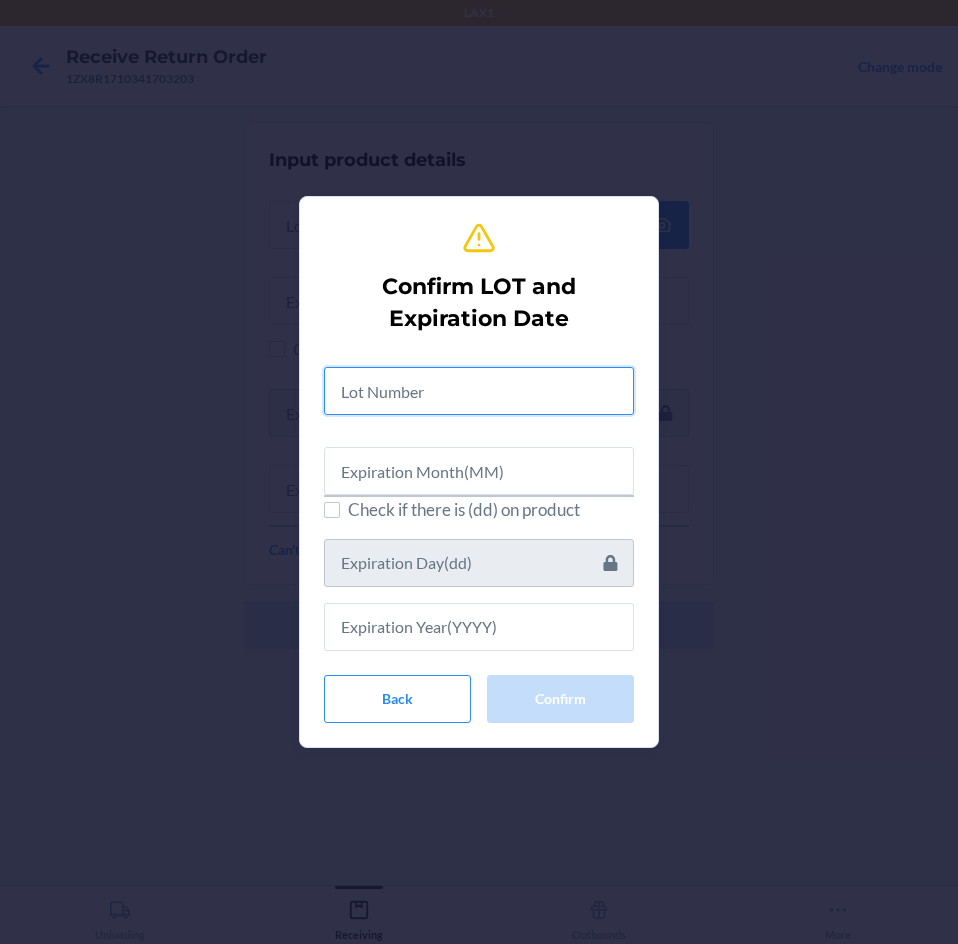 click at bounding box center (479, 391) 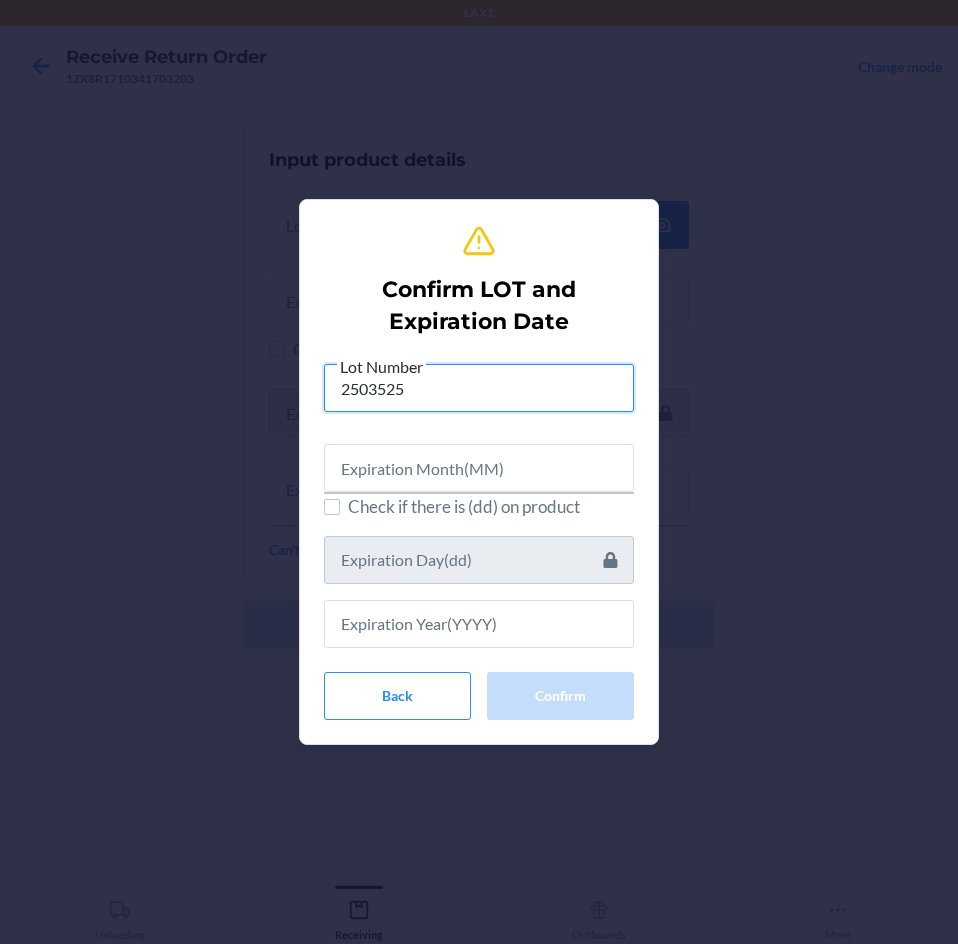 type on "2503525" 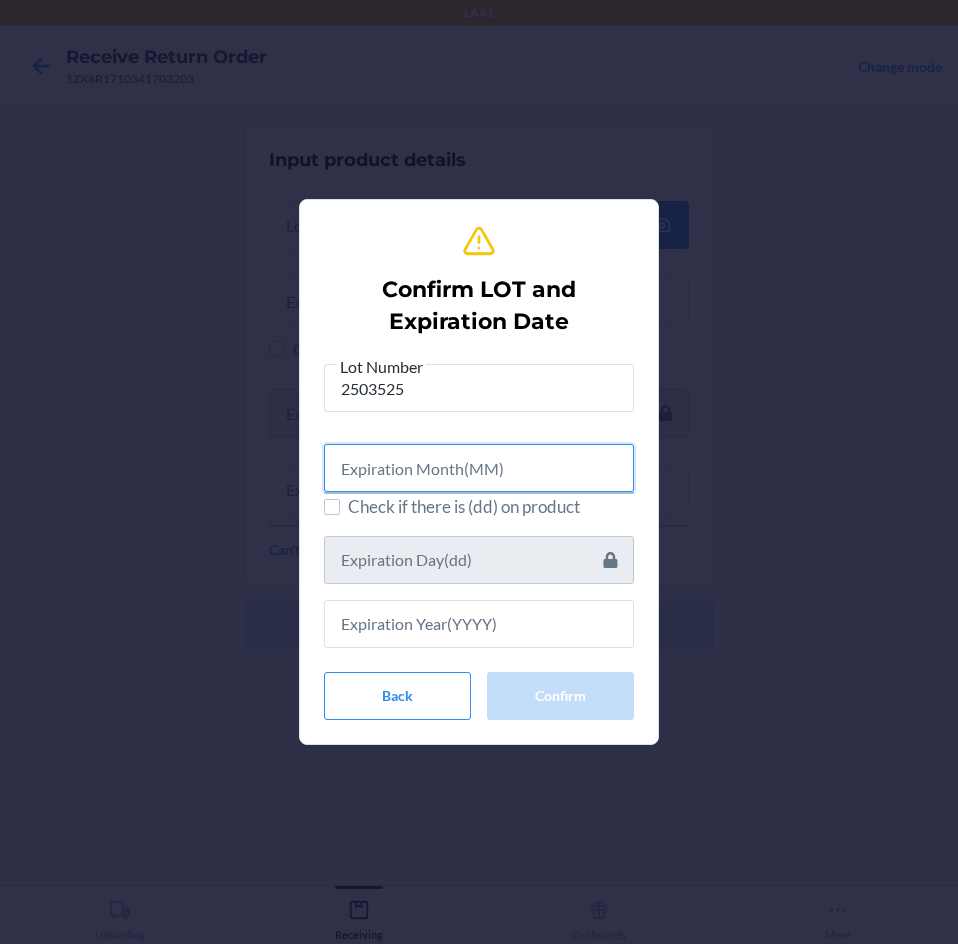 click at bounding box center (479, 468) 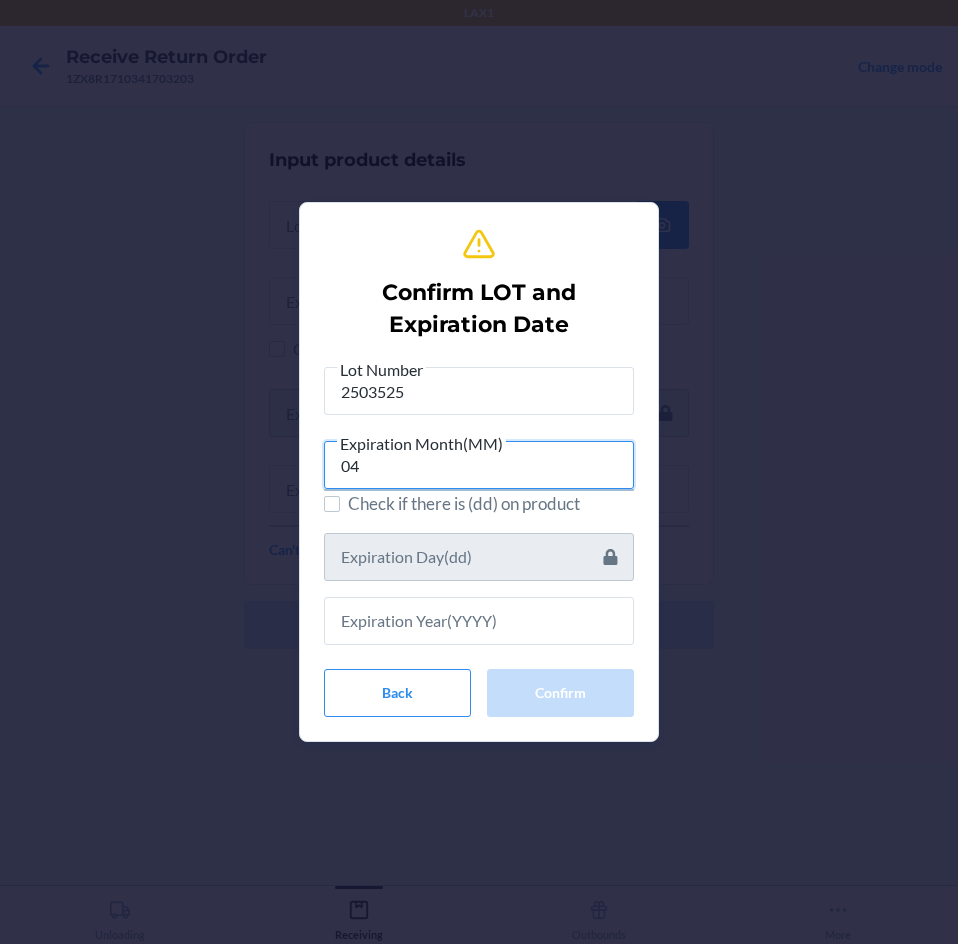 type on "04" 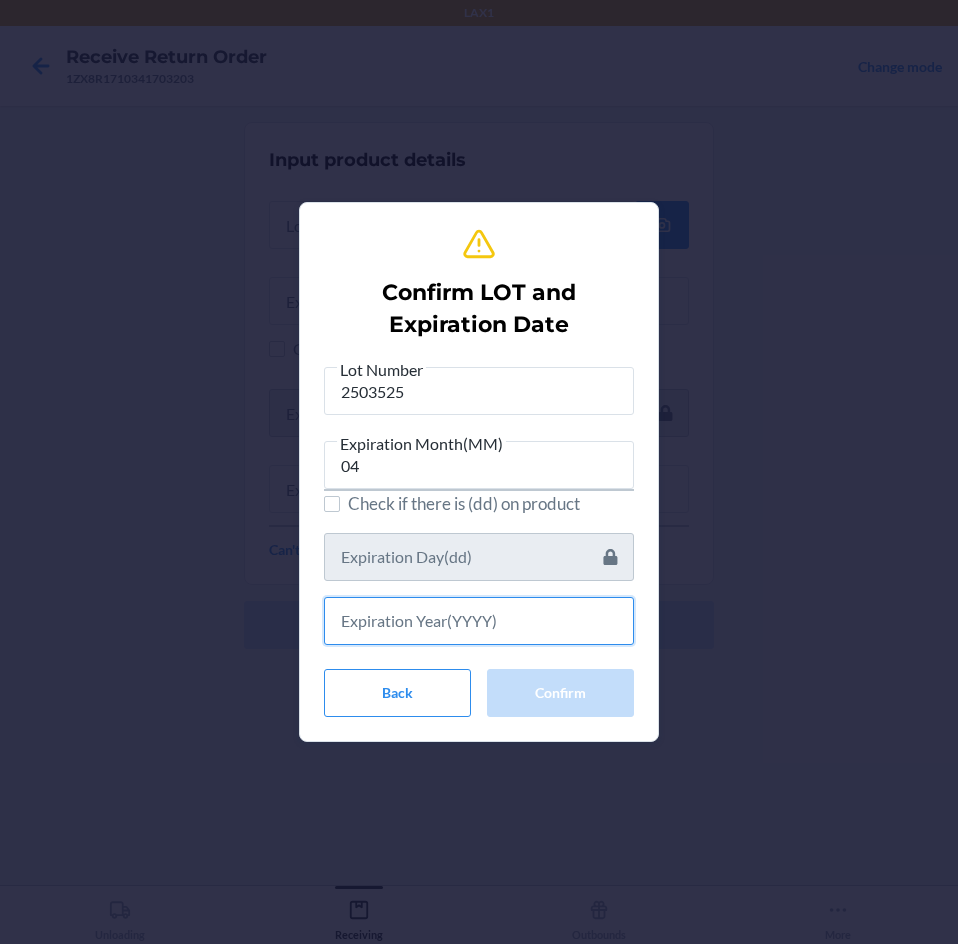 click at bounding box center [479, 621] 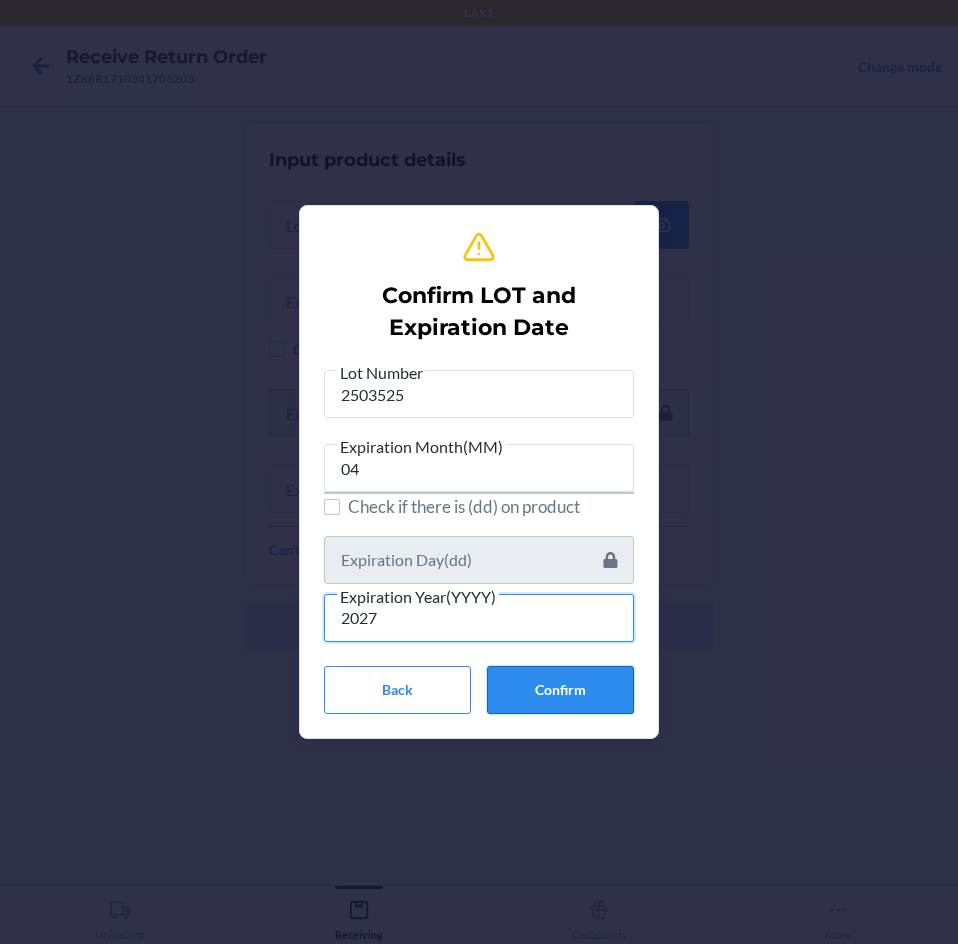 type on "2027" 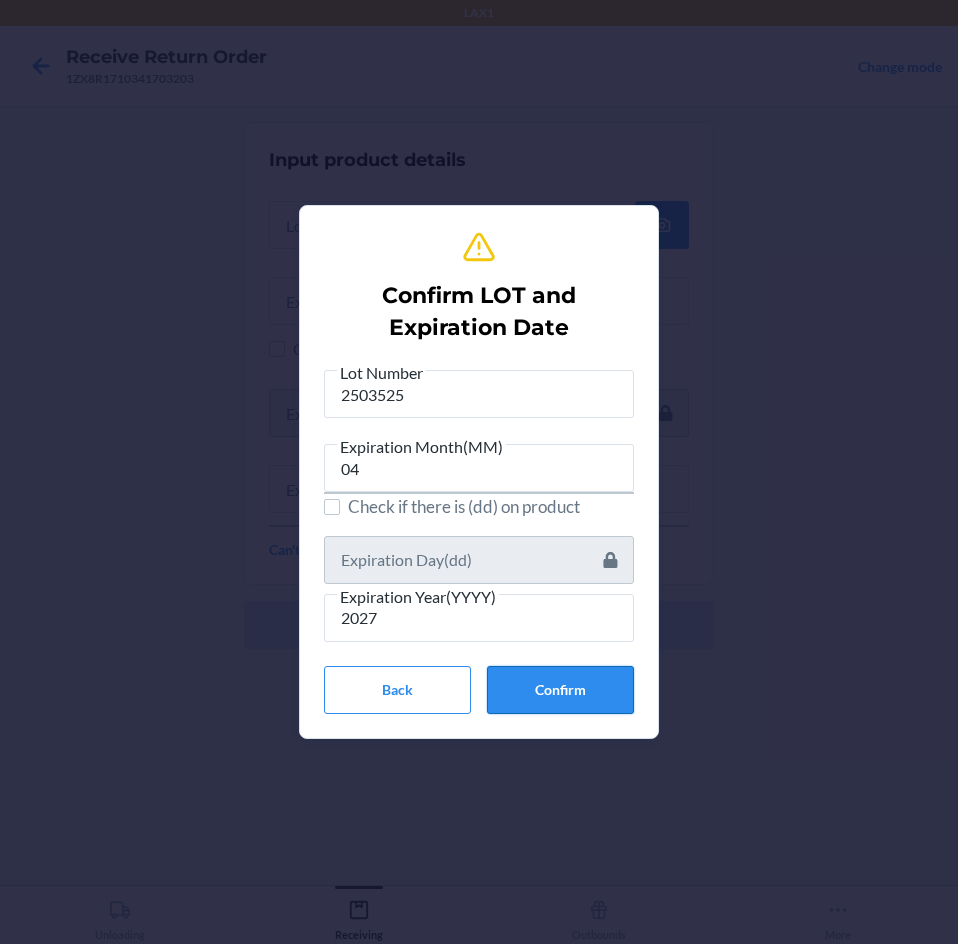 click on "Confirm" at bounding box center (560, 690) 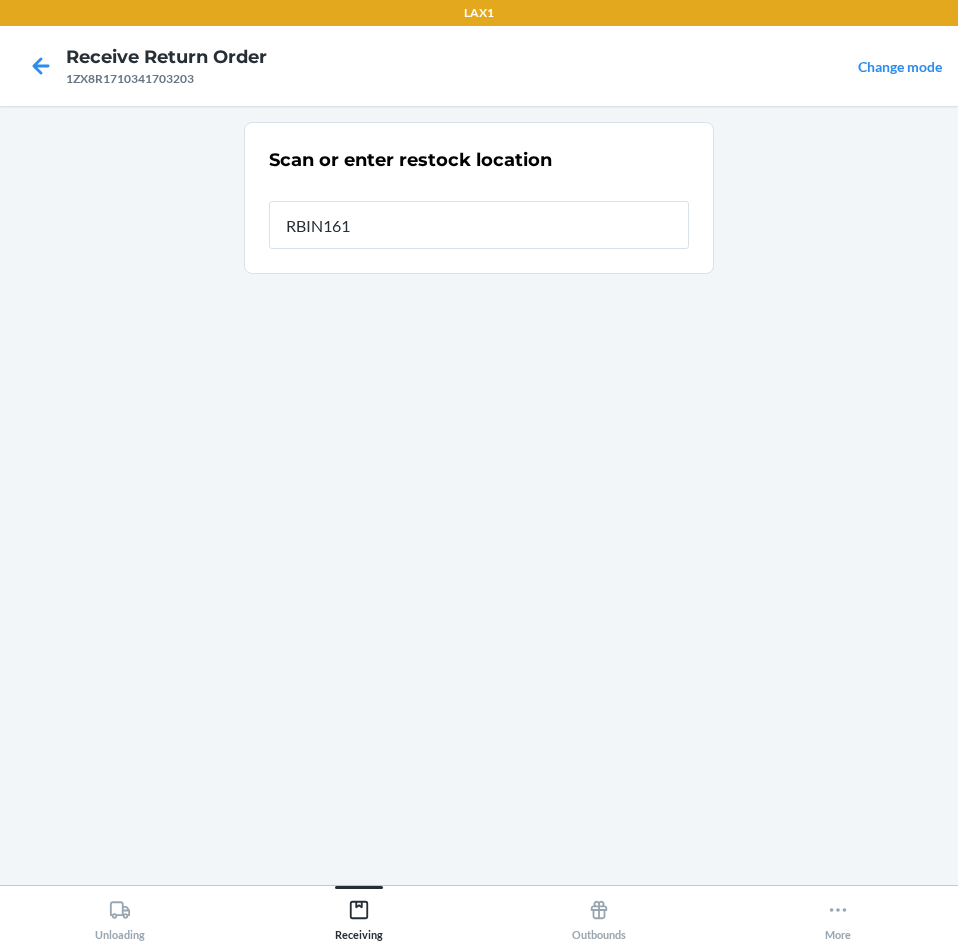 type on "RBIN161" 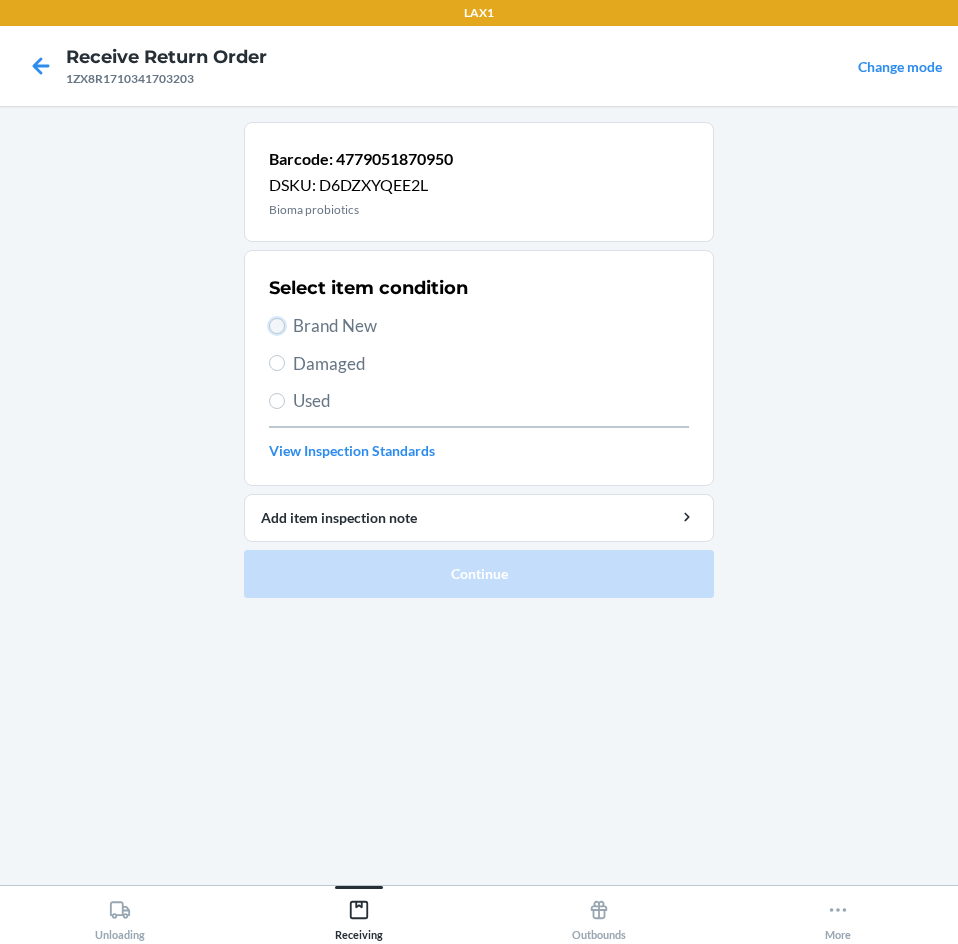click on "Brand New" at bounding box center [277, 326] 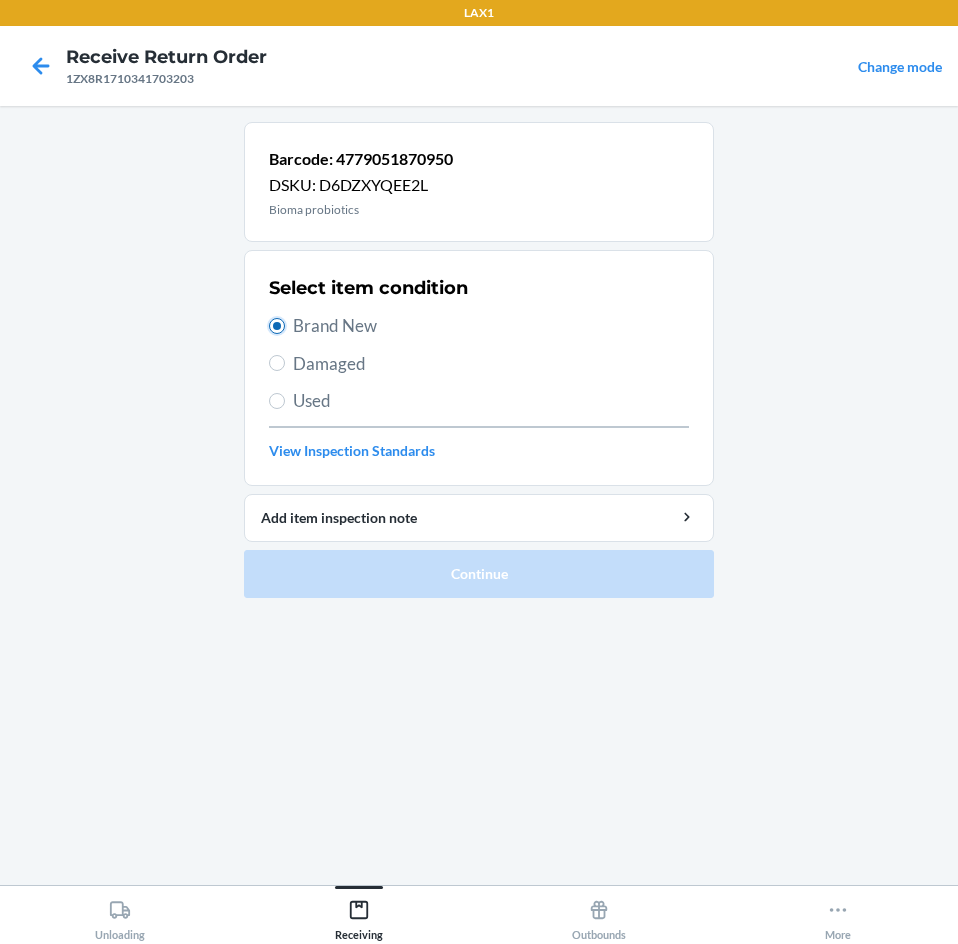 radio on "true" 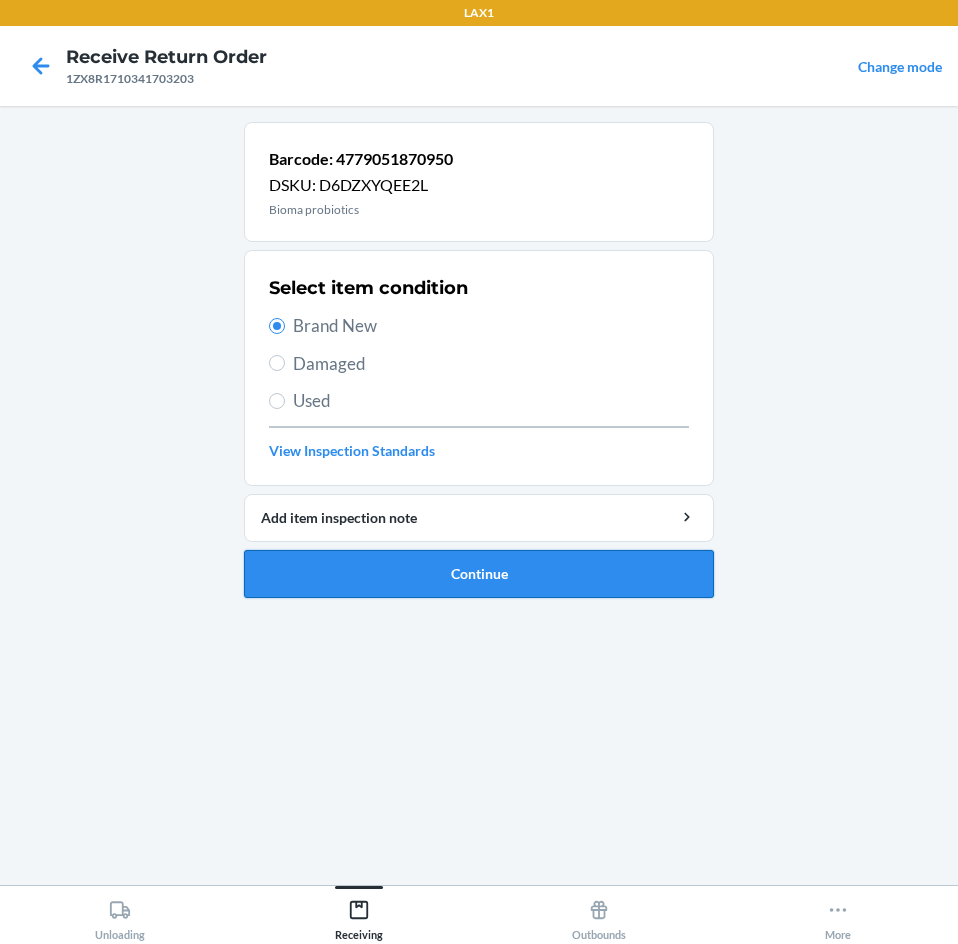 click on "Continue" at bounding box center [479, 574] 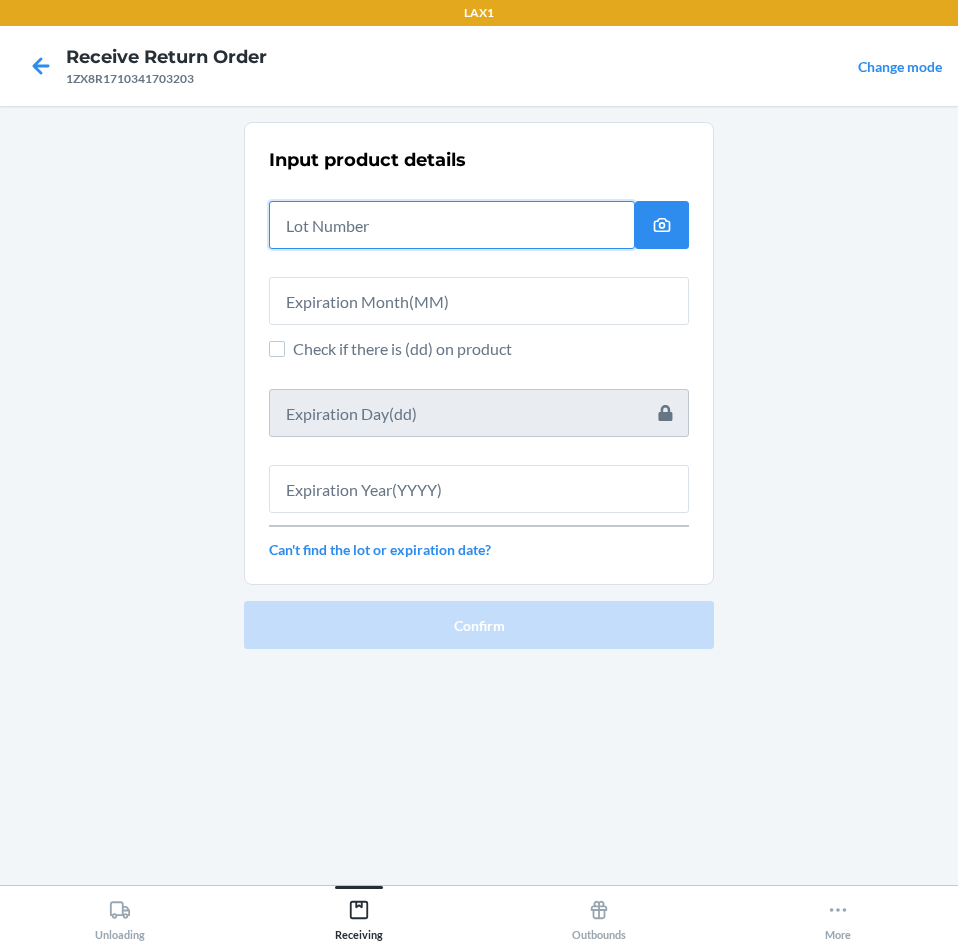 click at bounding box center [452, 225] 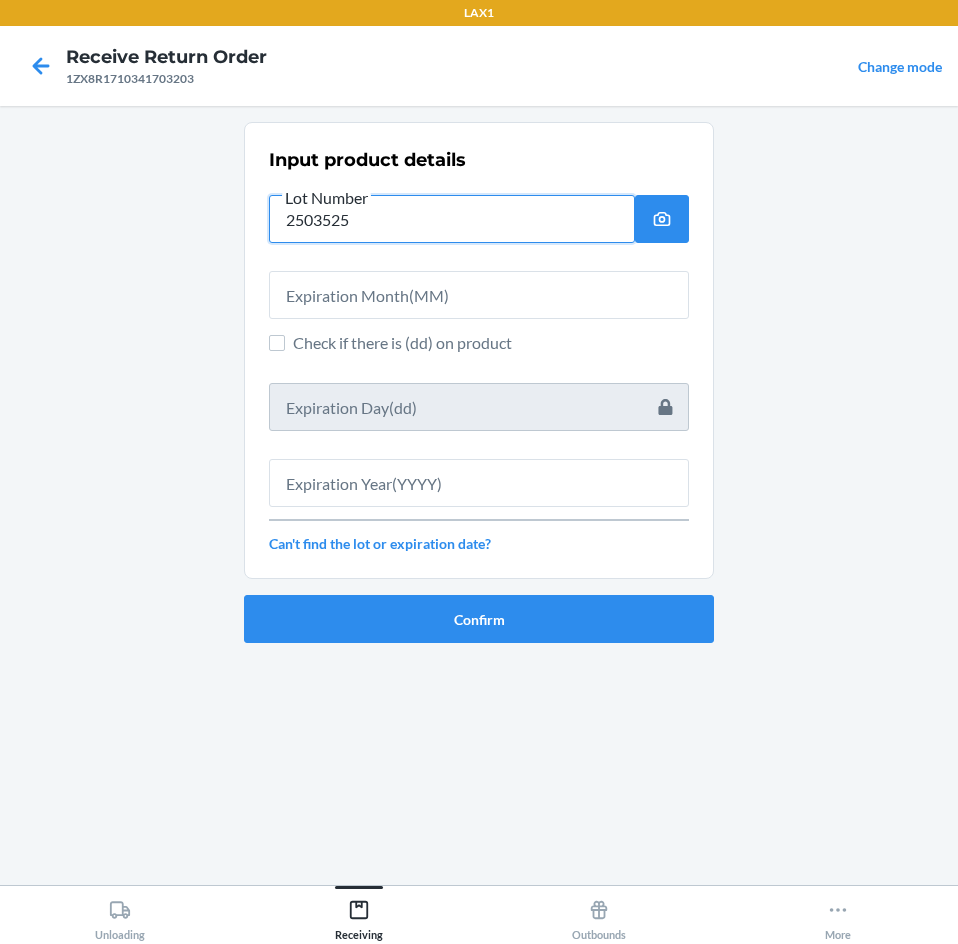 type on "2503525" 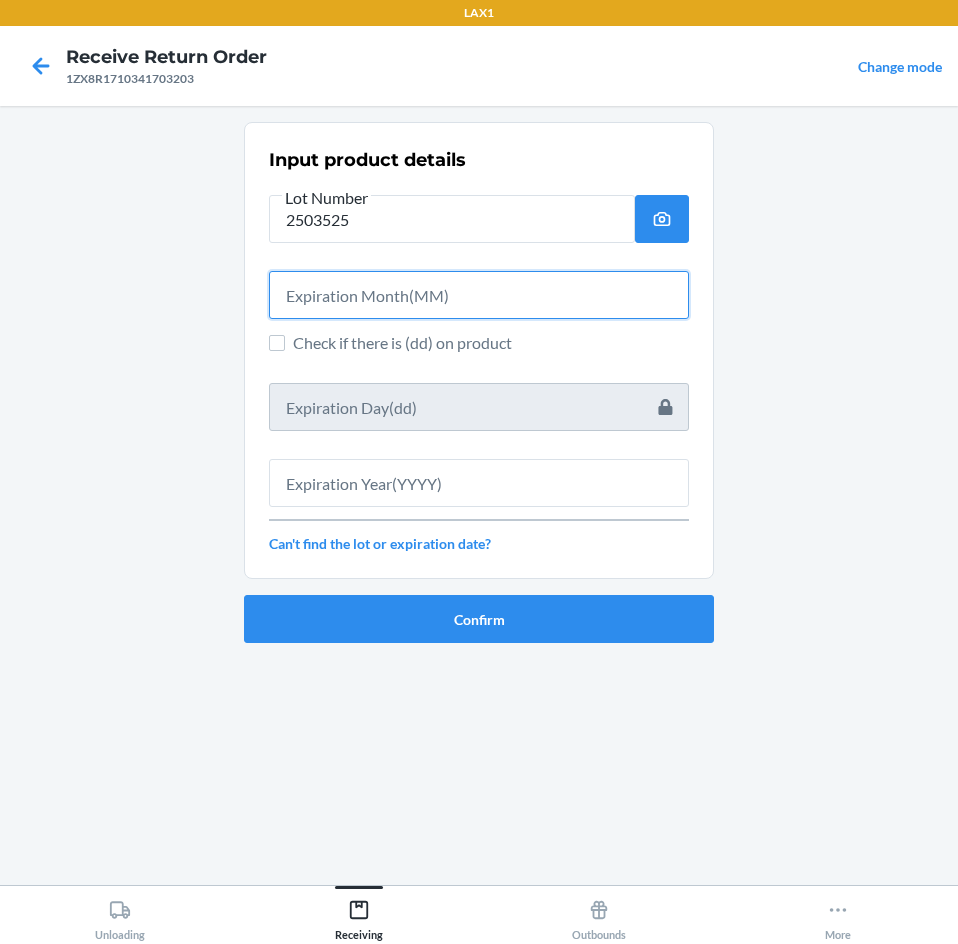 click at bounding box center [479, 295] 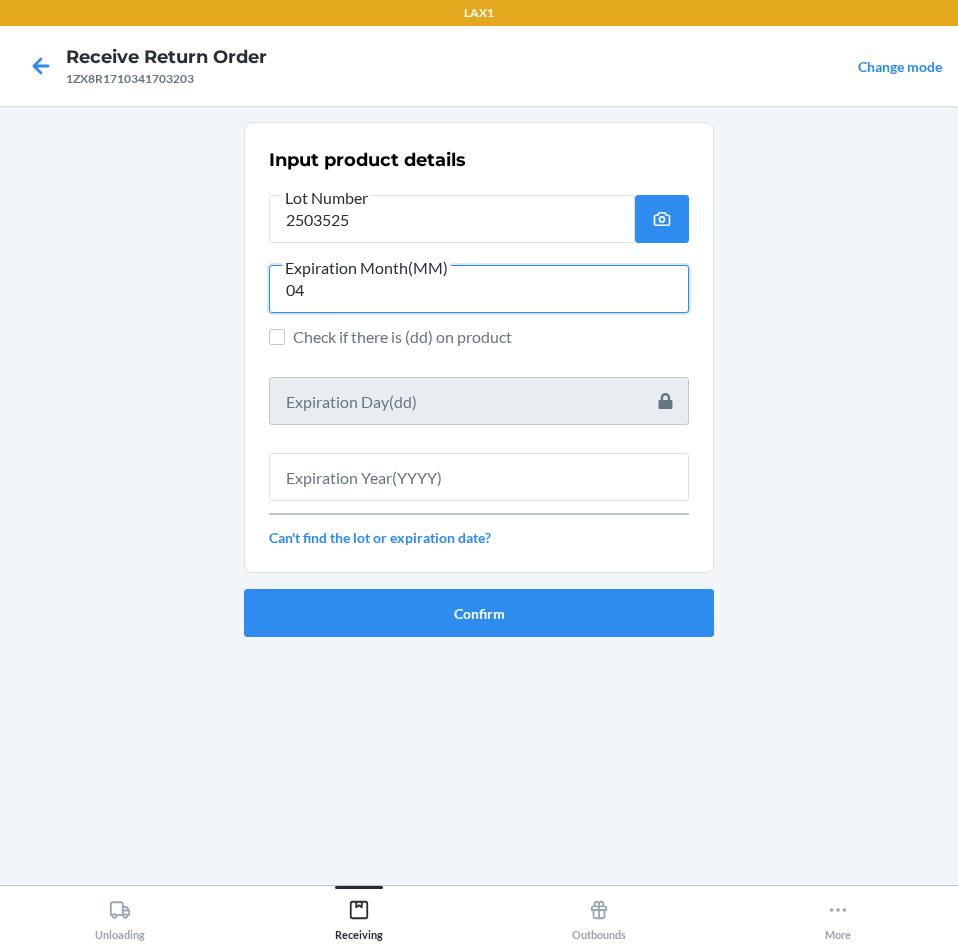type on "04" 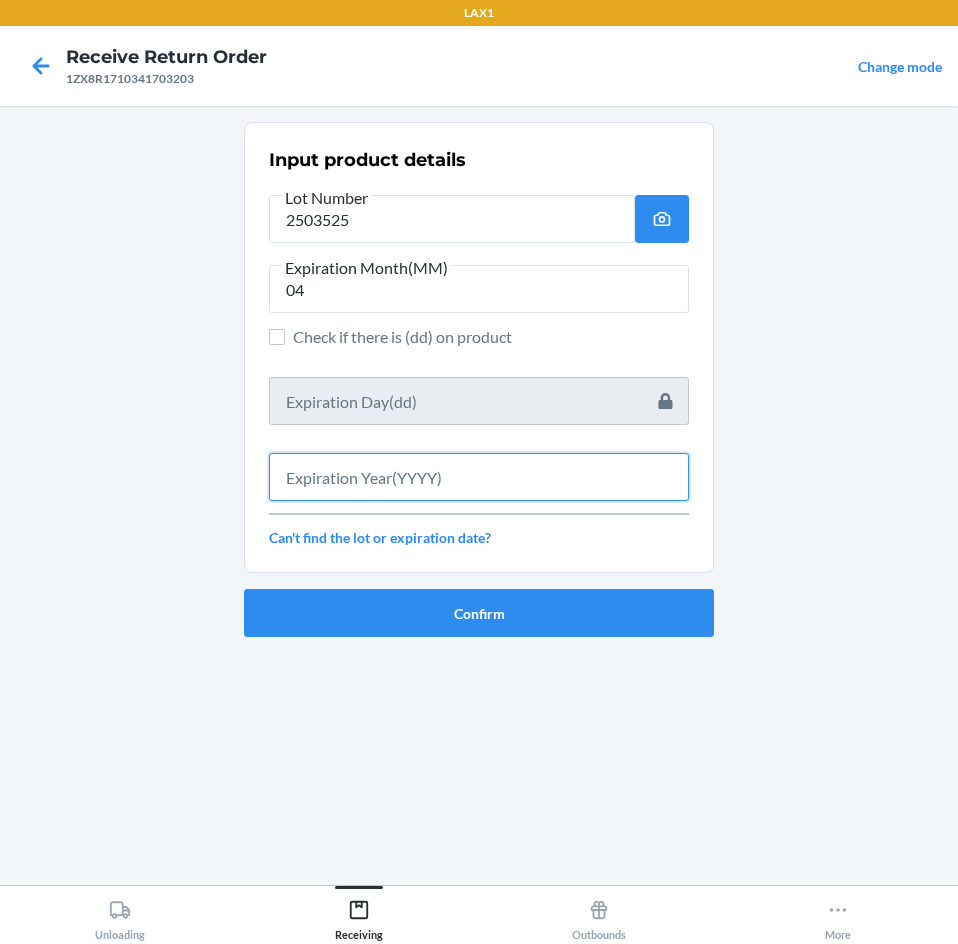 click at bounding box center [479, 477] 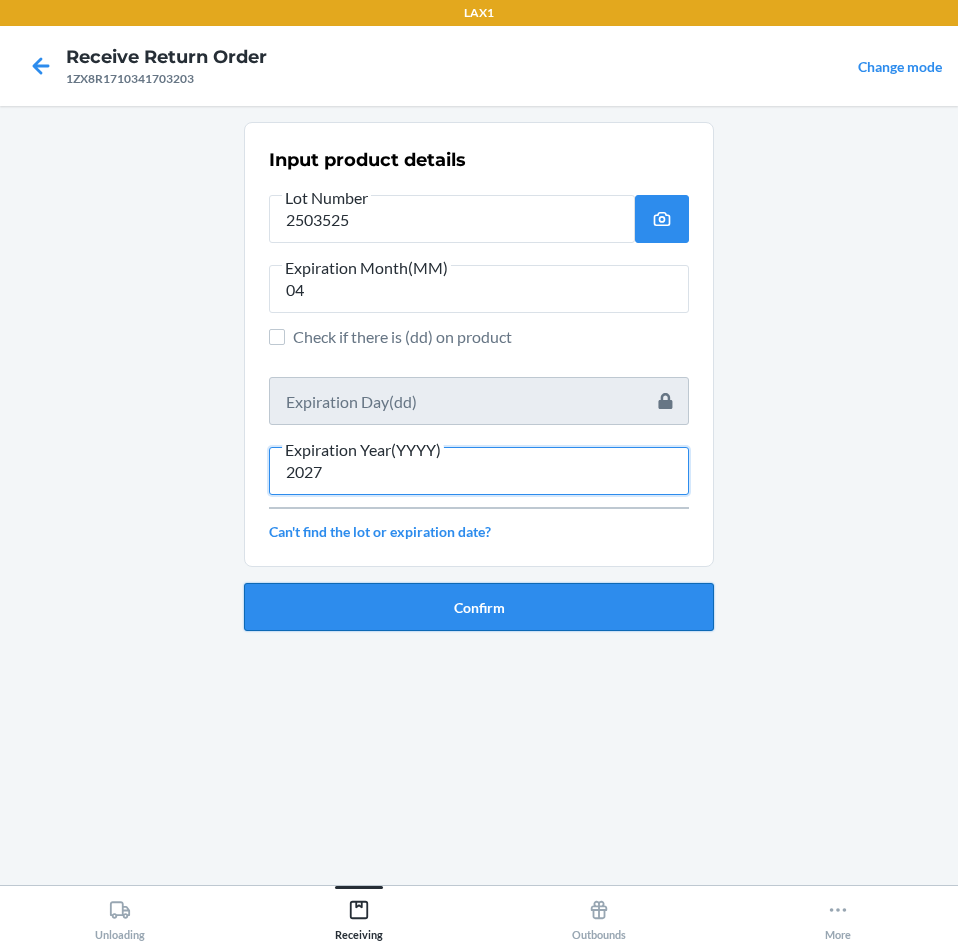 type on "2027" 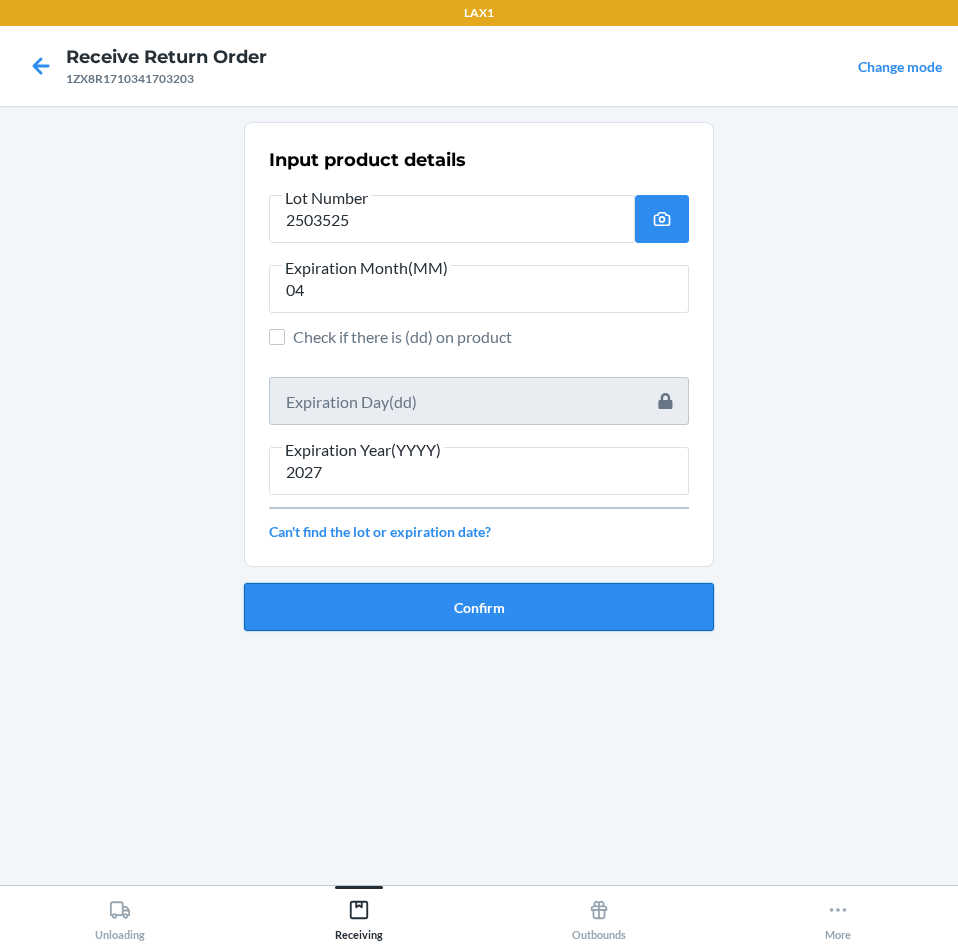 click on "Confirm" at bounding box center (479, 607) 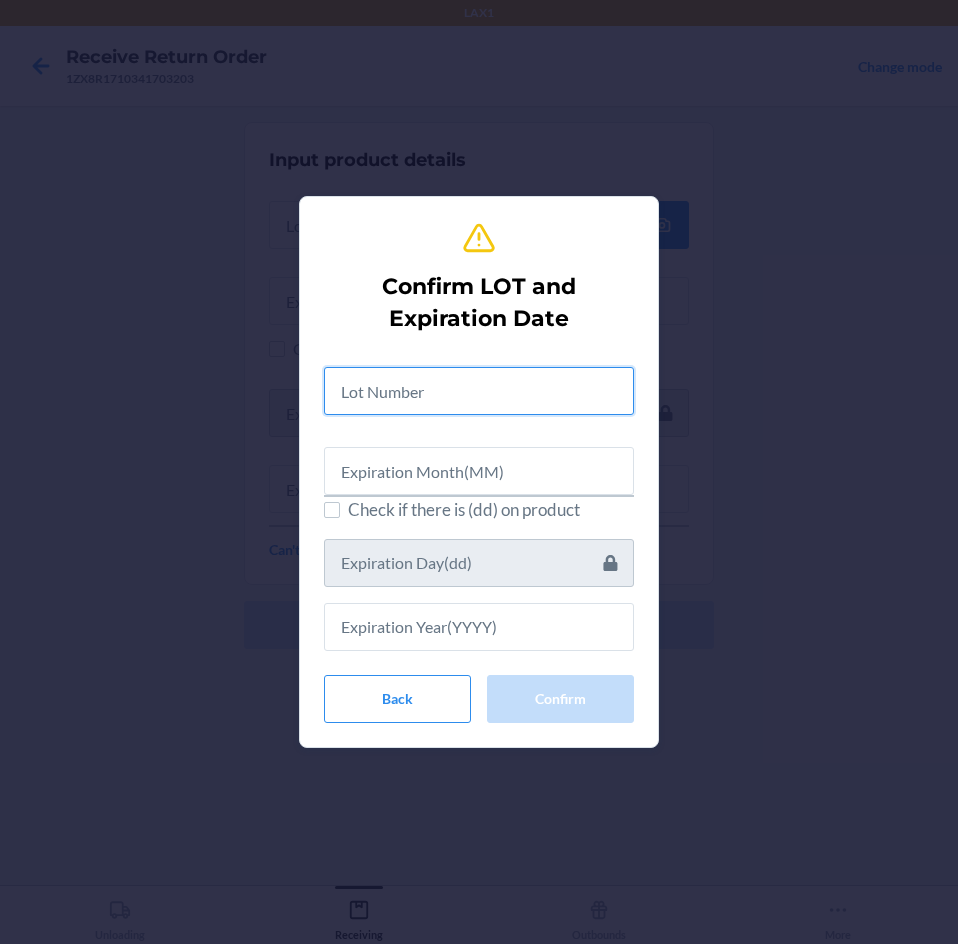 click at bounding box center (479, 391) 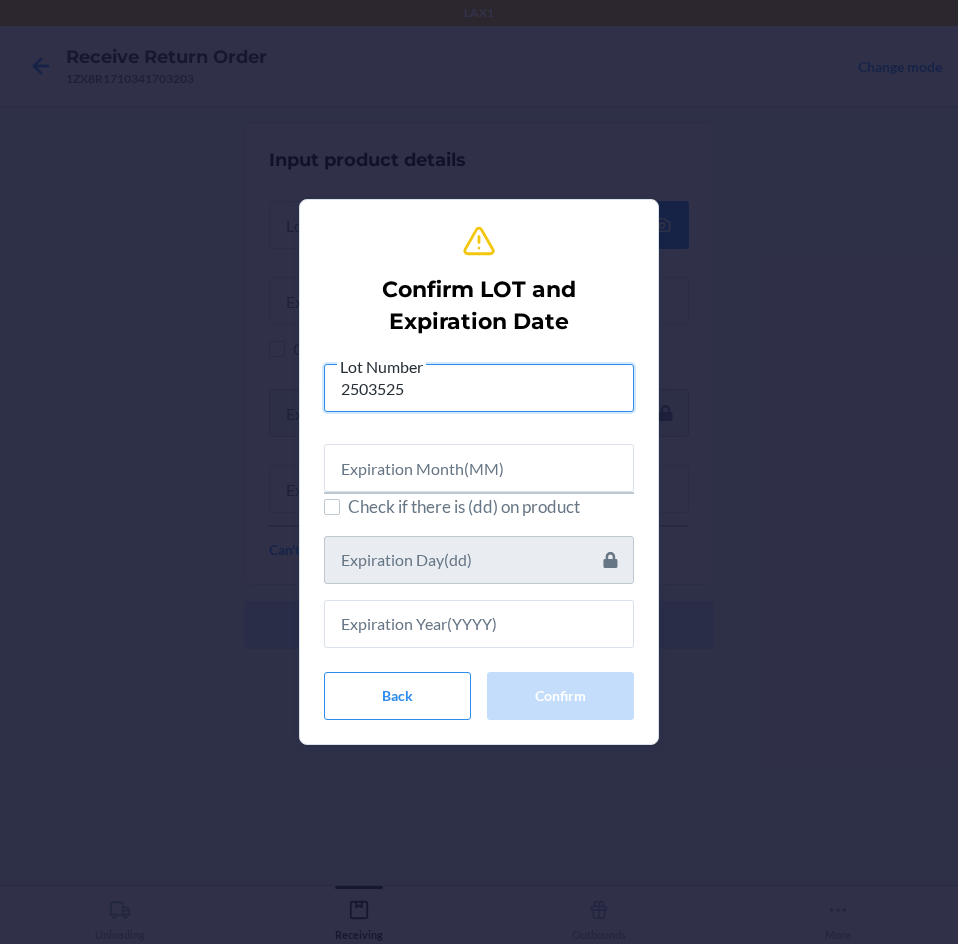 type on "2503525" 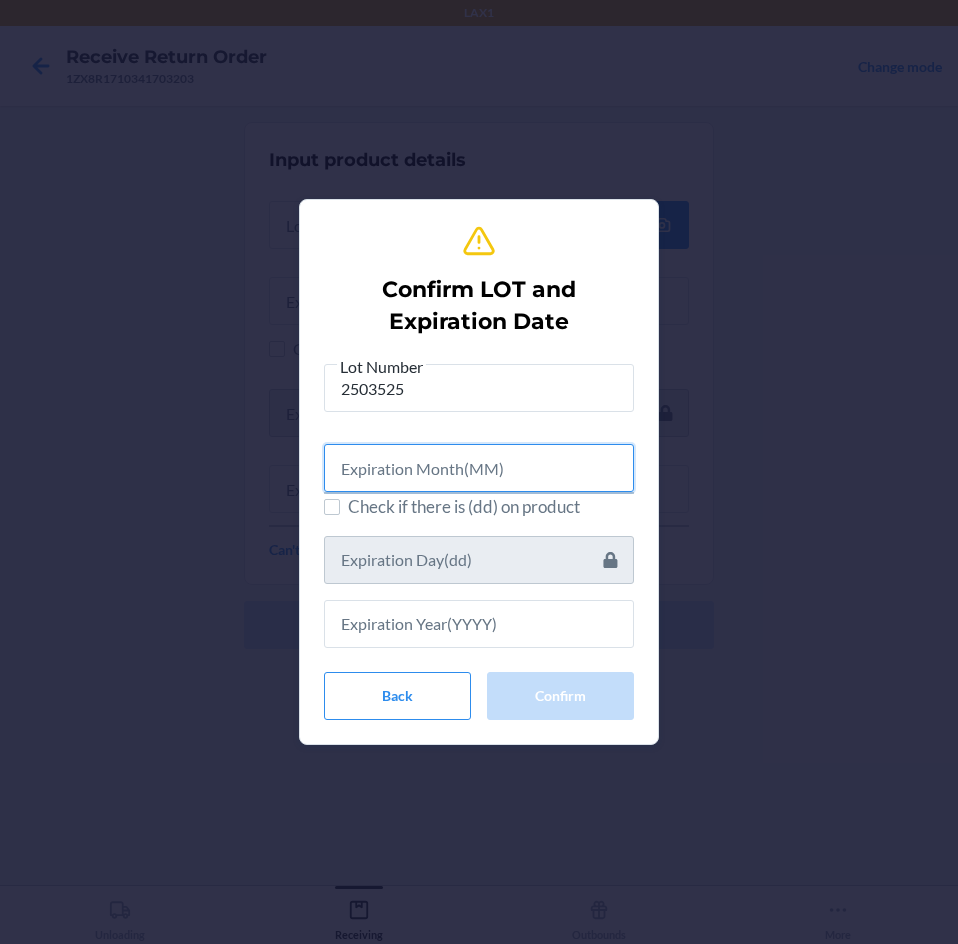 click at bounding box center [479, 468] 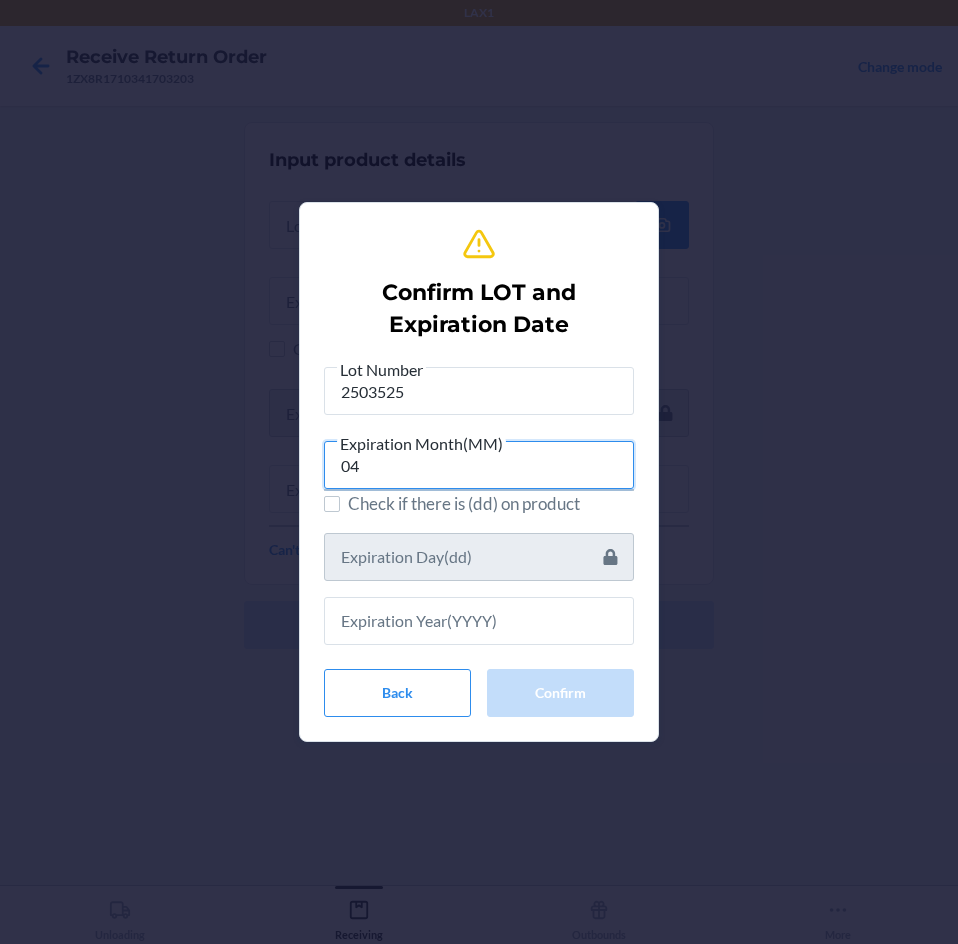 type on "04" 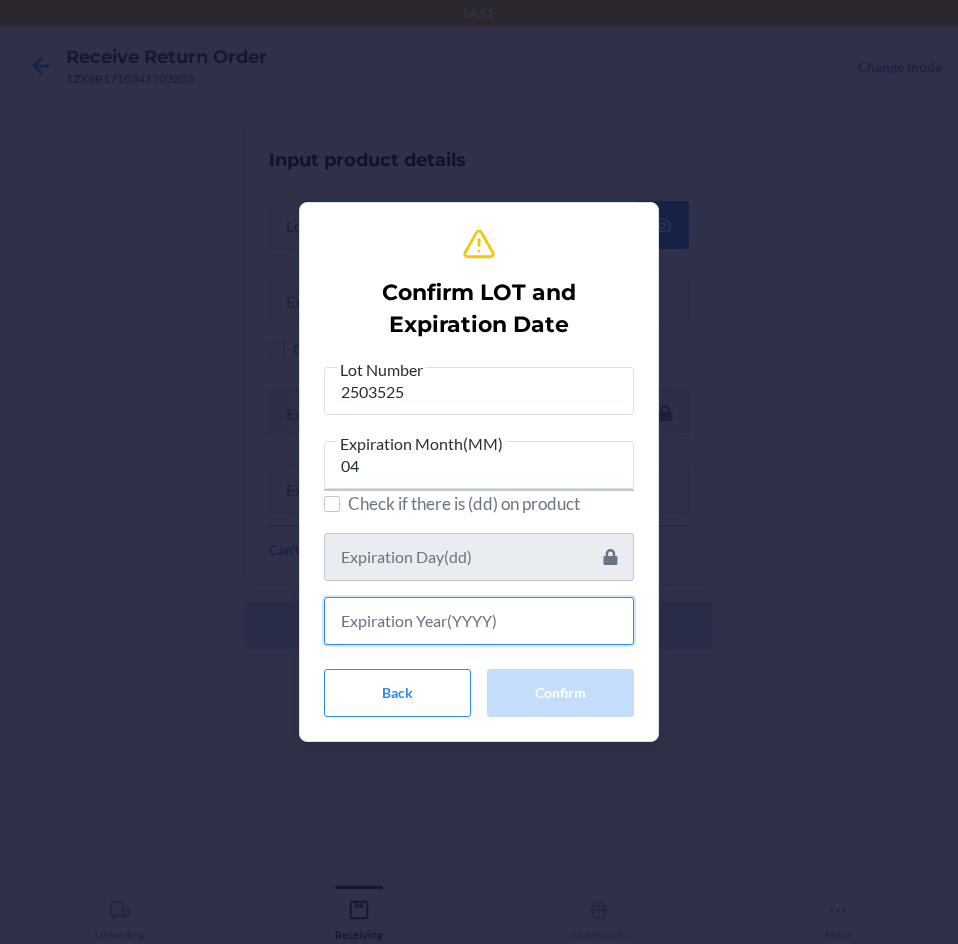 click at bounding box center (479, 621) 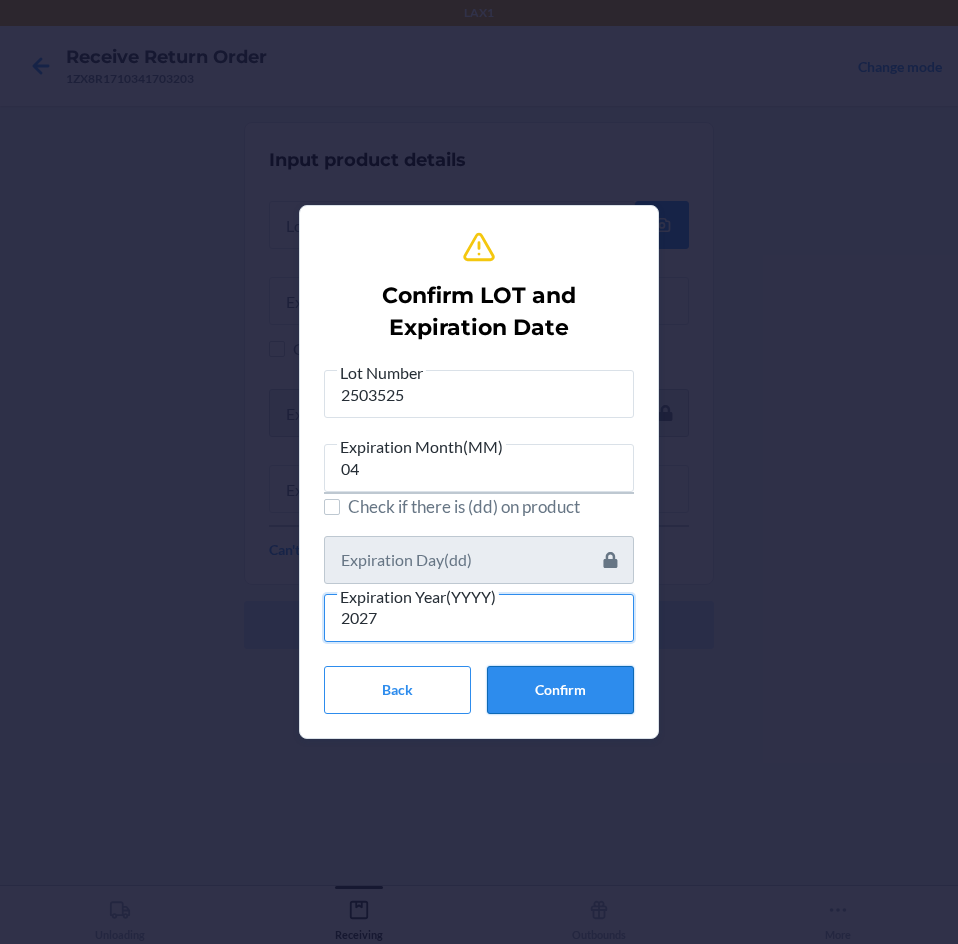 type on "2027" 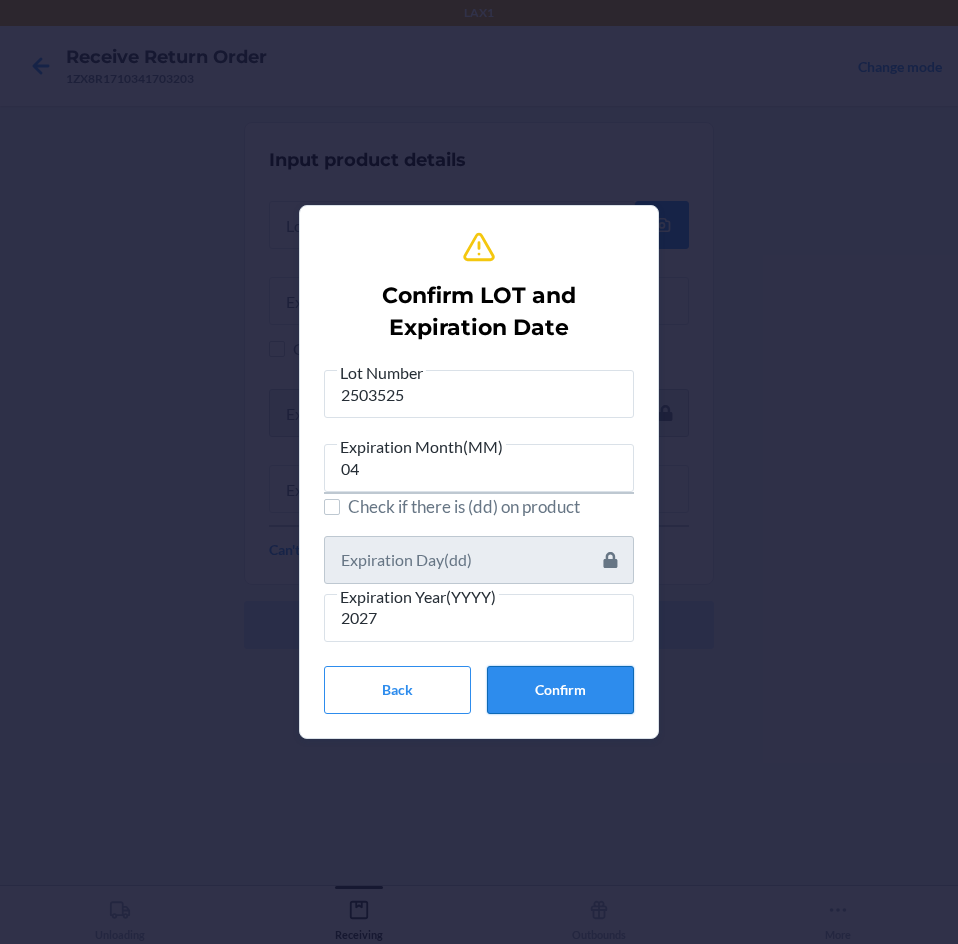 click on "Confirm" at bounding box center [560, 690] 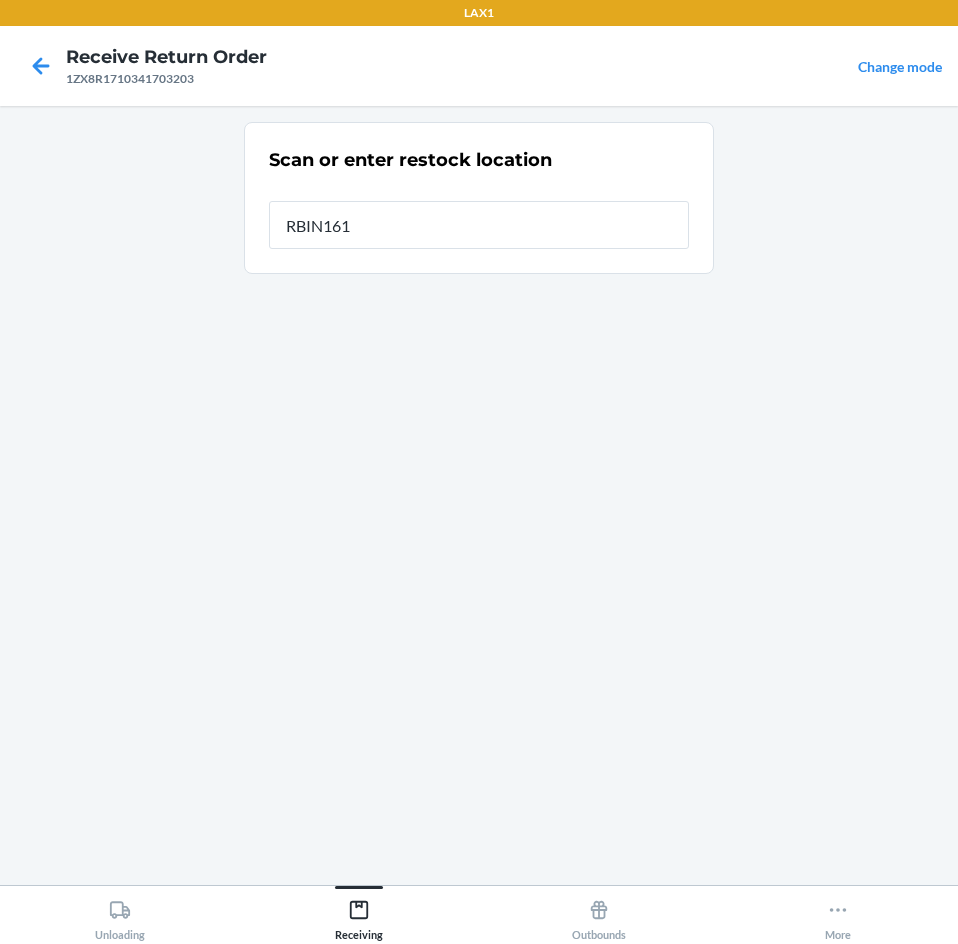 type on "RBIN161" 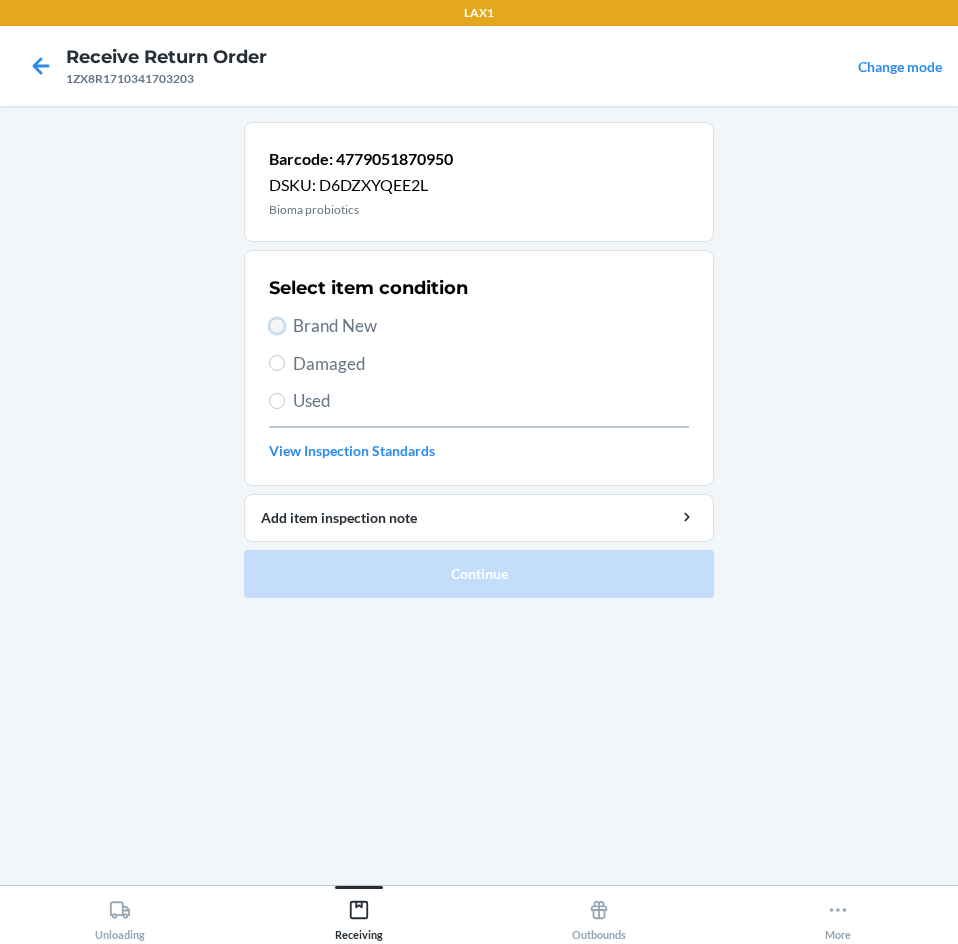 click on "Brand New" at bounding box center [277, 326] 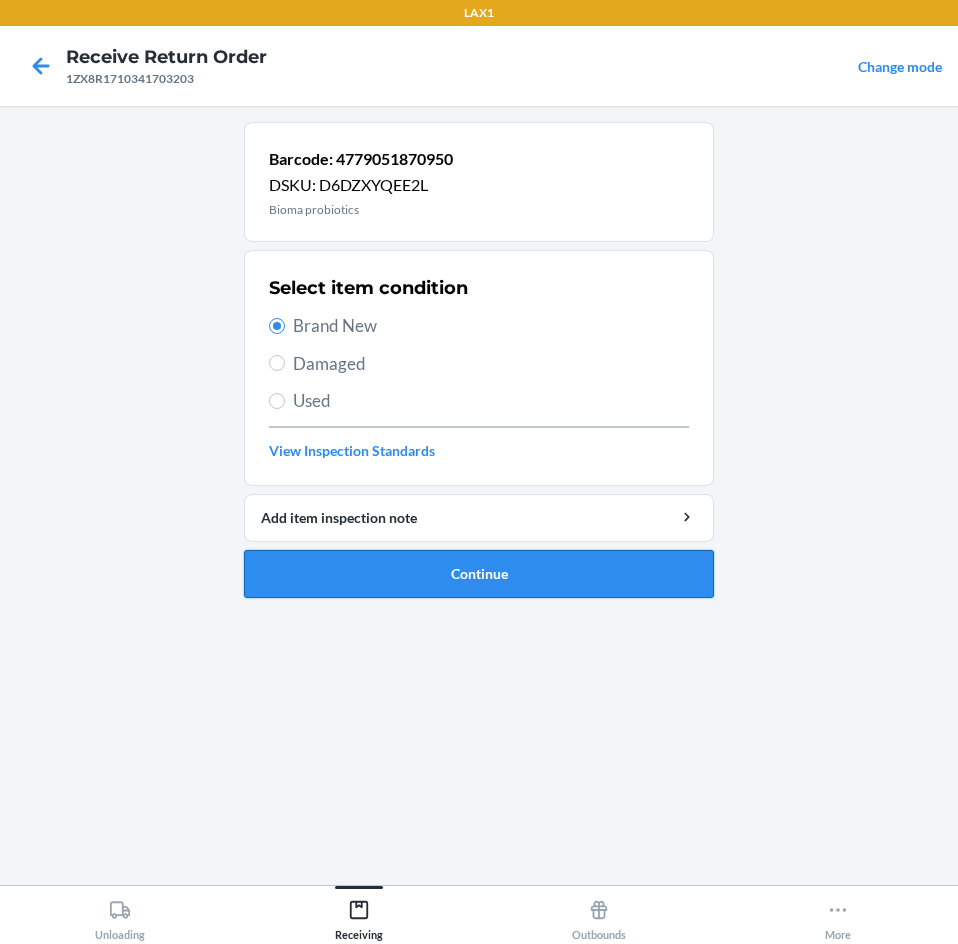 click on "Continue" at bounding box center (479, 574) 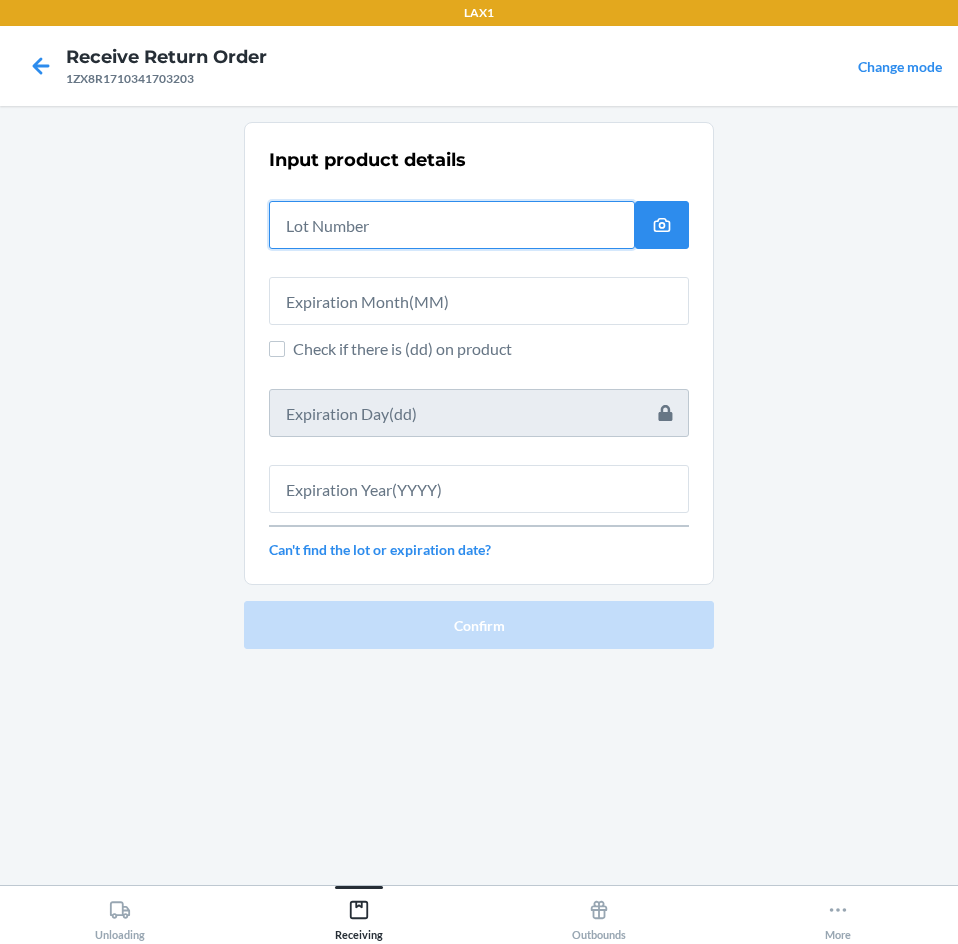 click at bounding box center [452, 225] 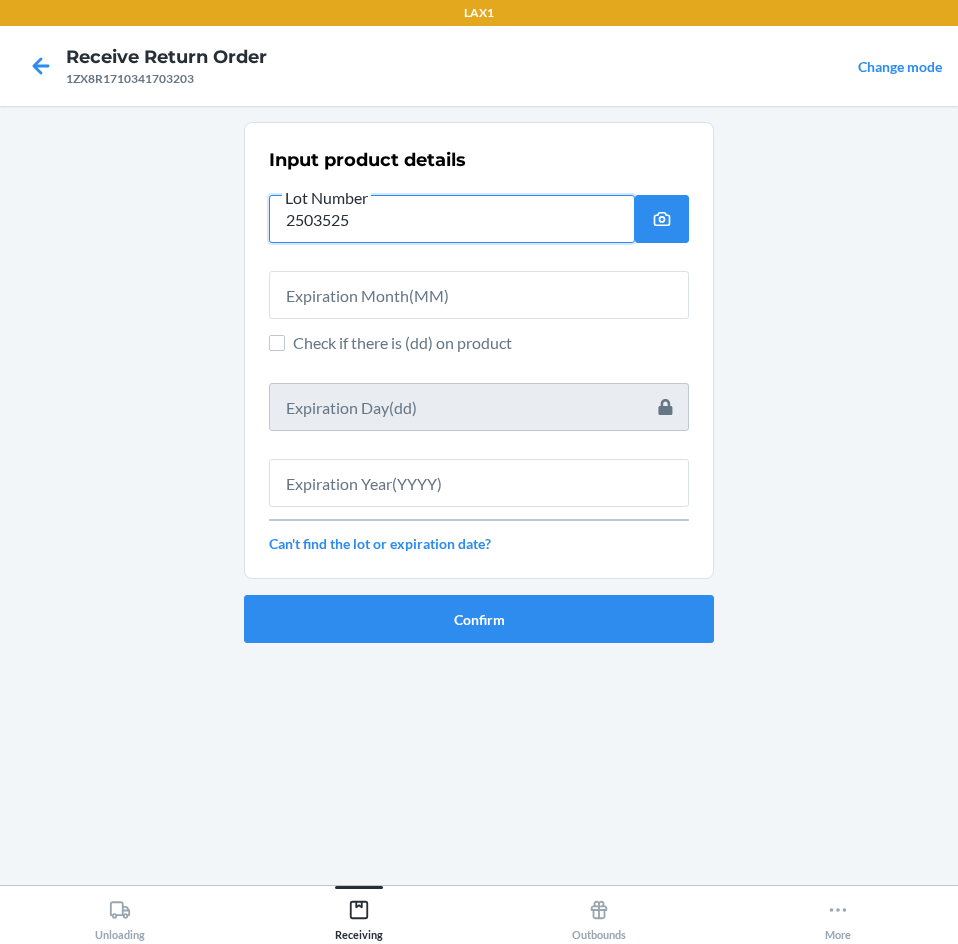 type on "2503525" 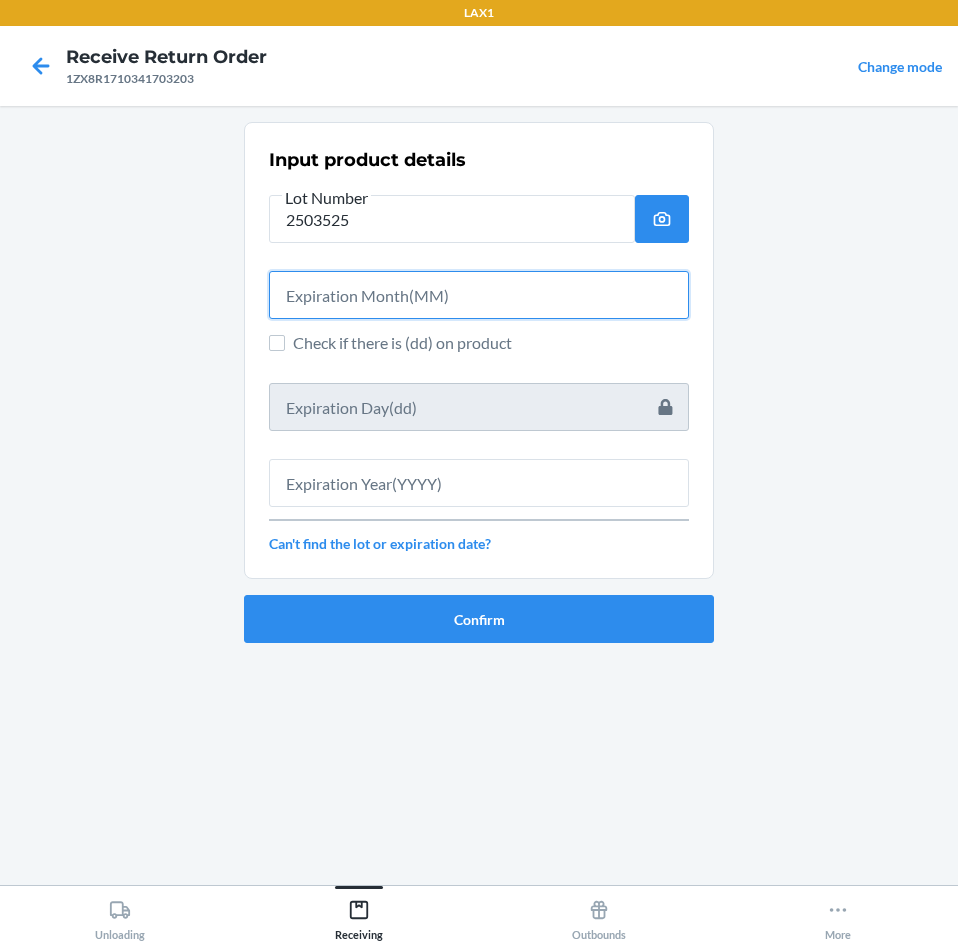 click at bounding box center [479, 295] 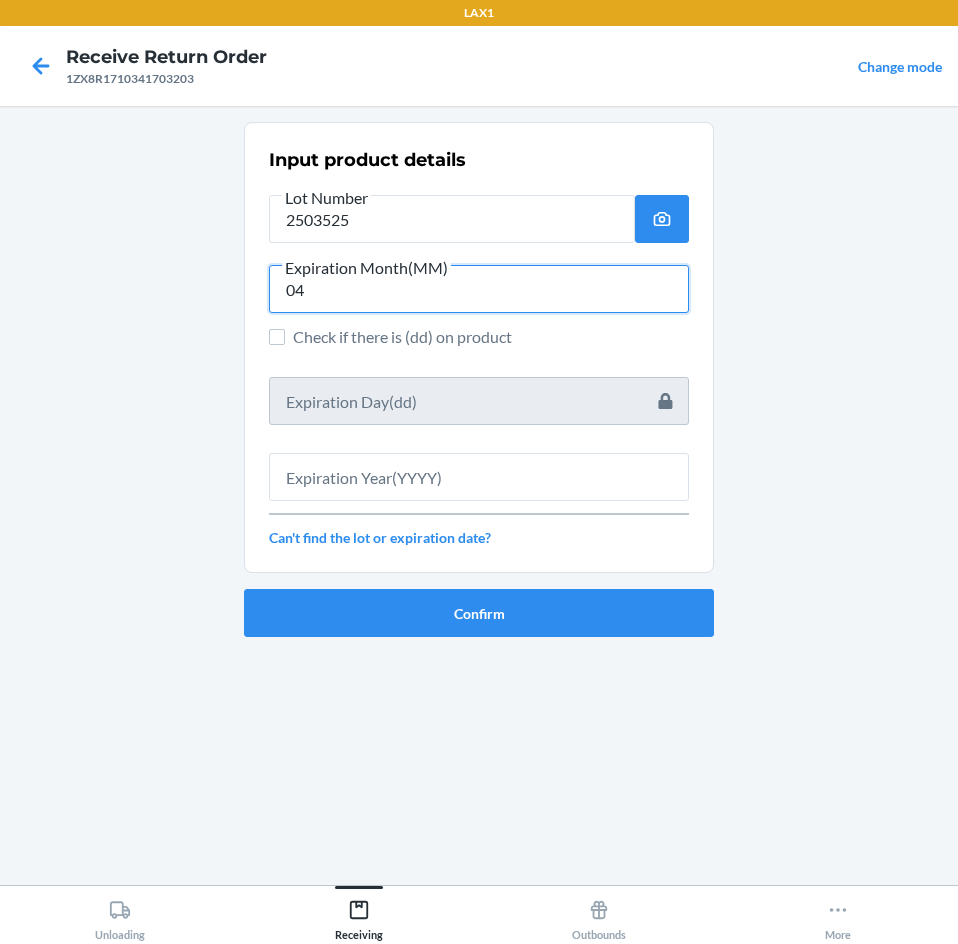 type on "04" 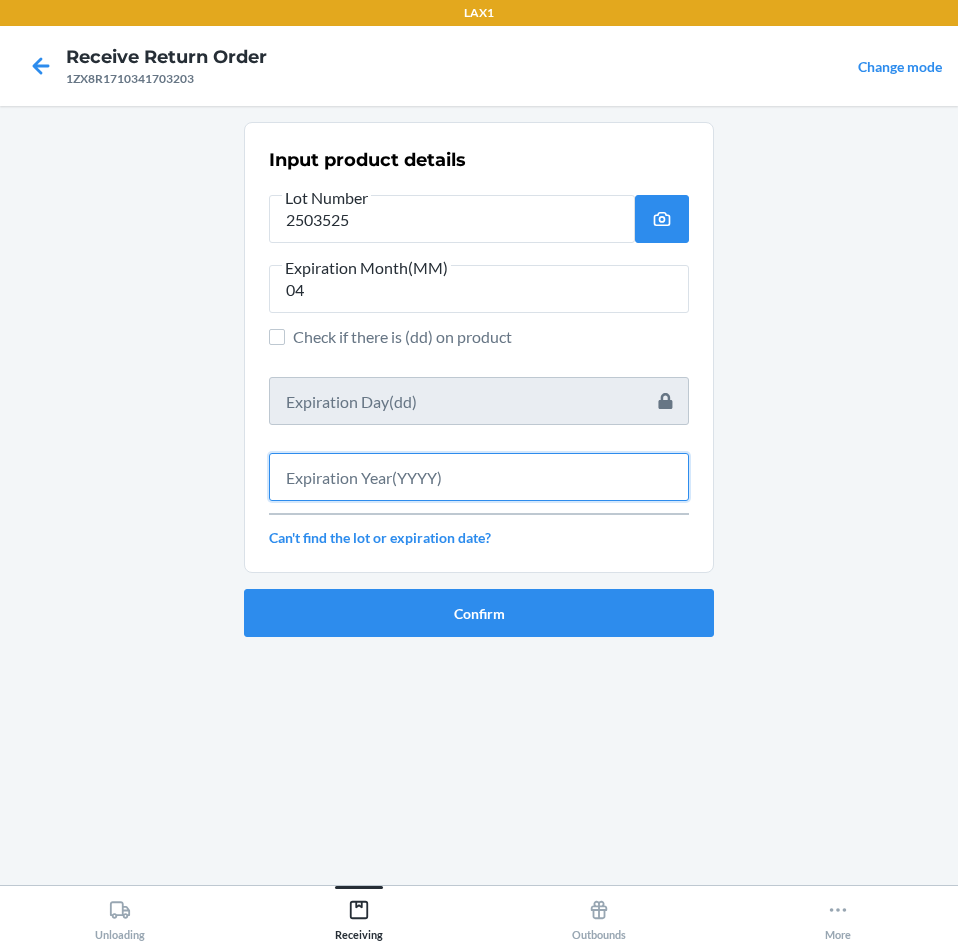 click at bounding box center (479, 477) 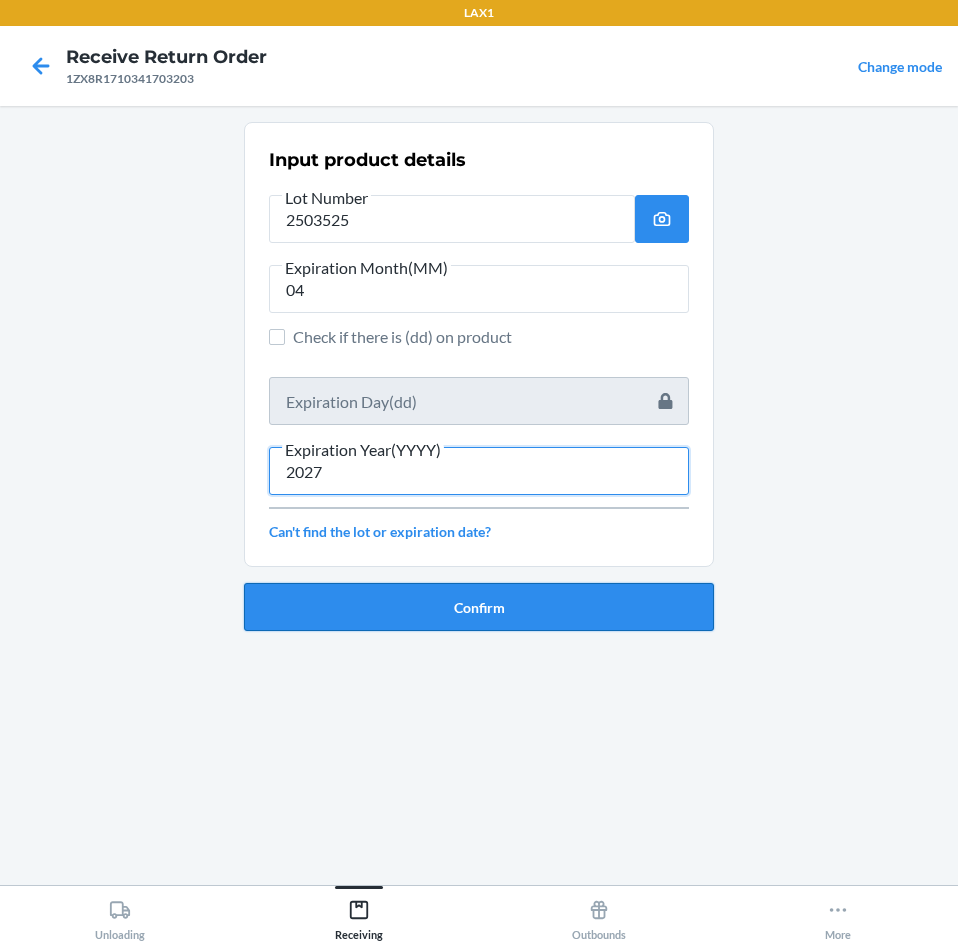 type on "2027" 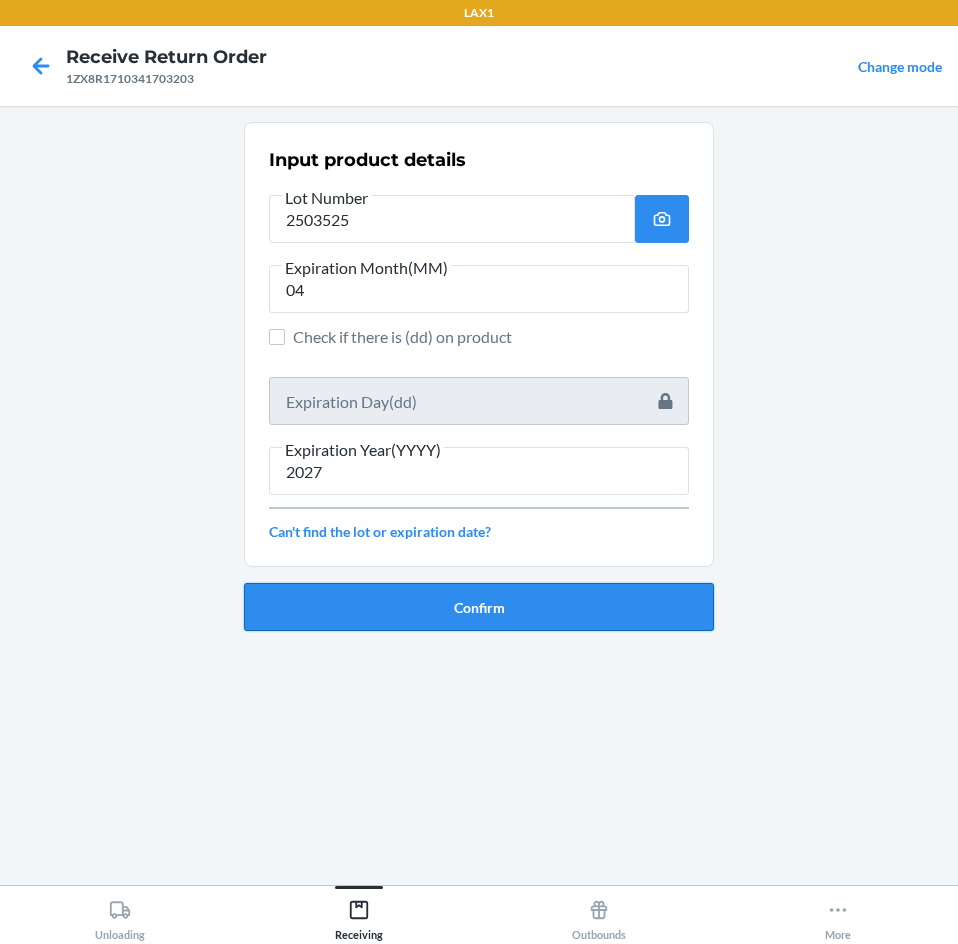 click on "Confirm" at bounding box center (479, 607) 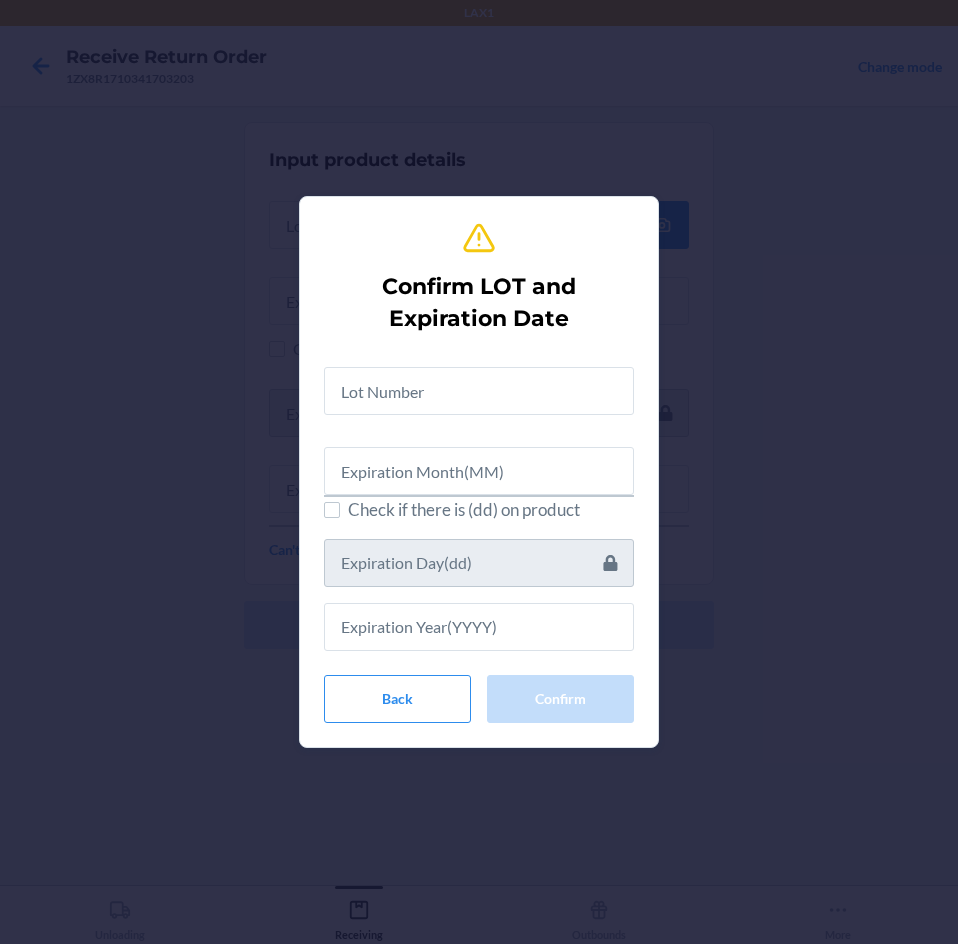click at bounding box center [479, 383] 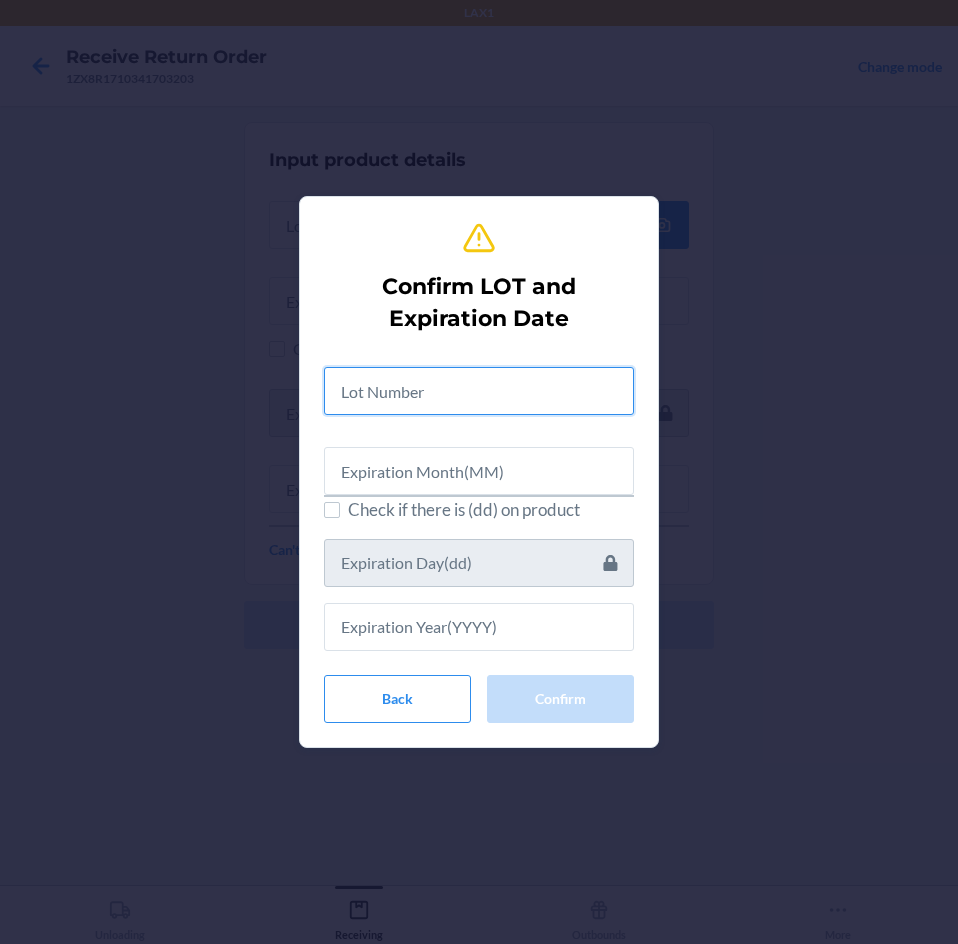 click at bounding box center [479, 391] 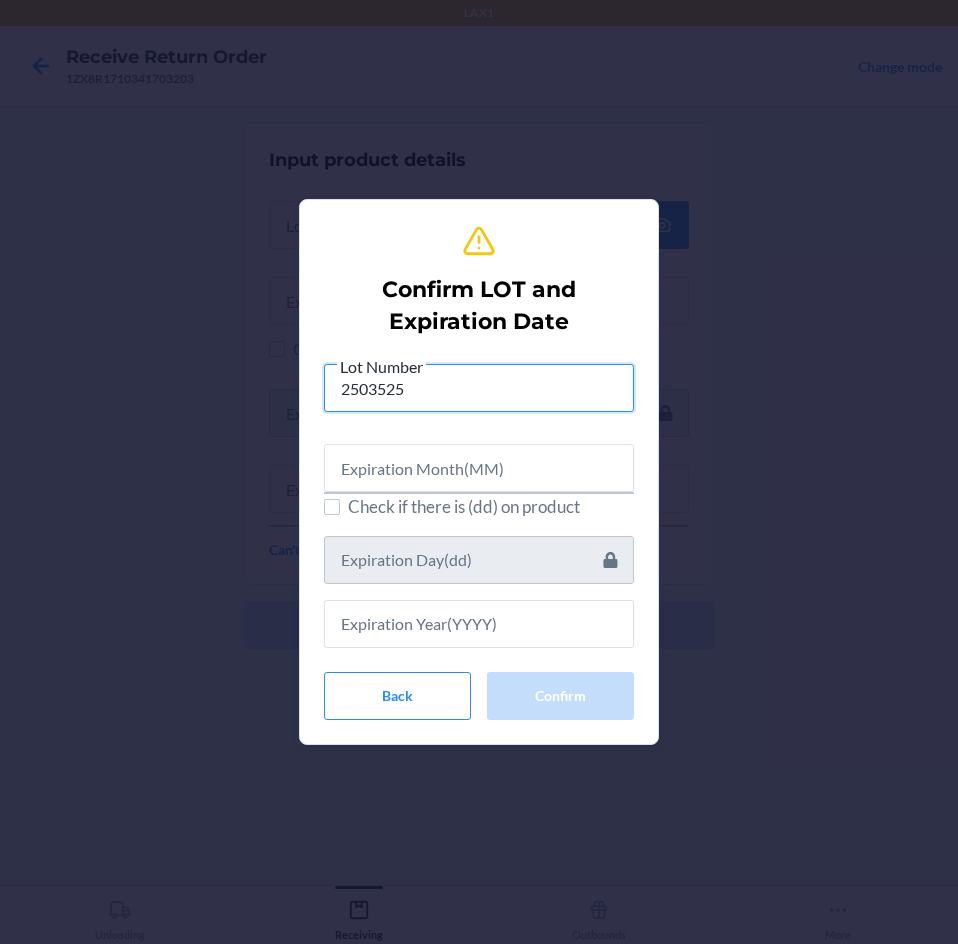 type on "2503525" 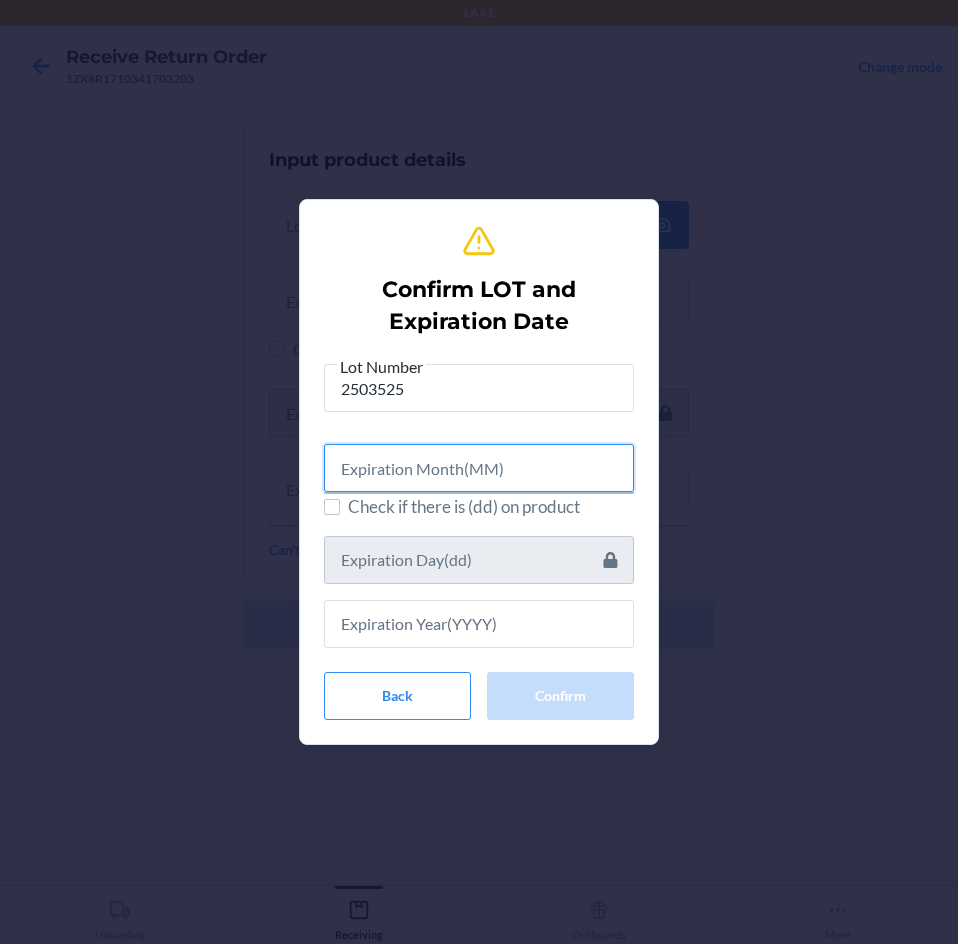 click at bounding box center (479, 468) 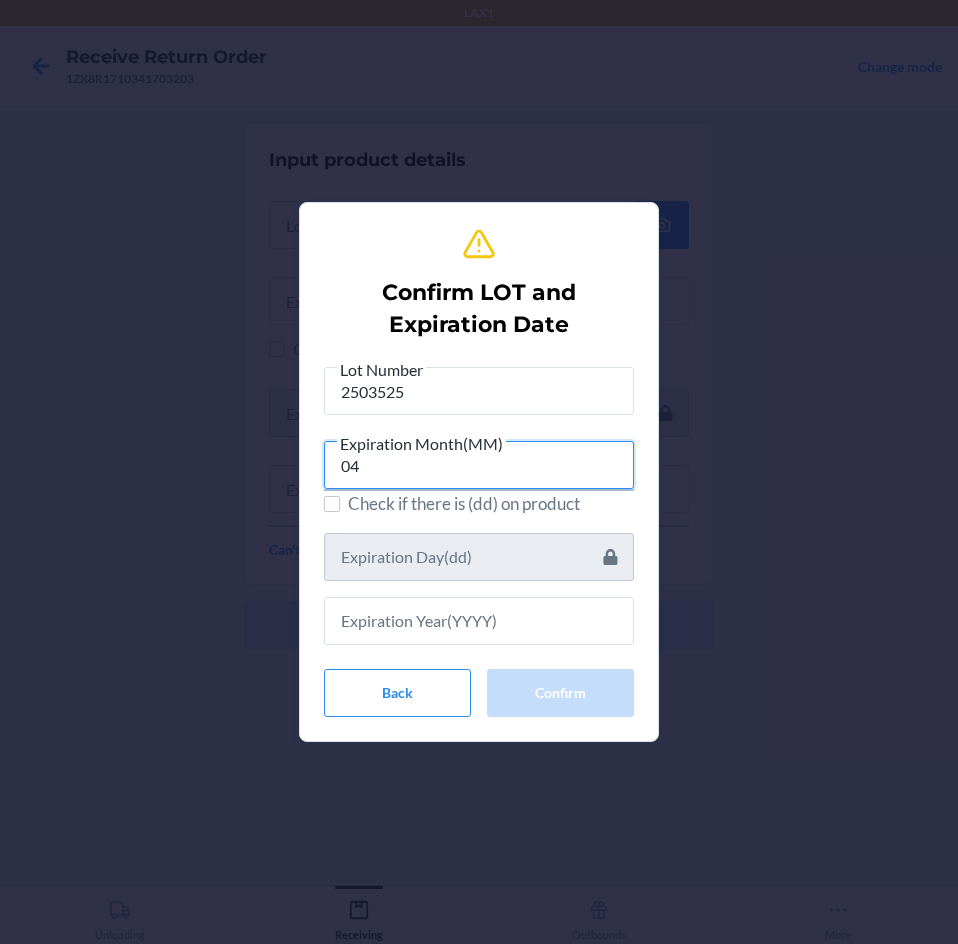 type on "04" 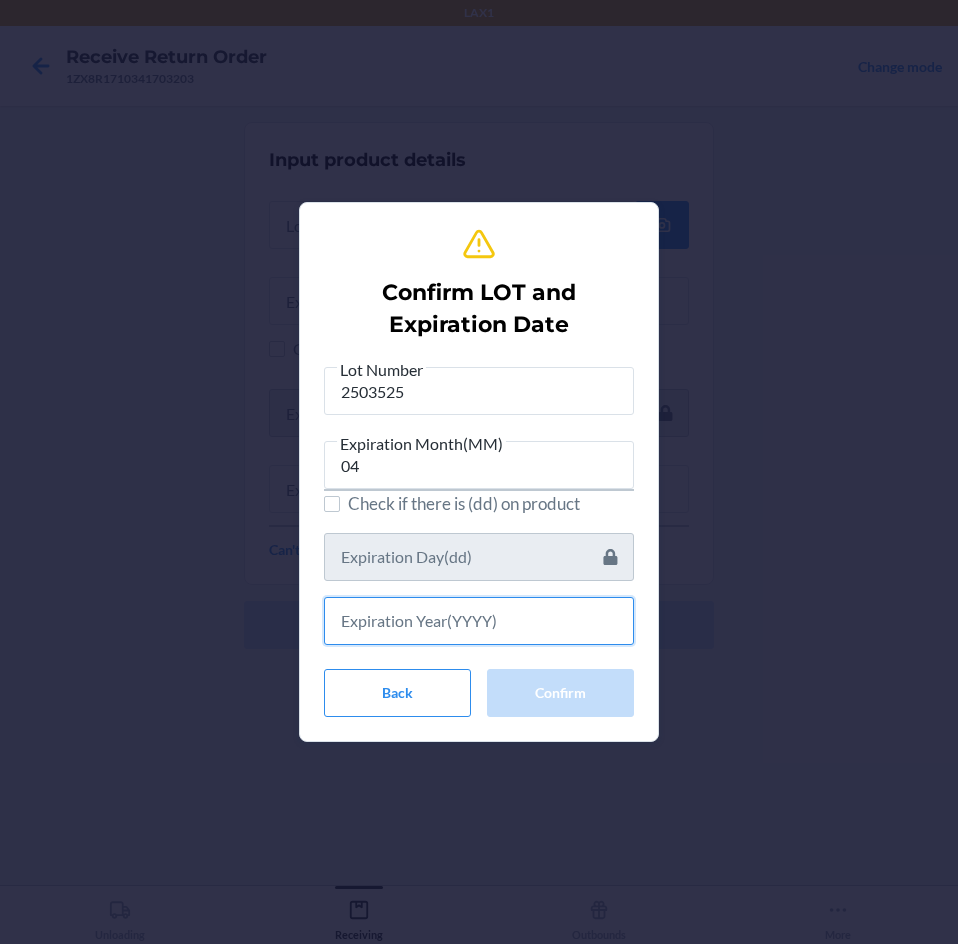 click at bounding box center [479, 621] 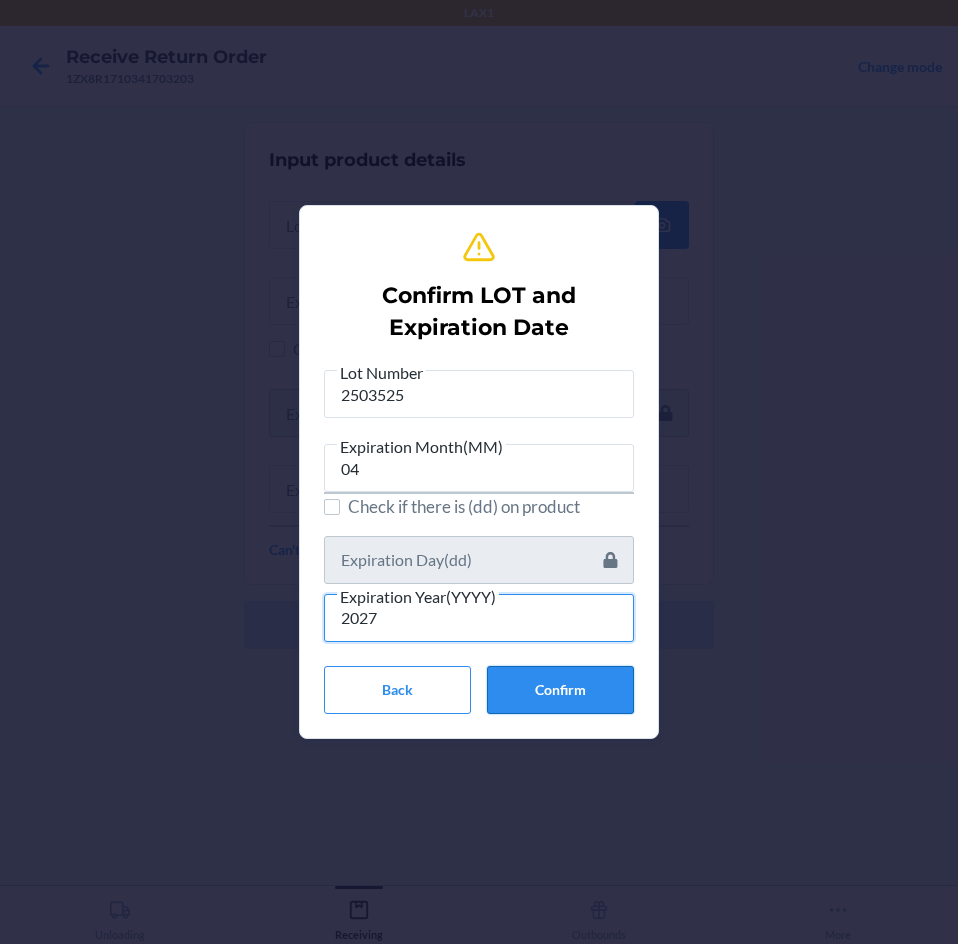 type on "2027" 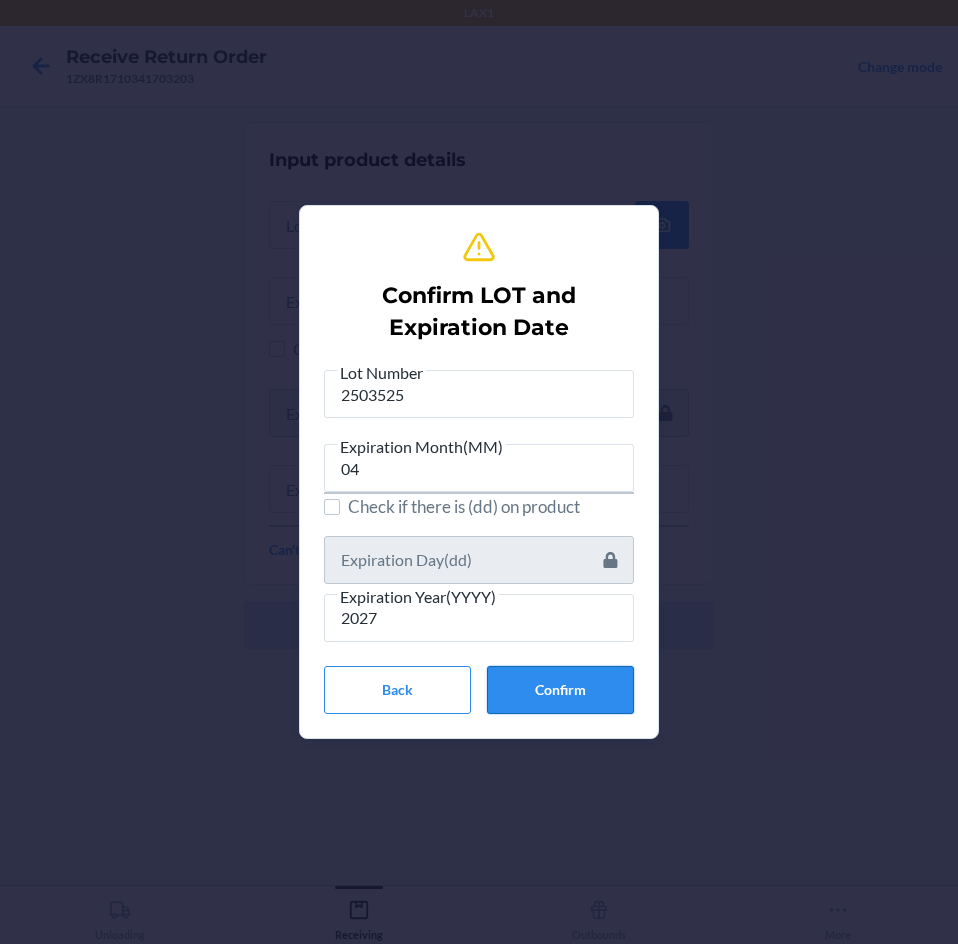 click on "Confirm" at bounding box center (560, 690) 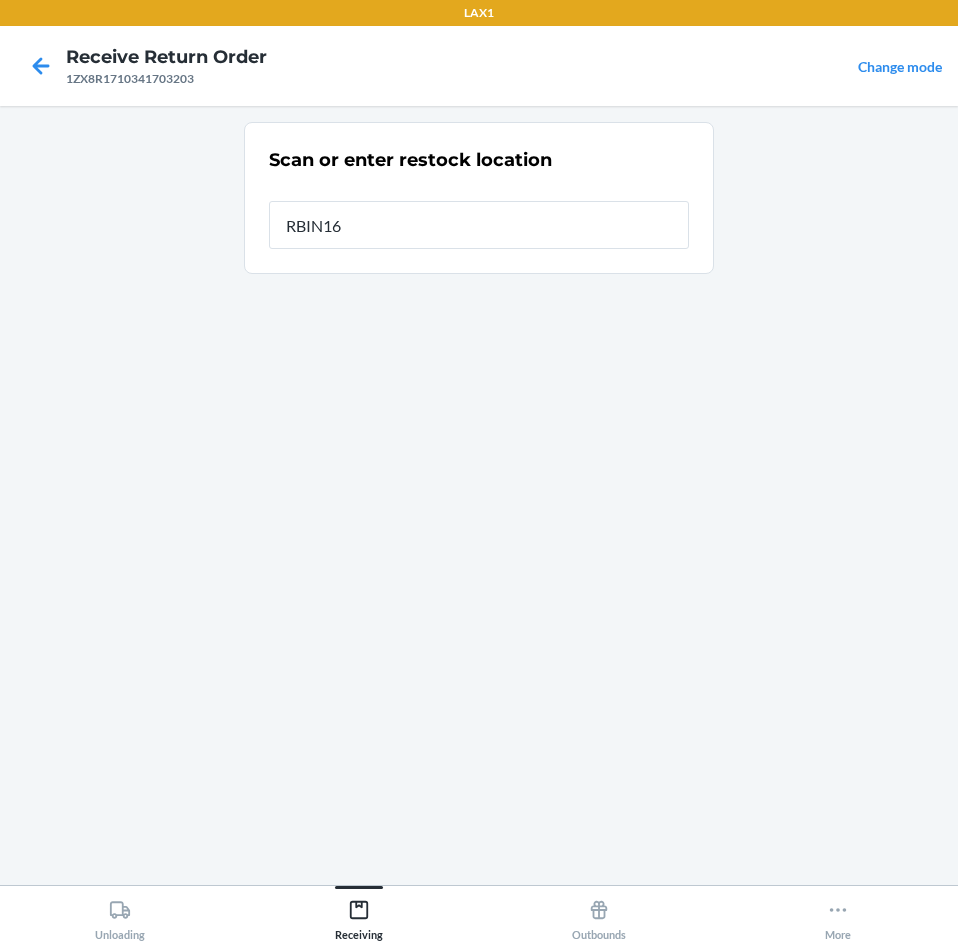 type on "RBIN161" 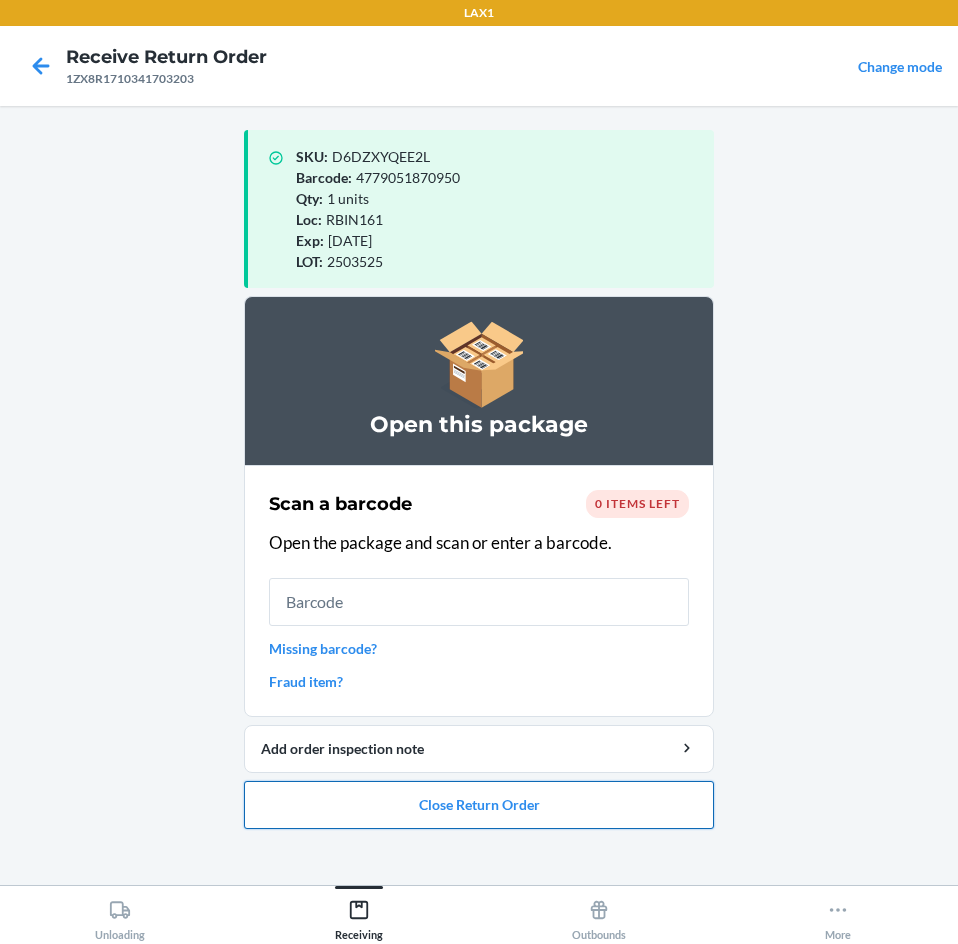 click on "Close Return Order" at bounding box center [479, 805] 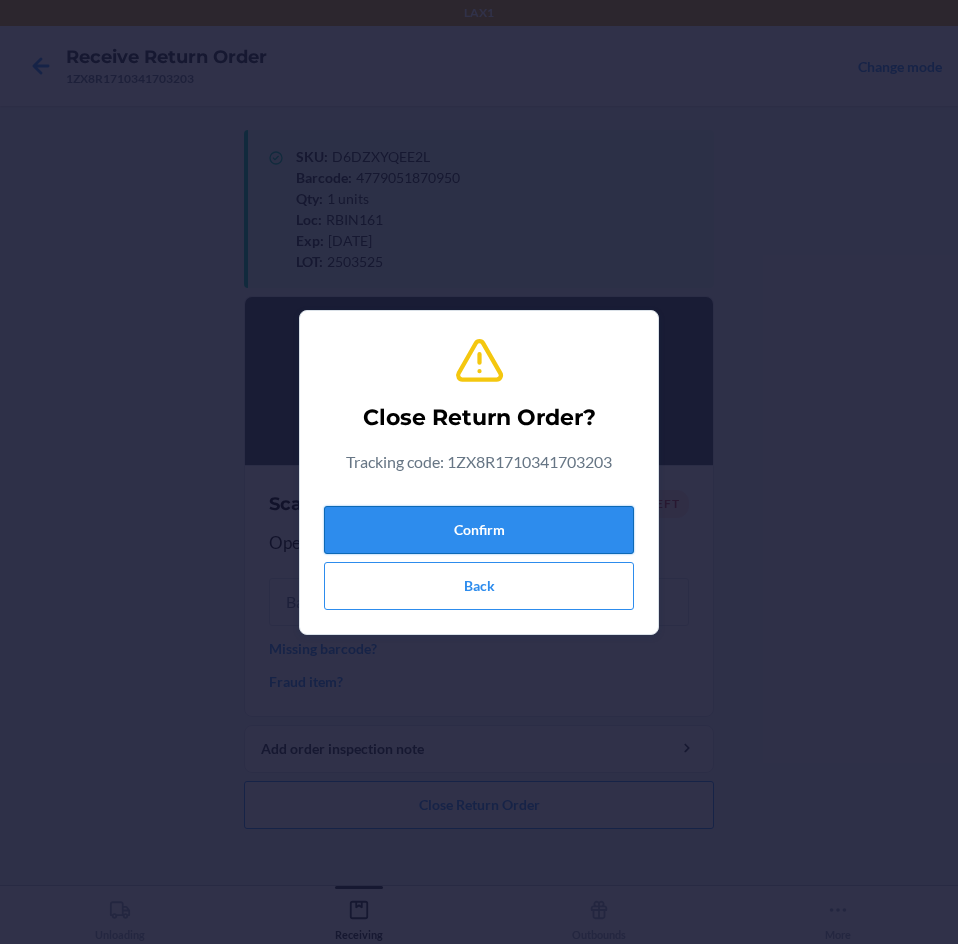 click on "Confirm" at bounding box center (479, 530) 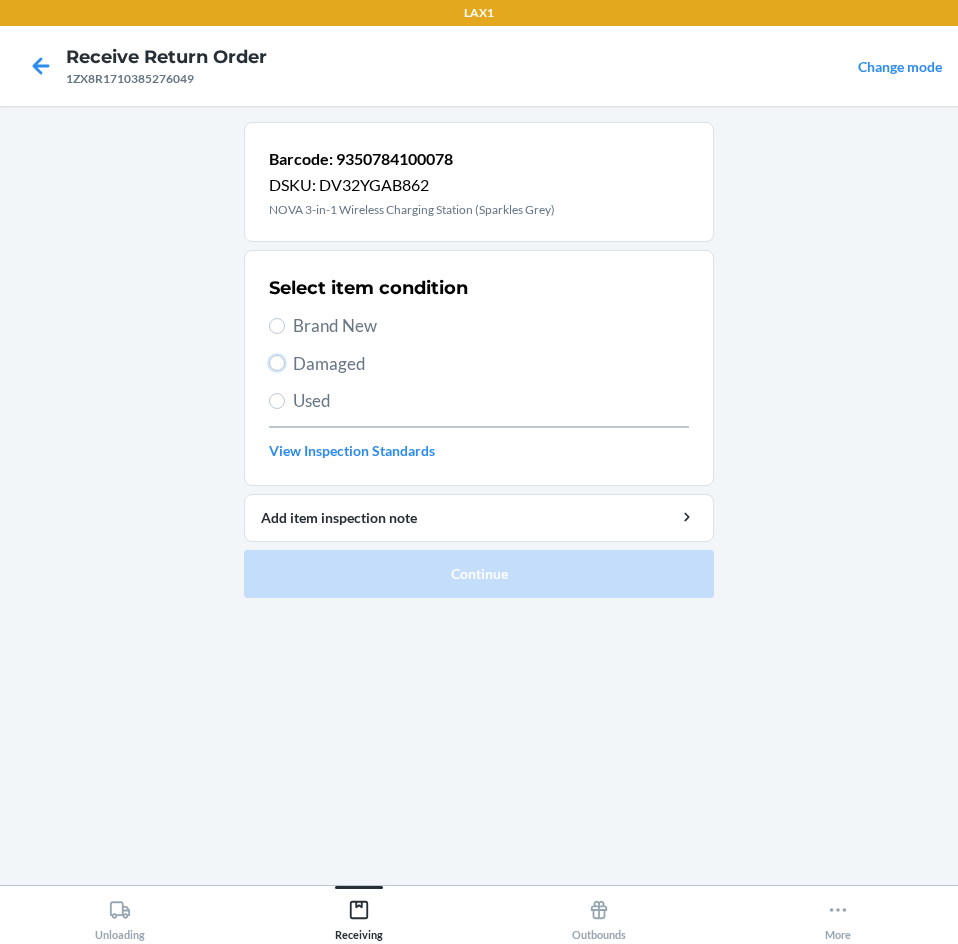 click on "Damaged" at bounding box center (277, 363) 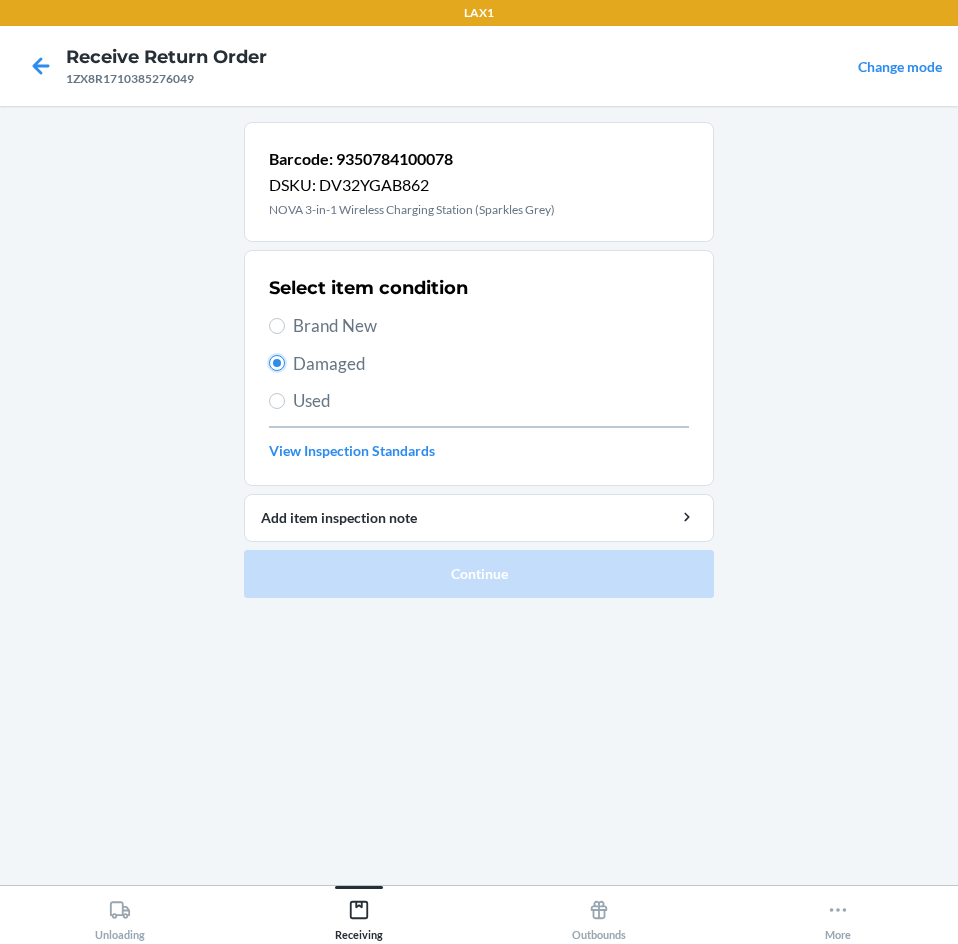 radio on "true" 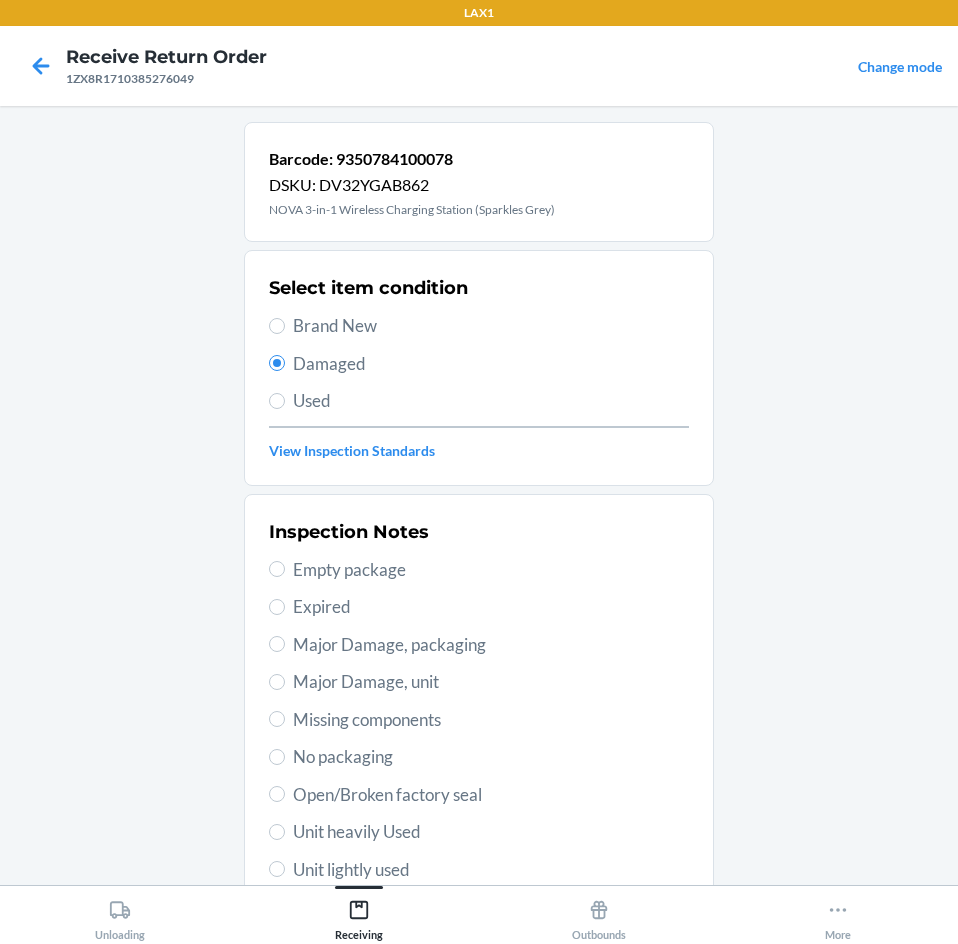 click on "Major Damage, packaging" at bounding box center (479, 645) 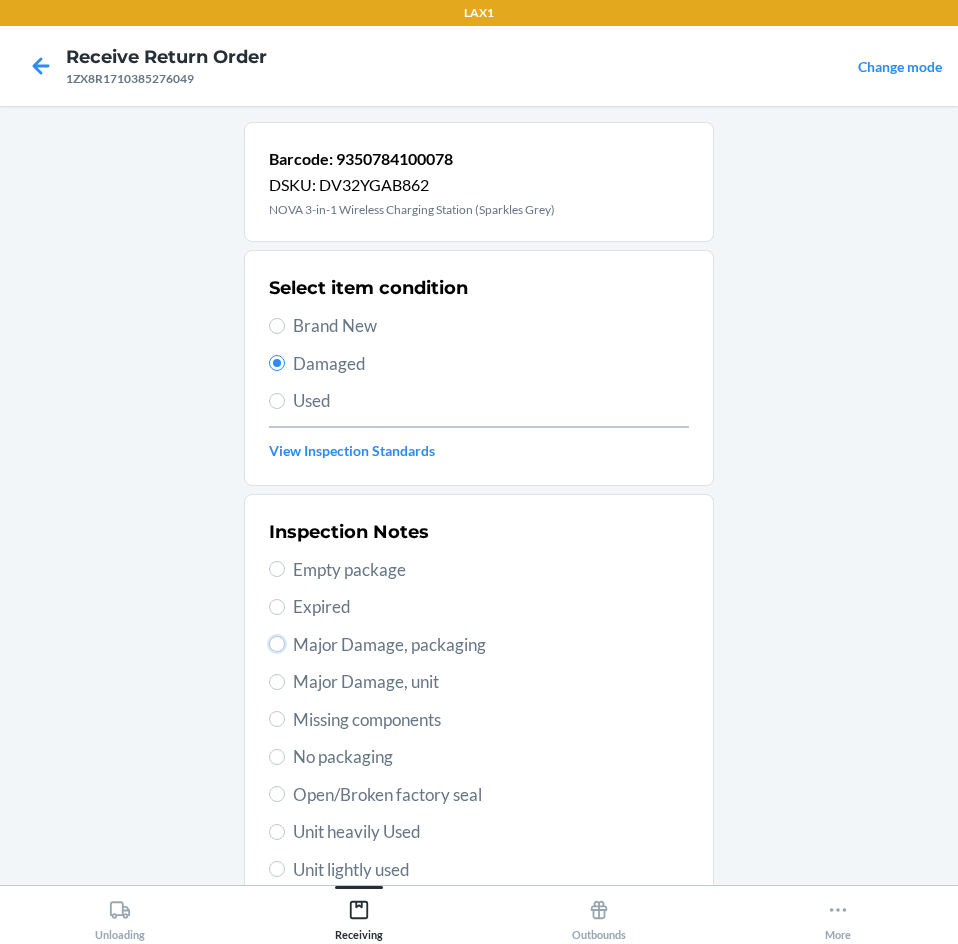 click on "Major Damage, packaging" at bounding box center [277, 644] 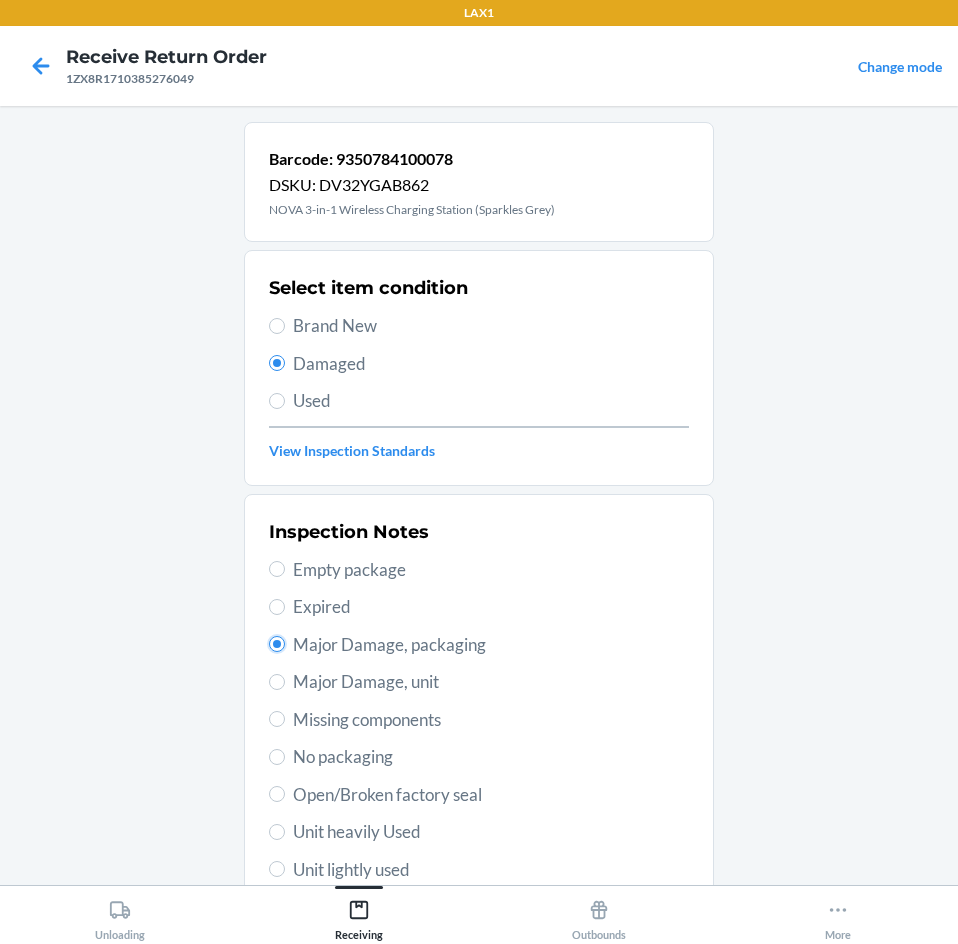 radio on "true" 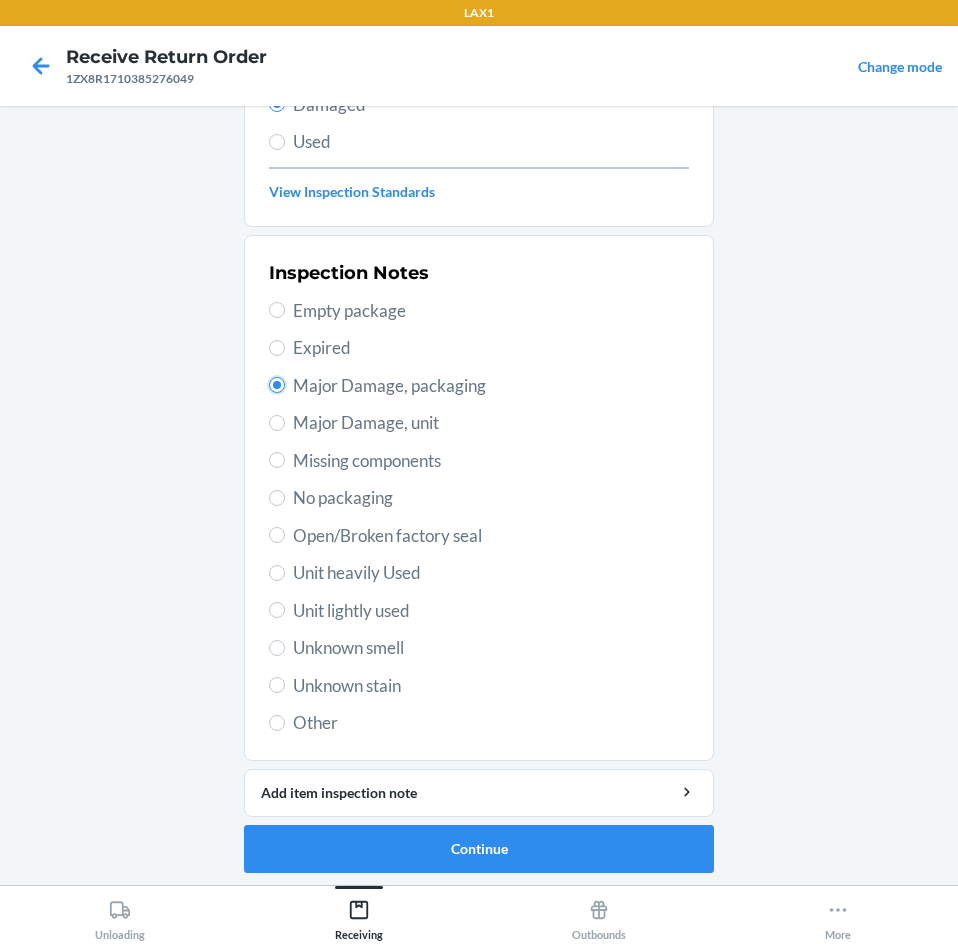 scroll, scrollTop: 263, scrollLeft: 0, axis: vertical 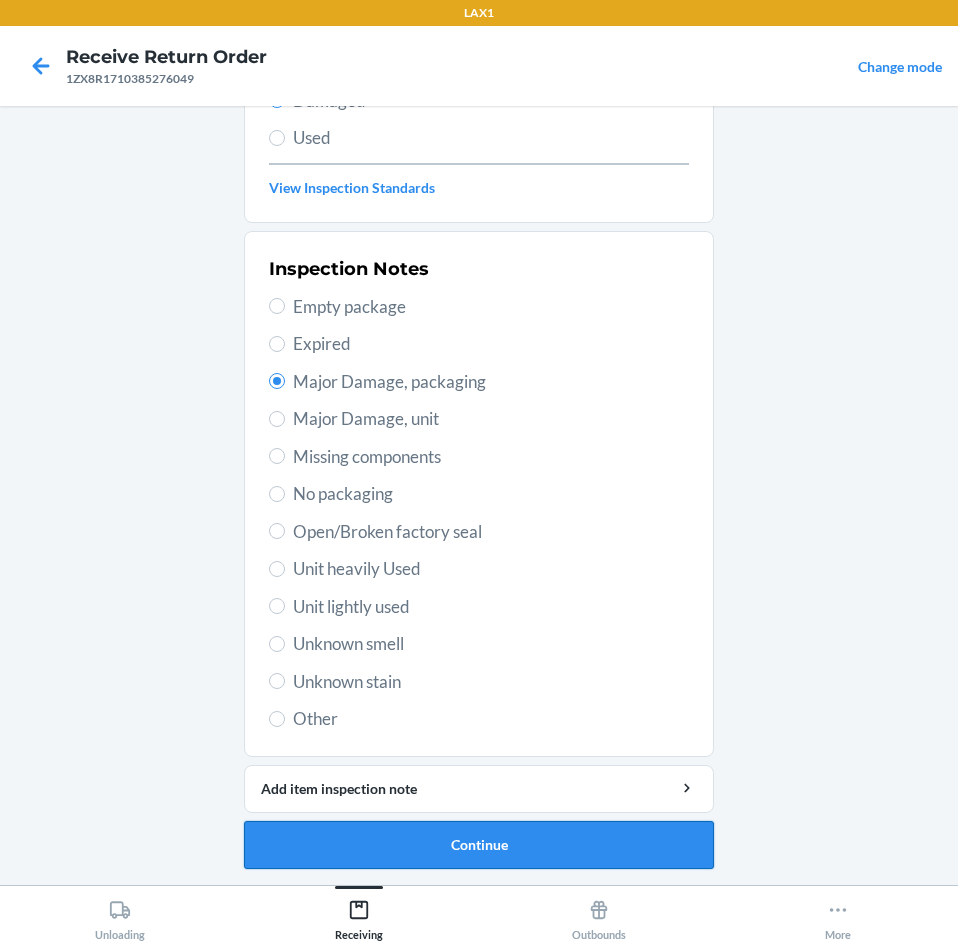 click on "Continue" at bounding box center (479, 845) 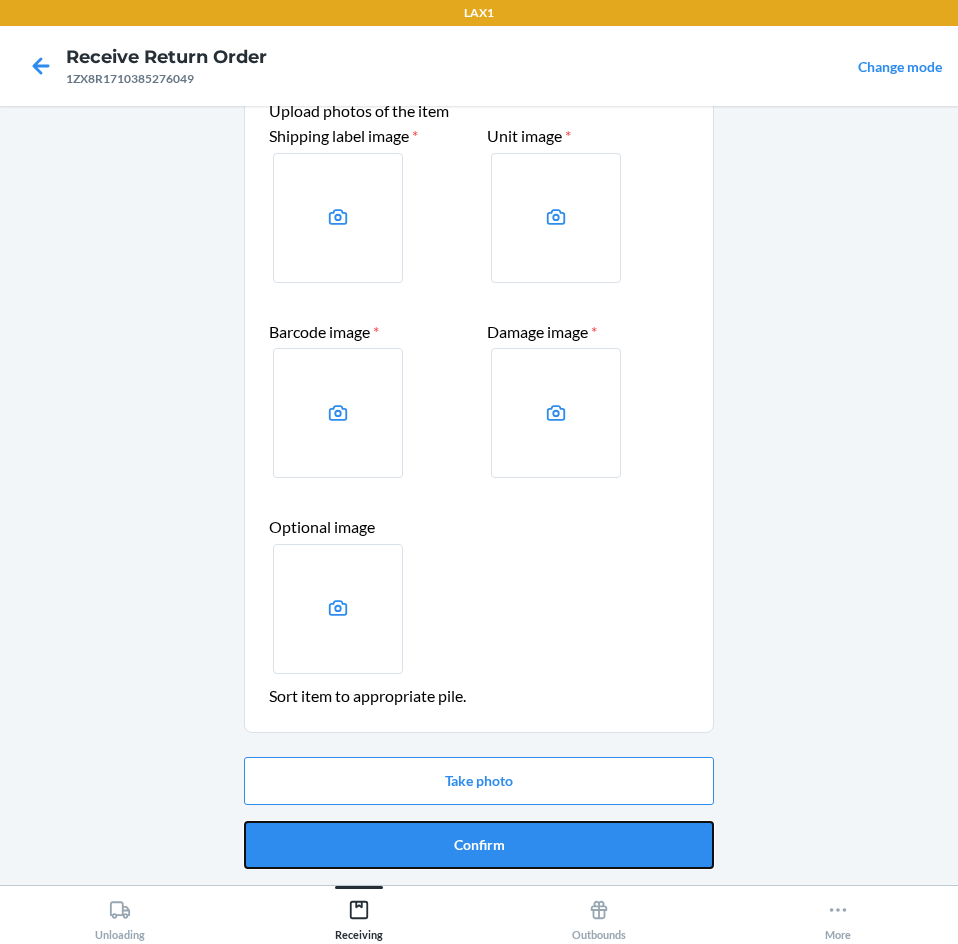 click on "Confirm" at bounding box center [479, 845] 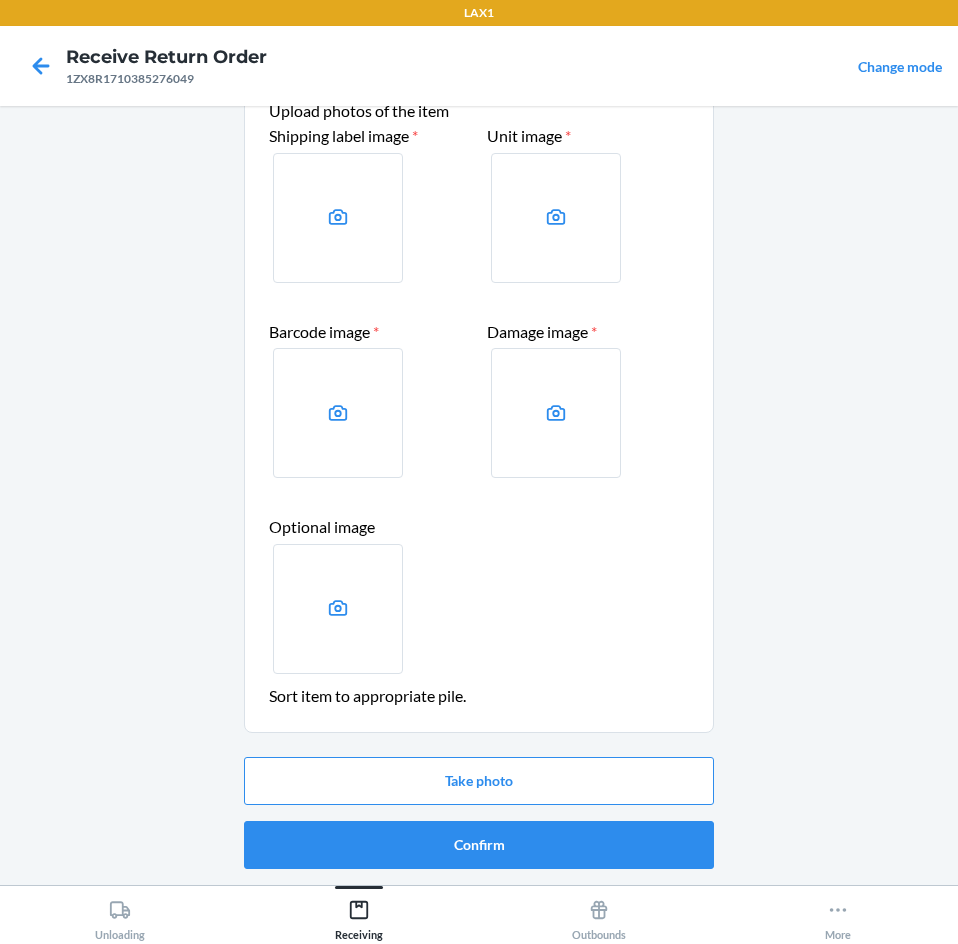scroll, scrollTop: 0, scrollLeft: 0, axis: both 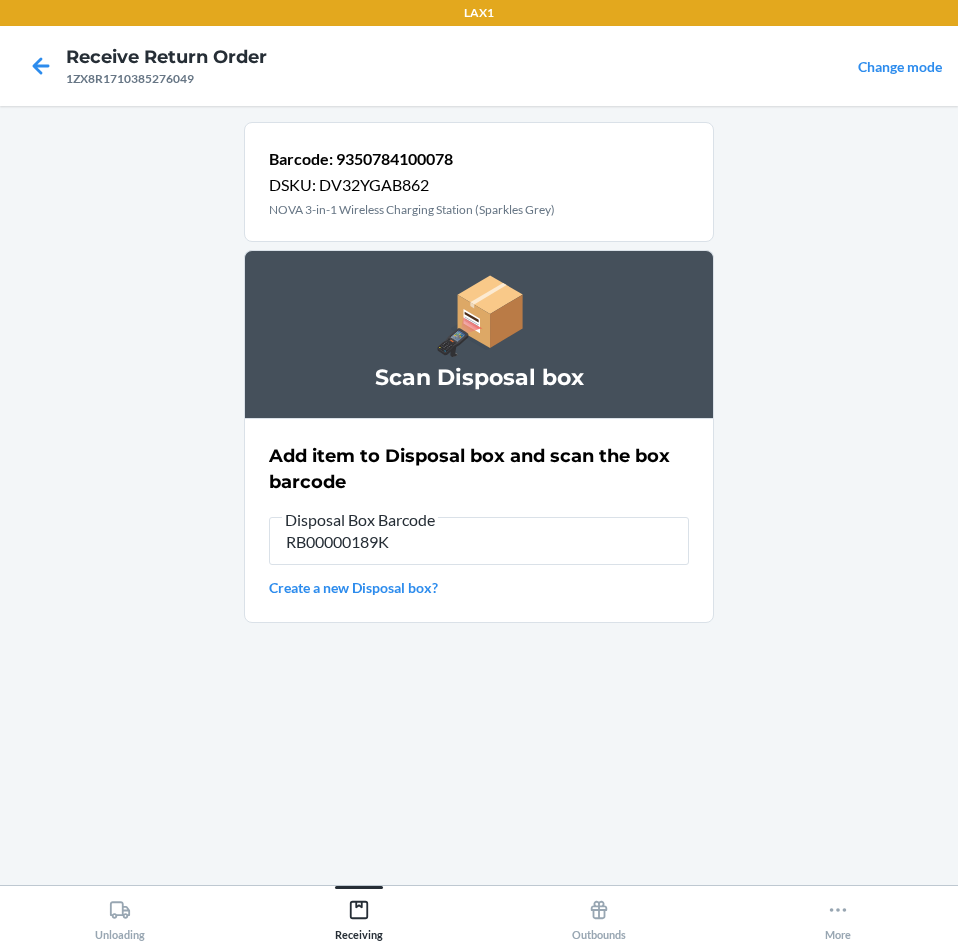 type on "RB00000189K" 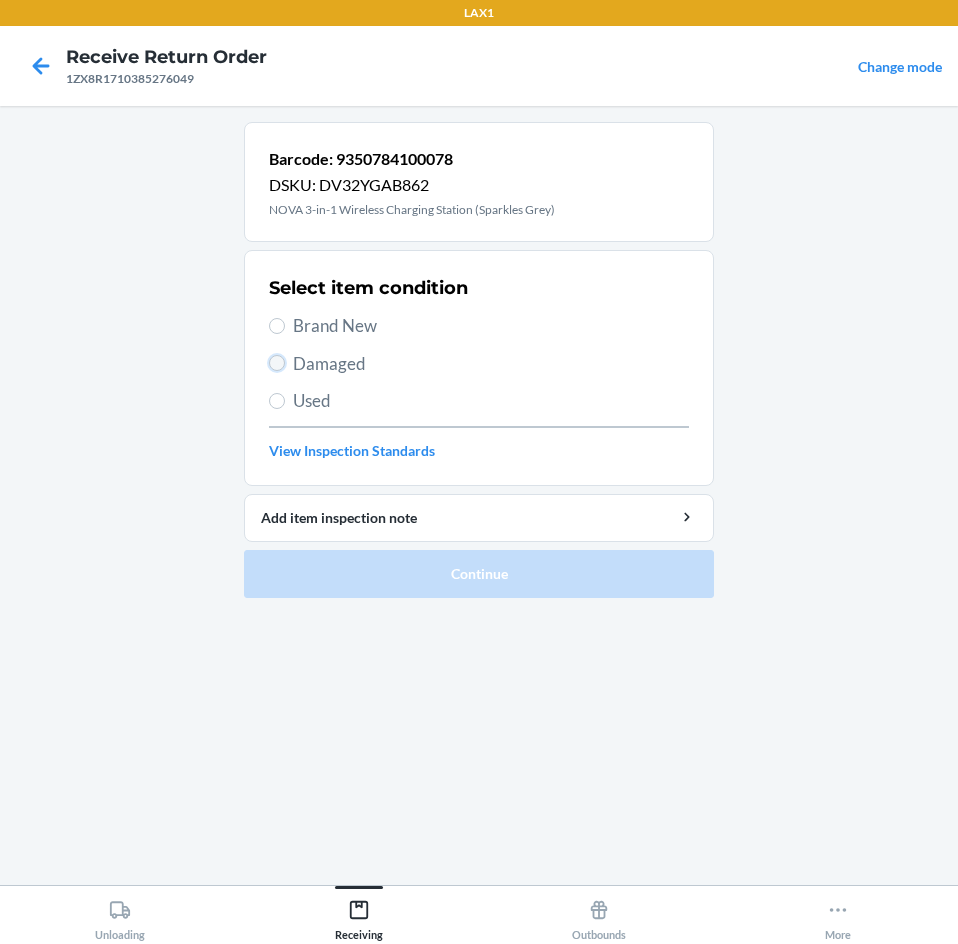 click on "Damaged" at bounding box center [277, 363] 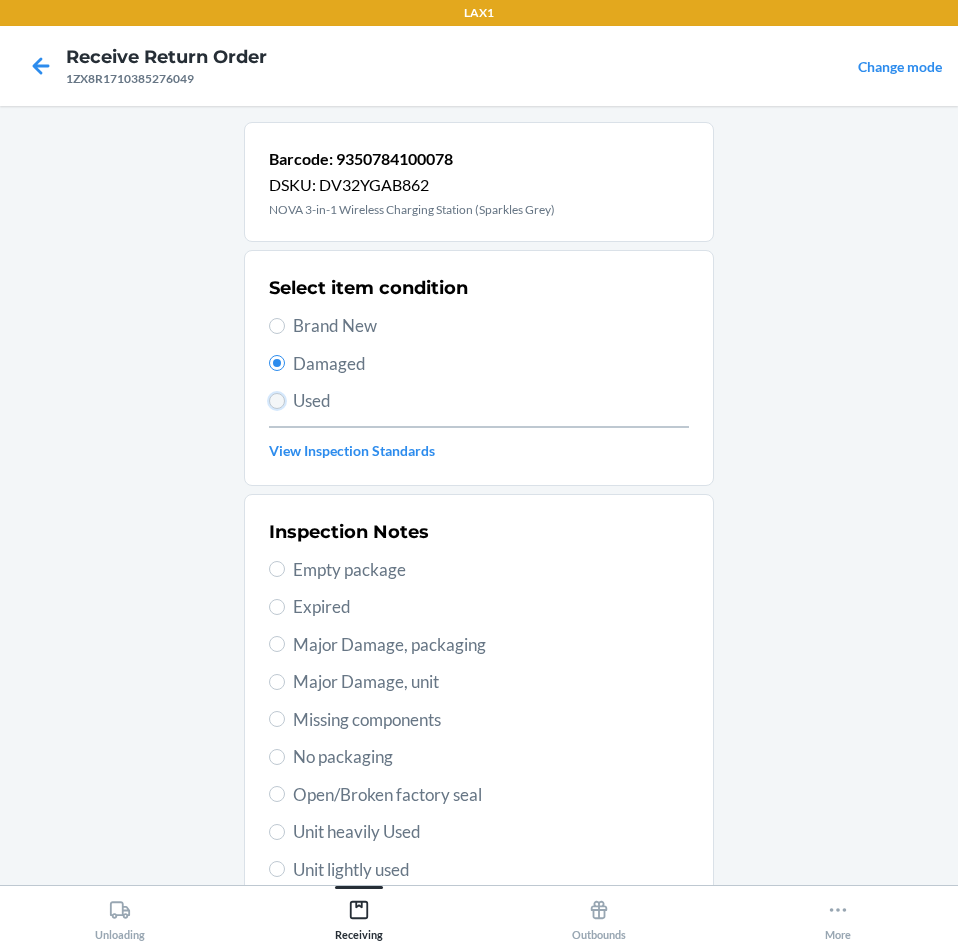 click on "Used" at bounding box center (277, 401) 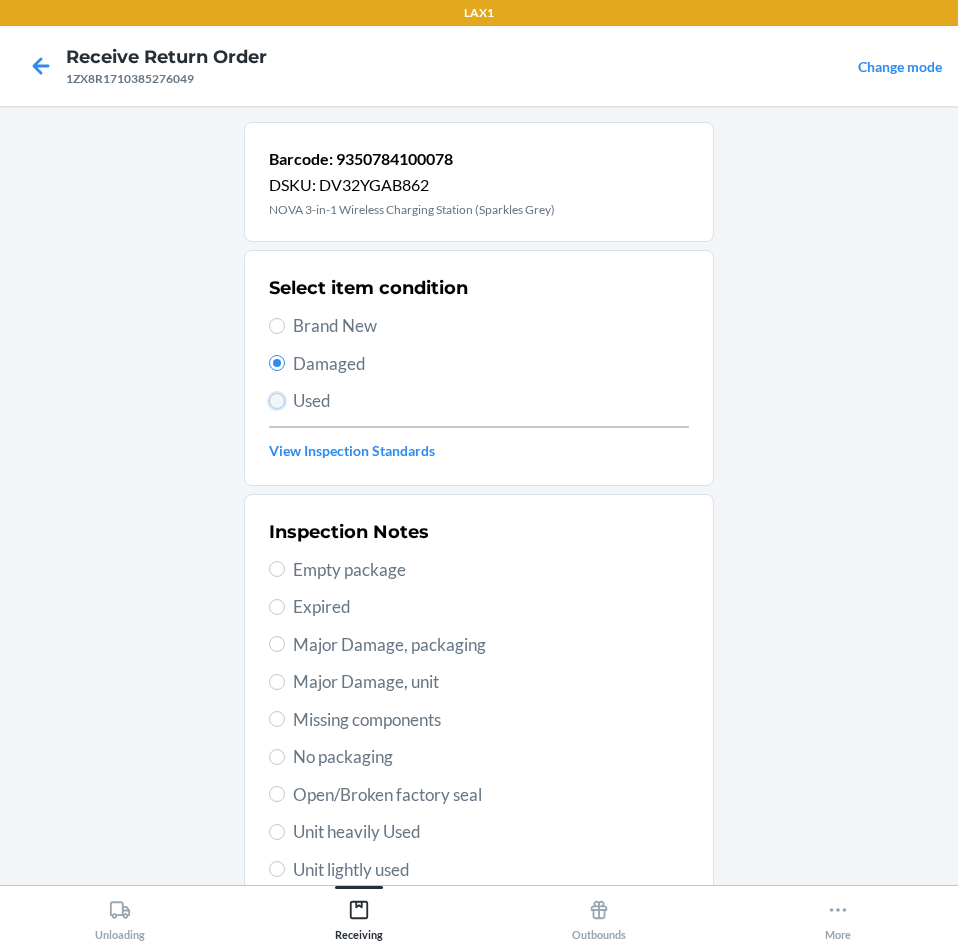 radio on "true" 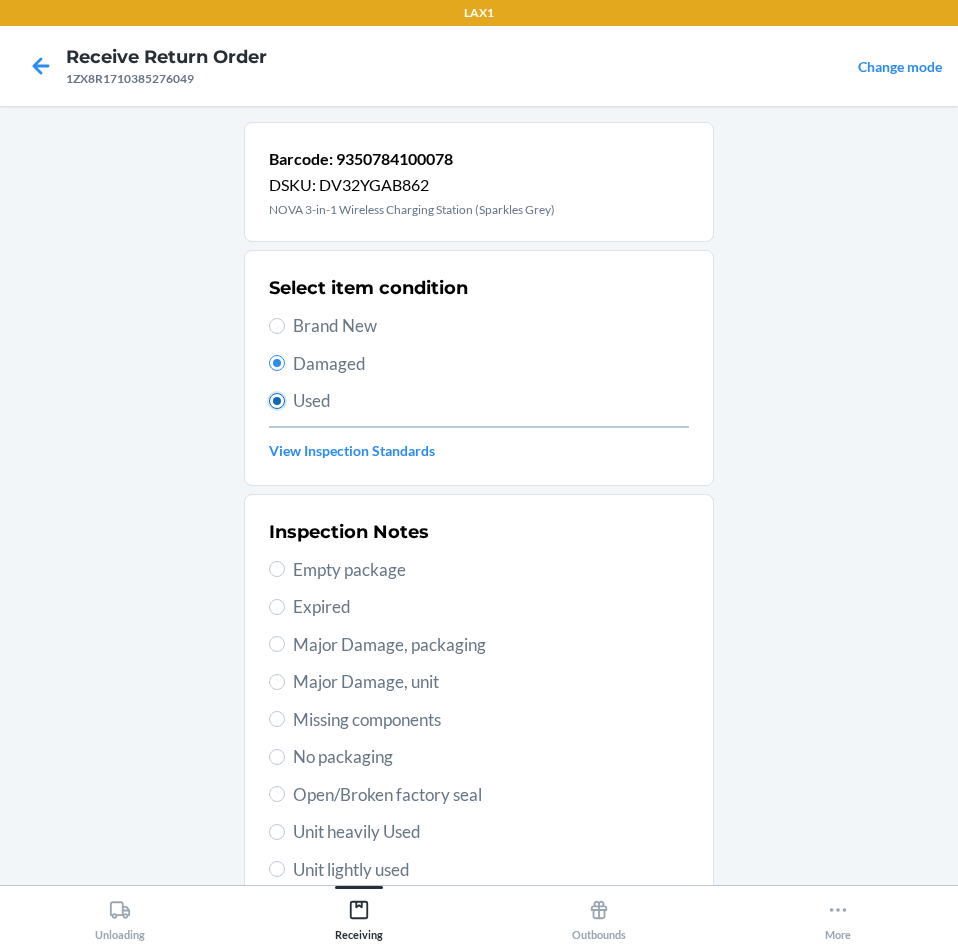 radio on "false" 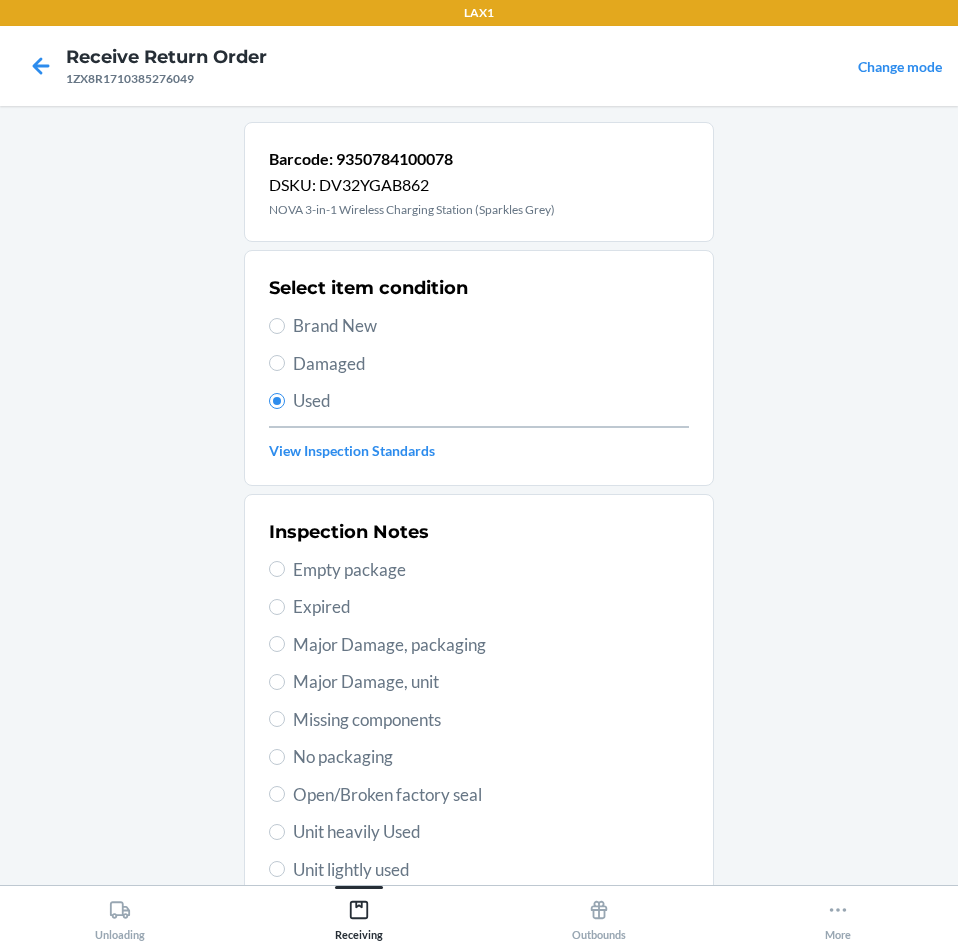 click on "Inspection Notes Empty package Expired Major Damage, packaging Major Damage, unit Missing components No packaging Open/Broken factory seal Unit heavily Used Unit lightly used Unknown smell Unknown stain Other" at bounding box center [479, 757] 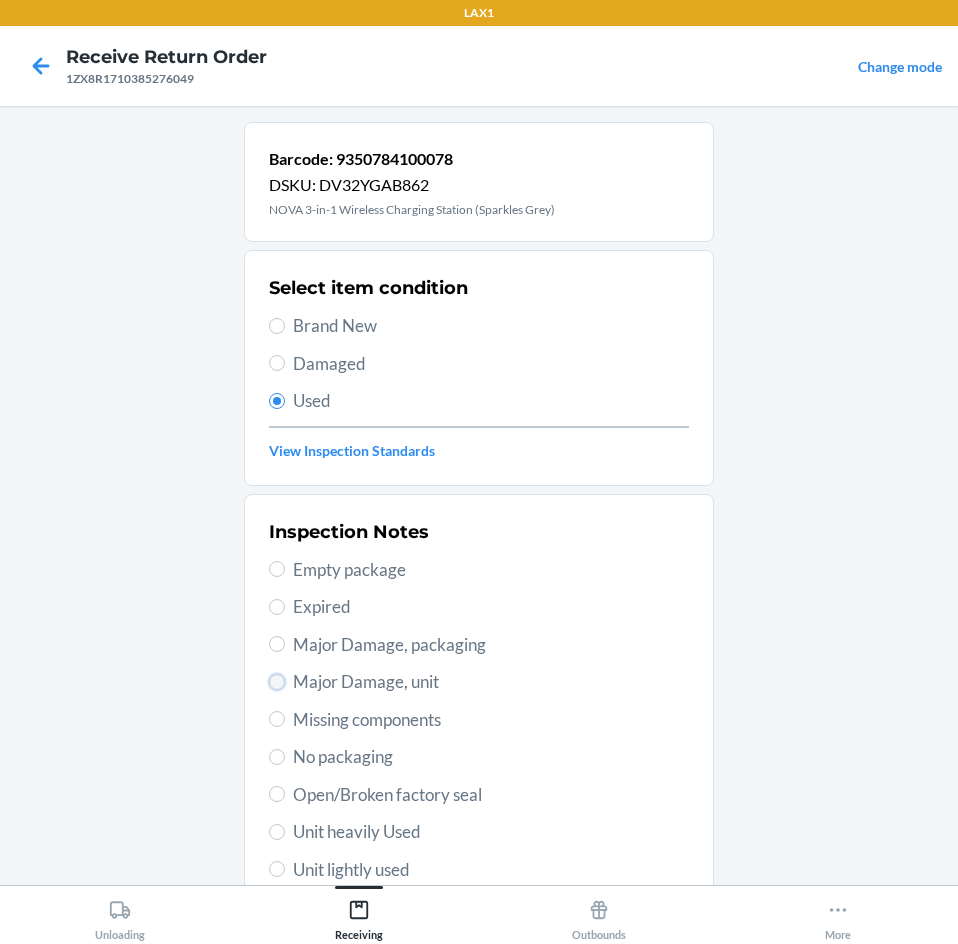 click on "Major Damage, unit" at bounding box center (277, 682) 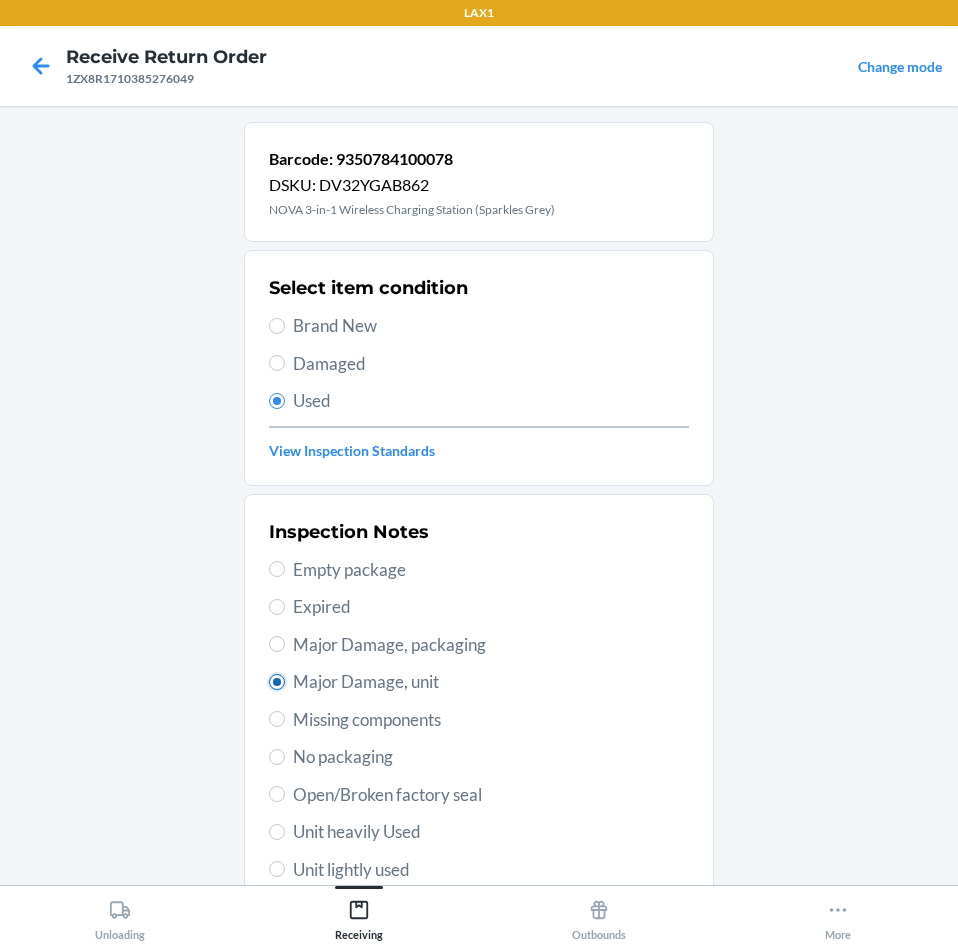 radio on "true" 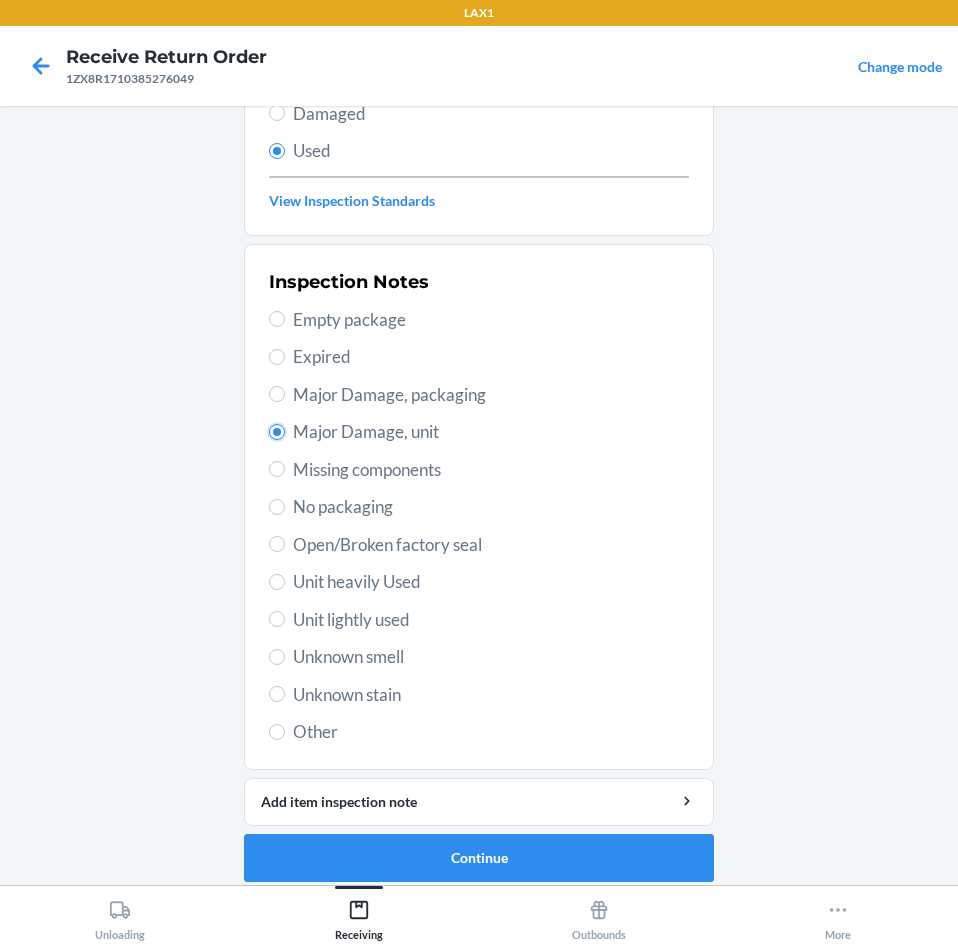 scroll, scrollTop: 263, scrollLeft: 0, axis: vertical 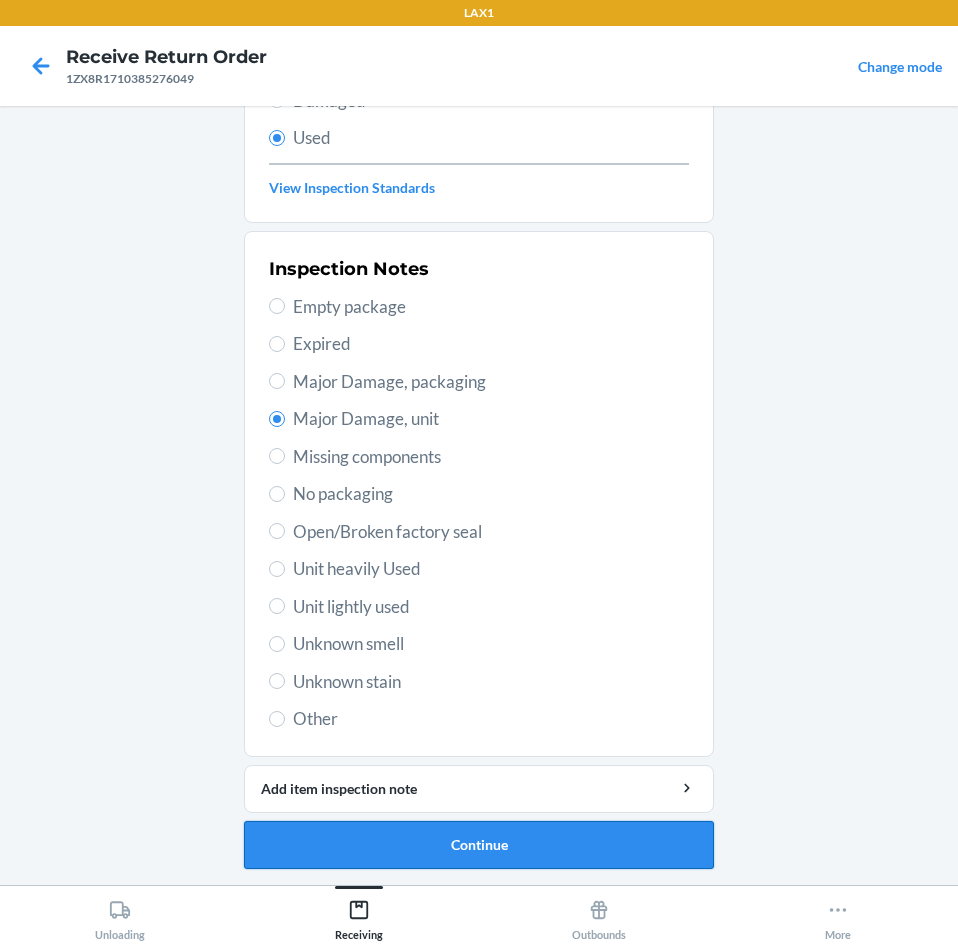 click on "Continue" at bounding box center (479, 845) 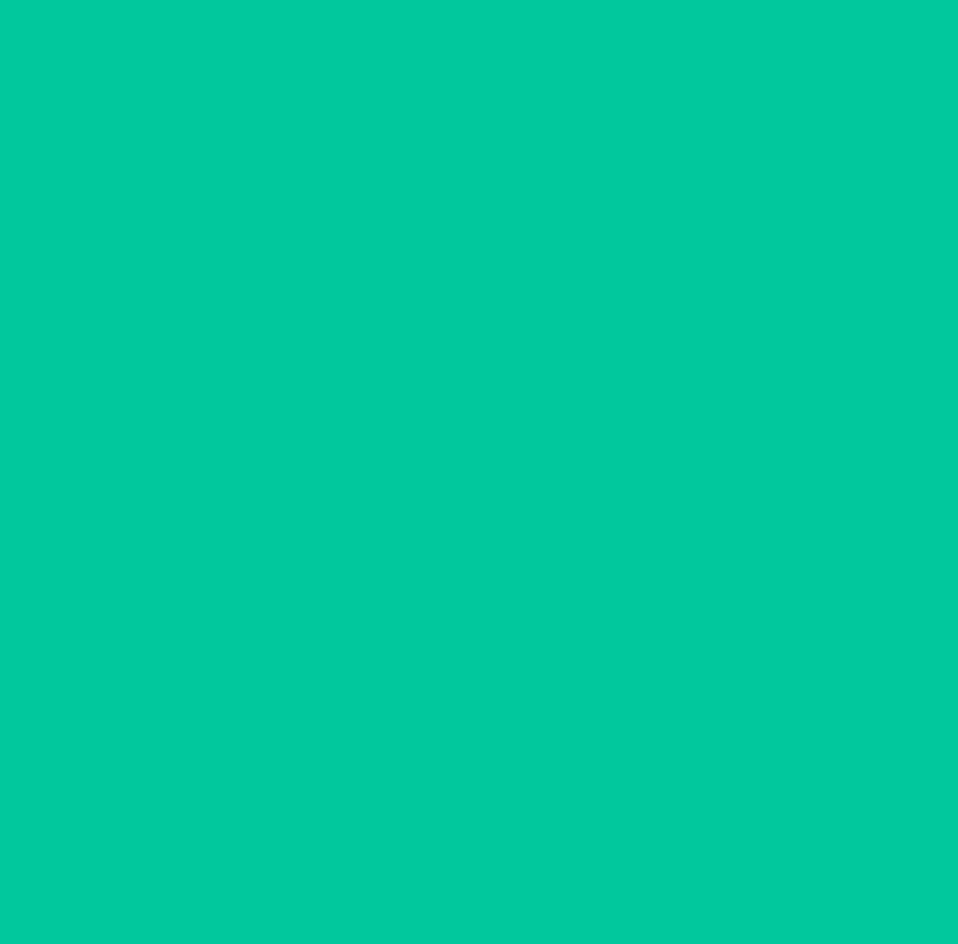 scroll, scrollTop: 0, scrollLeft: 0, axis: both 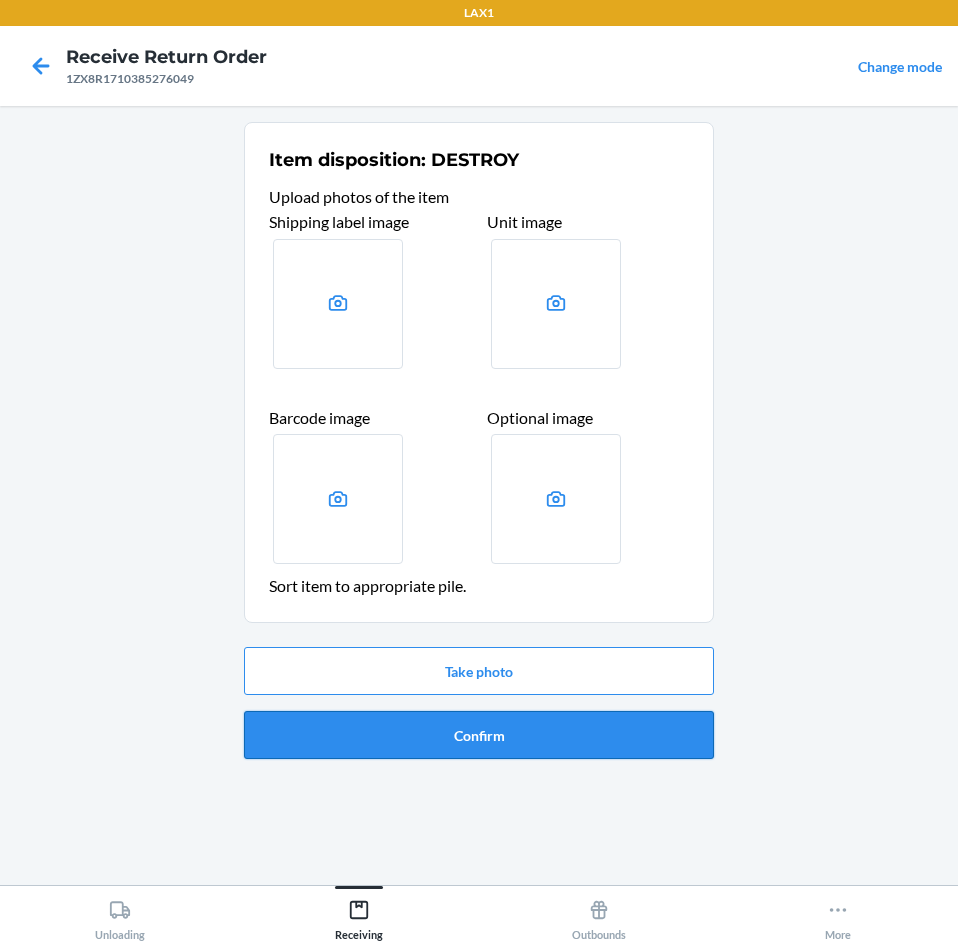 click on "Confirm" at bounding box center (479, 735) 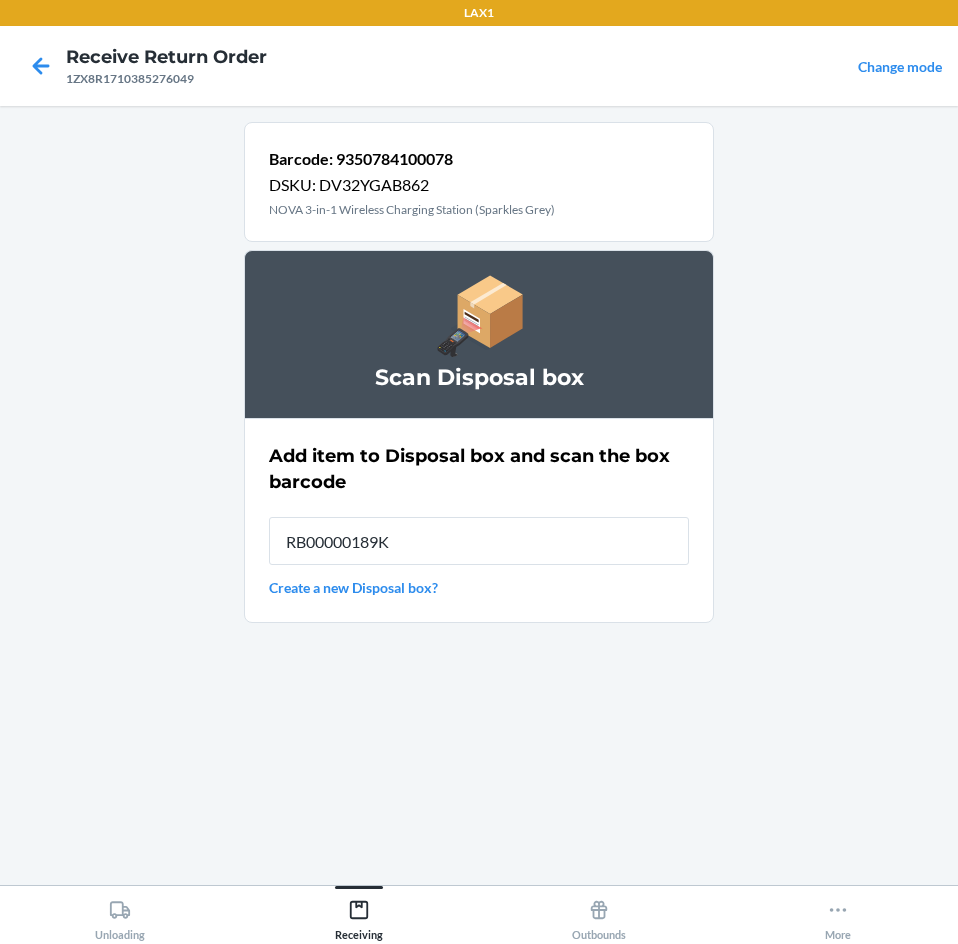 type on "RB00000189K" 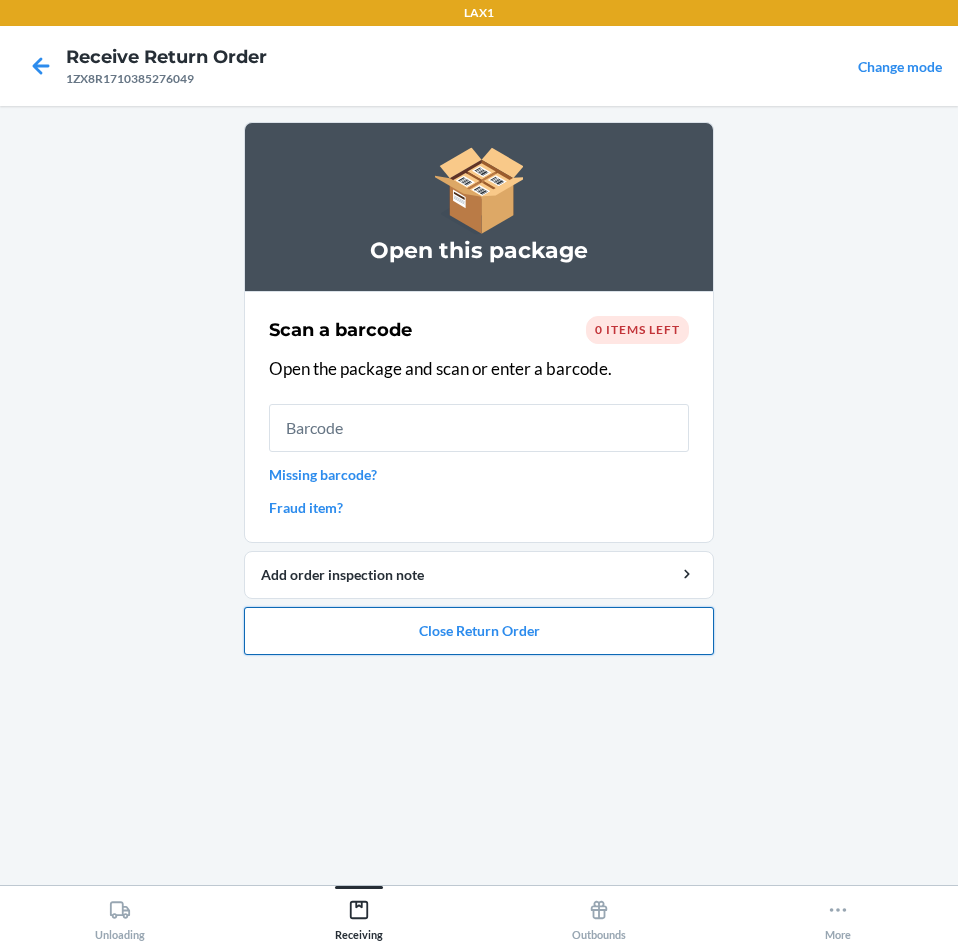 click on "Close Return Order" at bounding box center (479, 631) 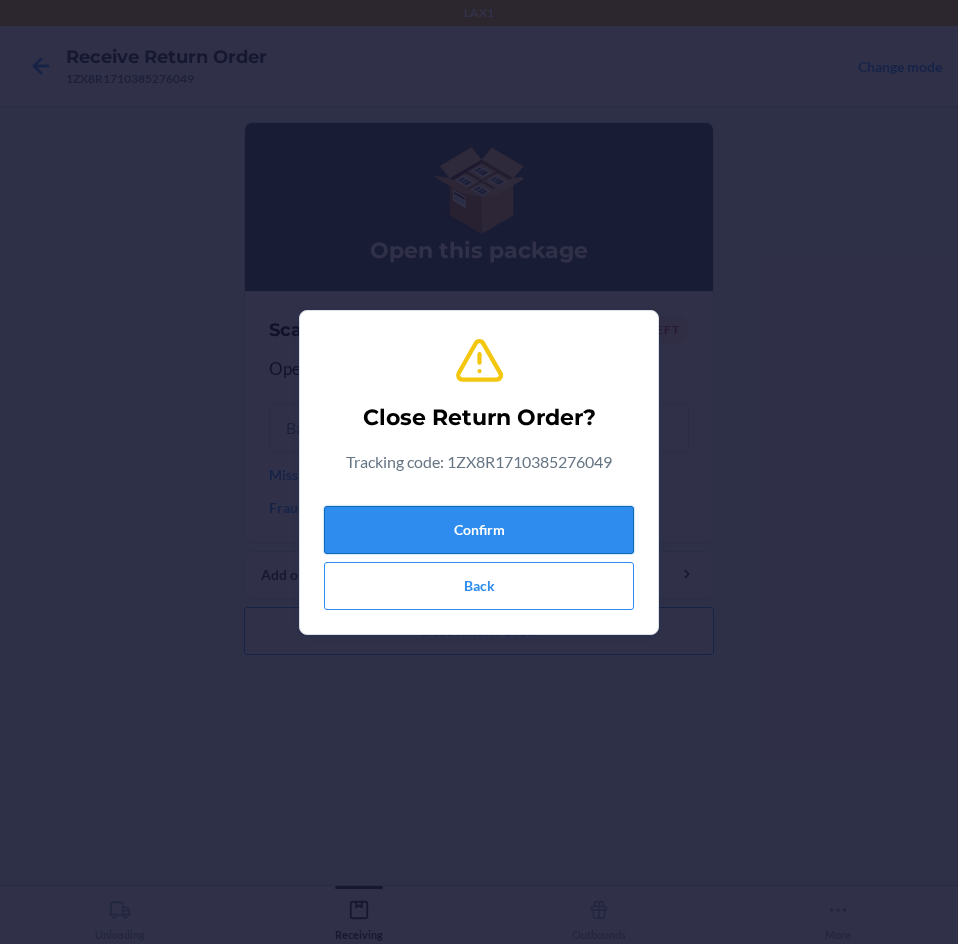 click on "Confirm" at bounding box center [479, 530] 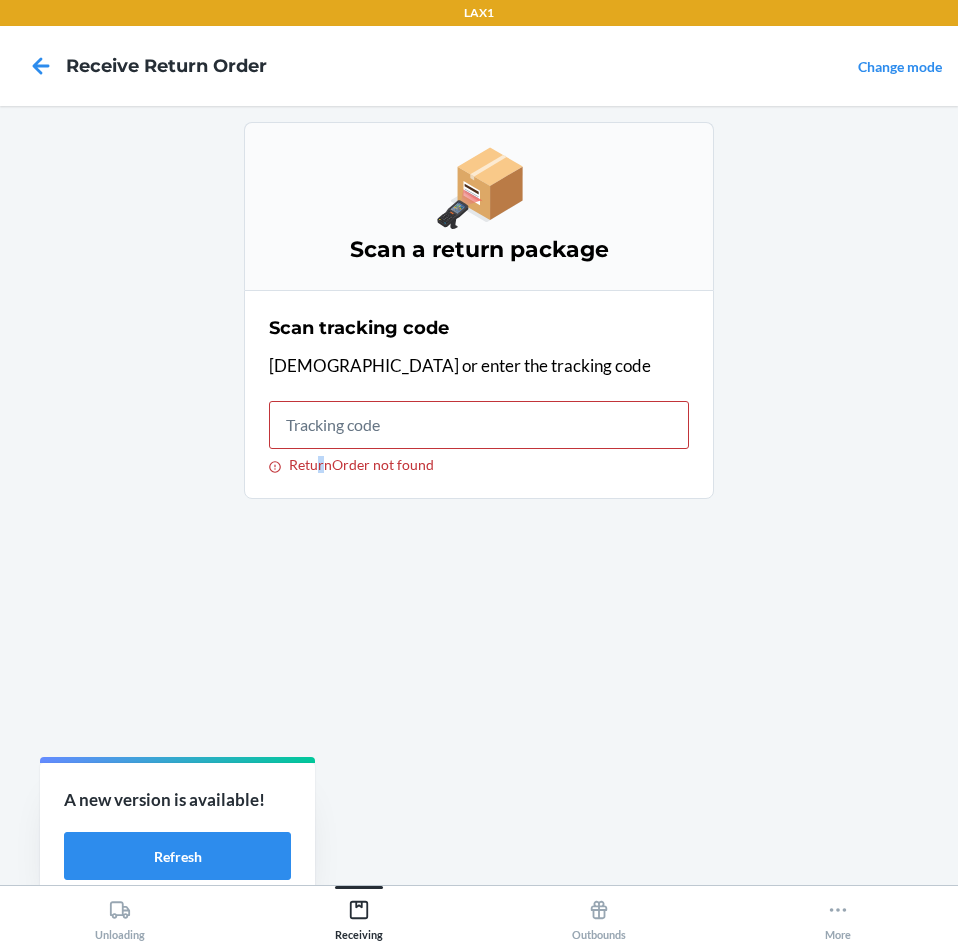 drag, startPoint x: 321, startPoint y: 786, endPoint x: 331, endPoint y: 782, distance: 10.770329 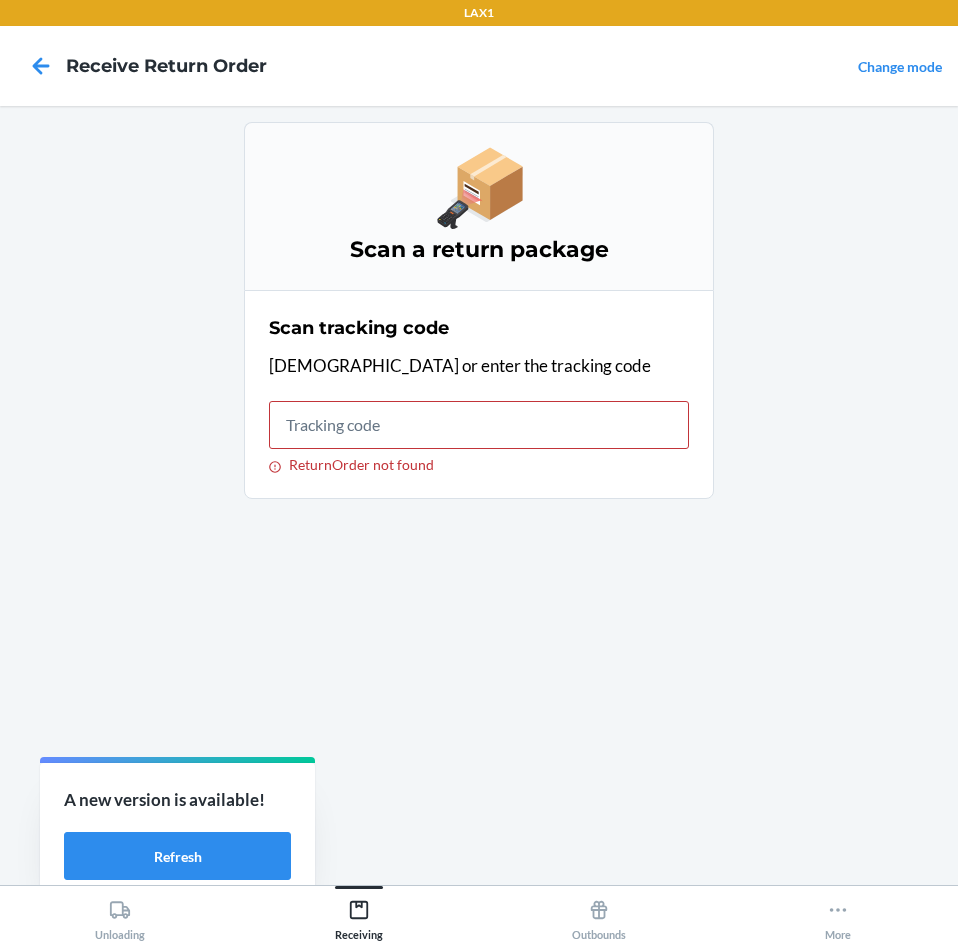 click on "Scan a return package Scan tracking code Scan or enter the tracking code   ReturnOrder not found" at bounding box center [479, 495] 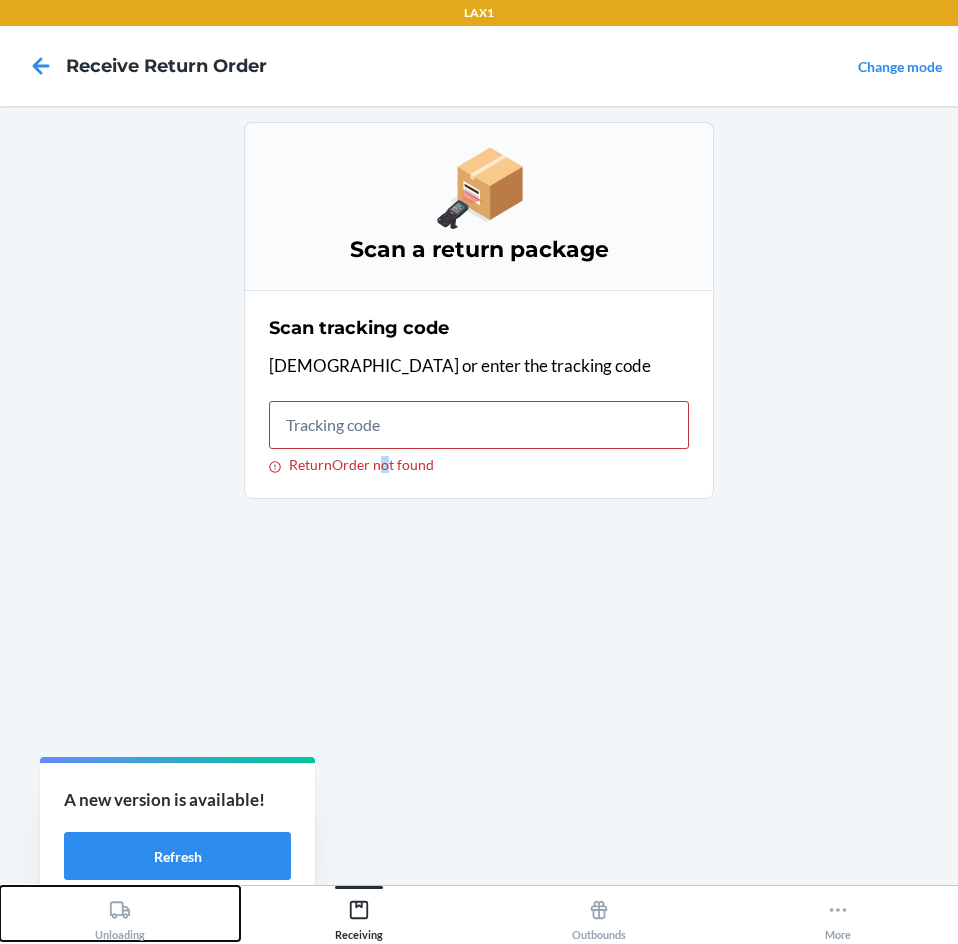 click on "Unloading" at bounding box center (120, 916) 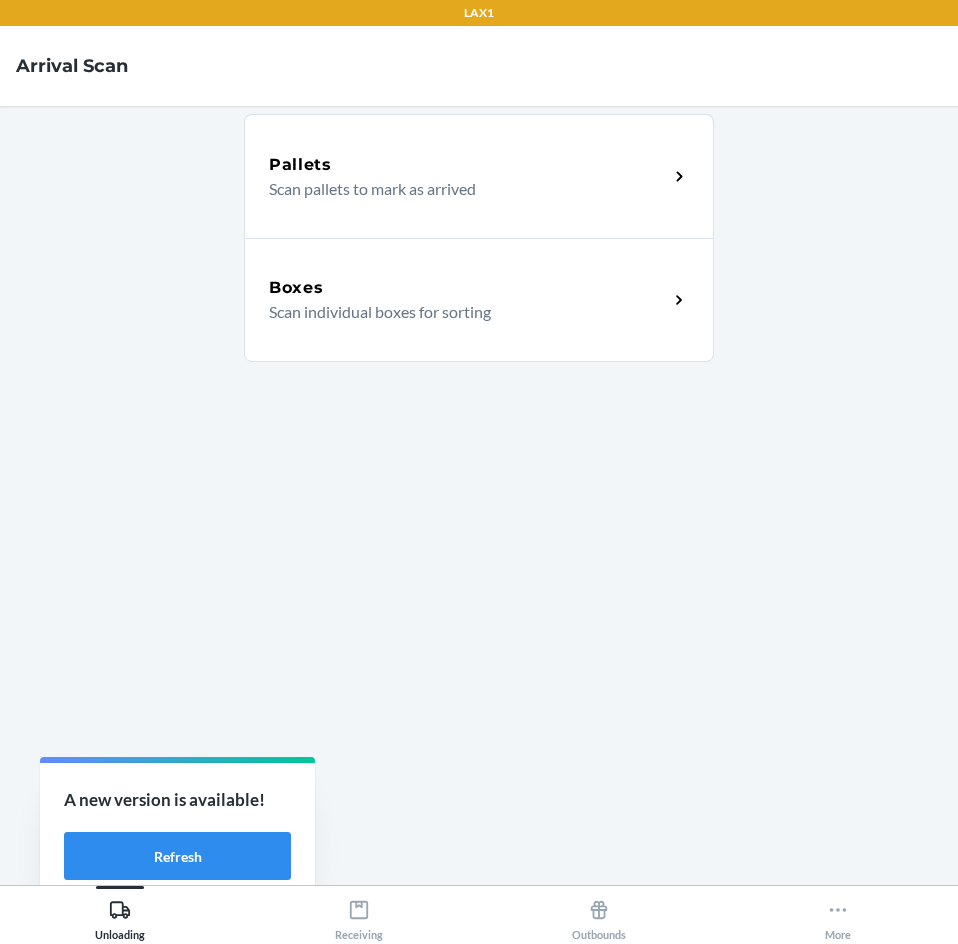 click on "Boxes Scan individual boxes for sorting" at bounding box center (479, 300) 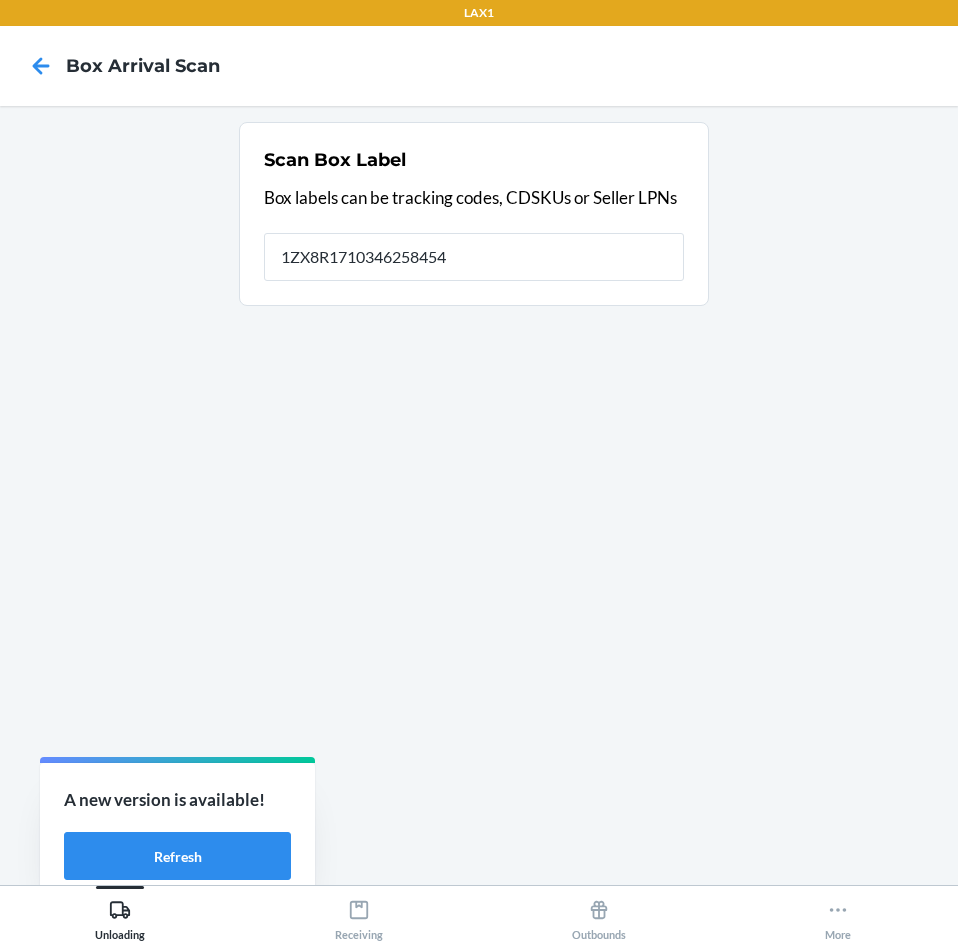 type on "1ZX8R1710346258454" 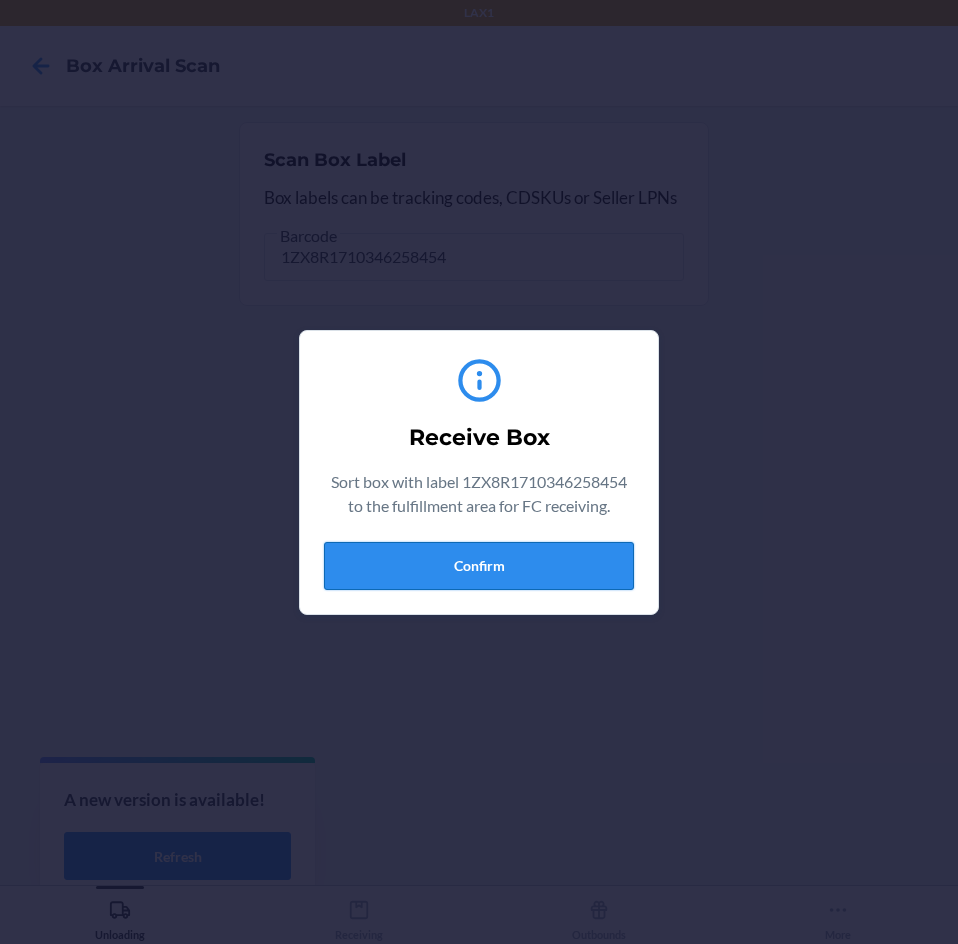 click on "Confirm" at bounding box center [479, 566] 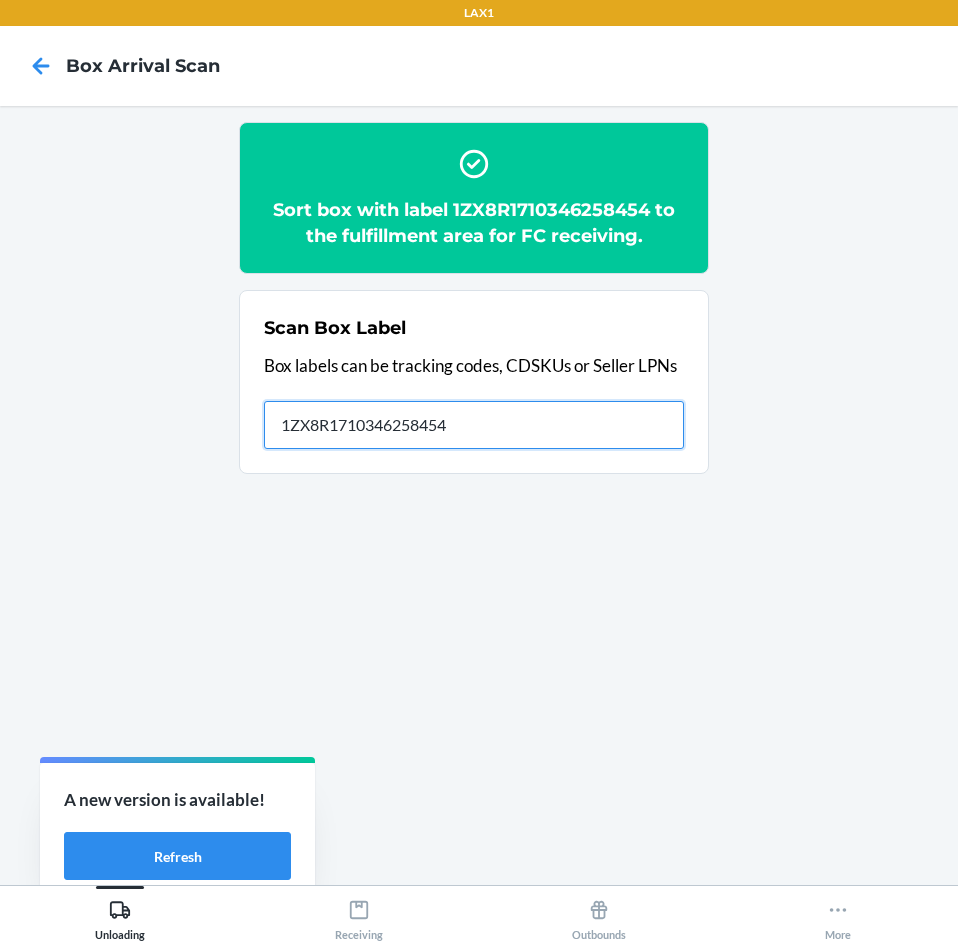 type on "1ZX8R1710346258454" 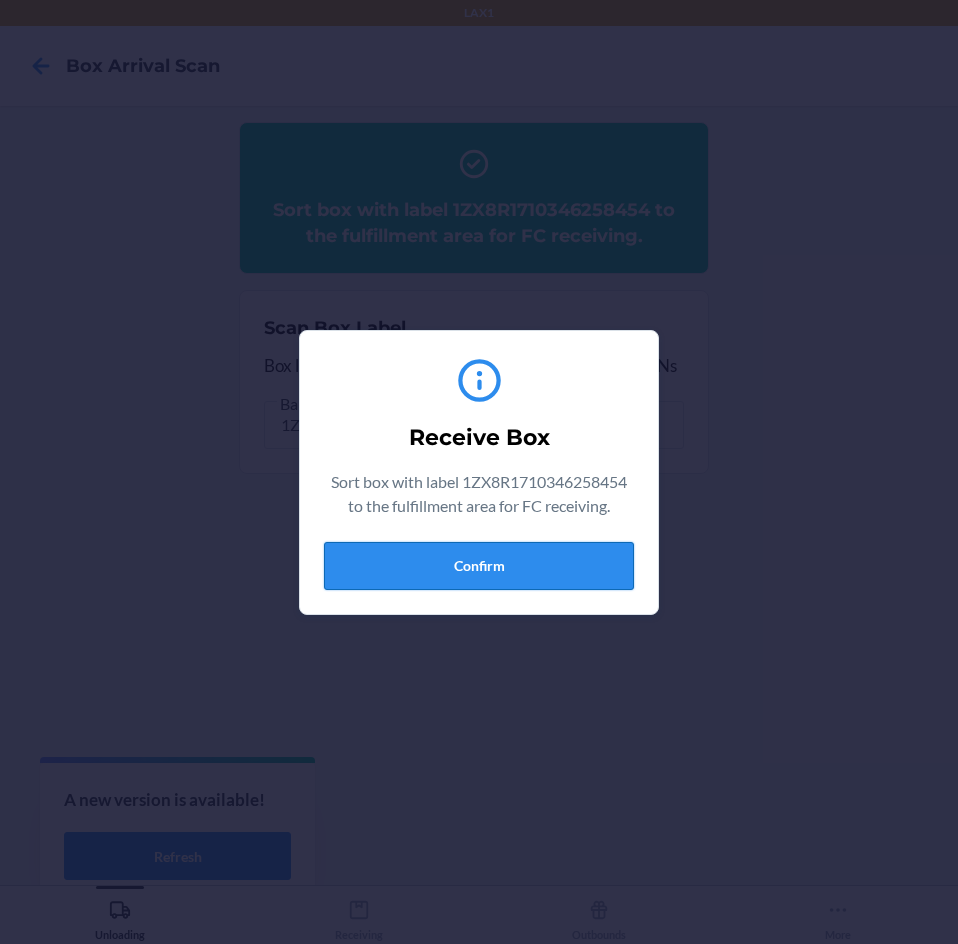 click on "Confirm" at bounding box center [479, 566] 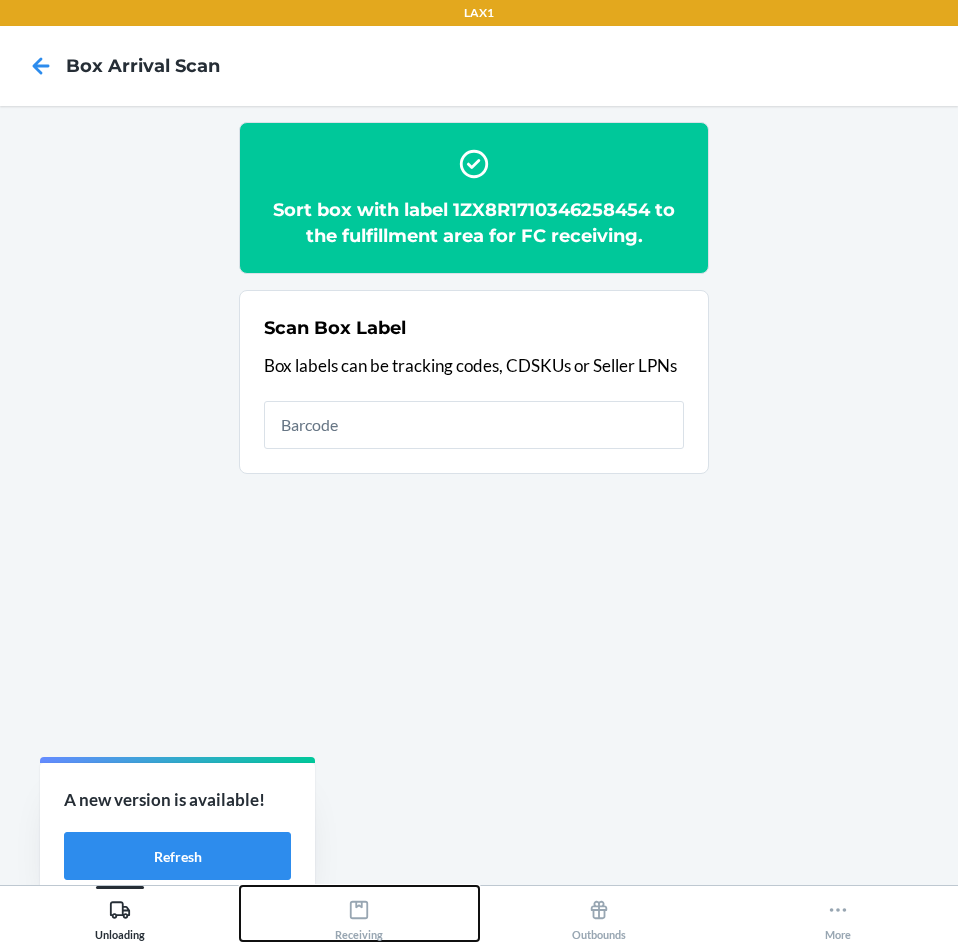 click on "Receiving" at bounding box center (359, 916) 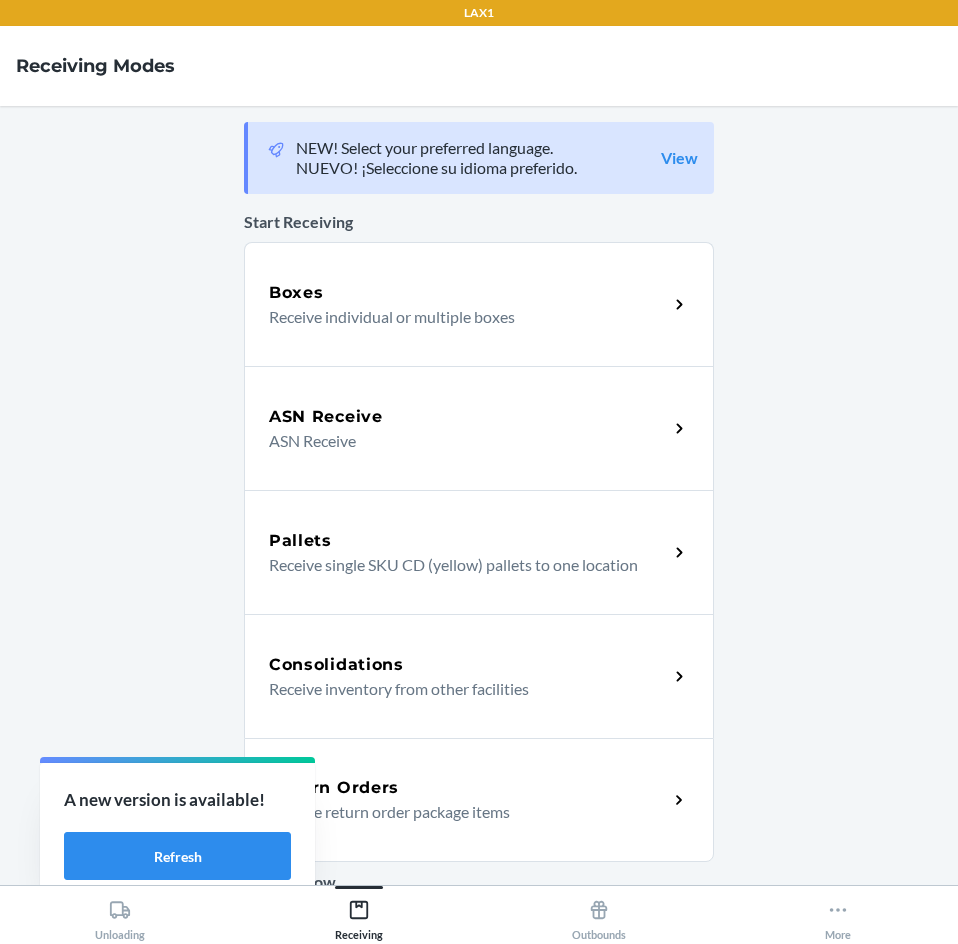 click on "Return Orders" at bounding box center (468, 788) 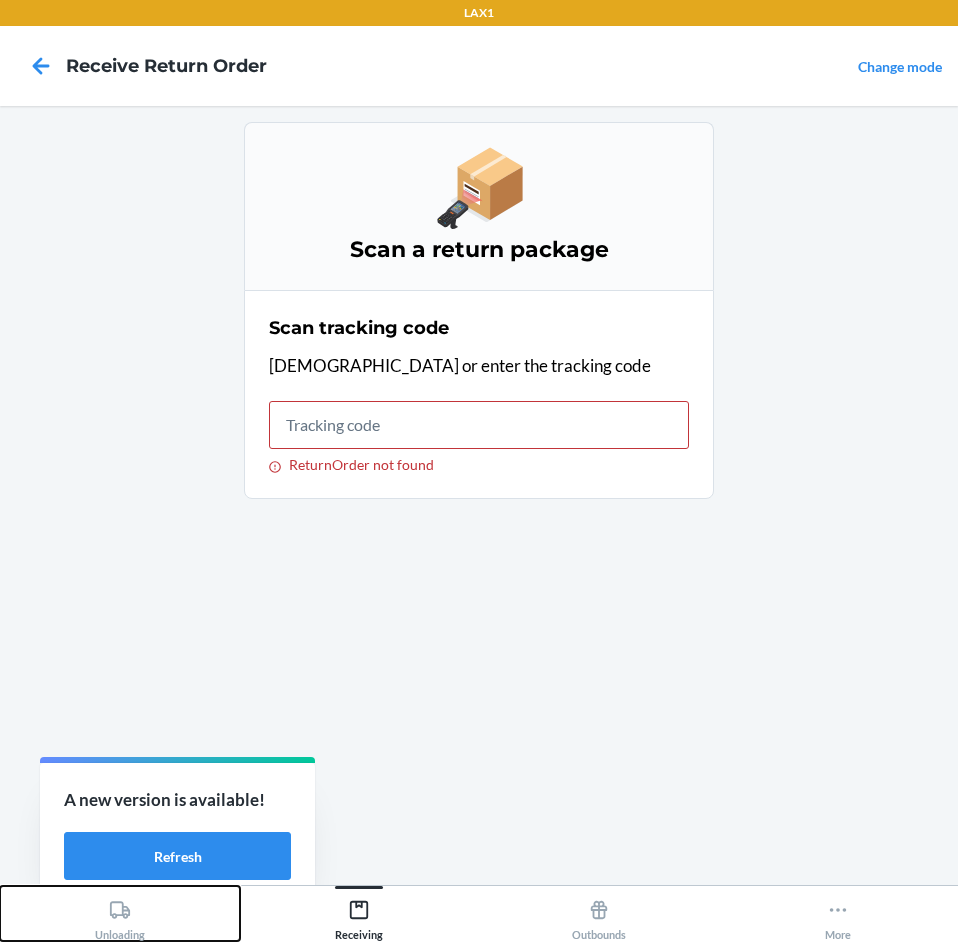 click 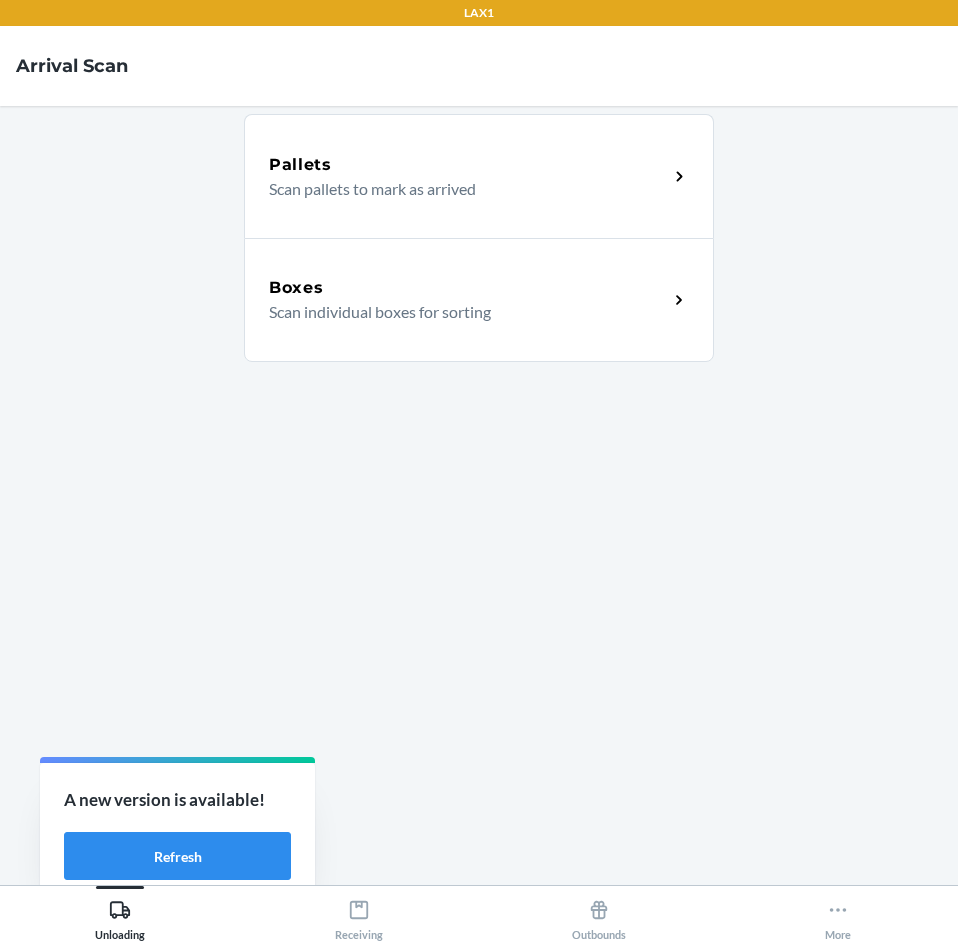 click on "Boxes" at bounding box center [468, 288] 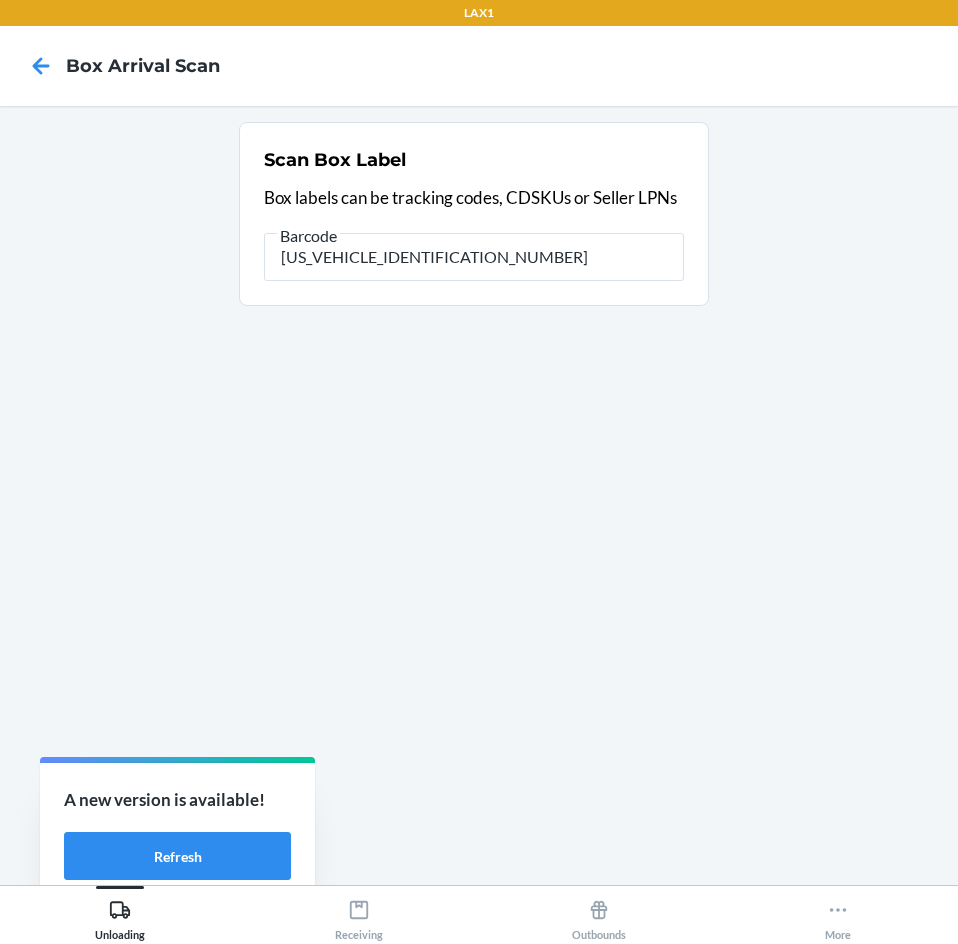 type on "1ZX8R1710346258454" 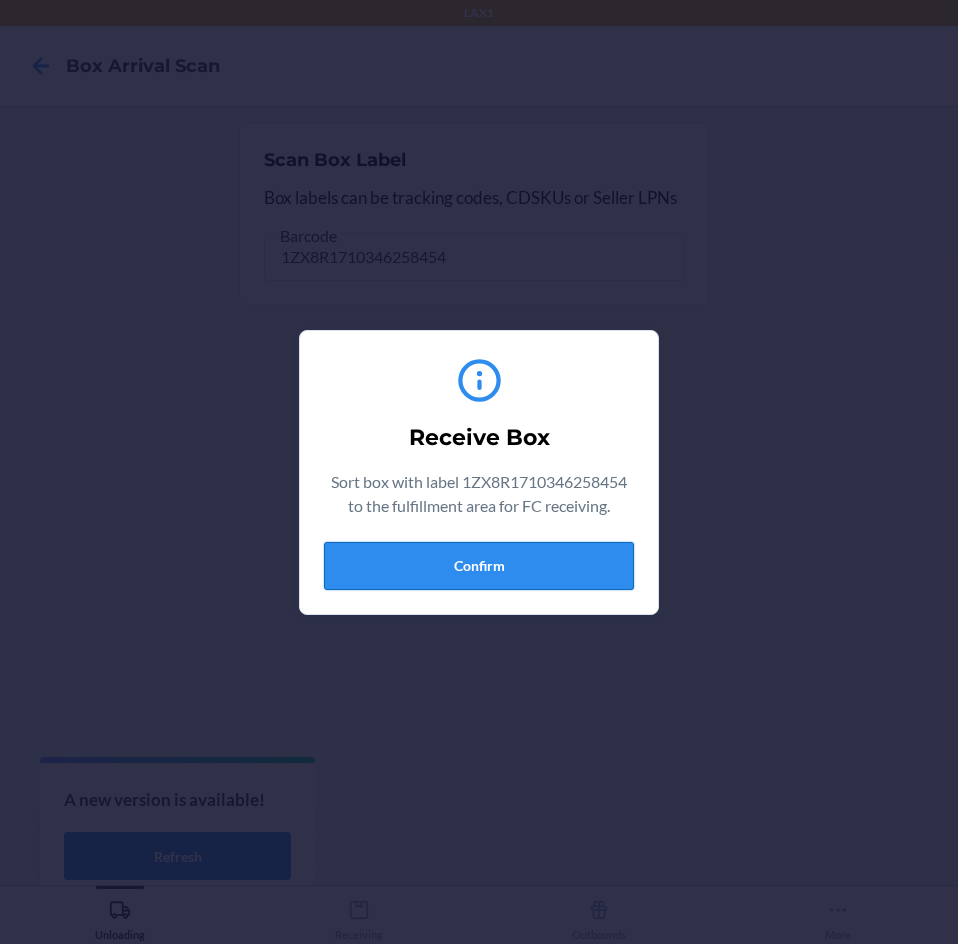 click on "Confirm" at bounding box center [479, 566] 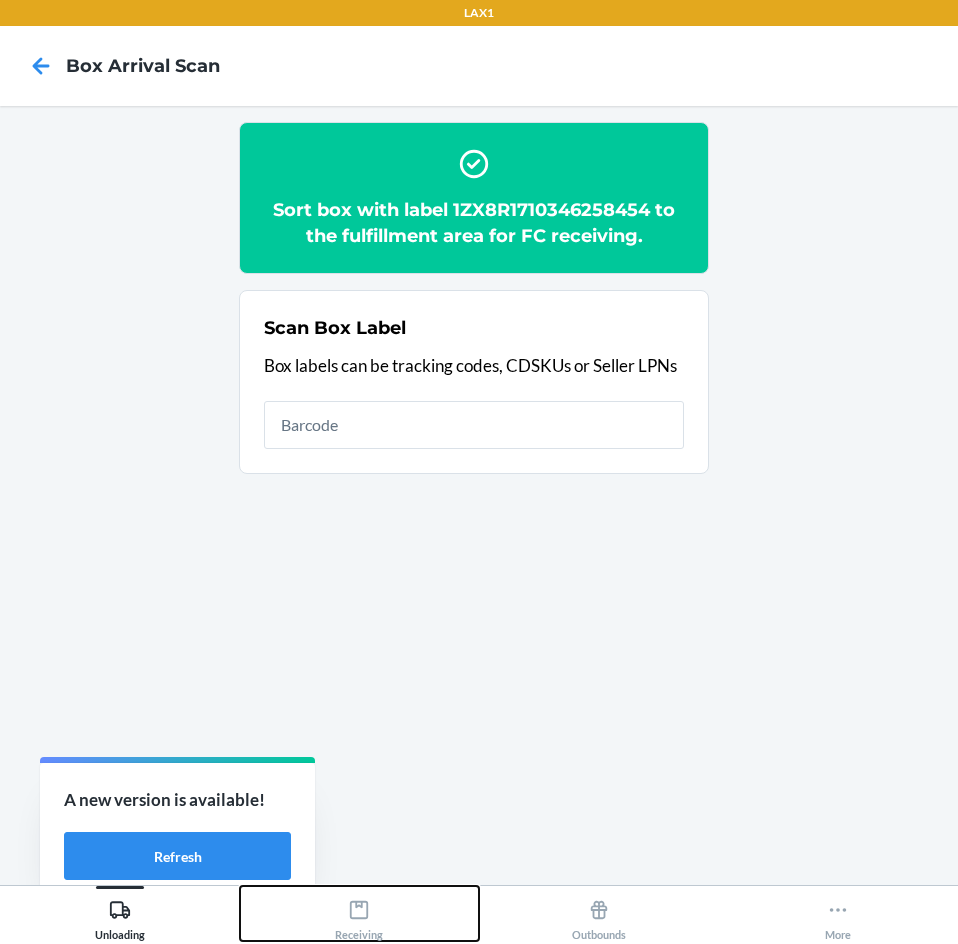 click on "Receiving" at bounding box center [359, 916] 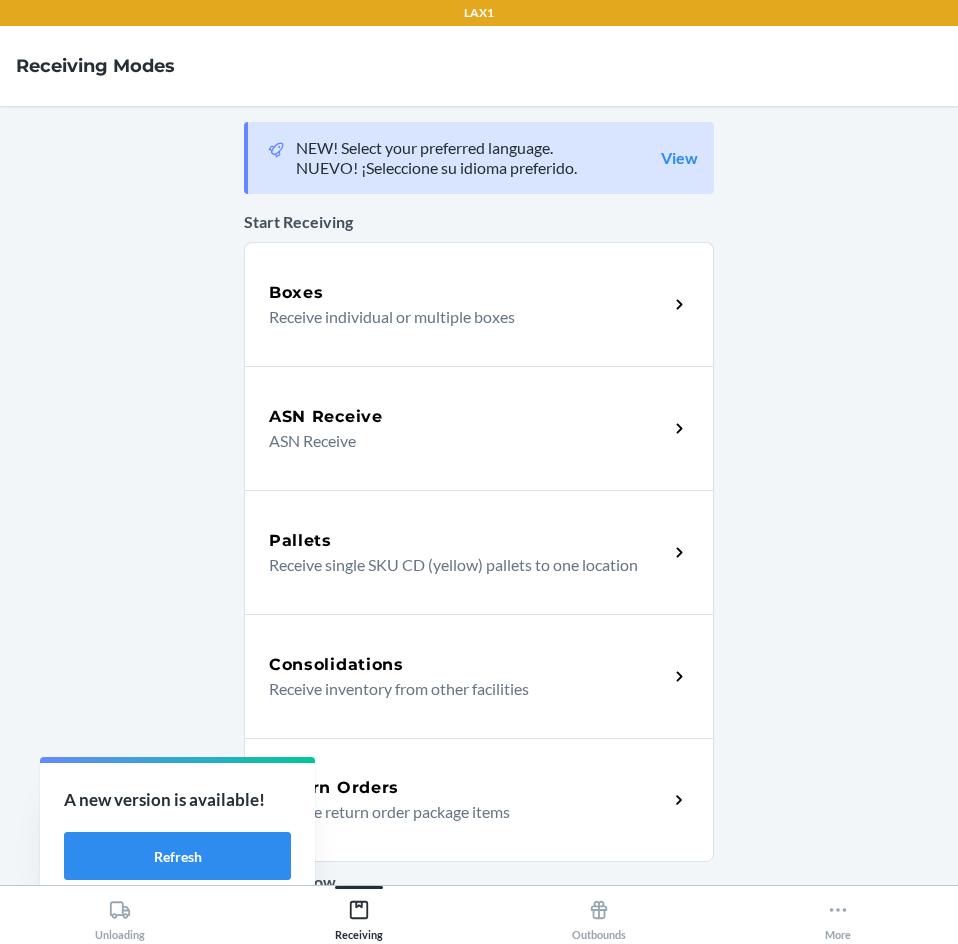 click on "Return Orders" at bounding box center [468, 788] 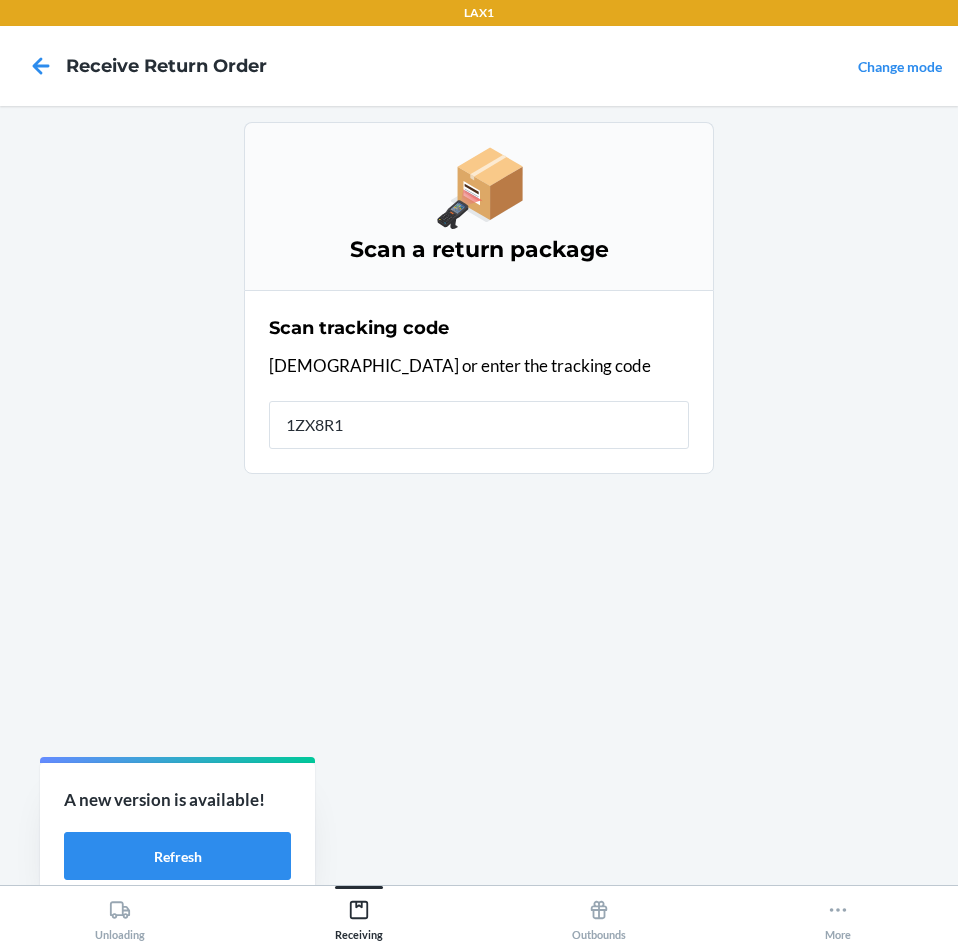 type on "1ZX8R17" 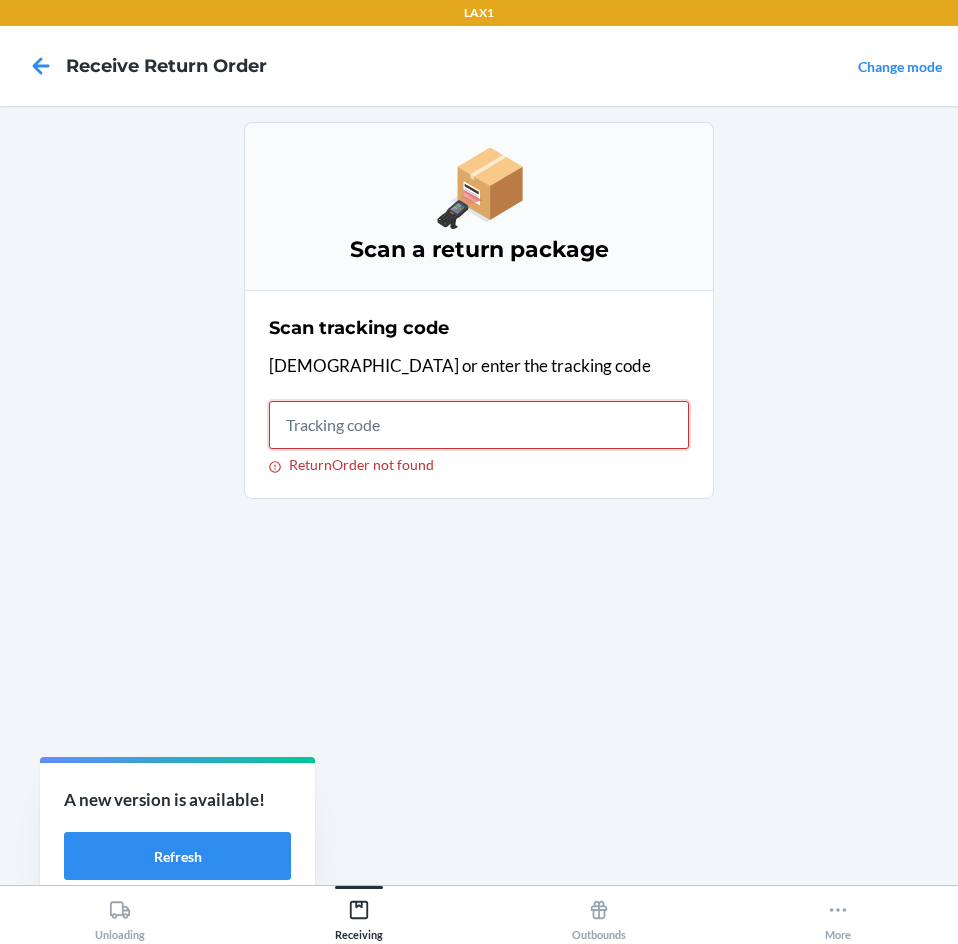 type 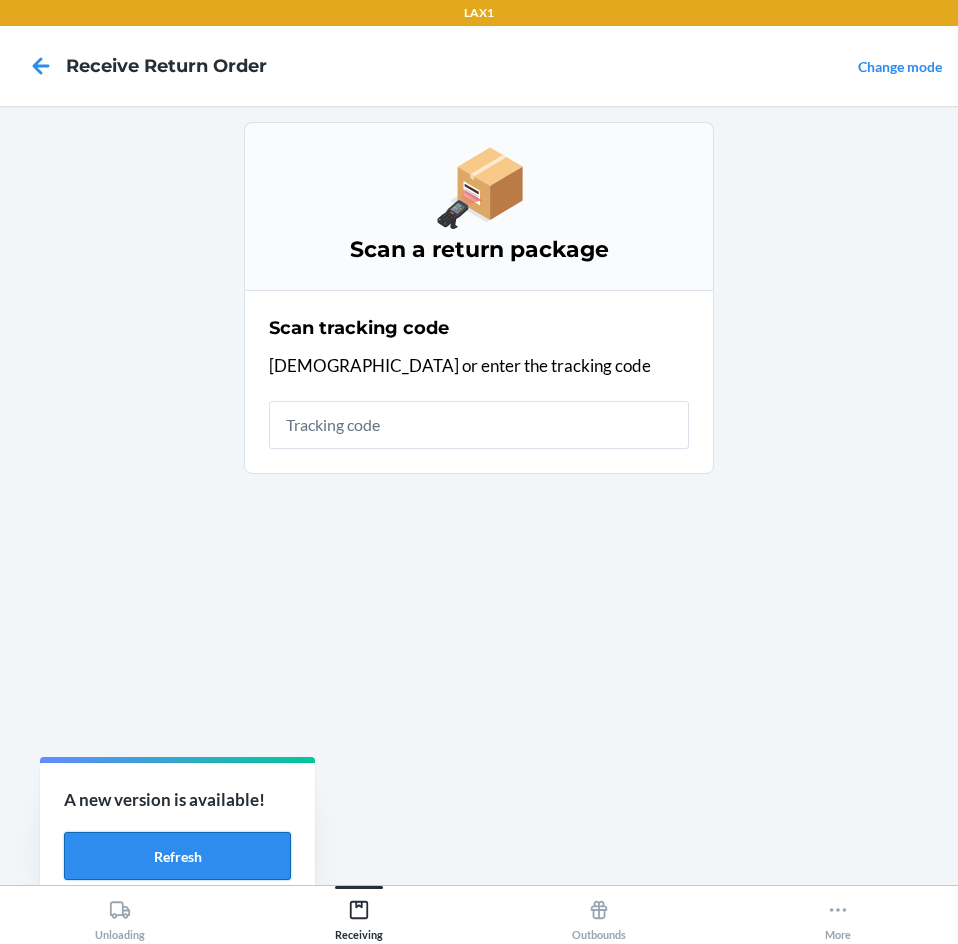 drag, startPoint x: 284, startPoint y: 818, endPoint x: 262, endPoint y: 864, distance: 50.990196 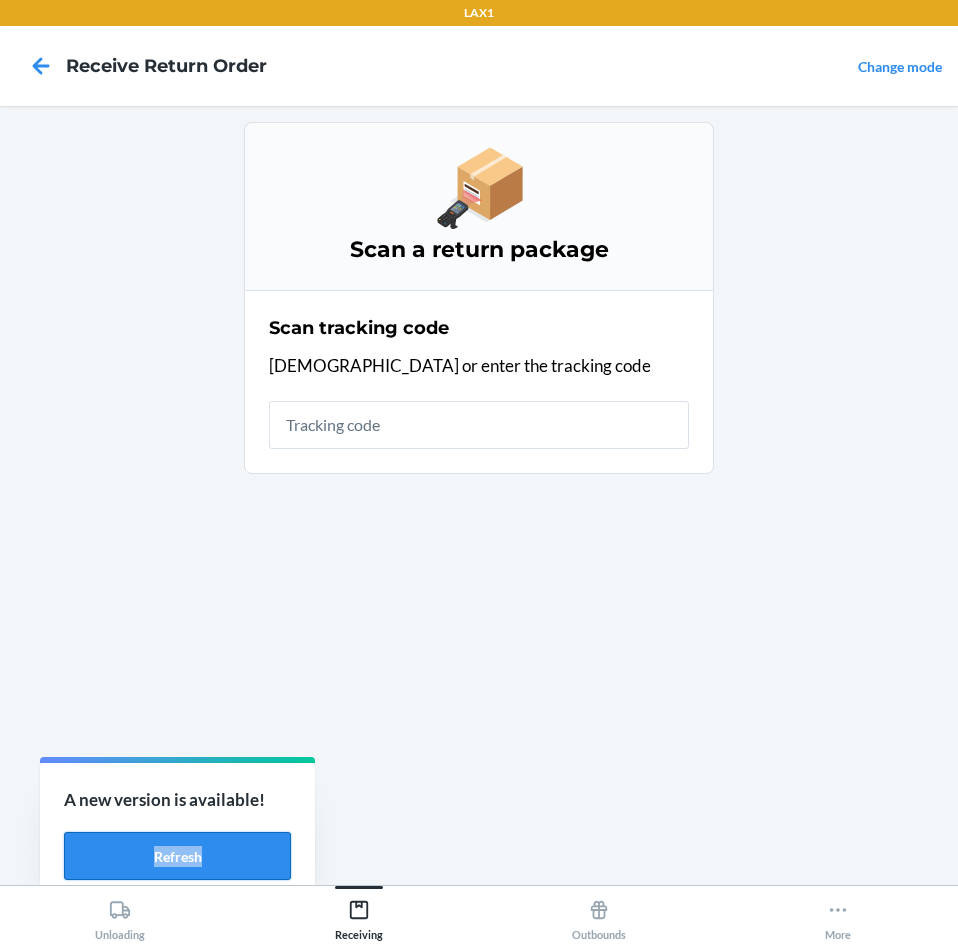 click on "Refresh" at bounding box center [177, 856] 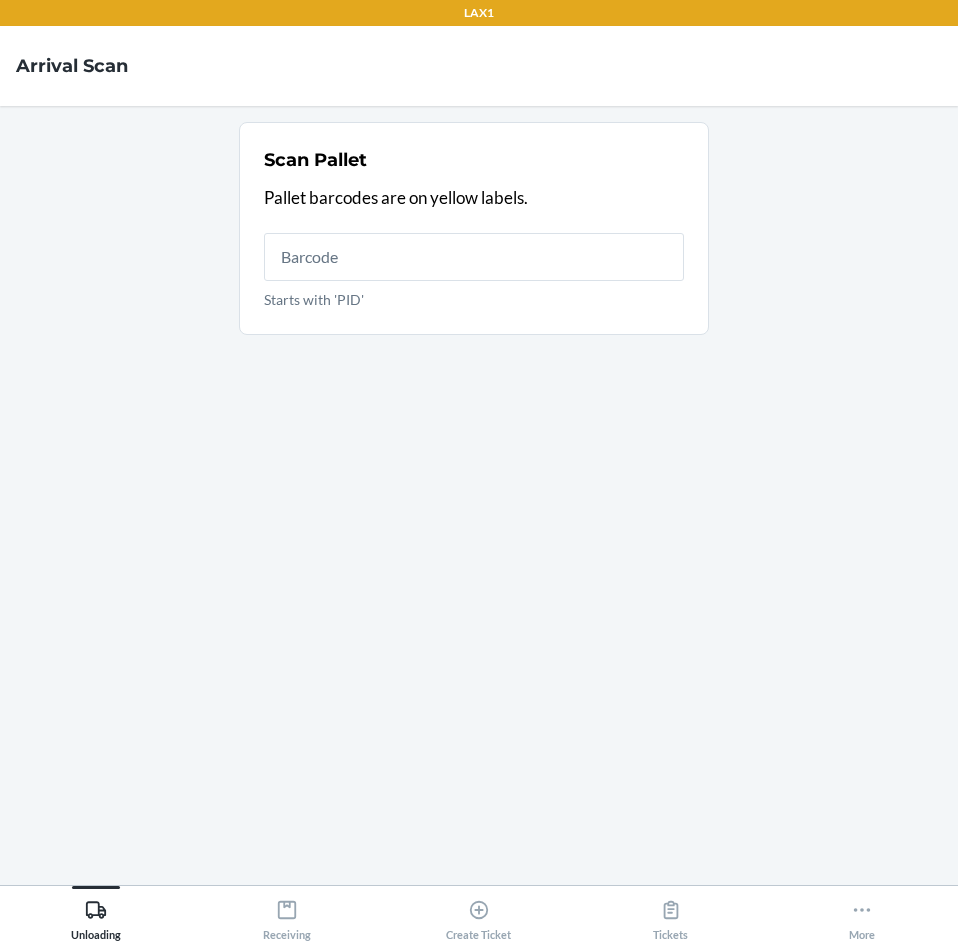 scroll, scrollTop: 0, scrollLeft: 0, axis: both 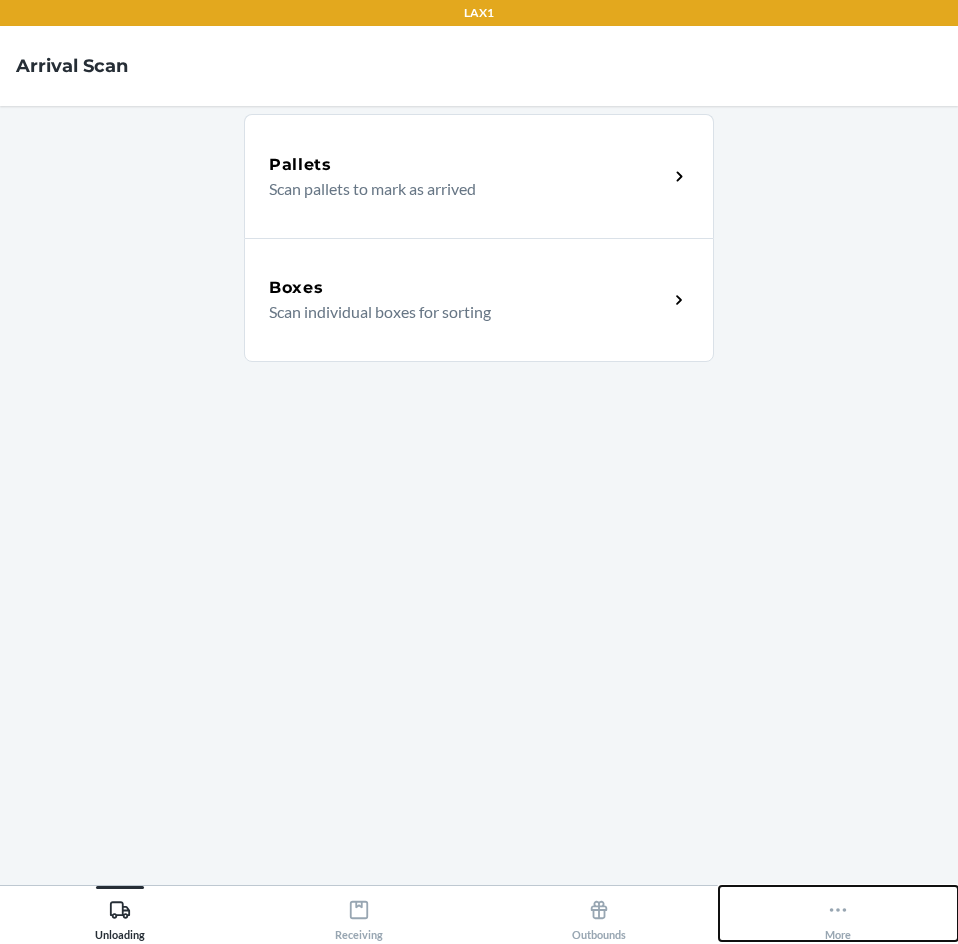 click on "More" at bounding box center [838, 916] 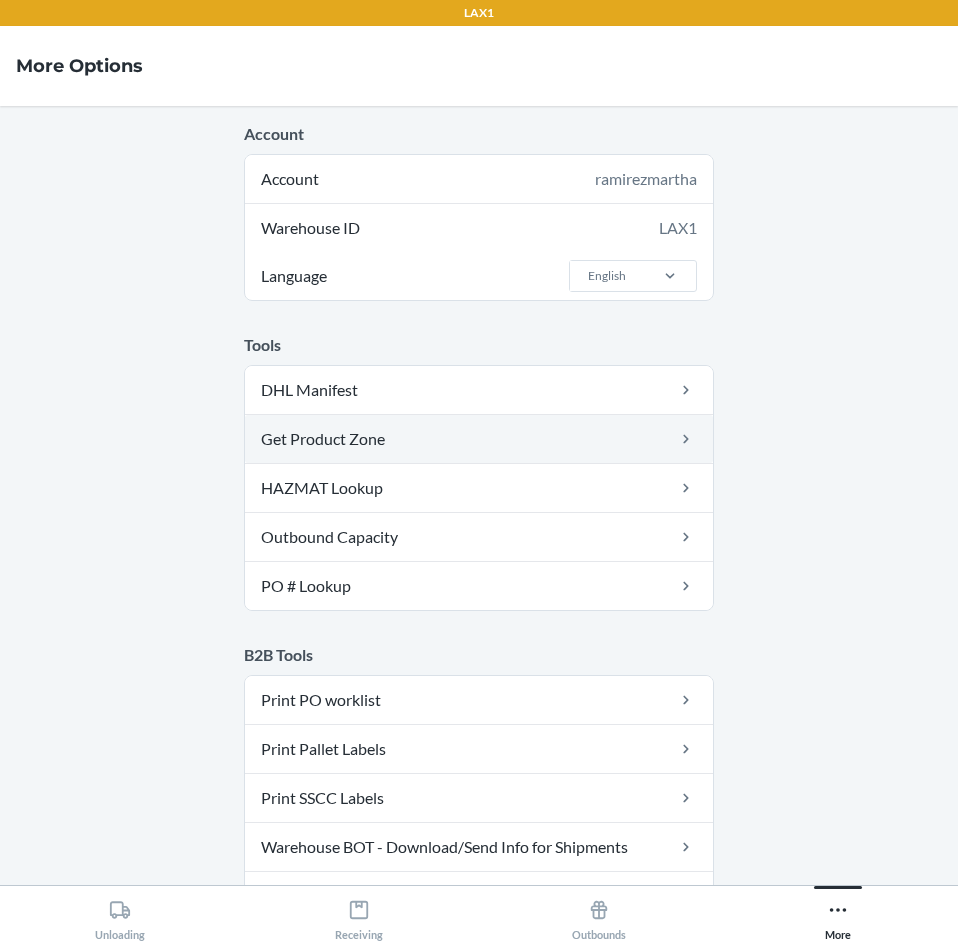 click on "Get Product Zone" at bounding box center (479, 439) 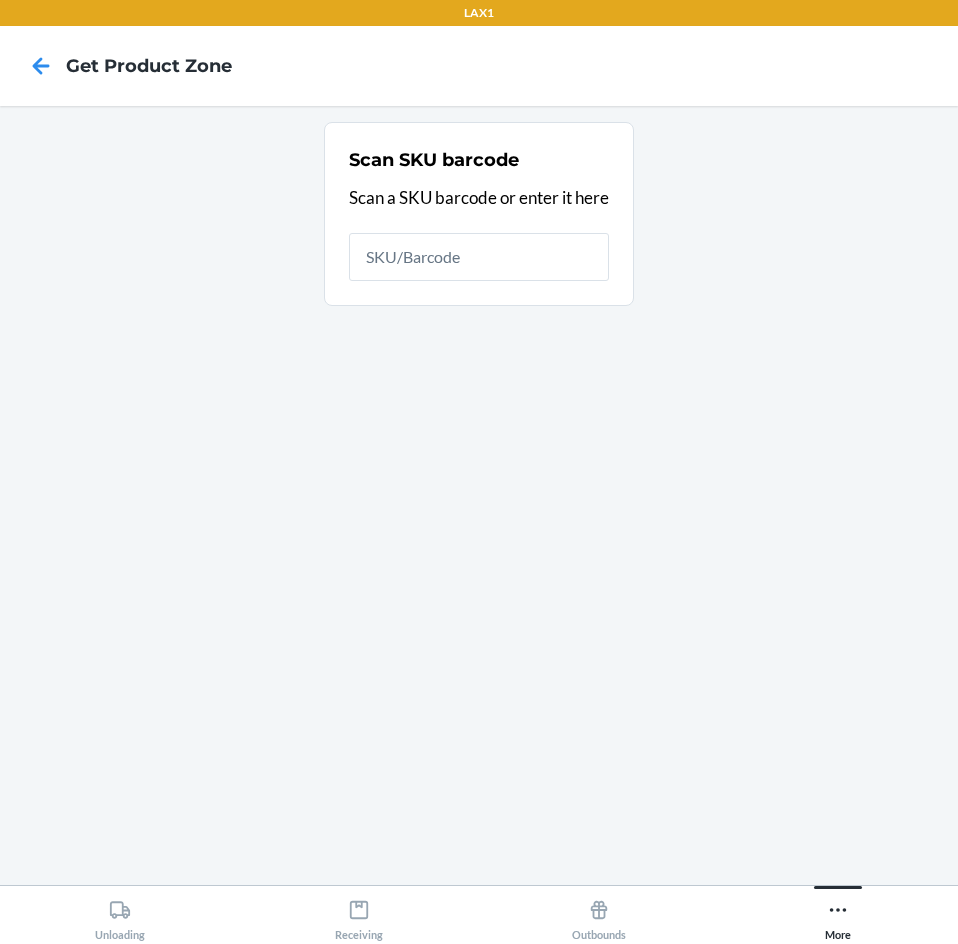click at bounding box center [479, 257] 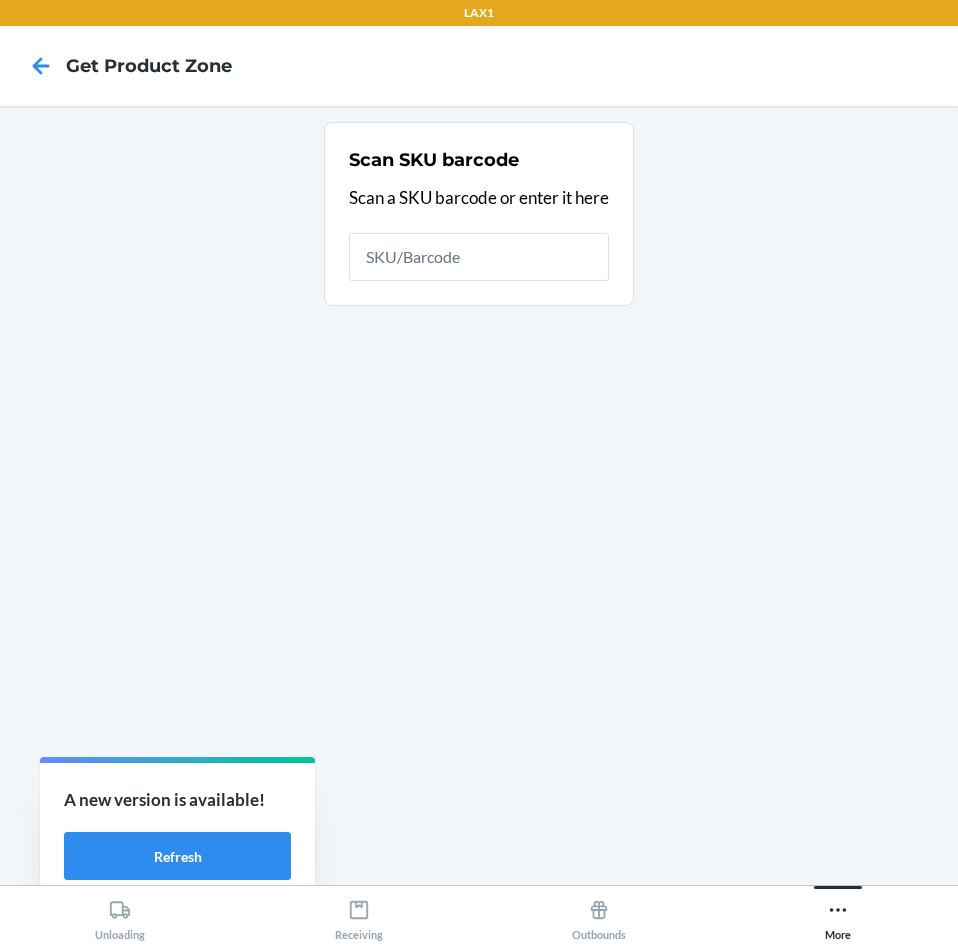 drag, startPoint x: 20, startPoint y: 620, endPoint x: 729, endPoint y: 739, distance: 718.91724 